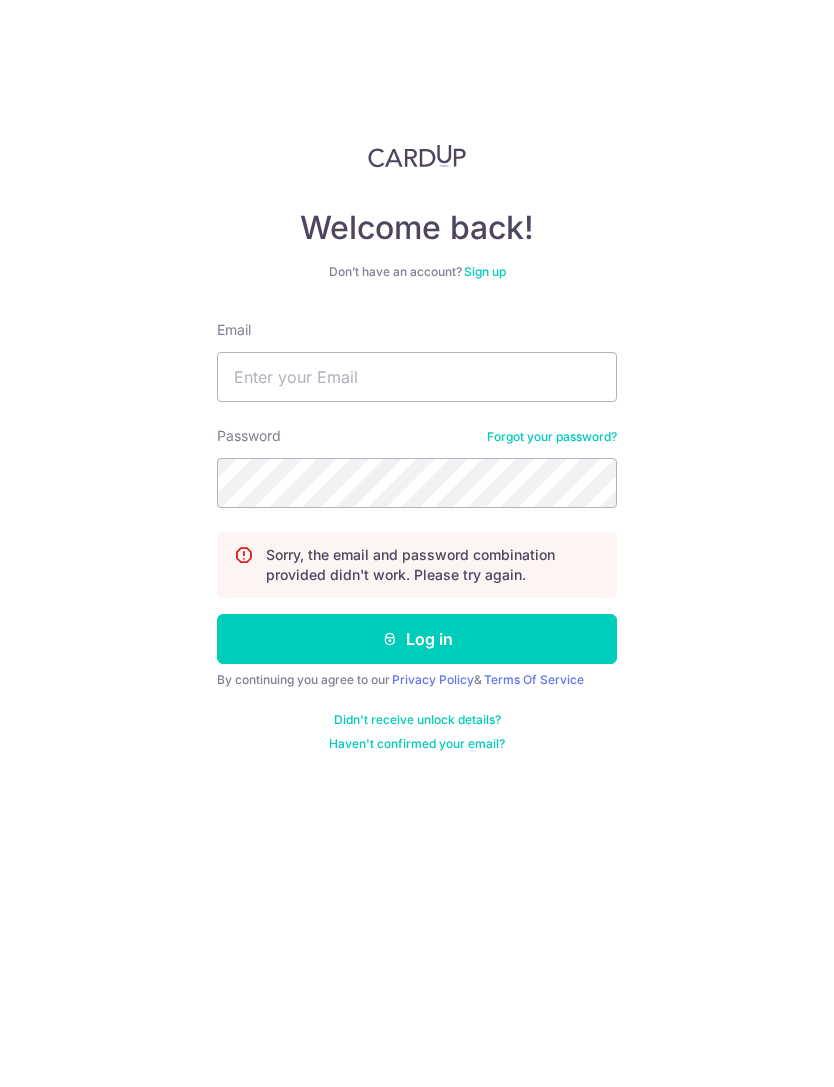 scroll, scrollTop: 0, scrollLeft: 0, axis: both 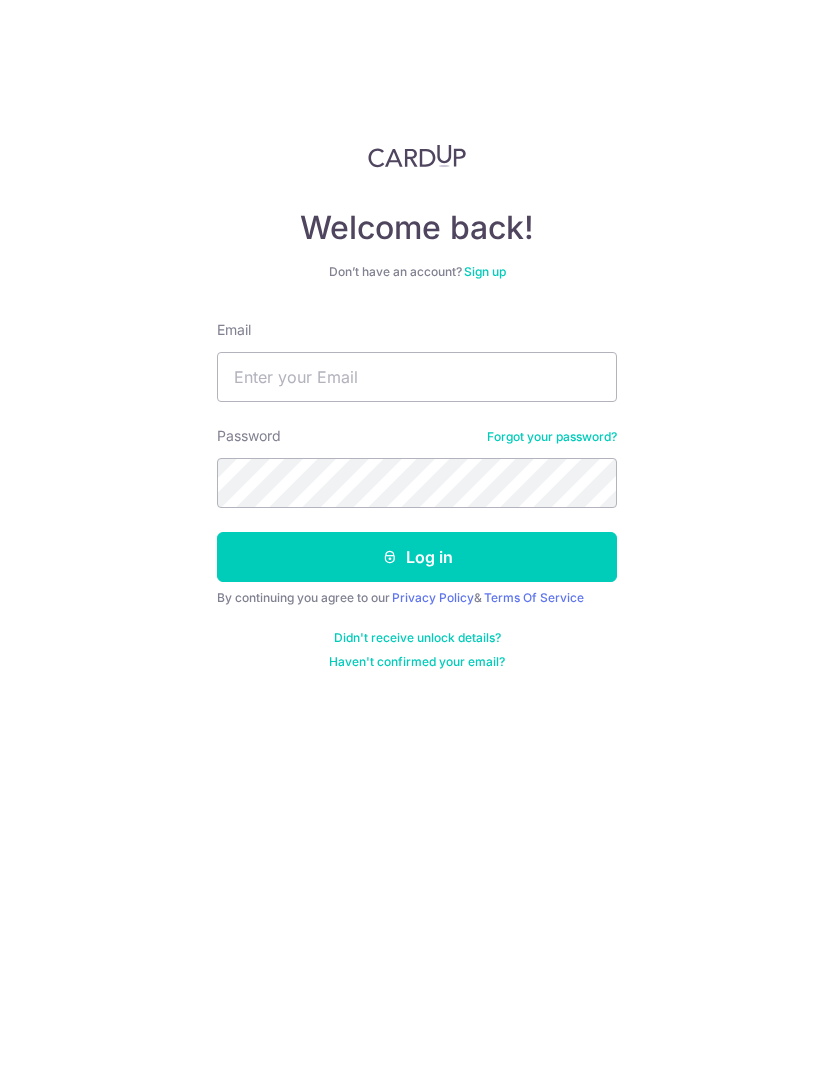 click on "Sign up" at bounding box center [485, 271] 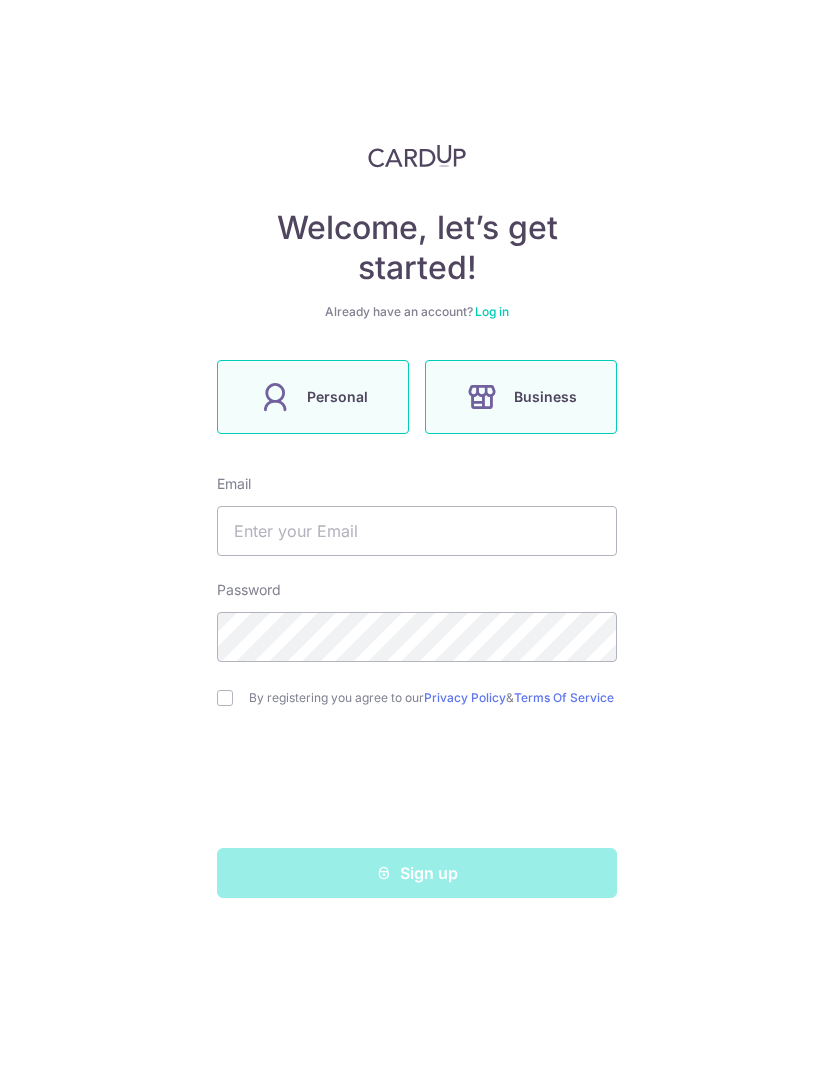 click on "Business" at bounding box center (521, 397) 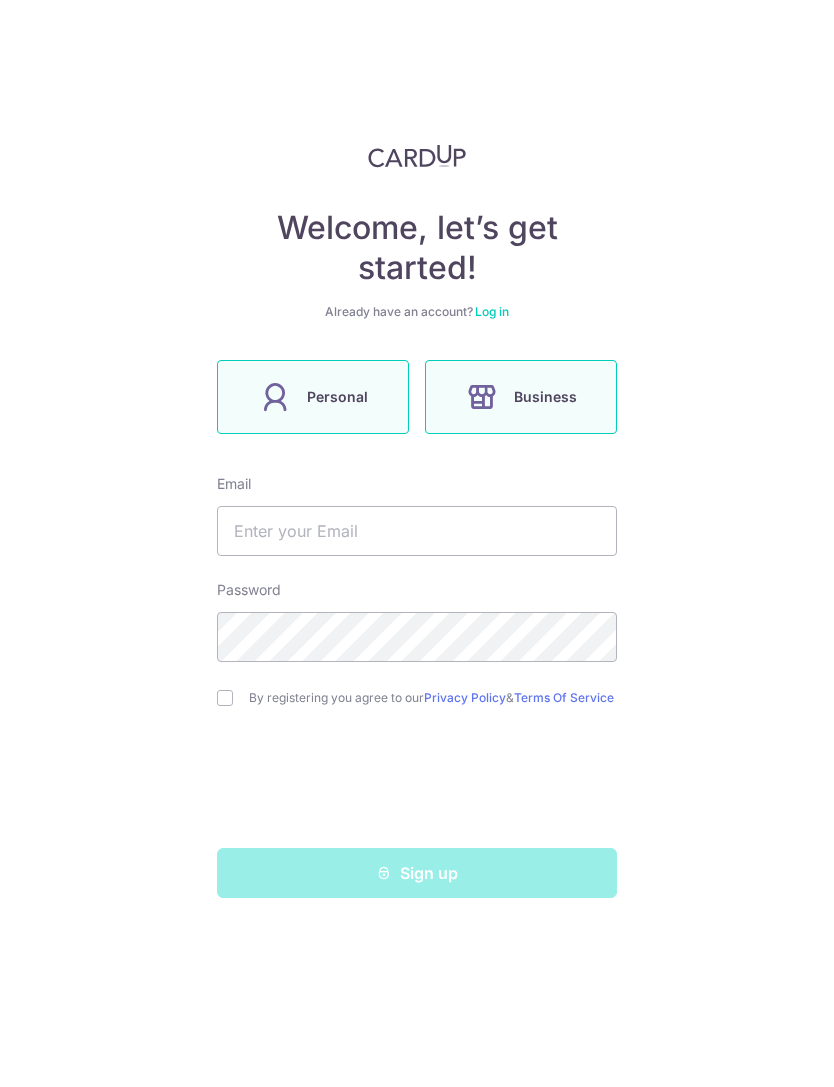 click on "Personal" at bounding box center (313, 397) 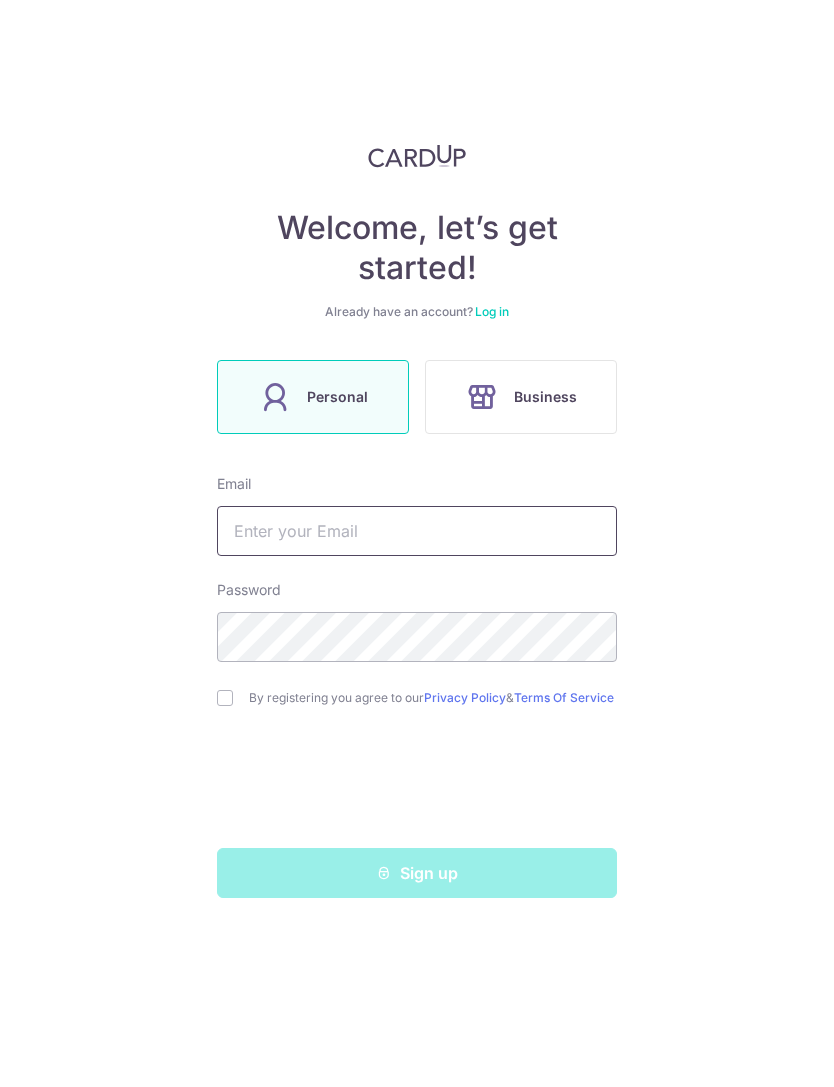 click at bounding box center [417, 531] 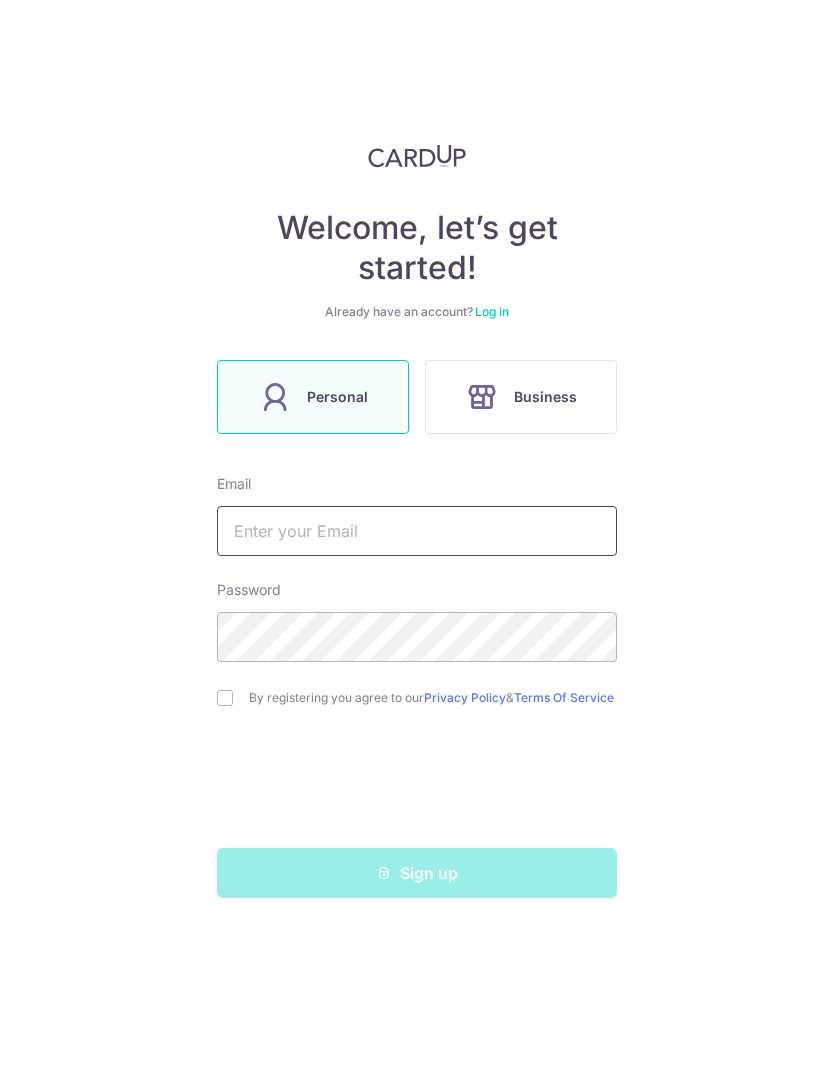 type on "C" 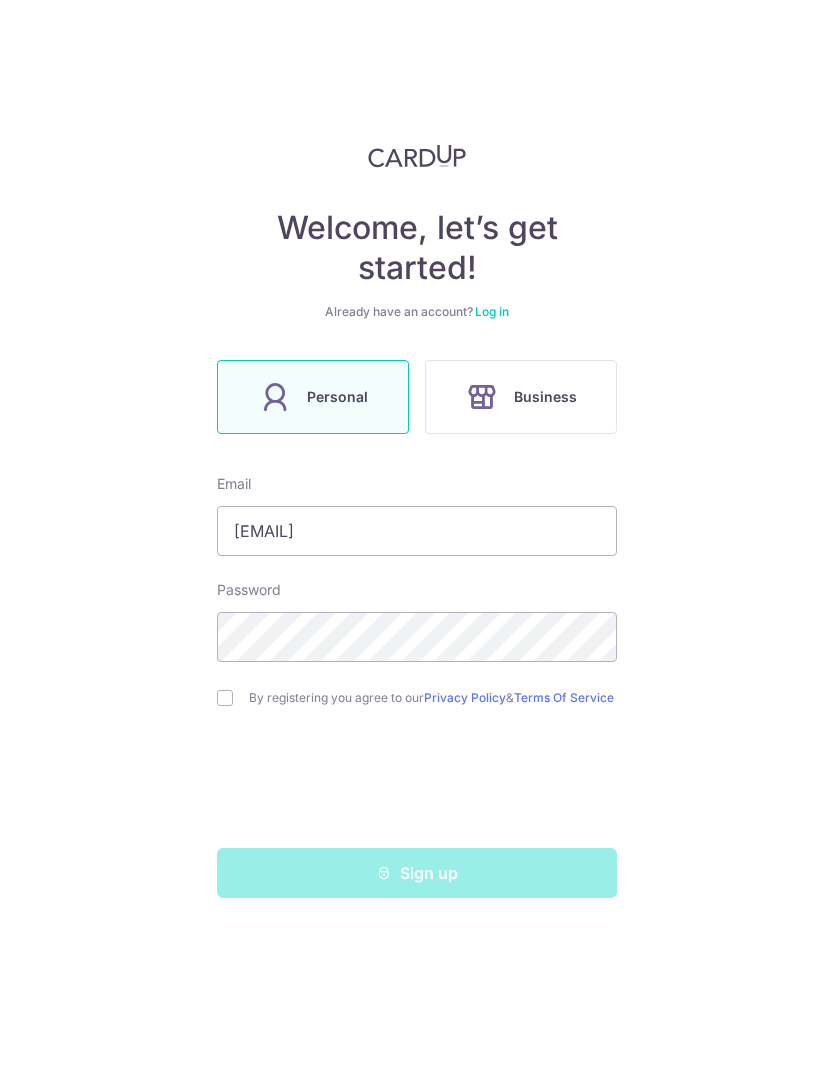 click on "Welcome, let’s get started!
Already have an account?  Log in
Personal
Business
Email
chunhan04@gmail.com
Password
By registering you agree to our
Privacy Policy
&  Terms Of Service
Sign up" at bounding box center [417, 543] 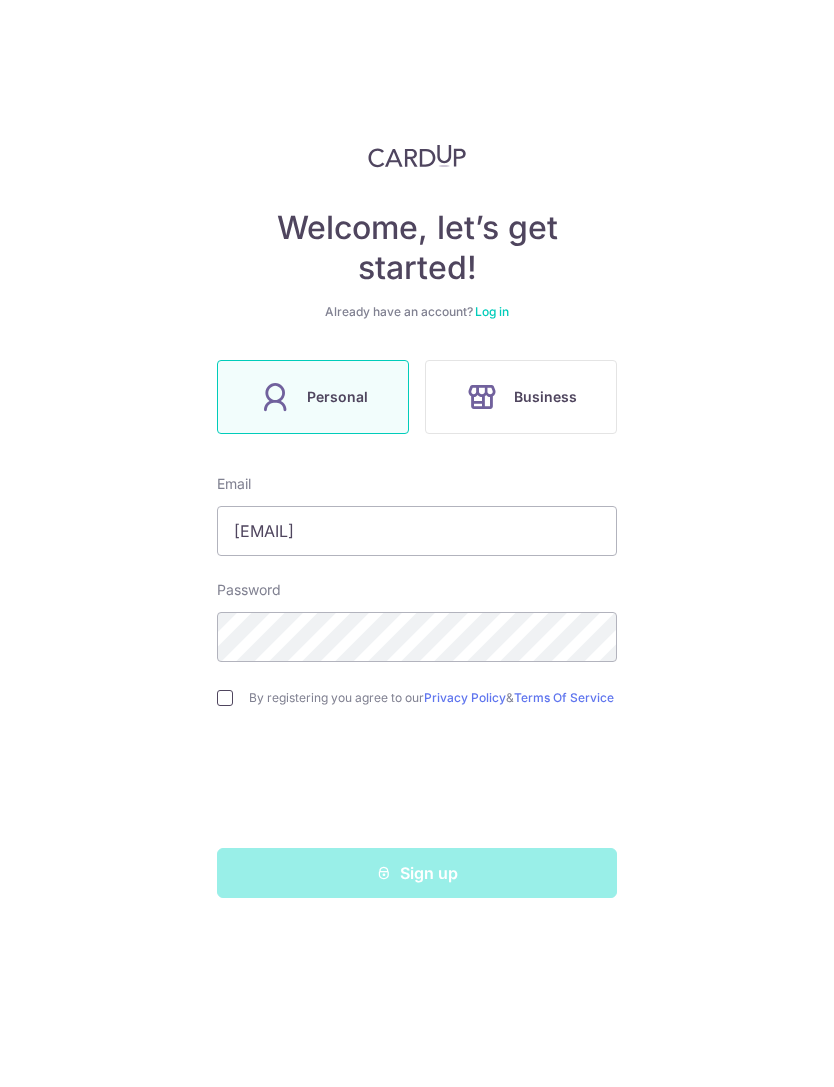 click at bounding box center [225, 698] 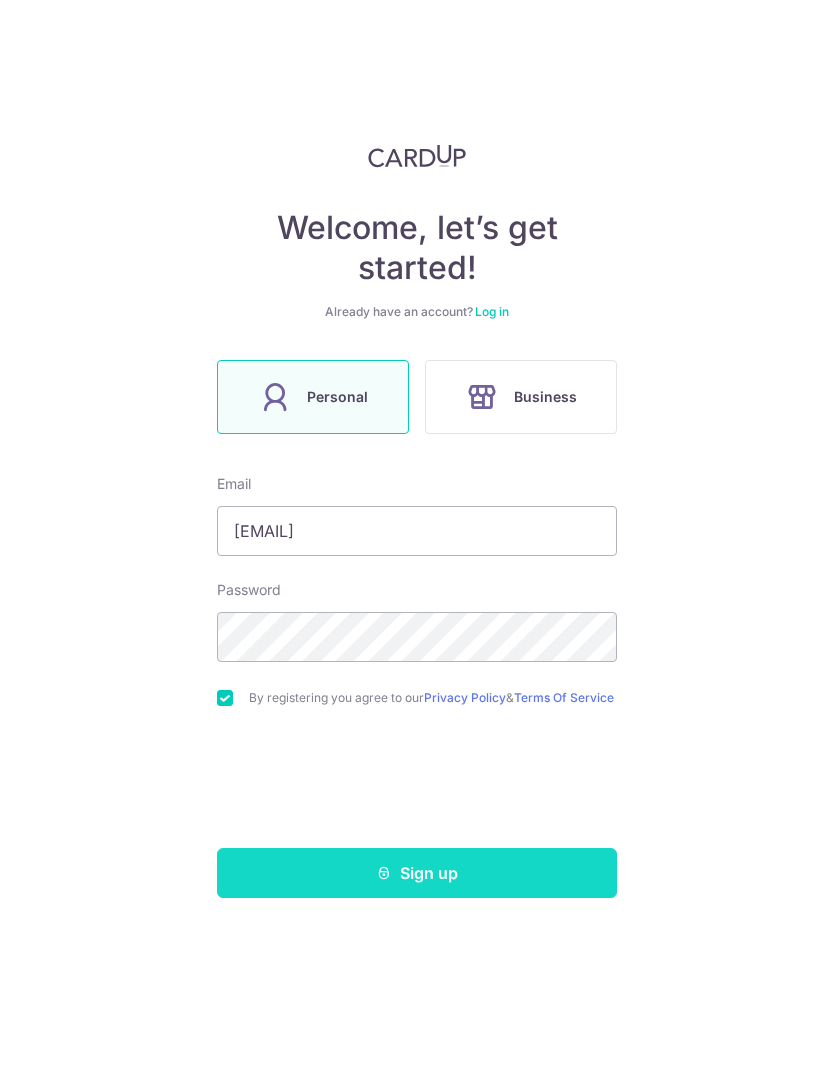 click on "Sign up" at bounding box center [417, 873] 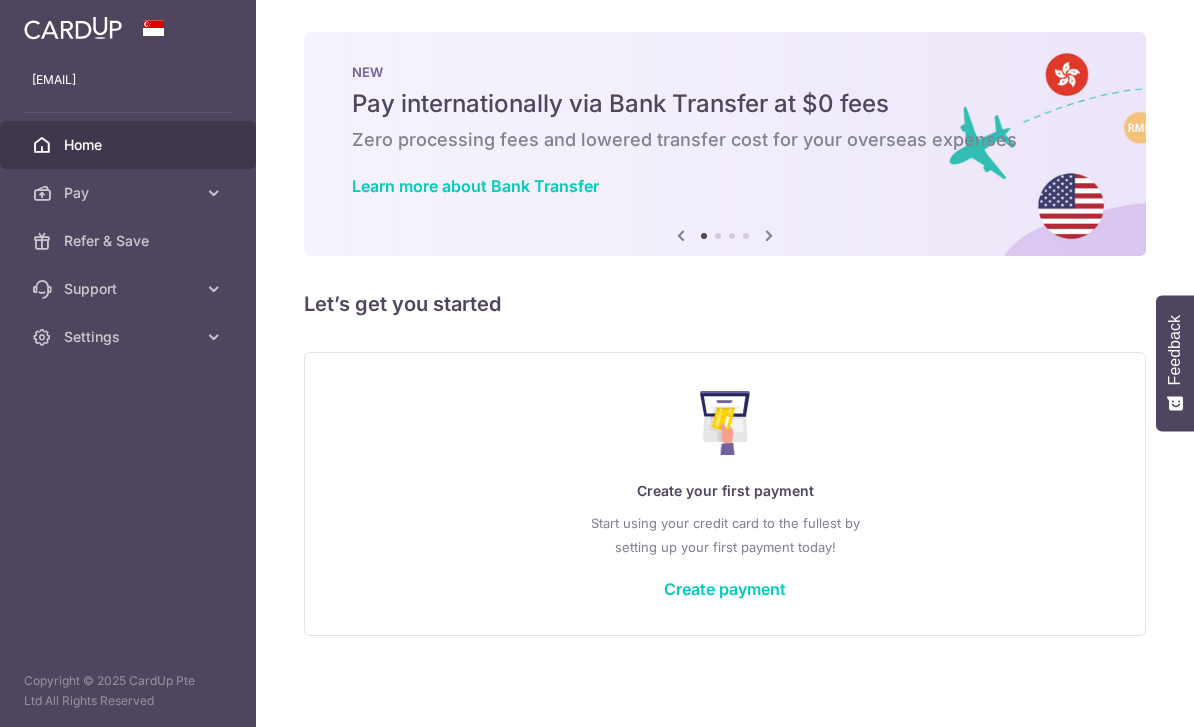 scroll, scrollTop: 0, scrollLeft: 0, axis: both 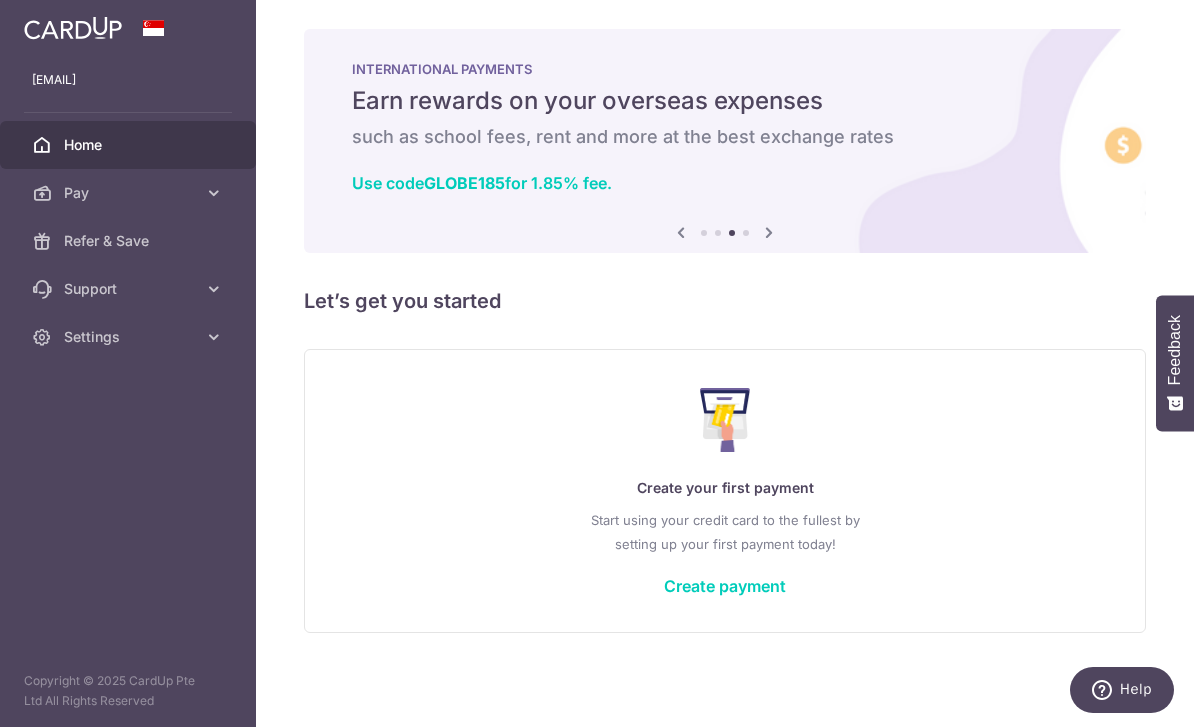 click at bounding box center [0, 0] 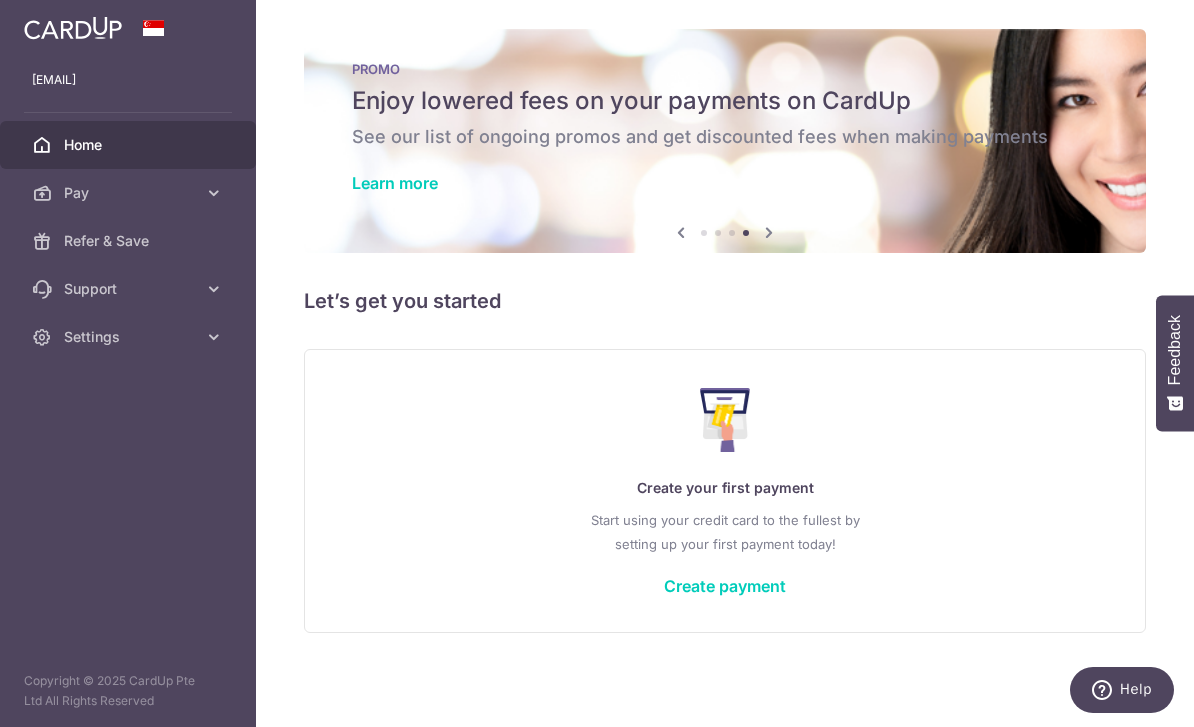 scroll, scrollTop: 20, scrollLeft: 0, axis: vertical 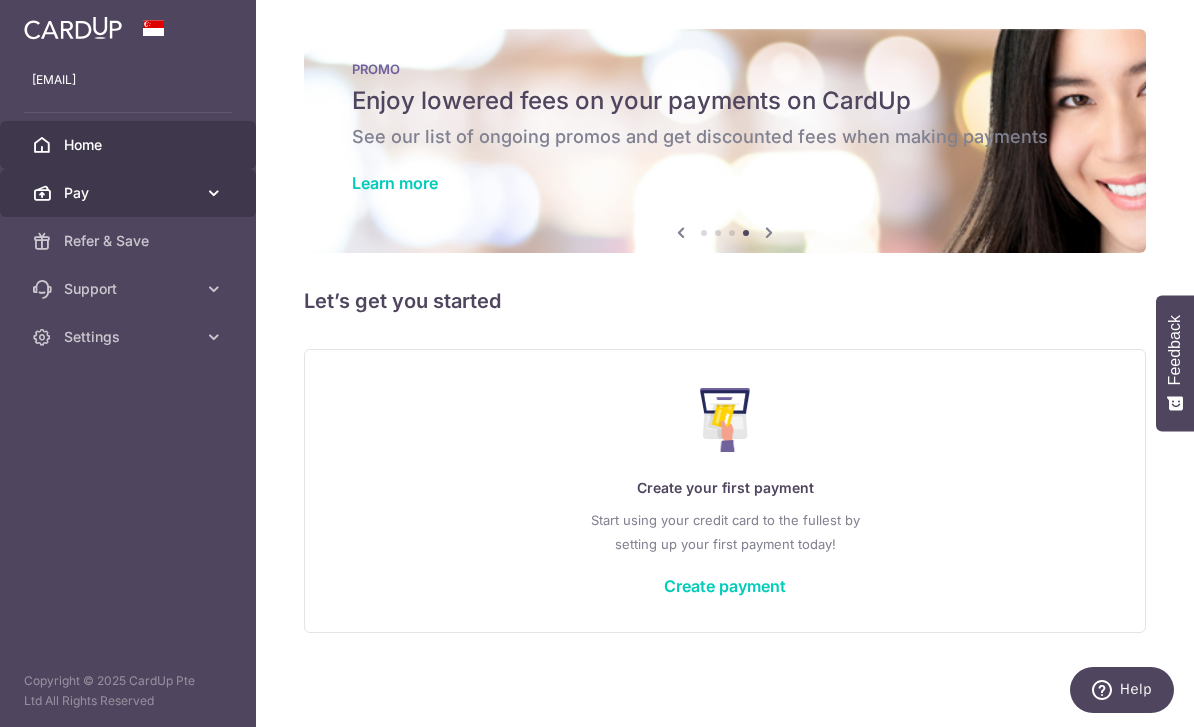 click at bounding box center [214, 193] 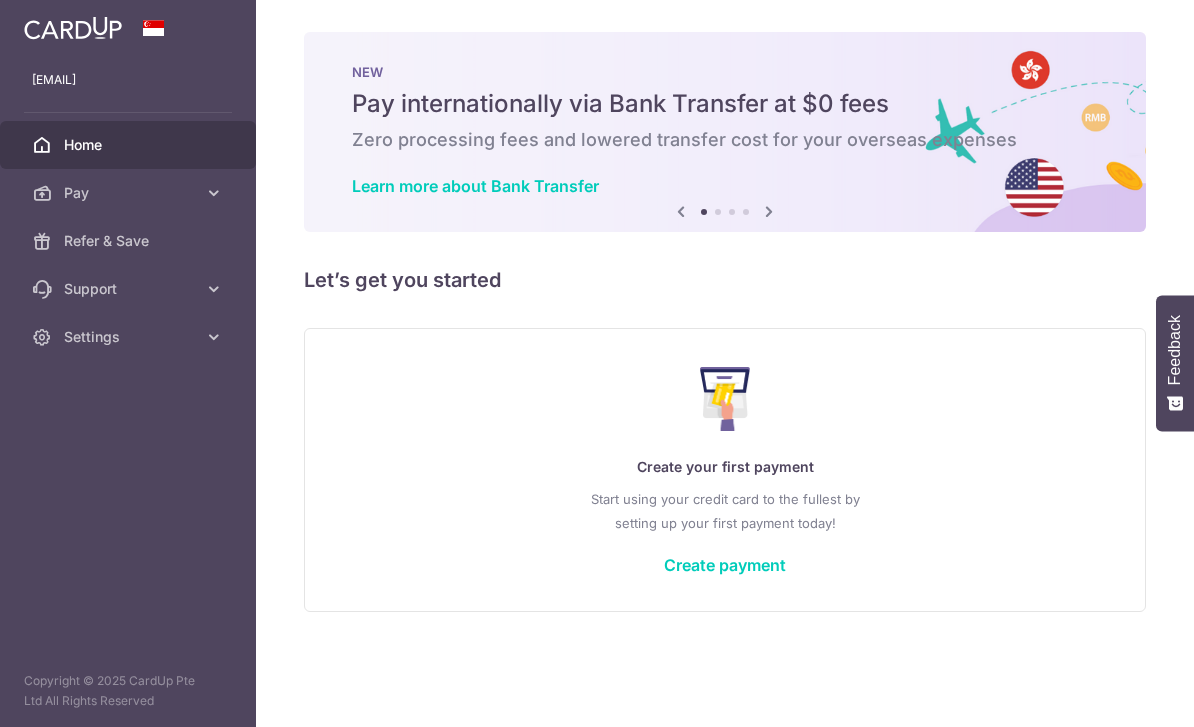 scroll, scrollTop: 0, scrollLeft: 0, axis: both 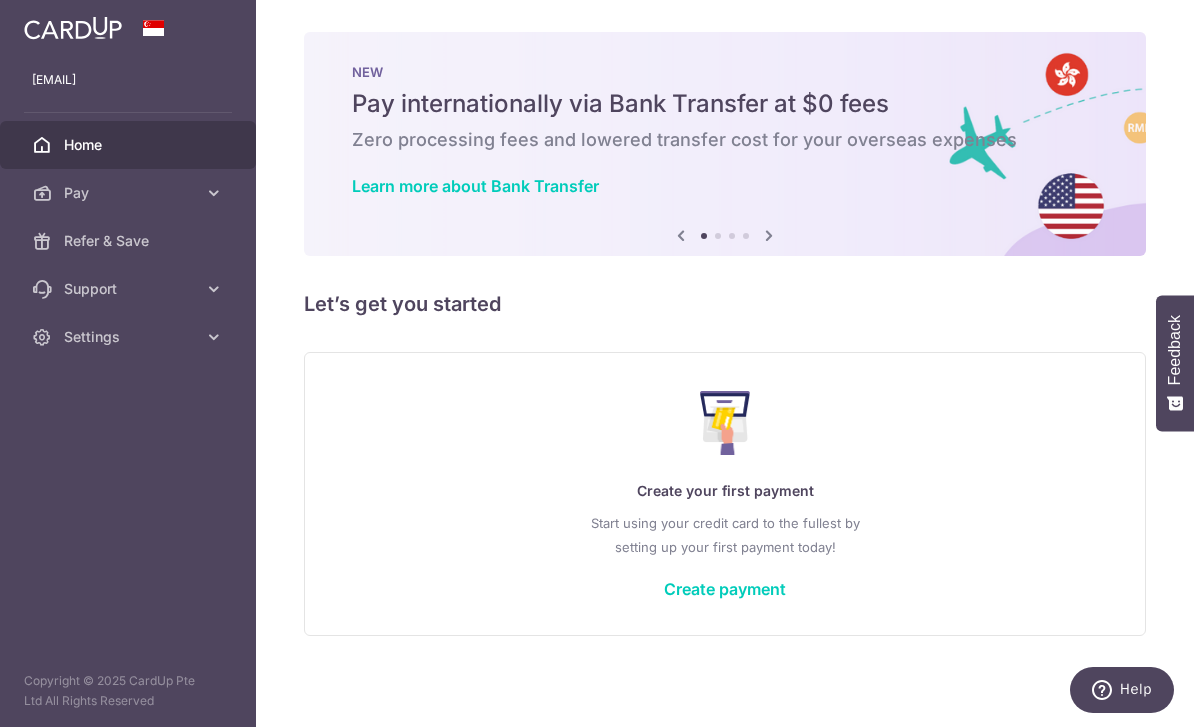 click at bounding box center [0, 0] 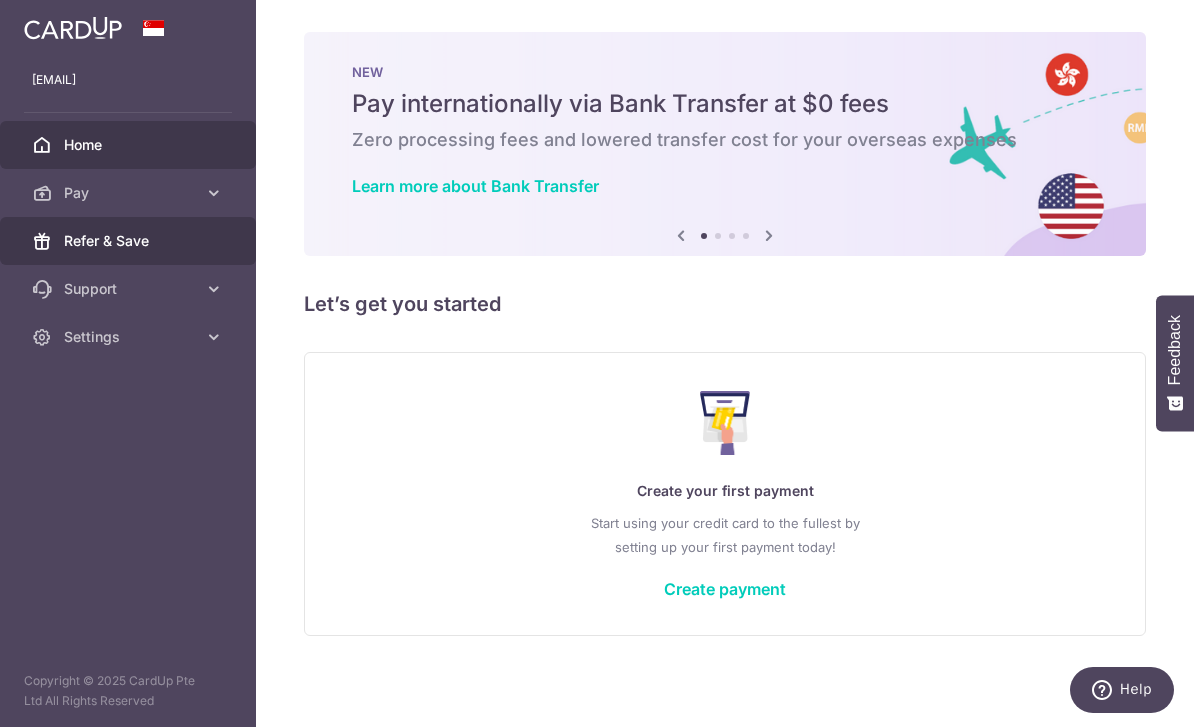 click on "Refer & Save" at bounding box center (128, 241) 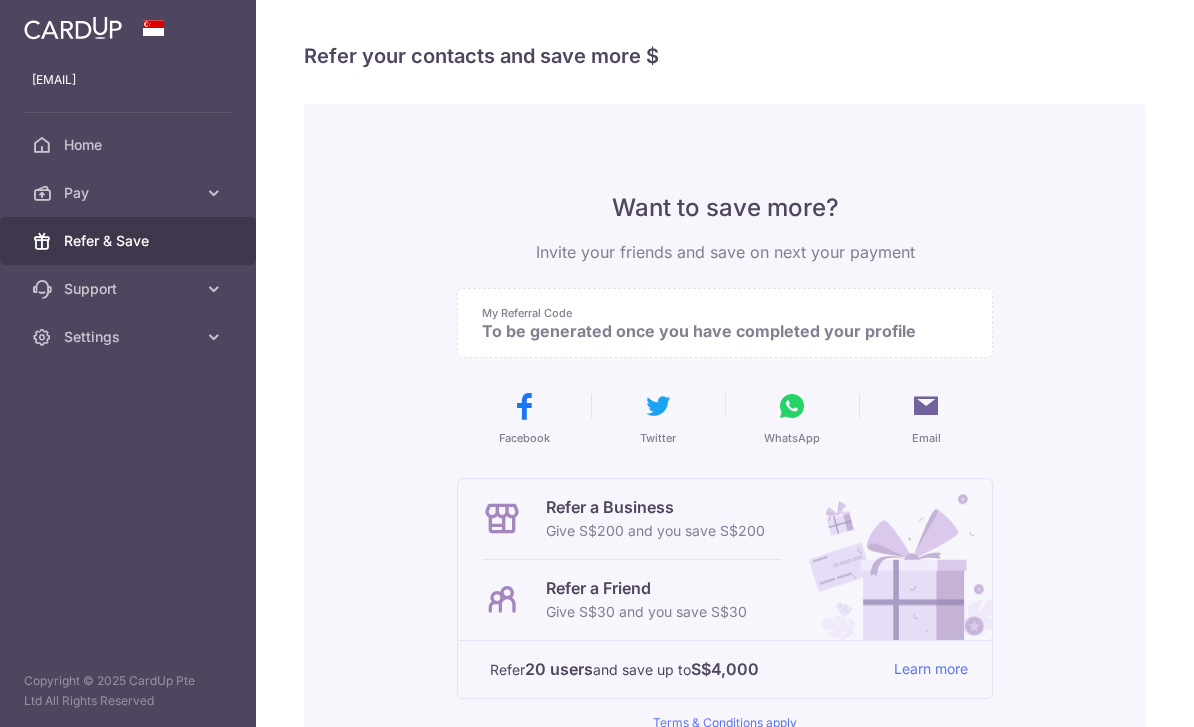 scroll, scrollTop: 0, scrollLeft: 0, axis: both 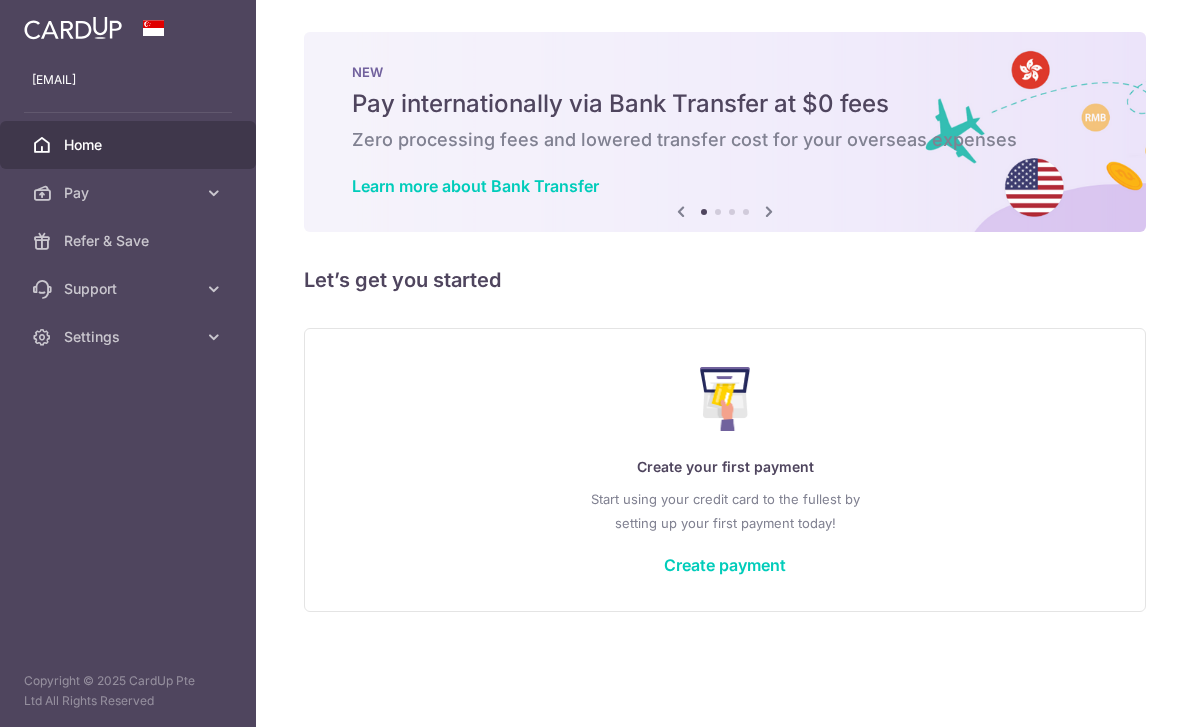 click at bounding box center (0, 0) 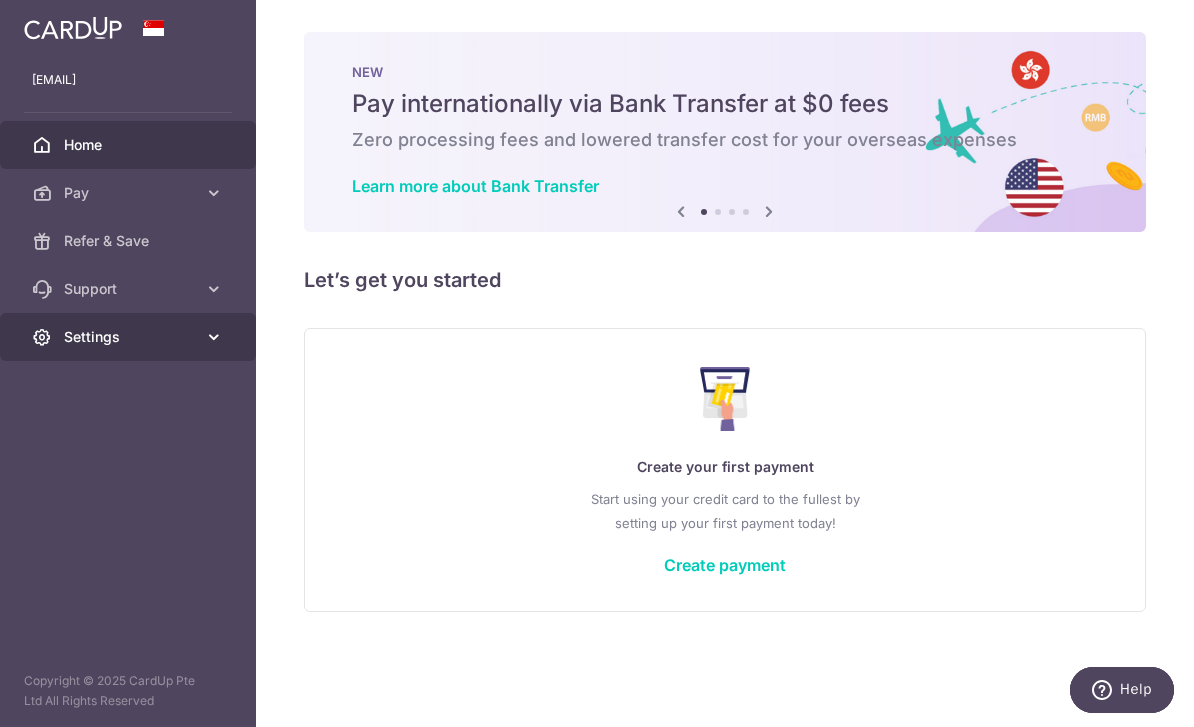 click at bounding box center (214, 337) 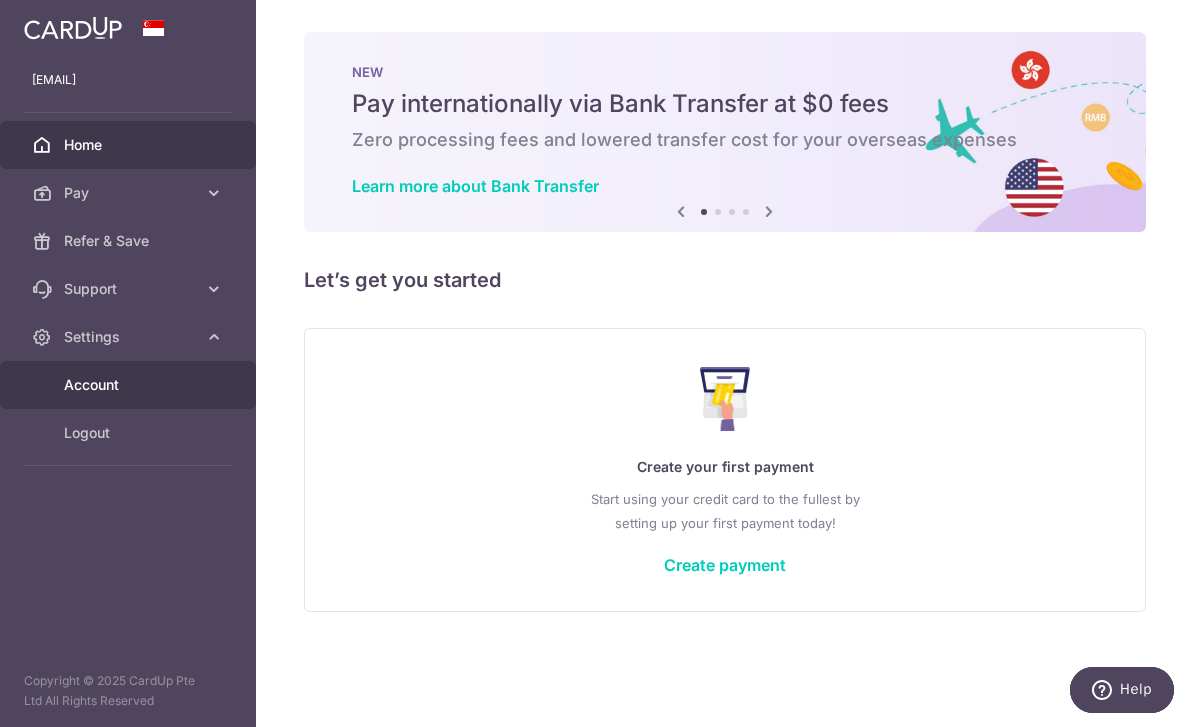 click on "Account" at bounding box center (130, 385) 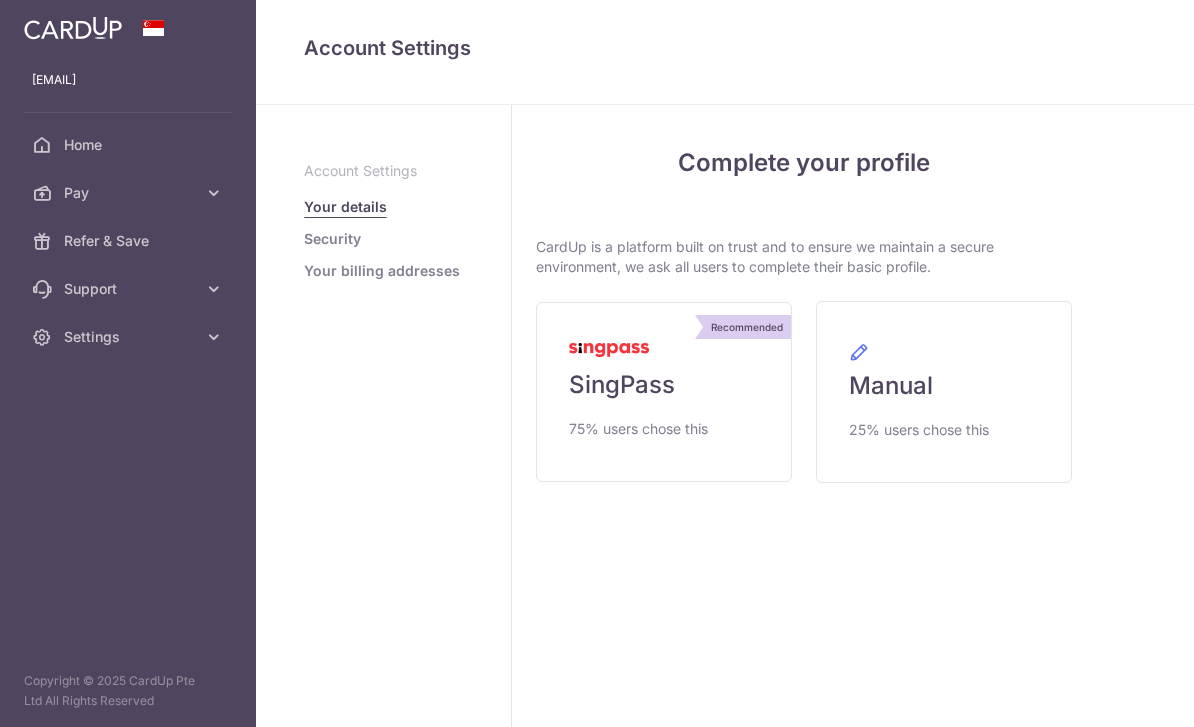 scroll, scrollTop: 0, scrollLeft: 0, axis: both 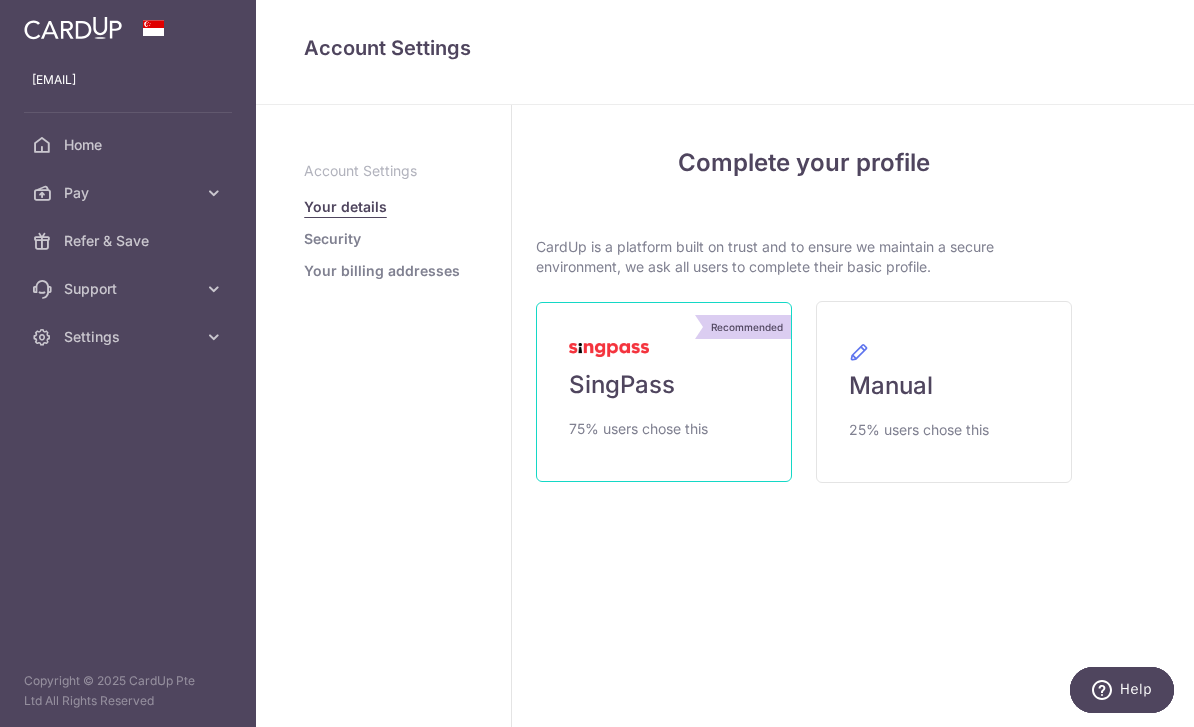 click on "Recommended
SingPass
75% users chose this" at bounding box center [664, 392] 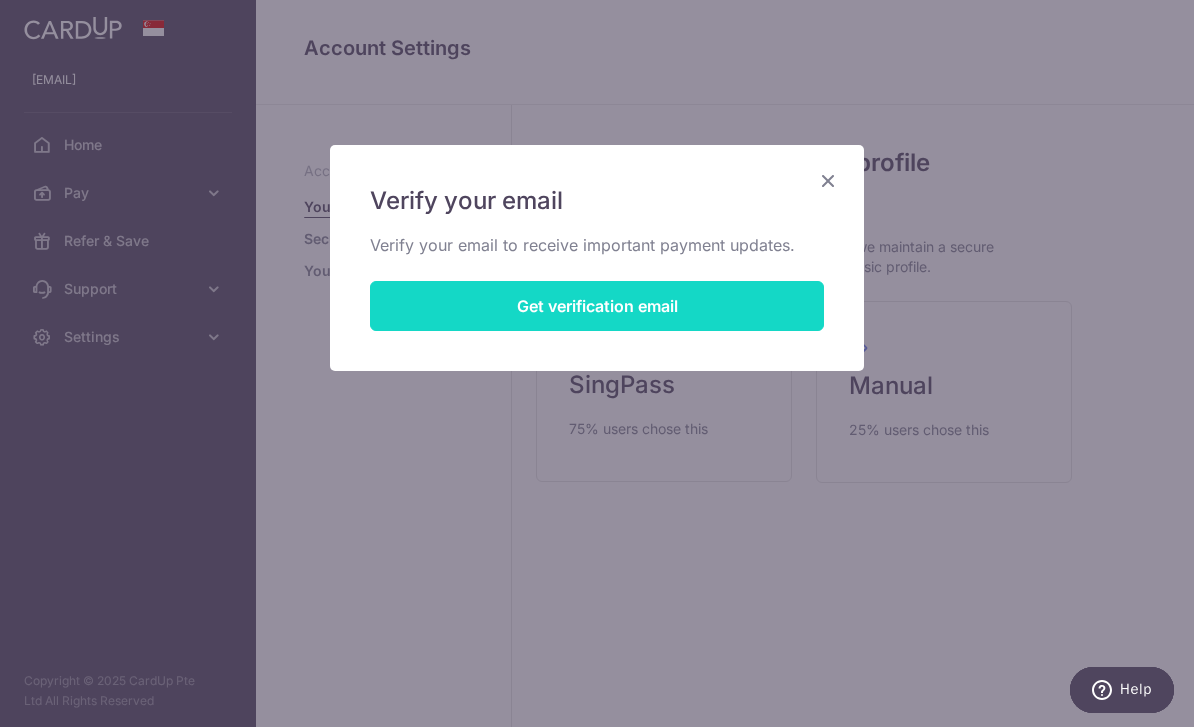 click on "Get verification email" at bounding box center [597, 306] 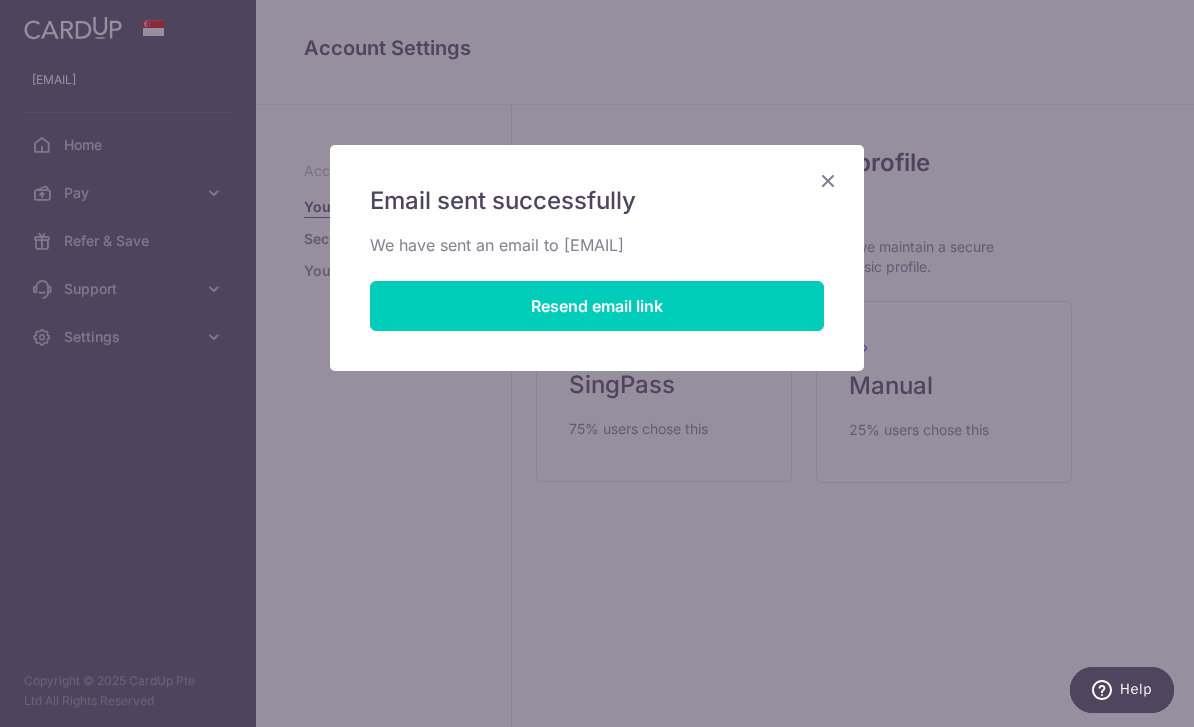 click at bounding box center [828, 180] 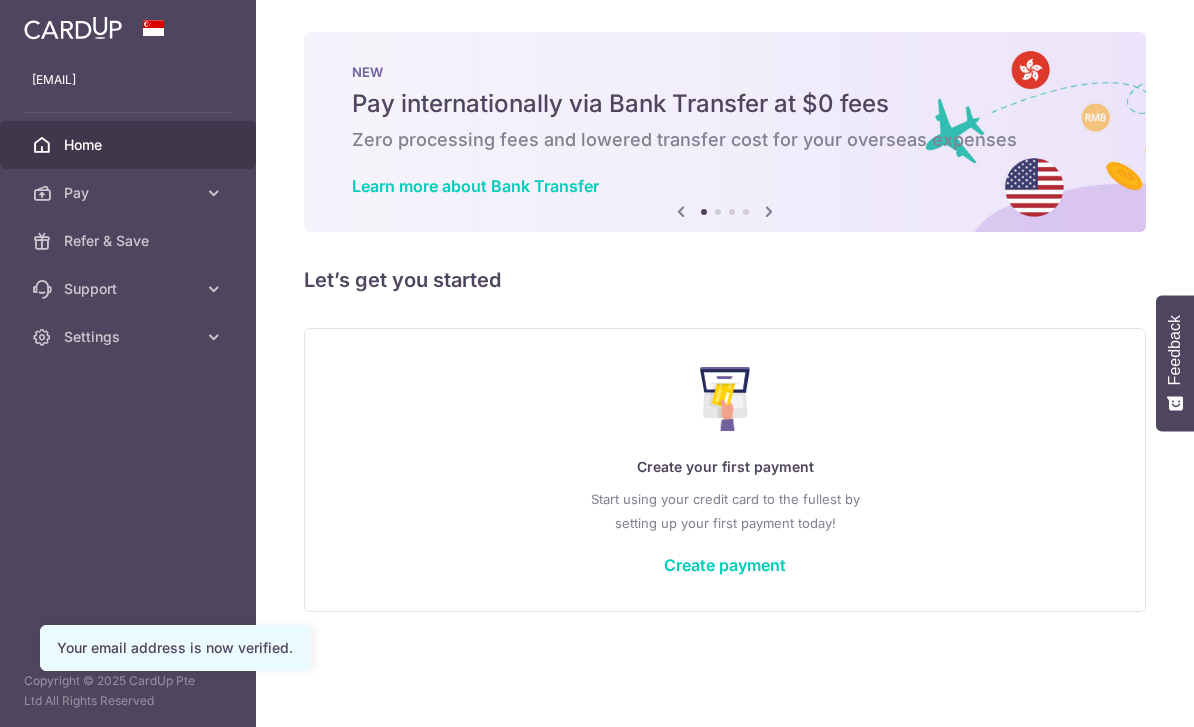 scroll, scrollTop: 0, scrollLeft: 0, axis: both 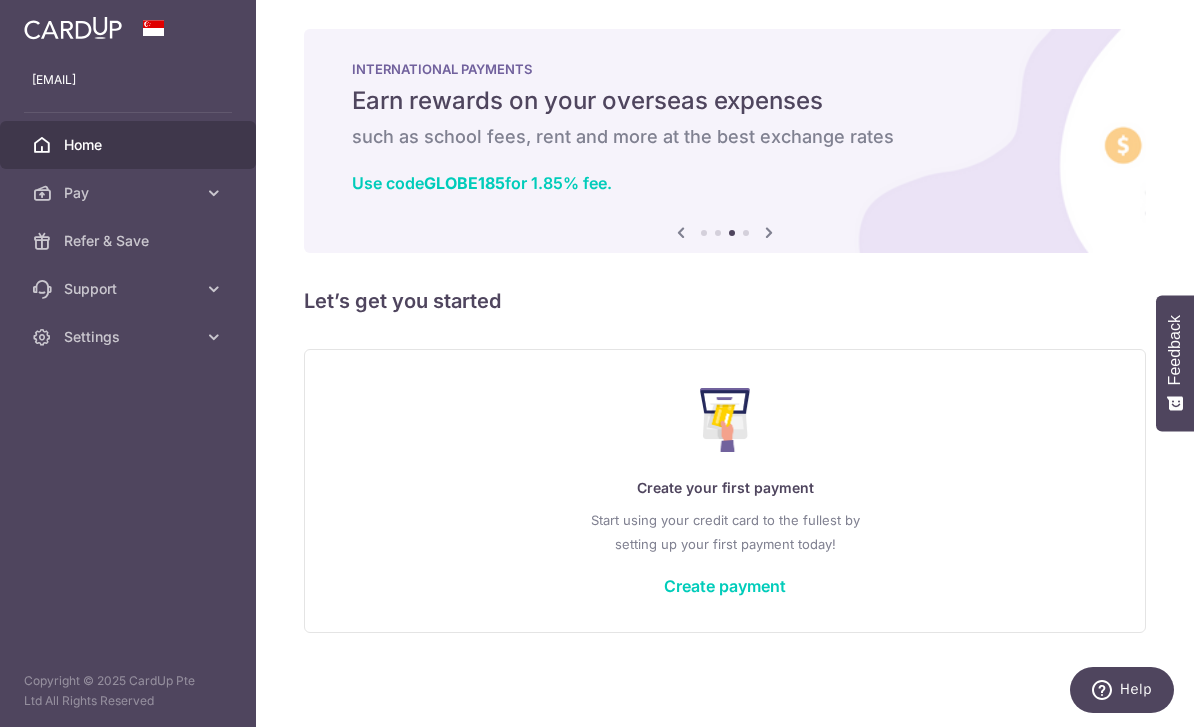 click at bounding box center [0, 0] 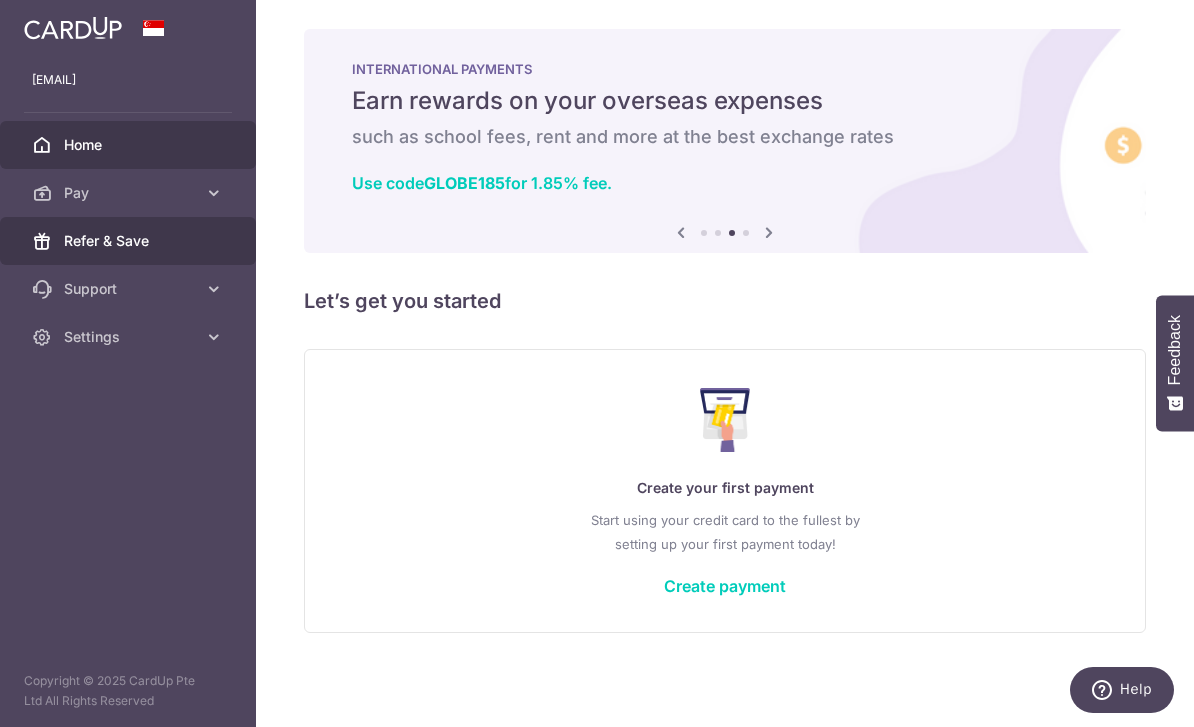 click on "Refer & Save" at bounding box center [128, 241] 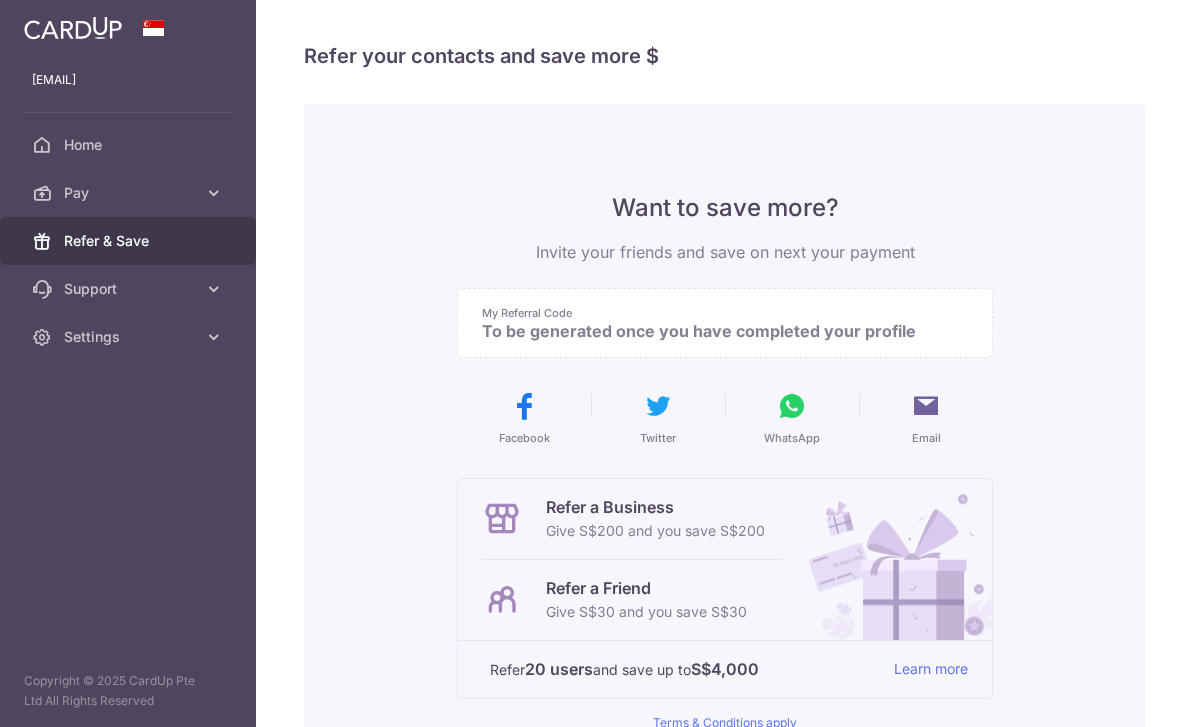 scroll, scrollTop: 0, scrollLeft: 0, axis: both 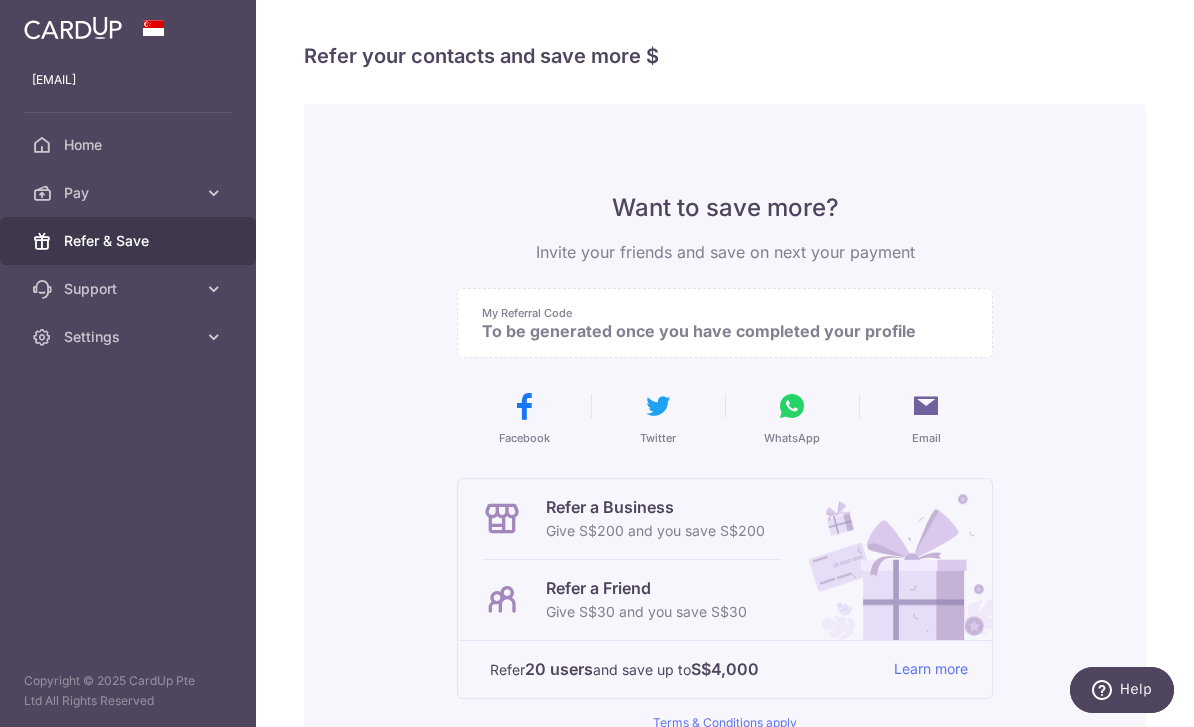 click at bounding box center [0, 0] 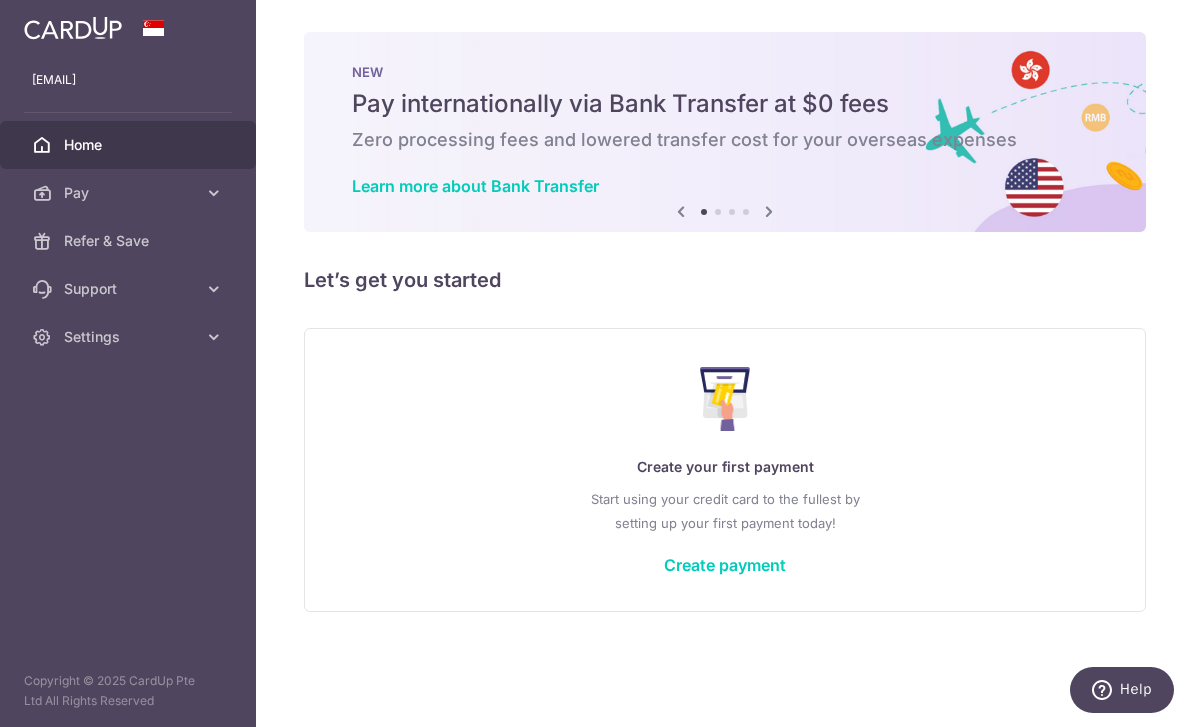 scroll, scrollTop: 0, scrollLeft: 0, axis: both 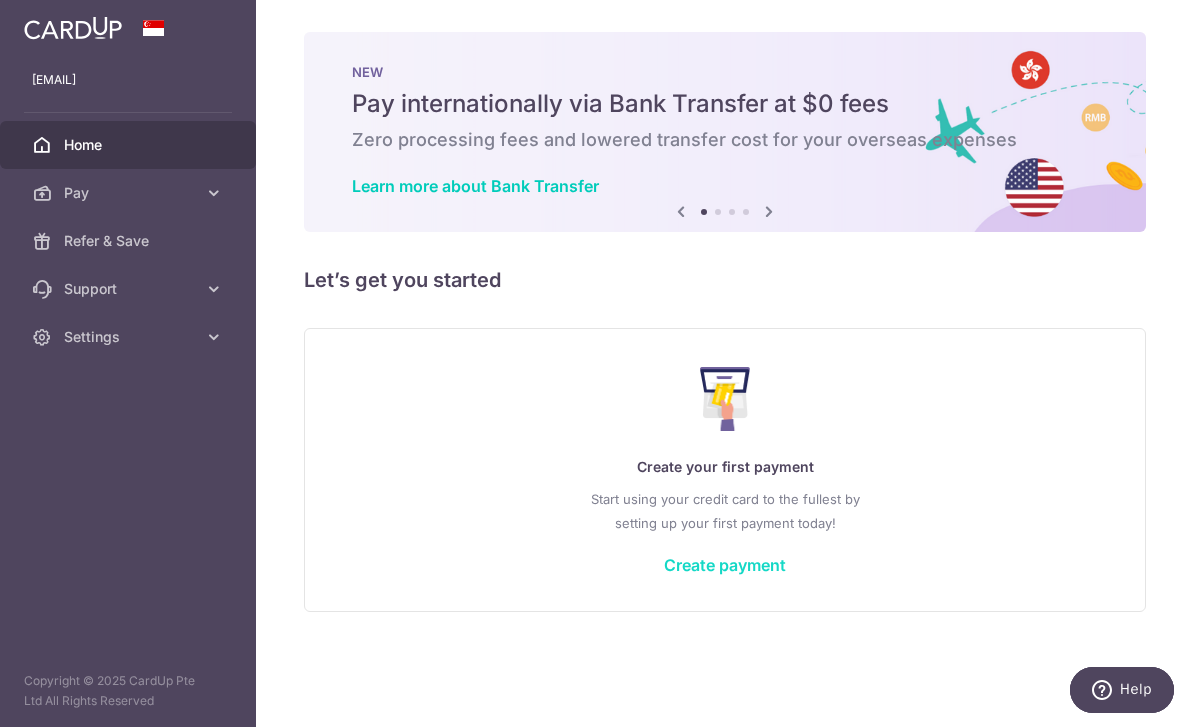 click on "Create payment" at bounding box center (725, 565) 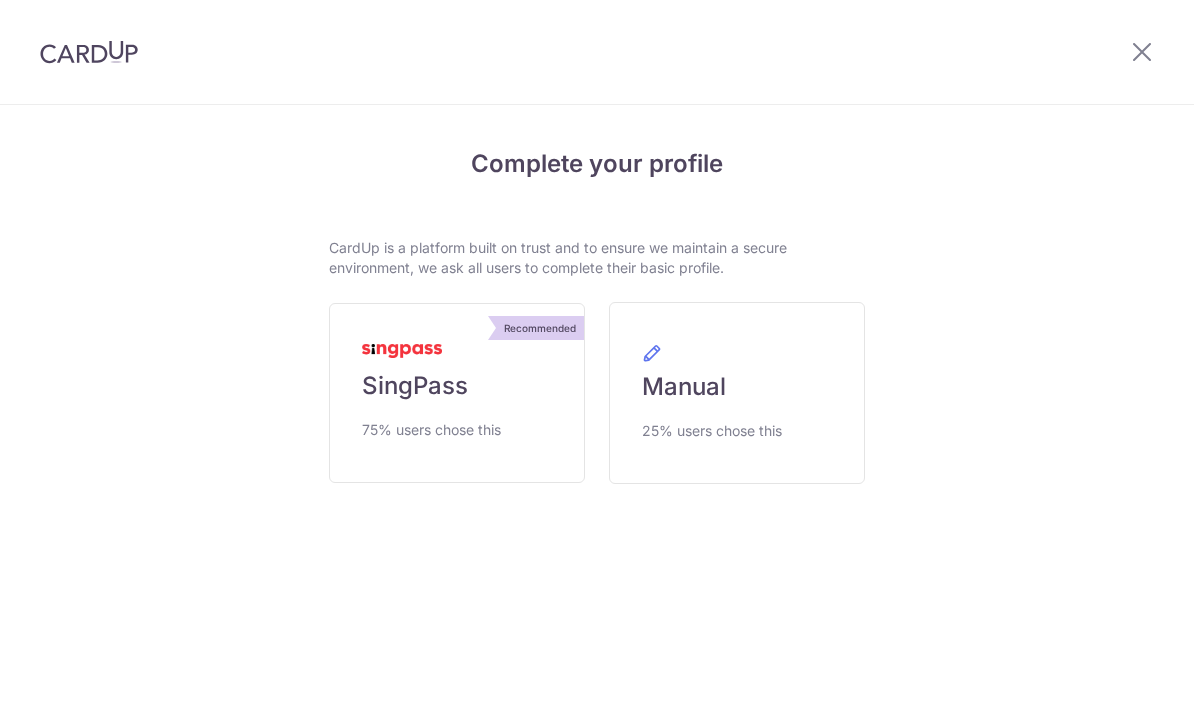 scroll, scrollTop: 0, scrollLeft: 0, axis: both 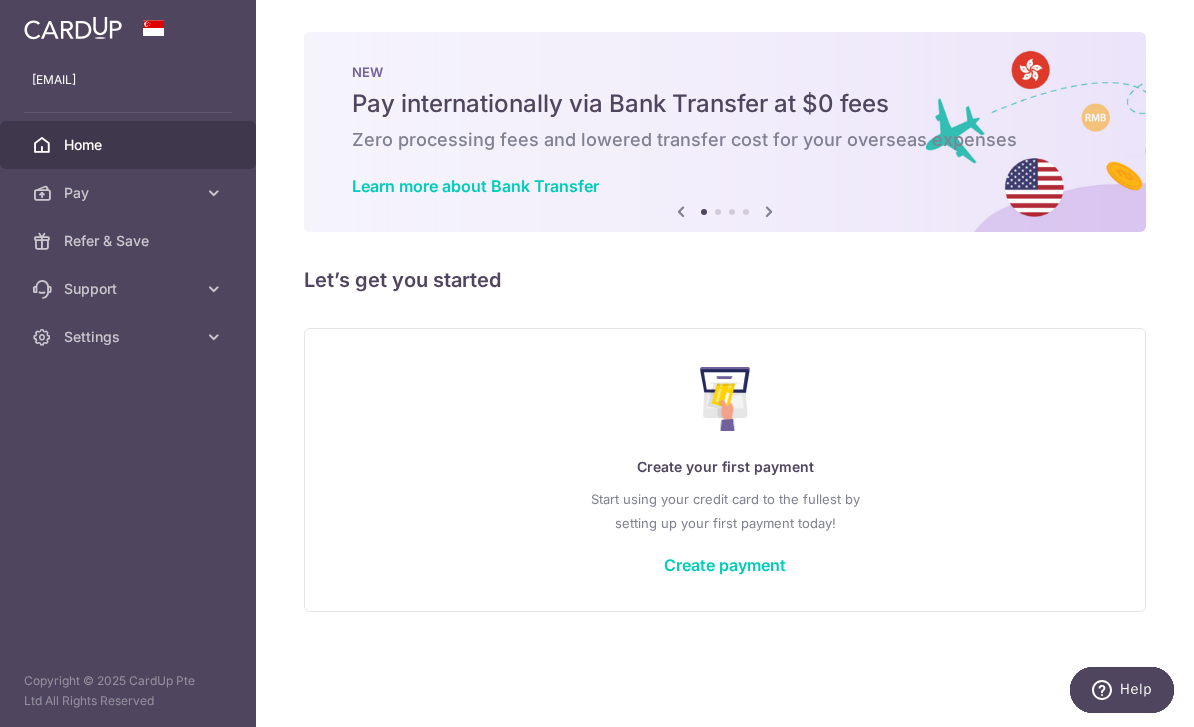 click at bounding box center [0, 0] 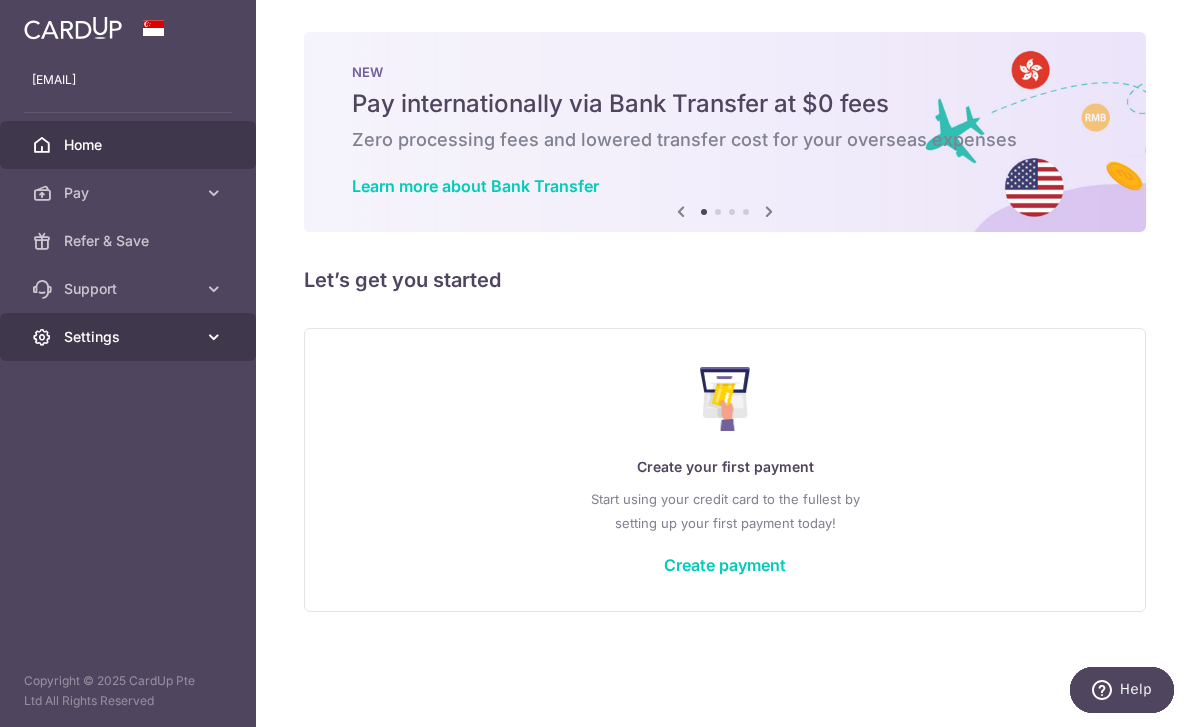click on "Settings" at bounding box center (130, 337) 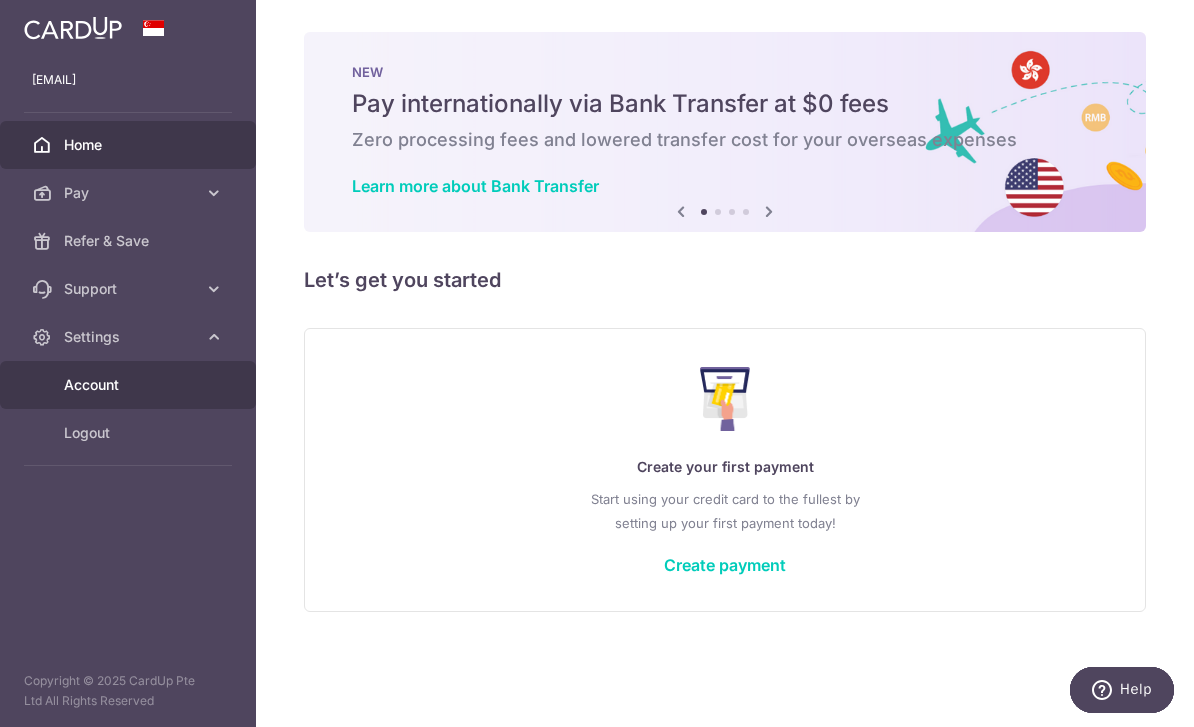 click on "Account" at bounding box center [130, 385] 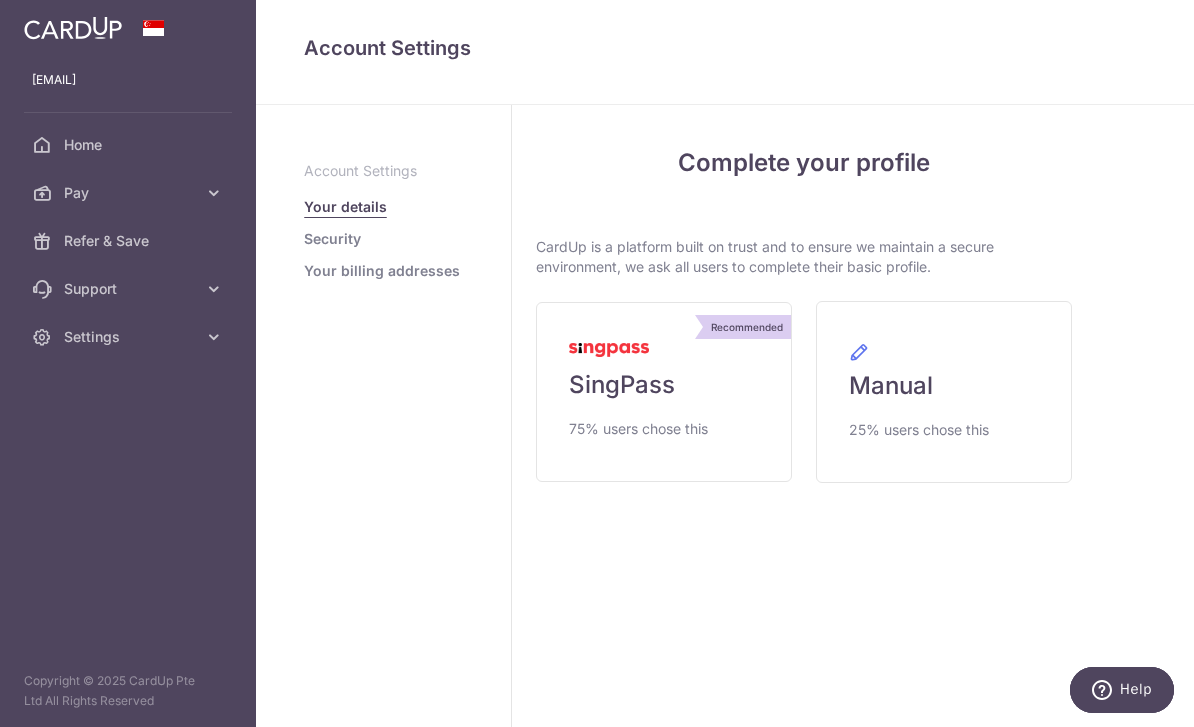scroll, scrollTop: 0, scrollLeft: 0, axis: both 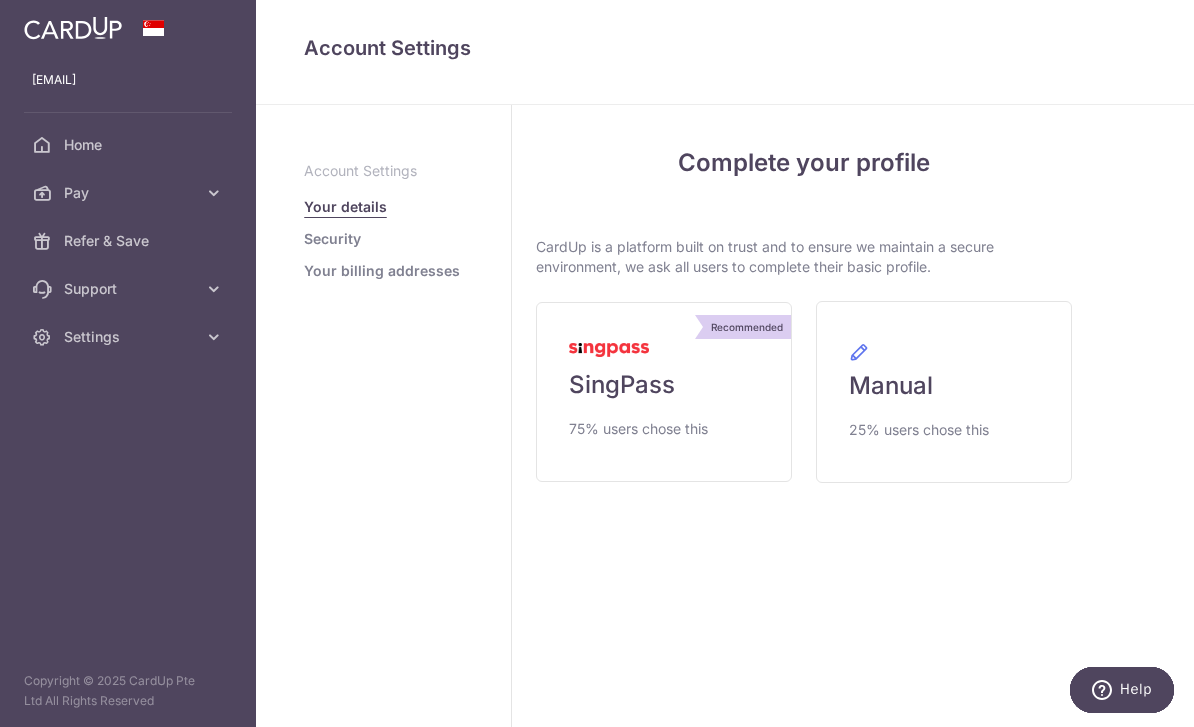 click on "Your billing addresses" at bounding box center [382, 271] 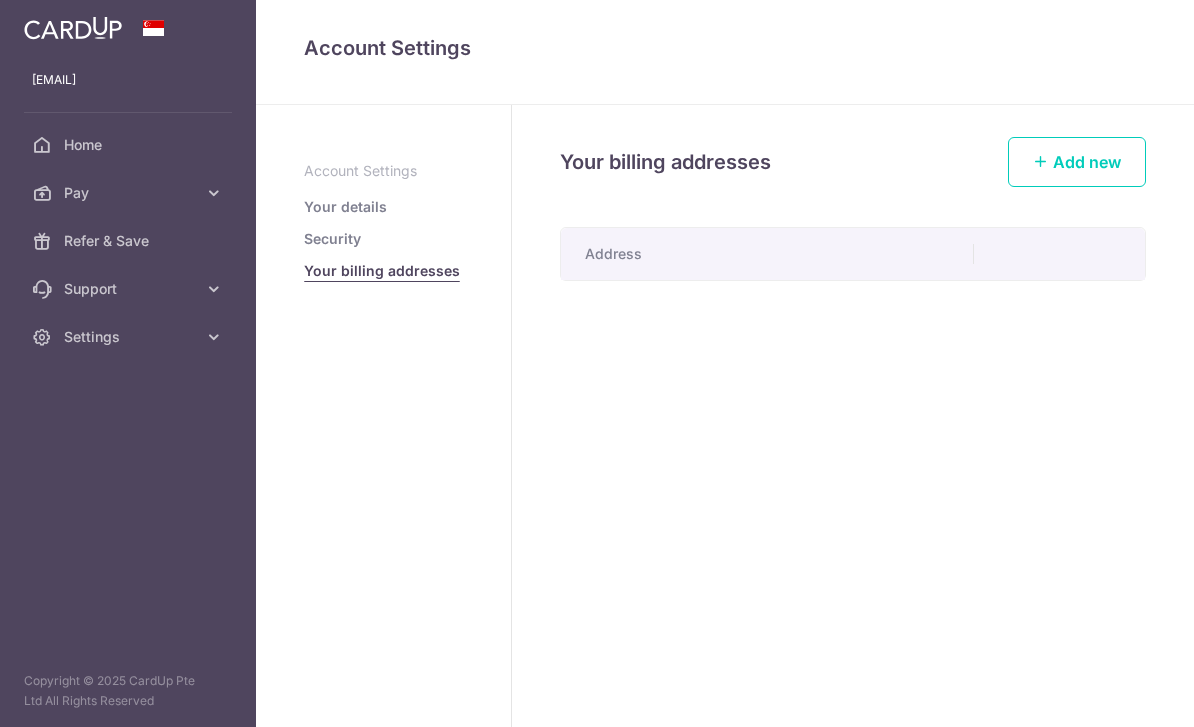 scroll, scrollTop: 0, scrollLeft: 0, axis: both 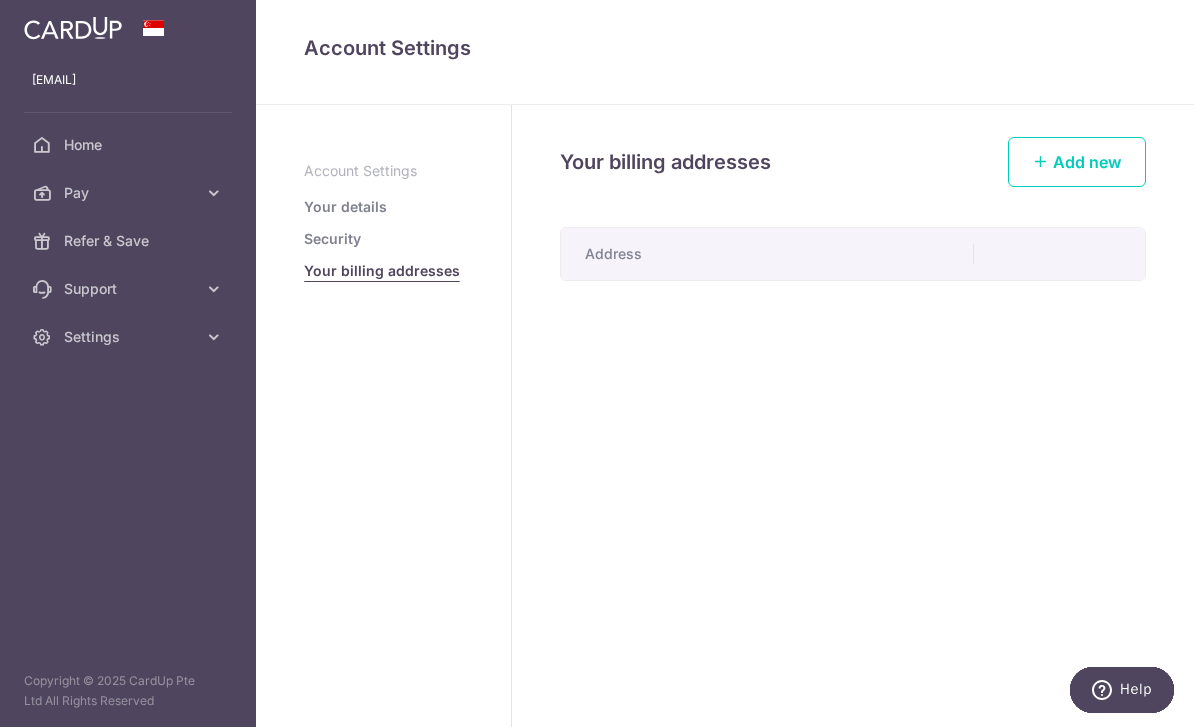 click on "Security" at bounding box center (332, 239) 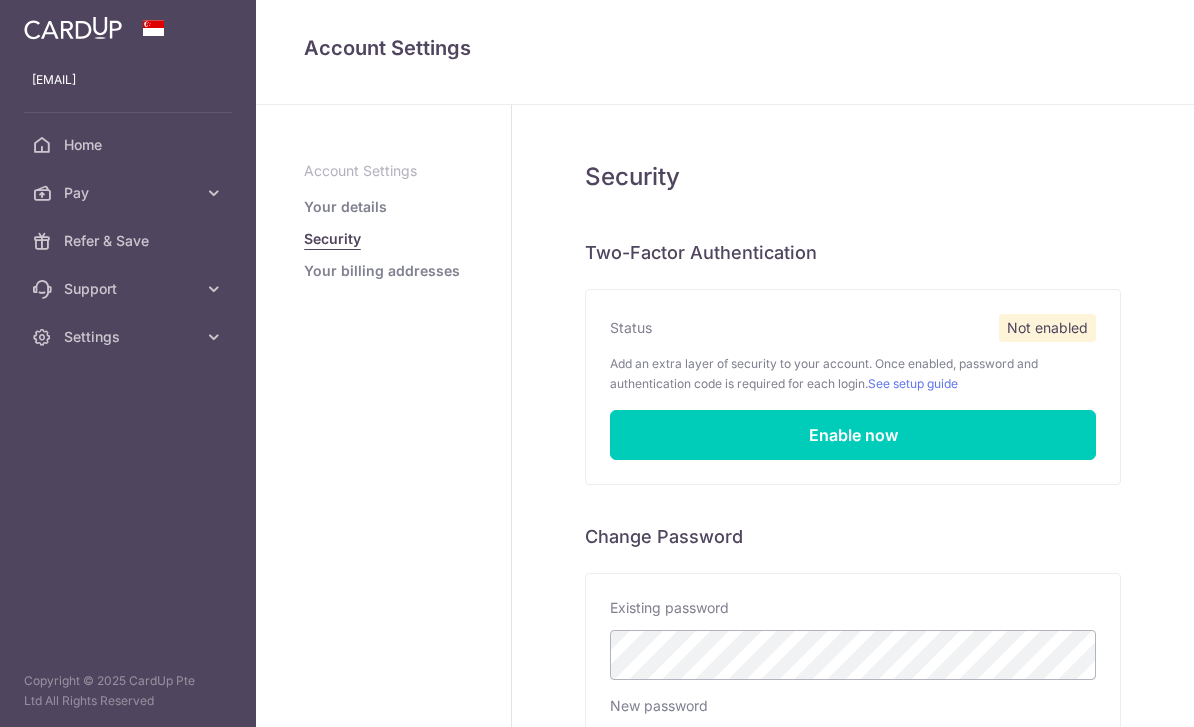 click on "Security" at bounding box center (332, 239) 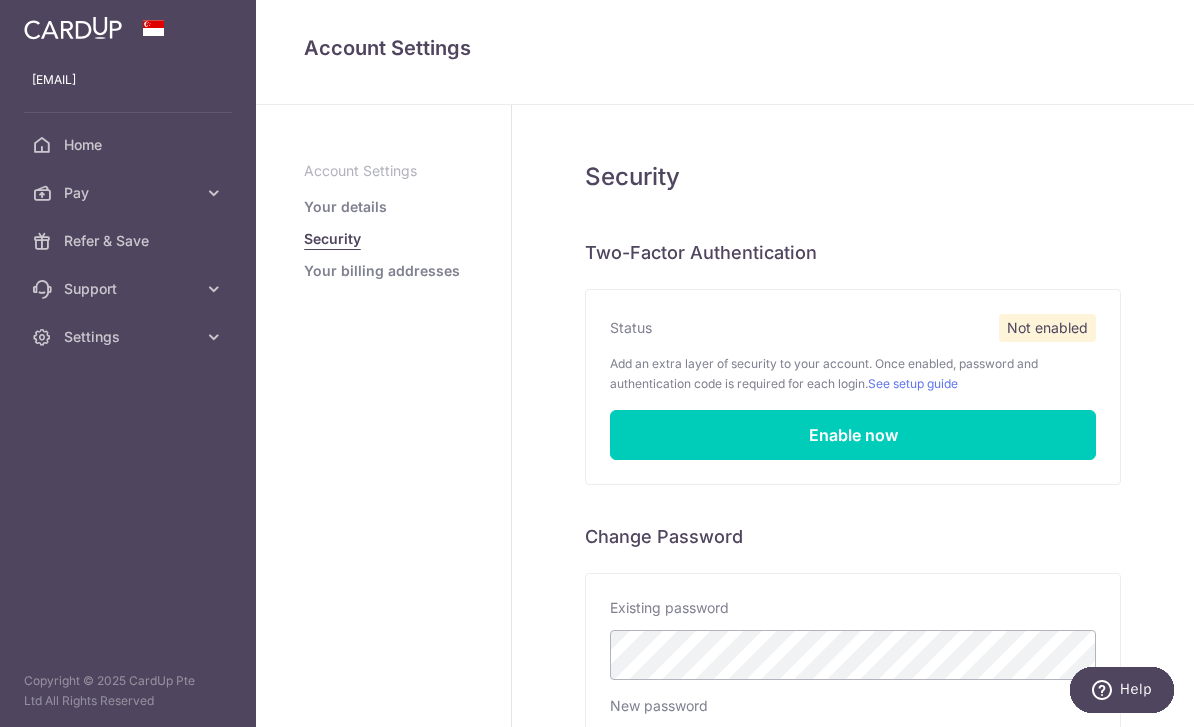 click on "Your details" at bounding box center [345, 207] 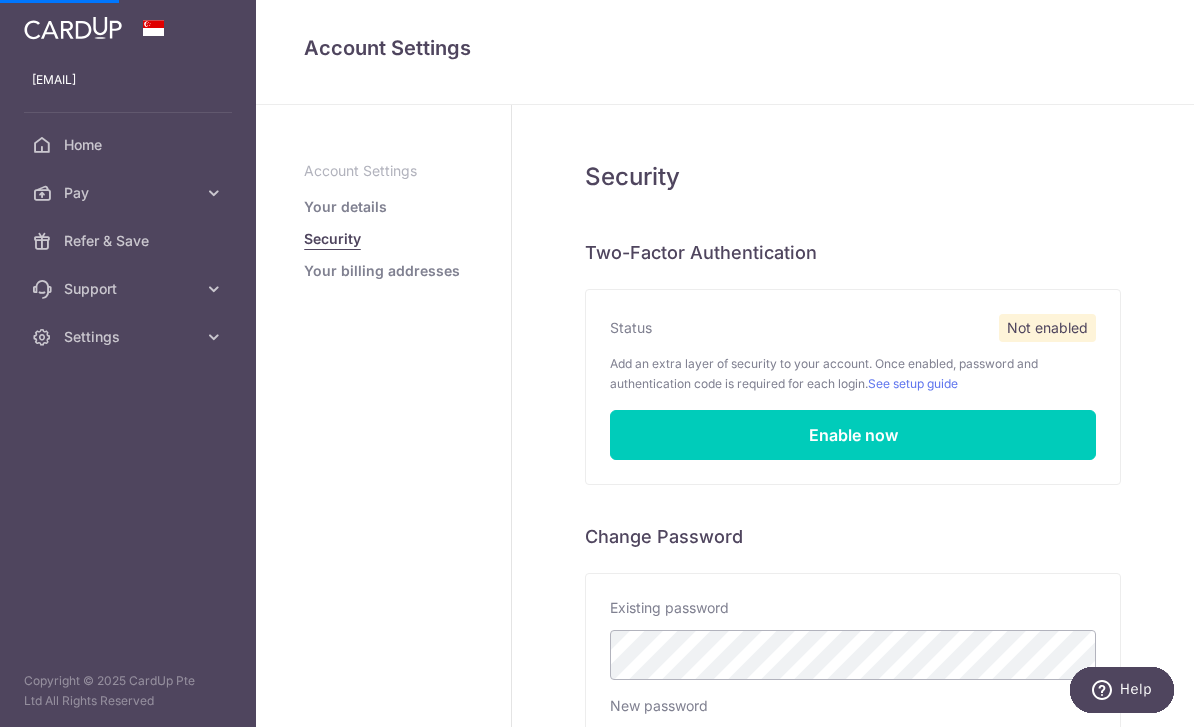click on "Your details" at bounding box center [345, 207] 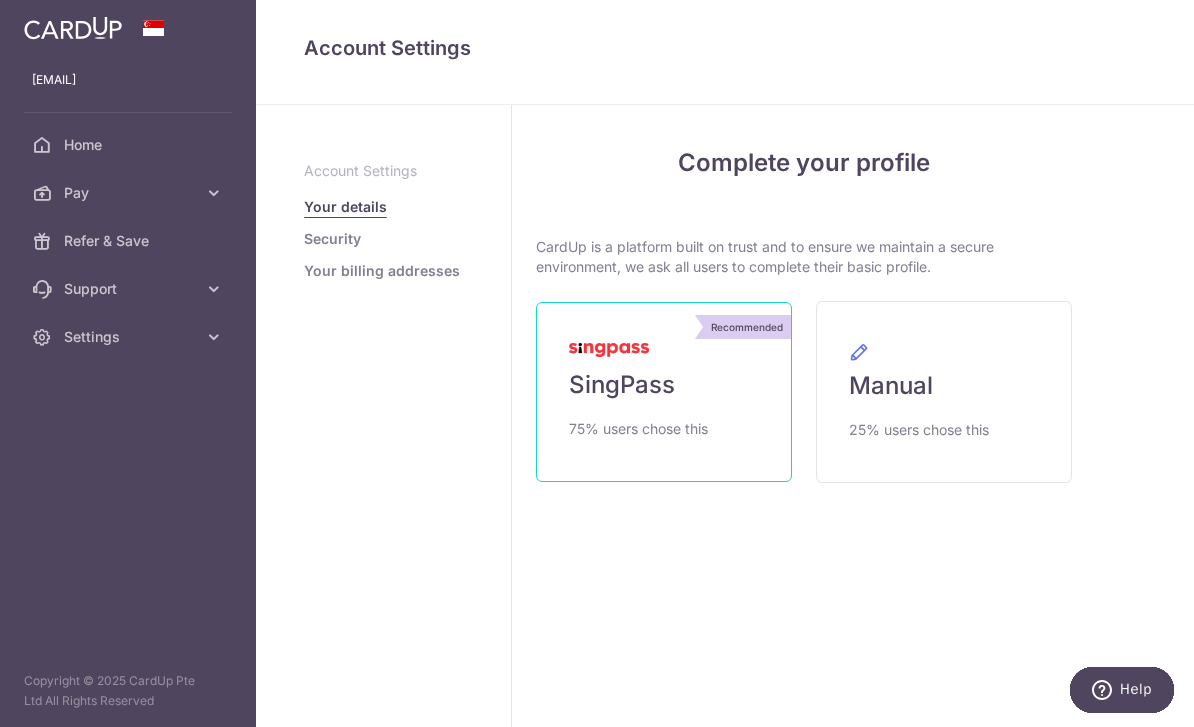 click on "Recommended
SingPass
75% users chose this" at bounding box center [664, 392] 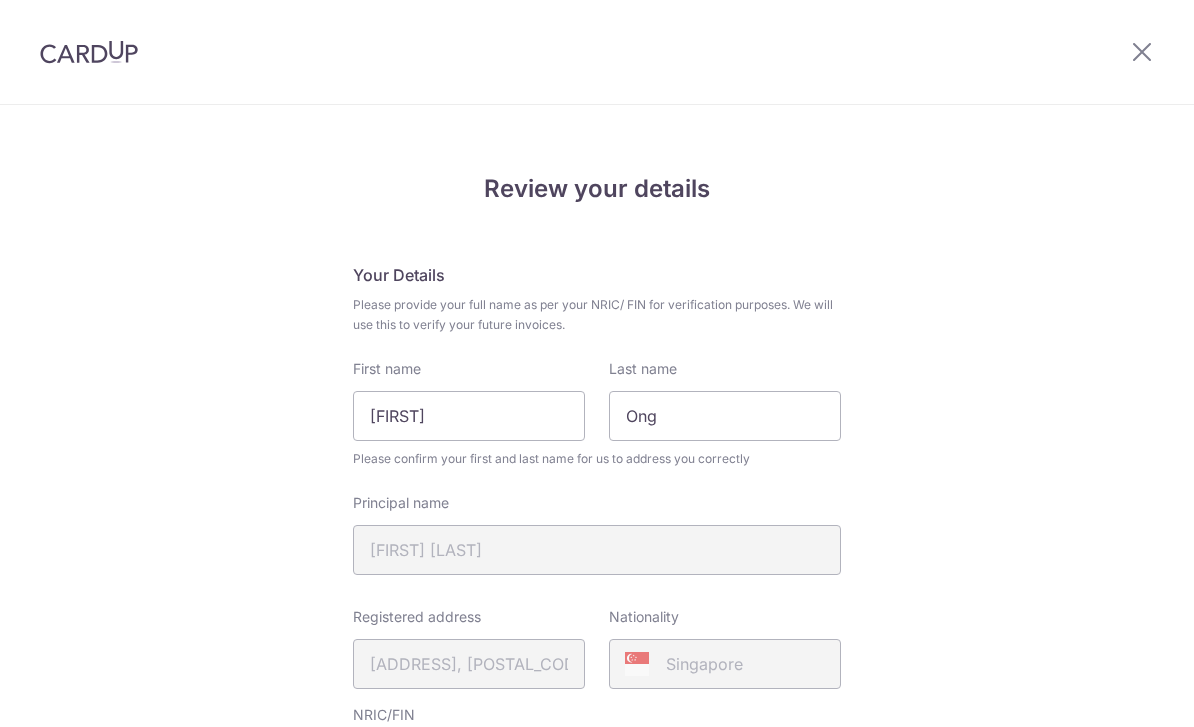 scroll, scrollTop: 0, scrollLeft: 0, axis: both 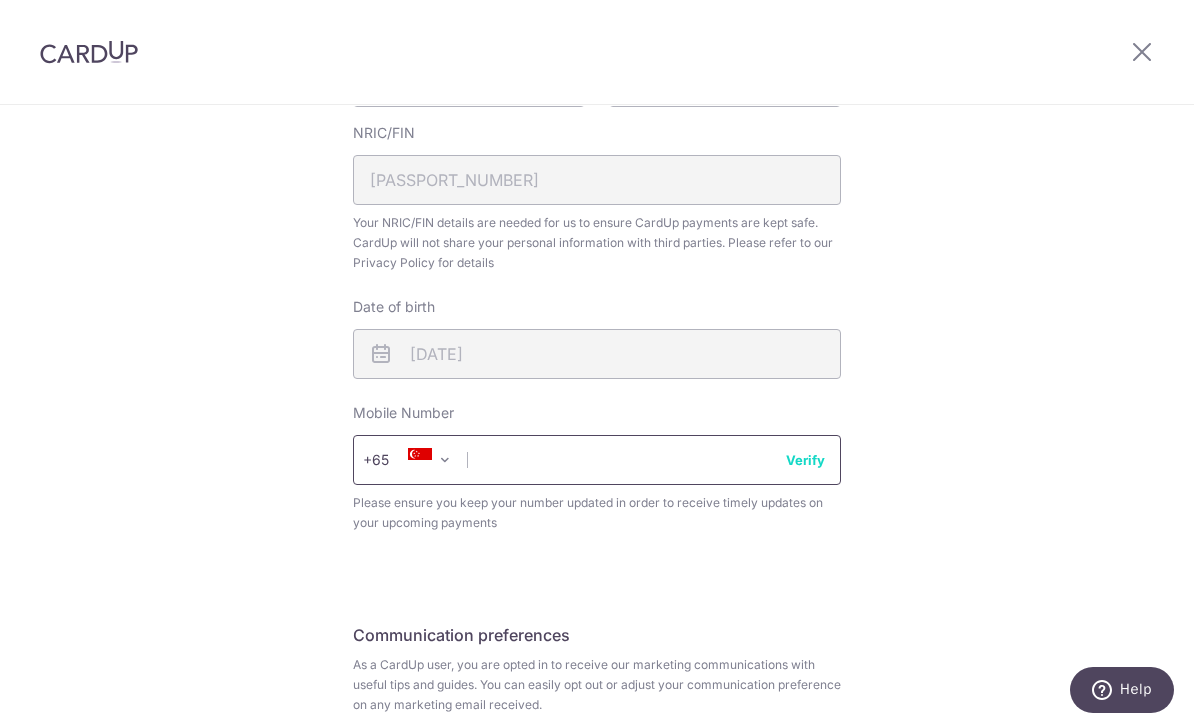 click at bounding box center (597, 460) 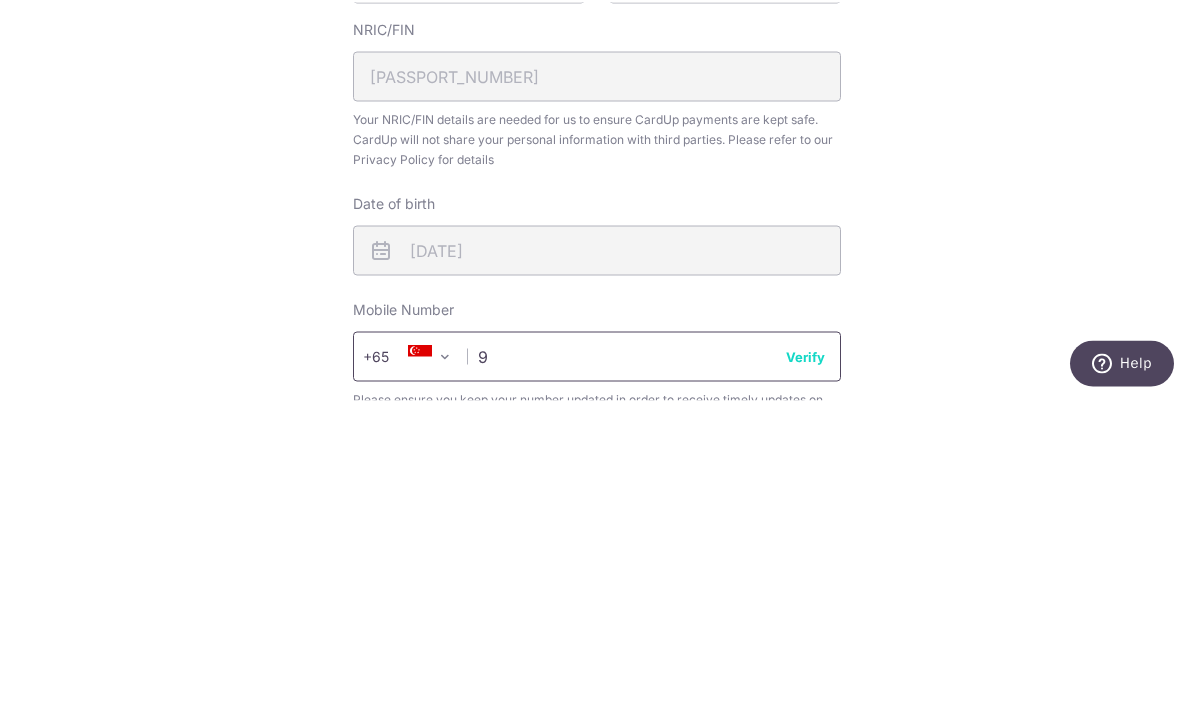 scroll, scrollTop: 64, scrollLeft: 0, axis: vertical 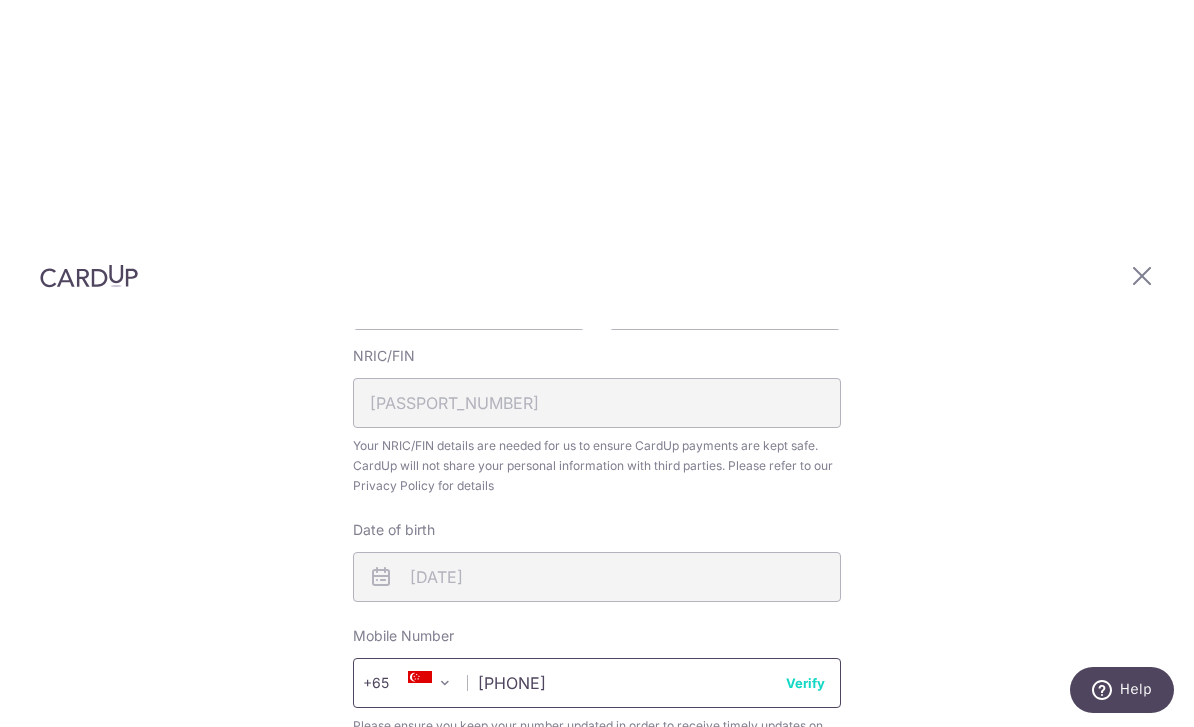 type on "[PHONE]" 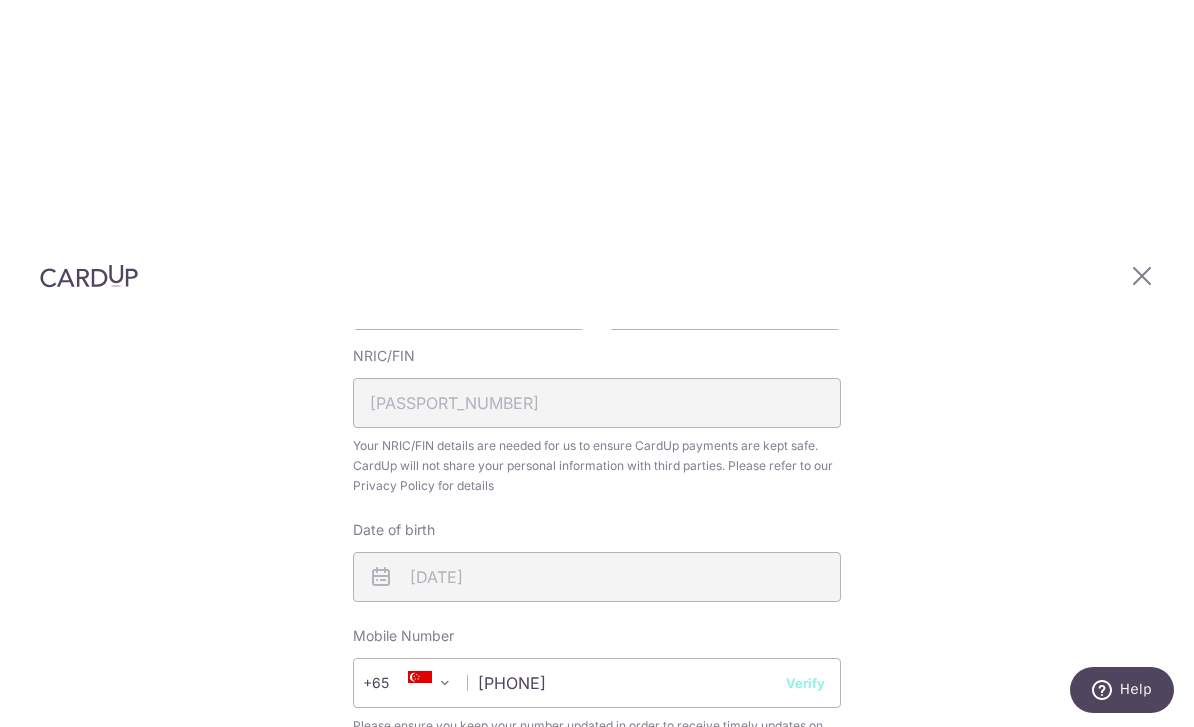click on "Verify" at bounding box center (805, 683) 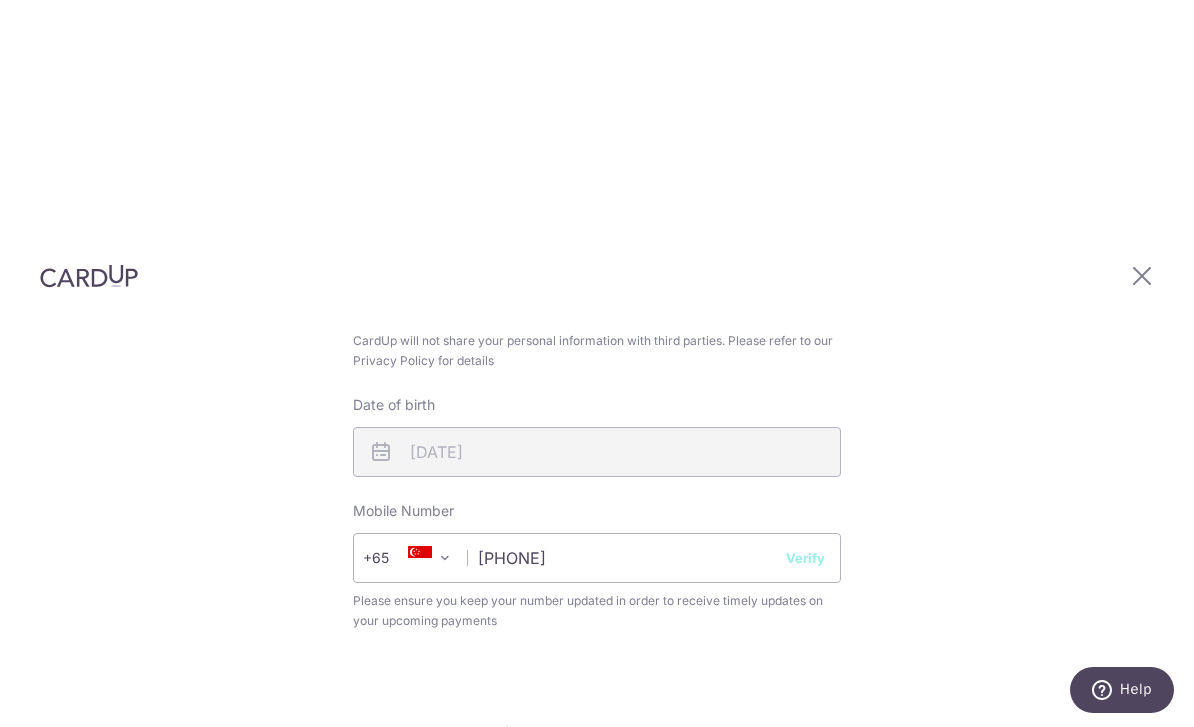 scroll, scrollTop: 706, scrollLeft: 0, axis: vertical 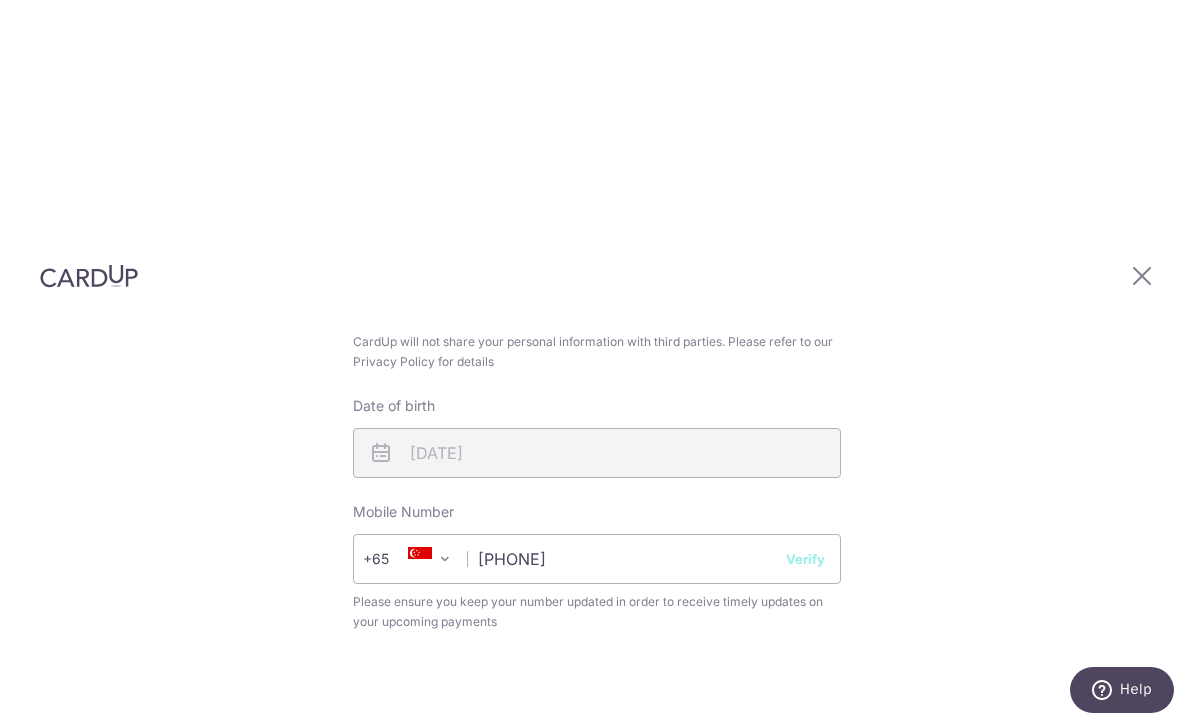 click on "Verify" at bounding box center [805, 559] 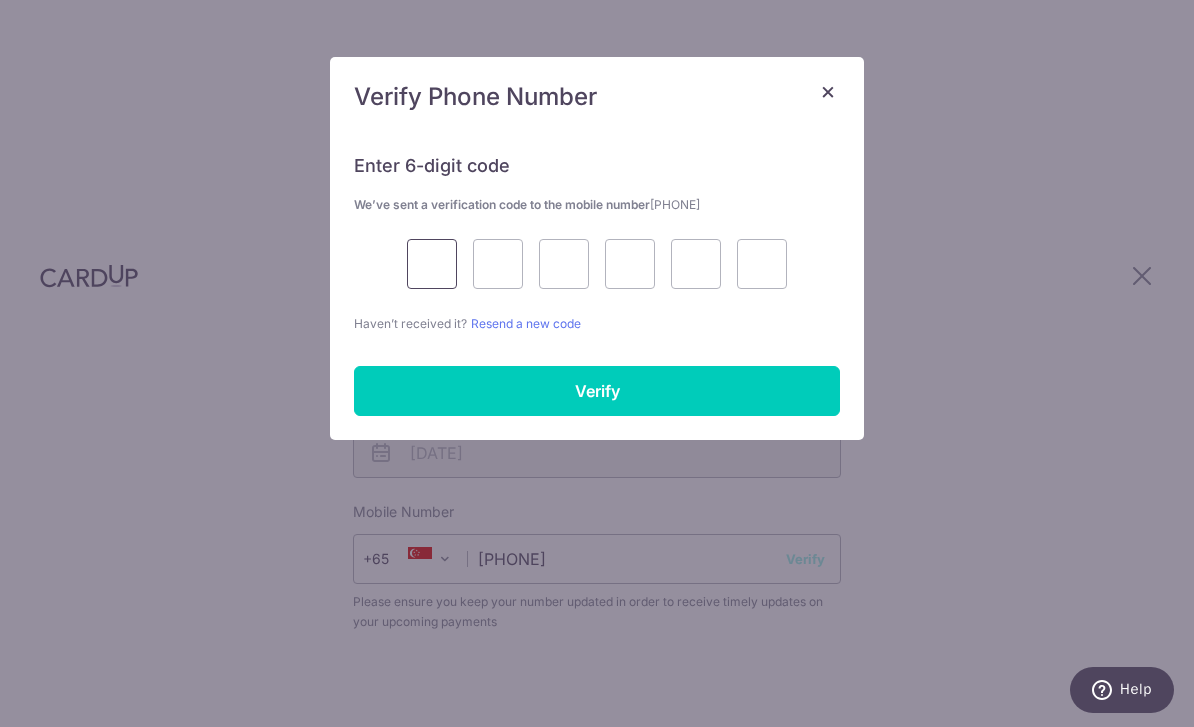 click at bounding box center (432, 264) 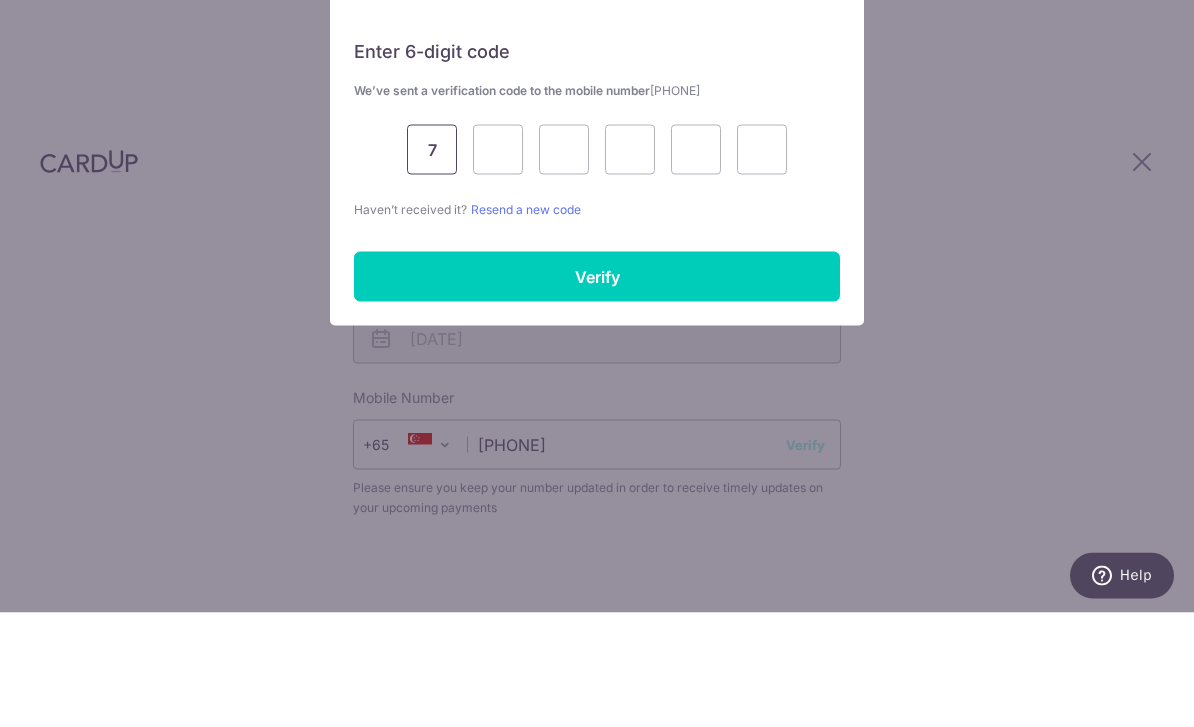 type on "7" 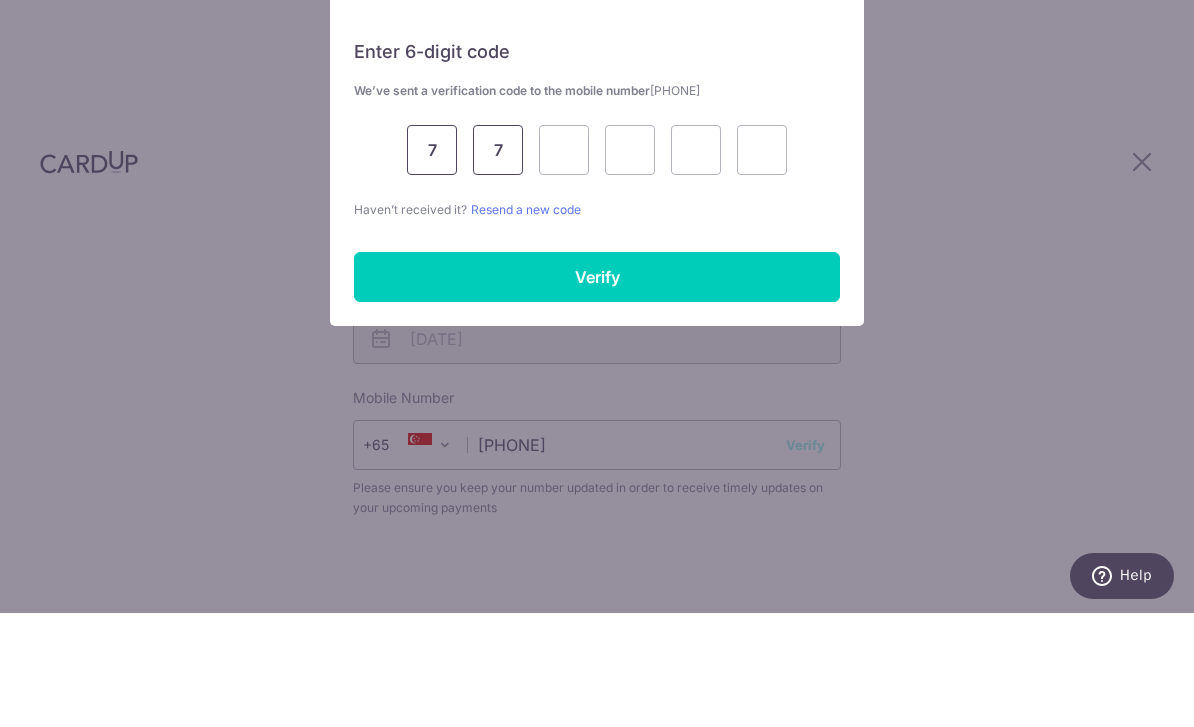 type on "7" 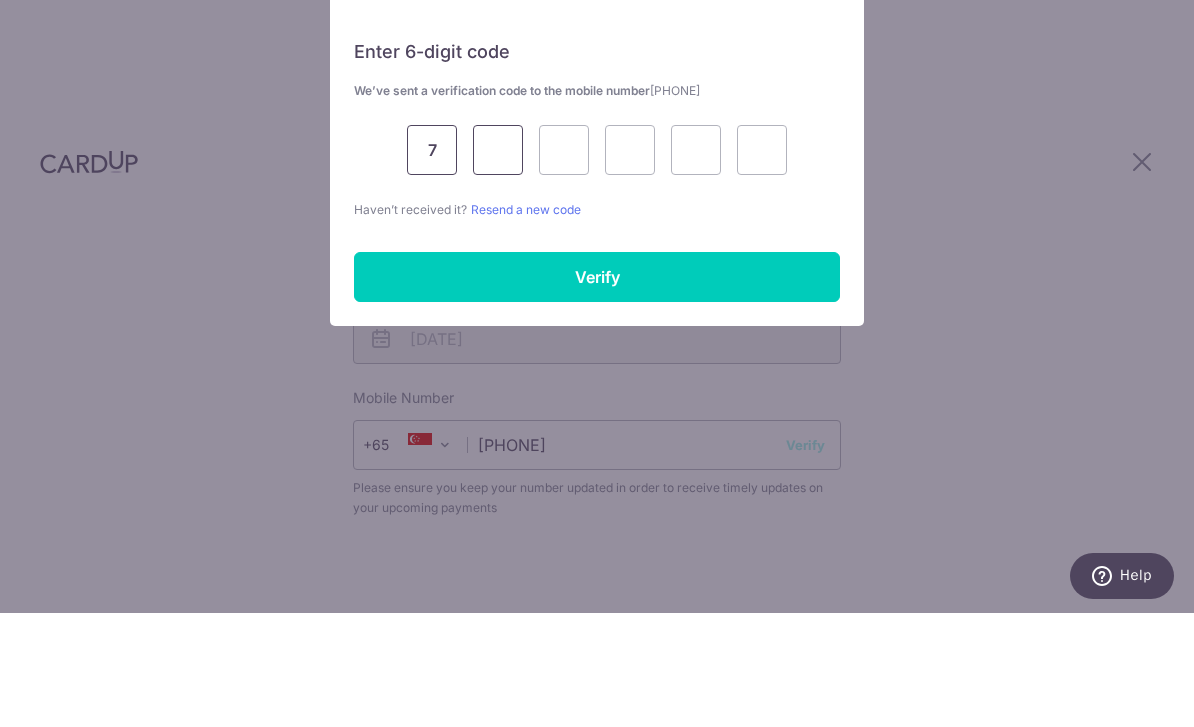 type 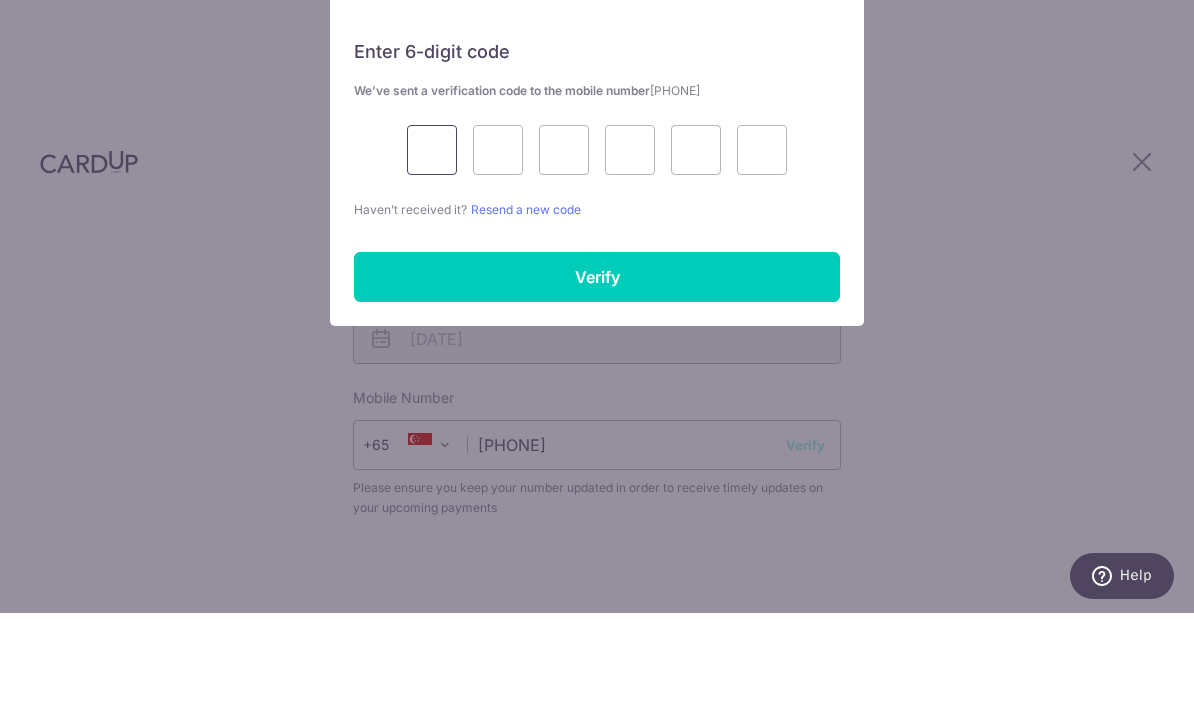 type on "7" 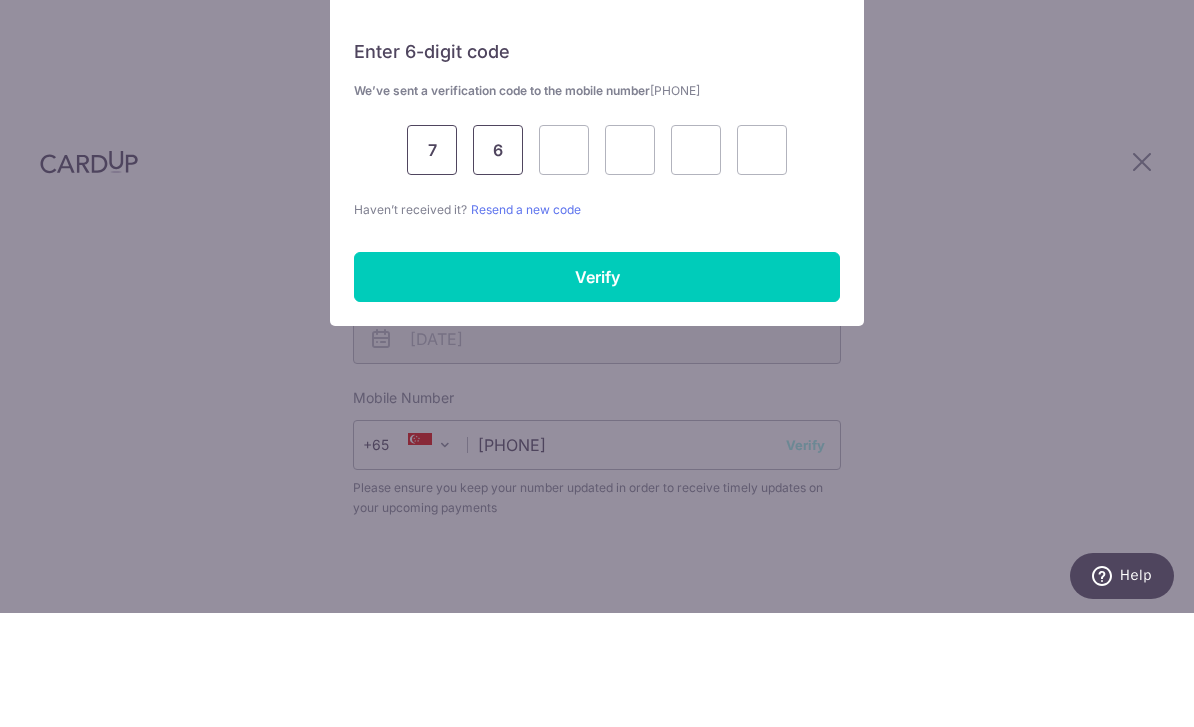 type on "6" 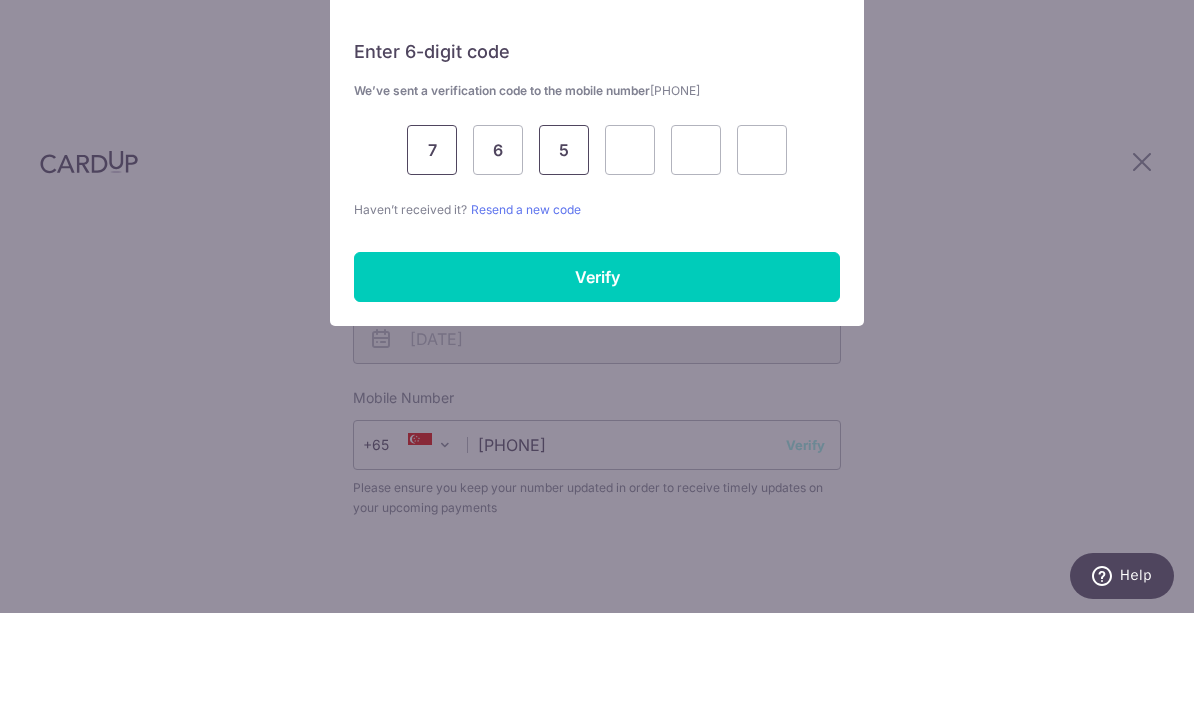 type on "5" 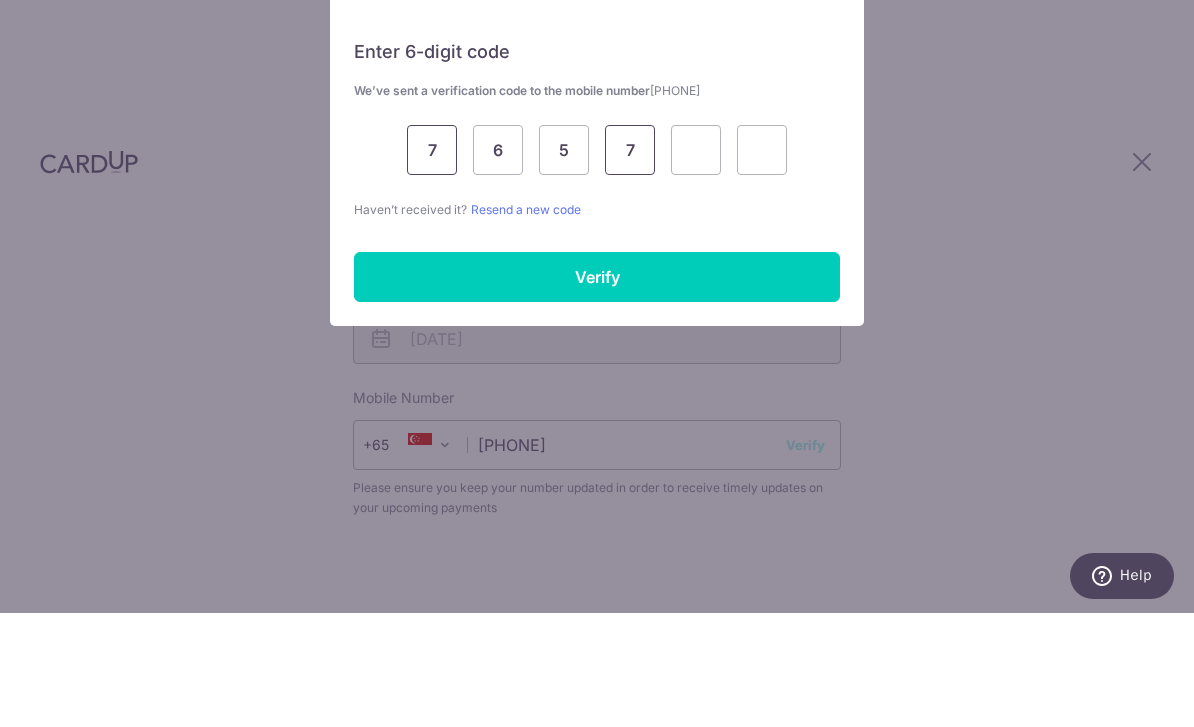 type on "7" 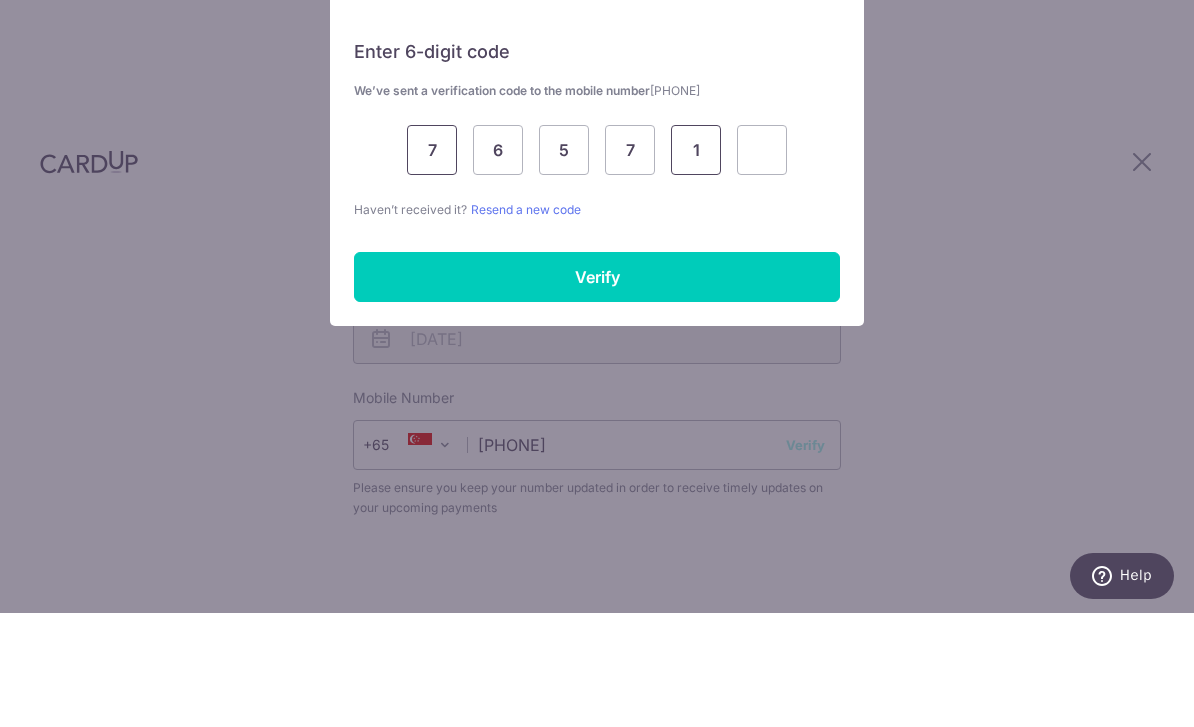 type on "1" 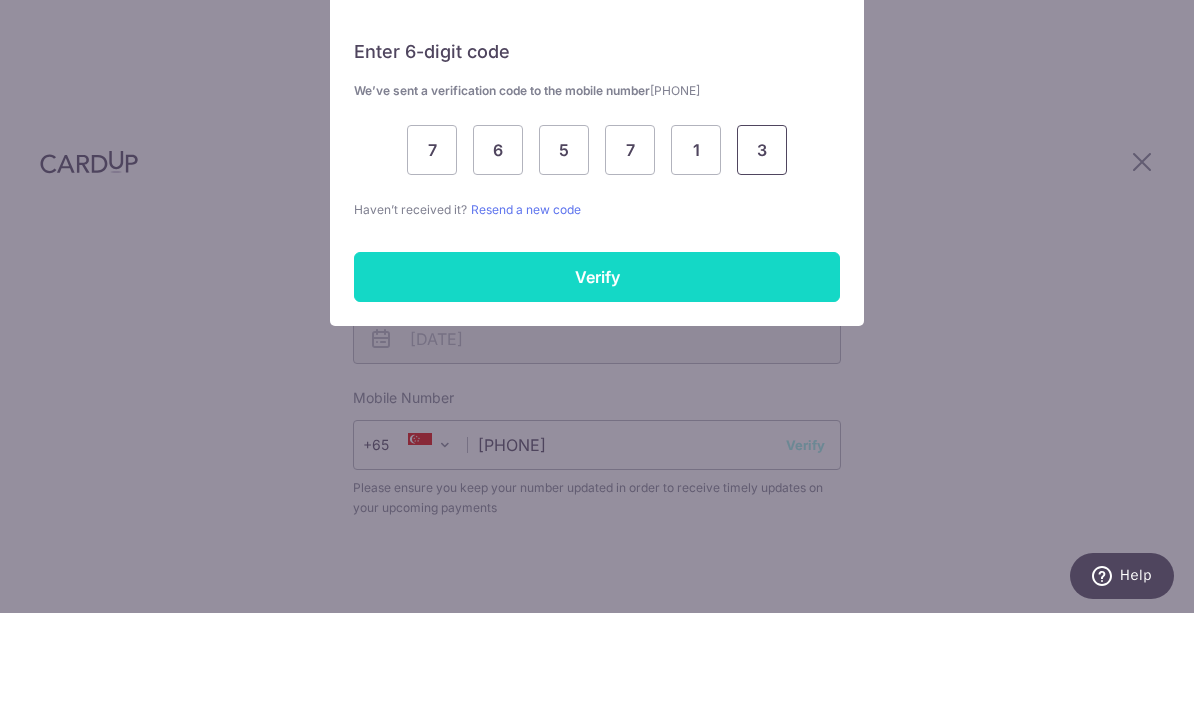 type on "3" 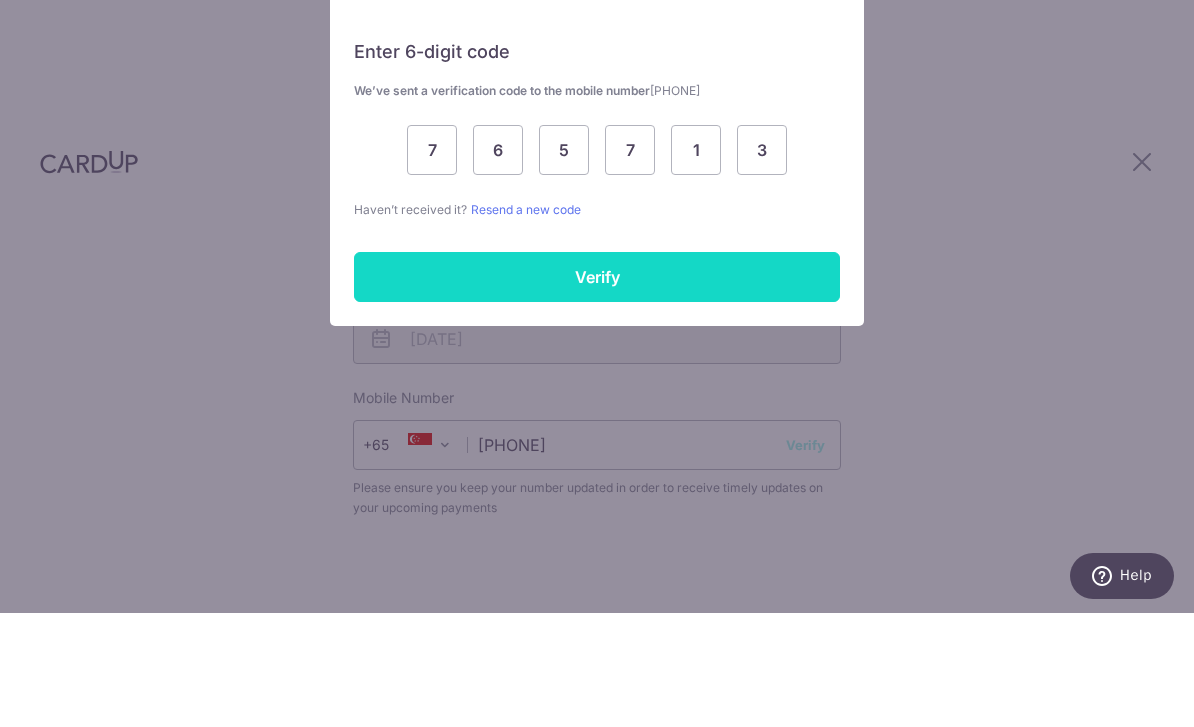 click on "Verify" at bounding box center (597, 391) 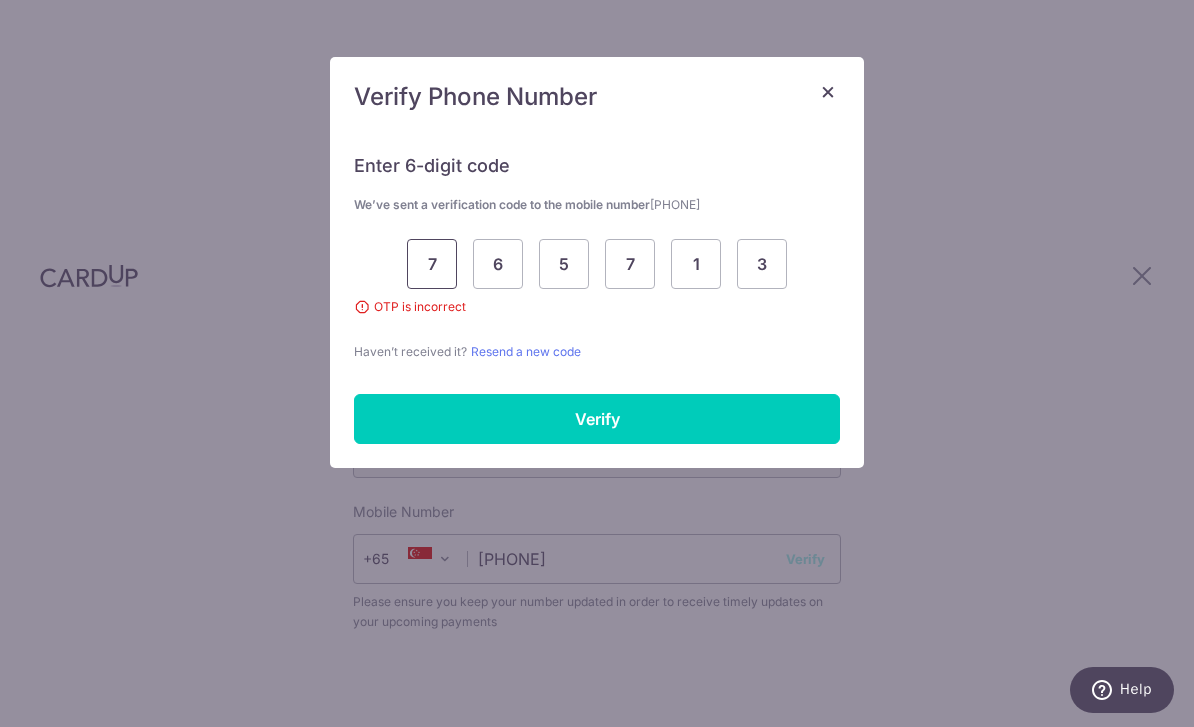 click on "7" at bounding box center (432, 264) 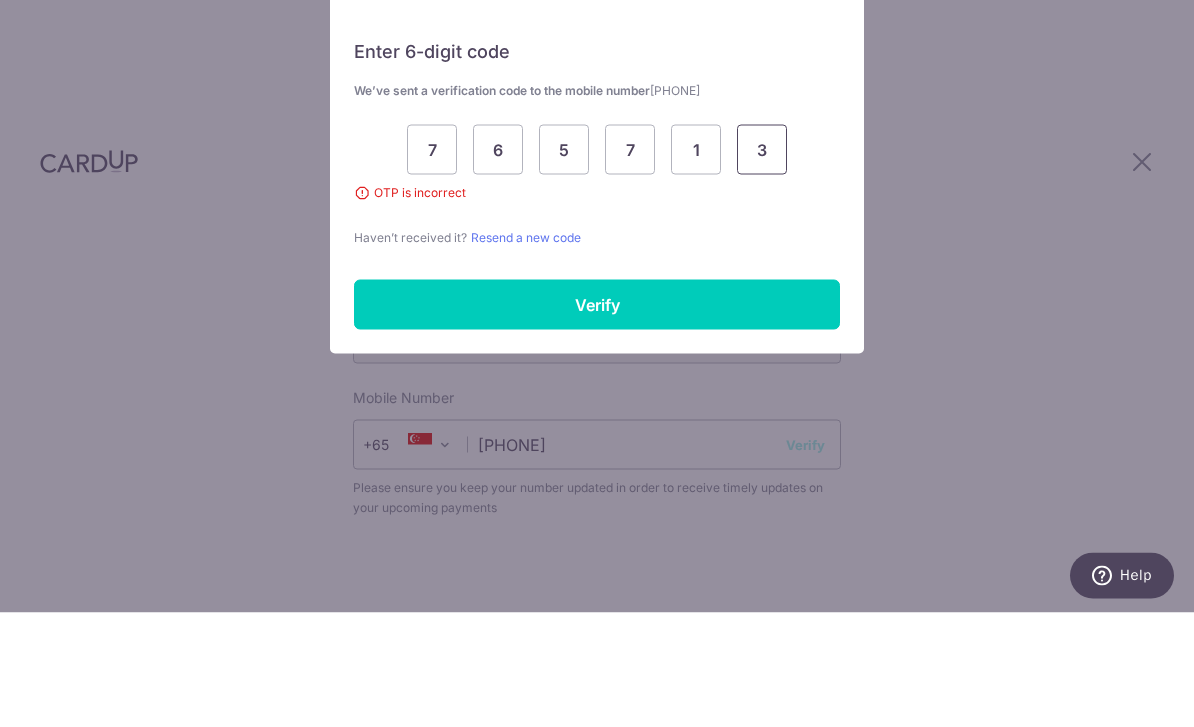 click on "3" at bounding box center [762, 264] 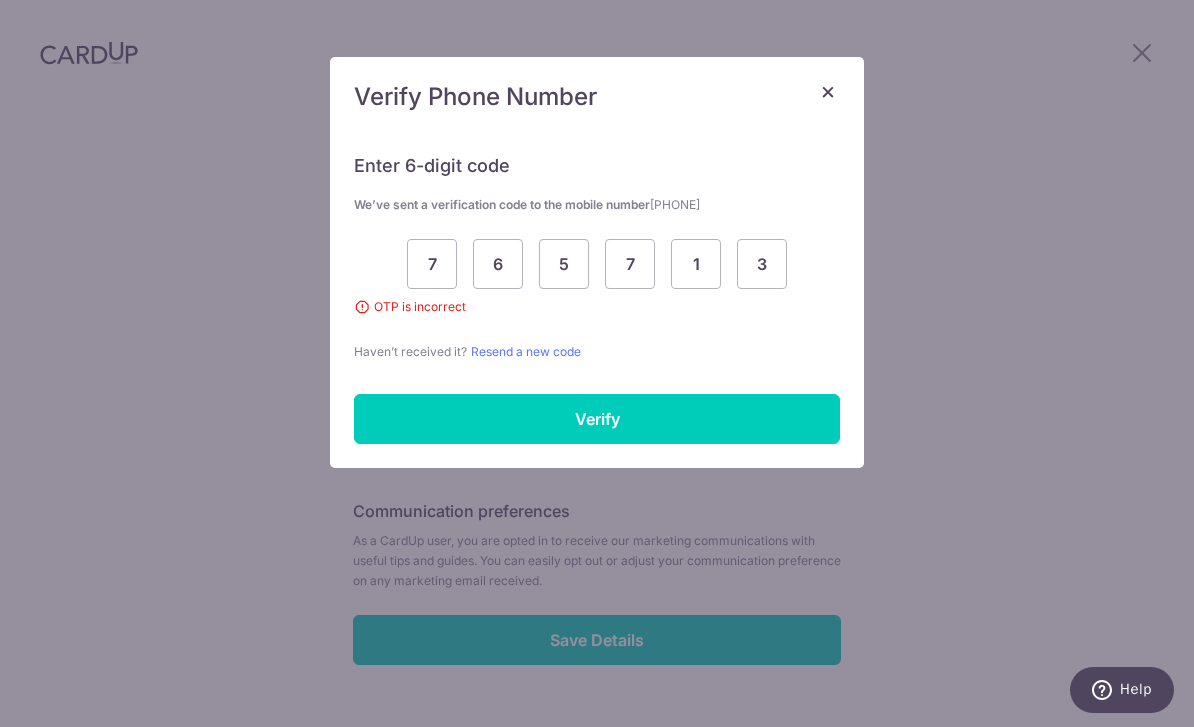 click on "×" at bounding box center (828, 90) 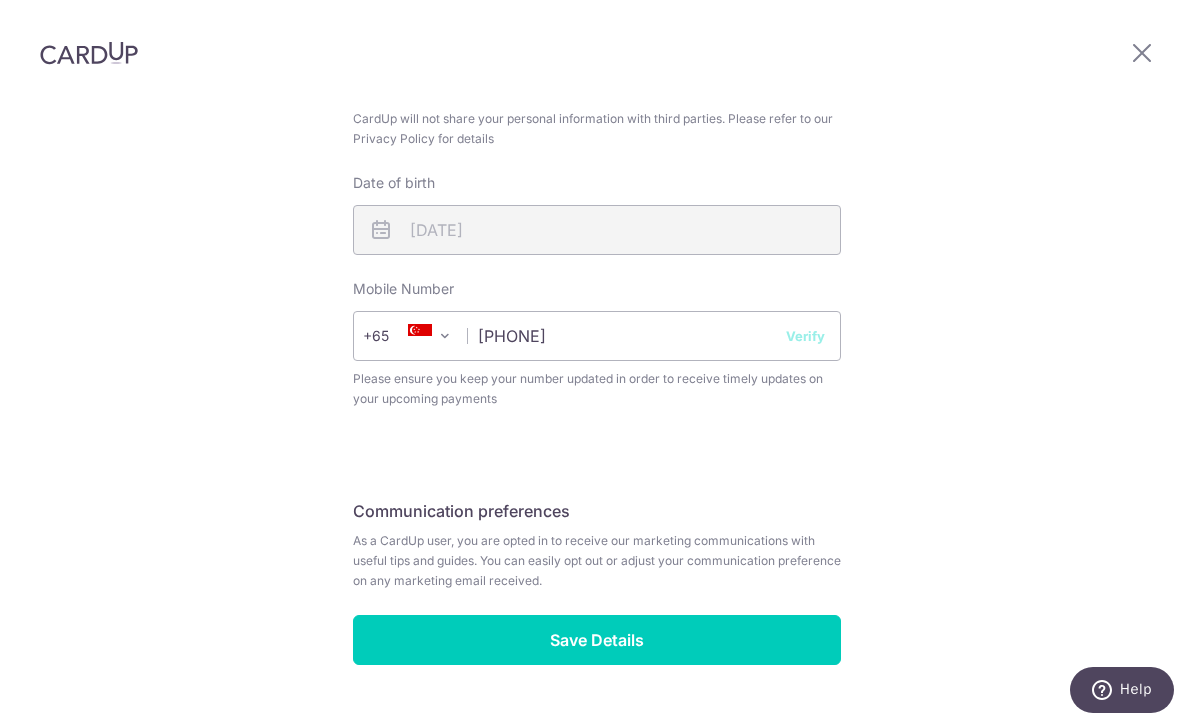 click on "Verify" at bounding box center (805, 336) 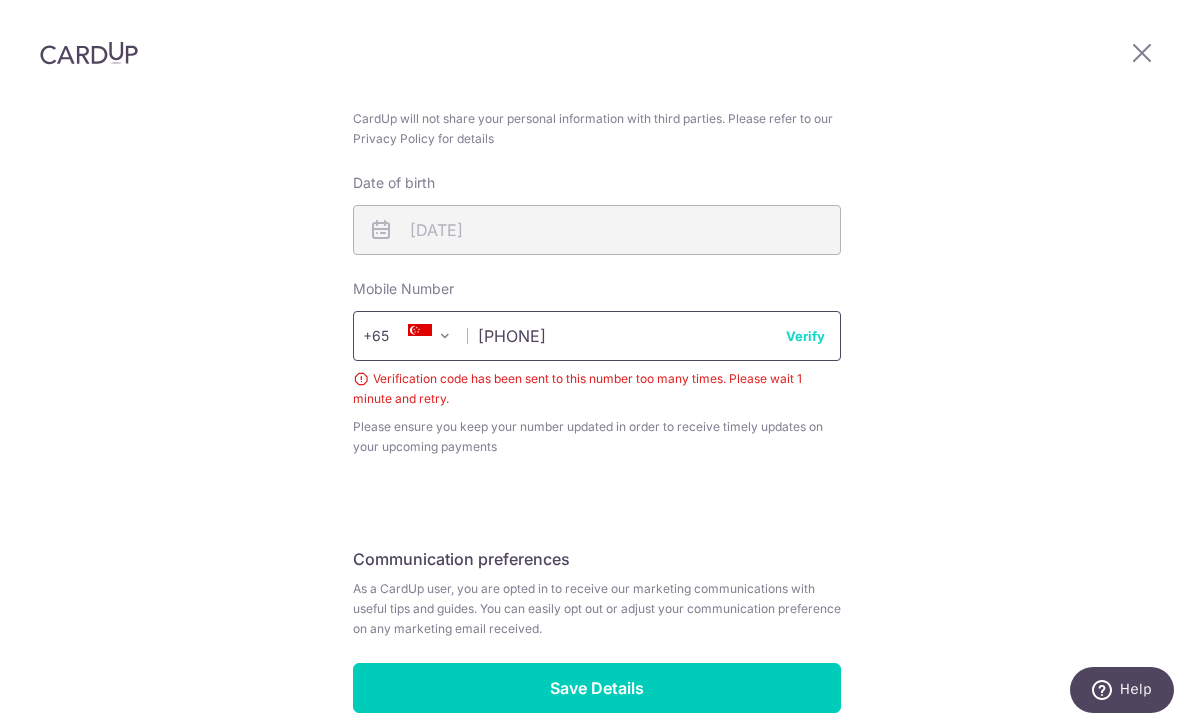 click on "[PHONE]" at bounding box center [597, 336] 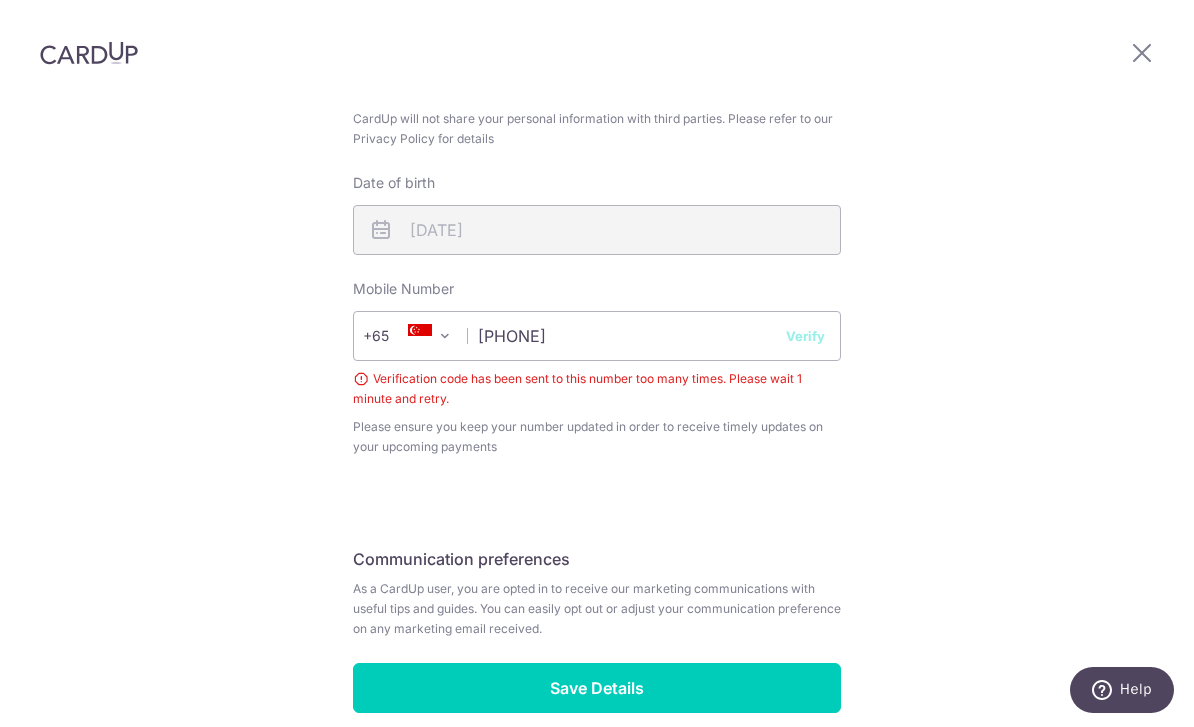 click on "Verify" at bounding box center (805, 336) 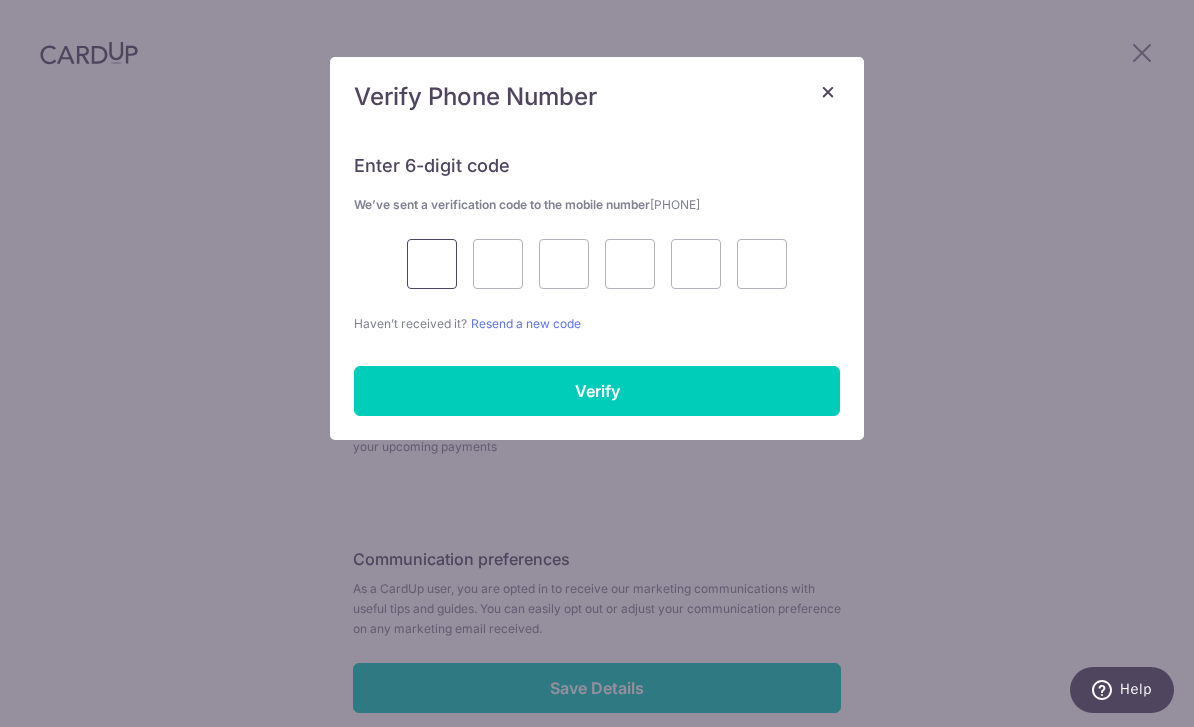 click at bounding box center [432, 264] 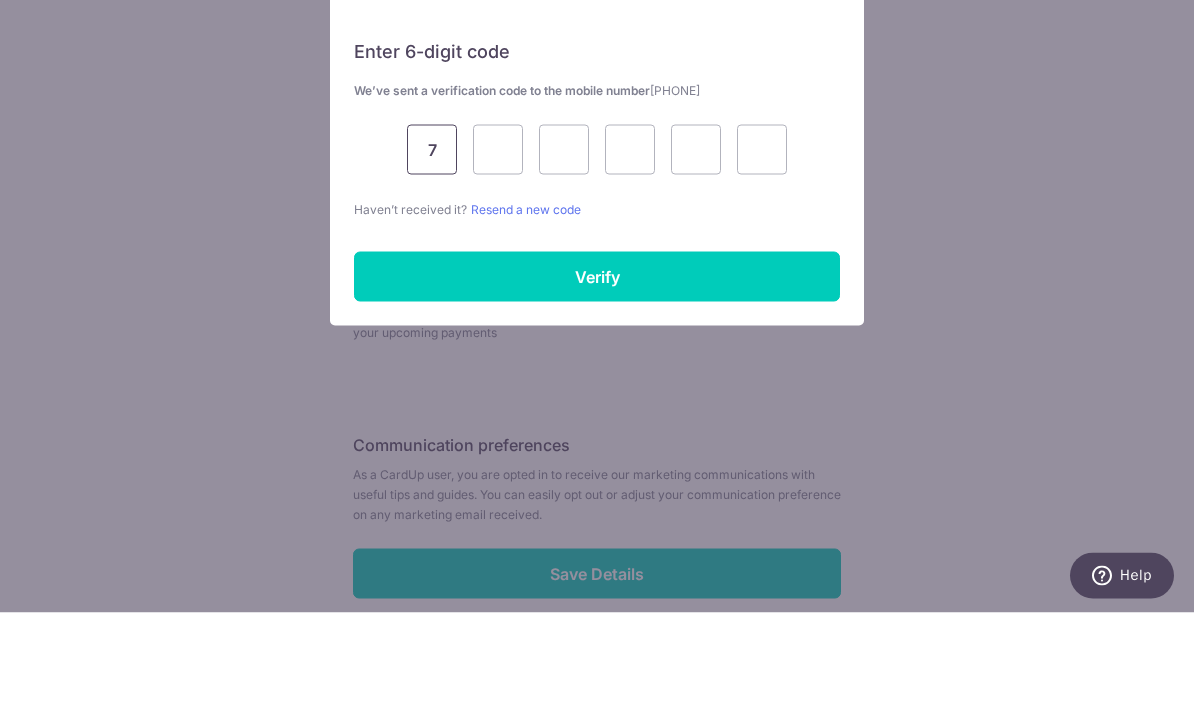 type on "7" 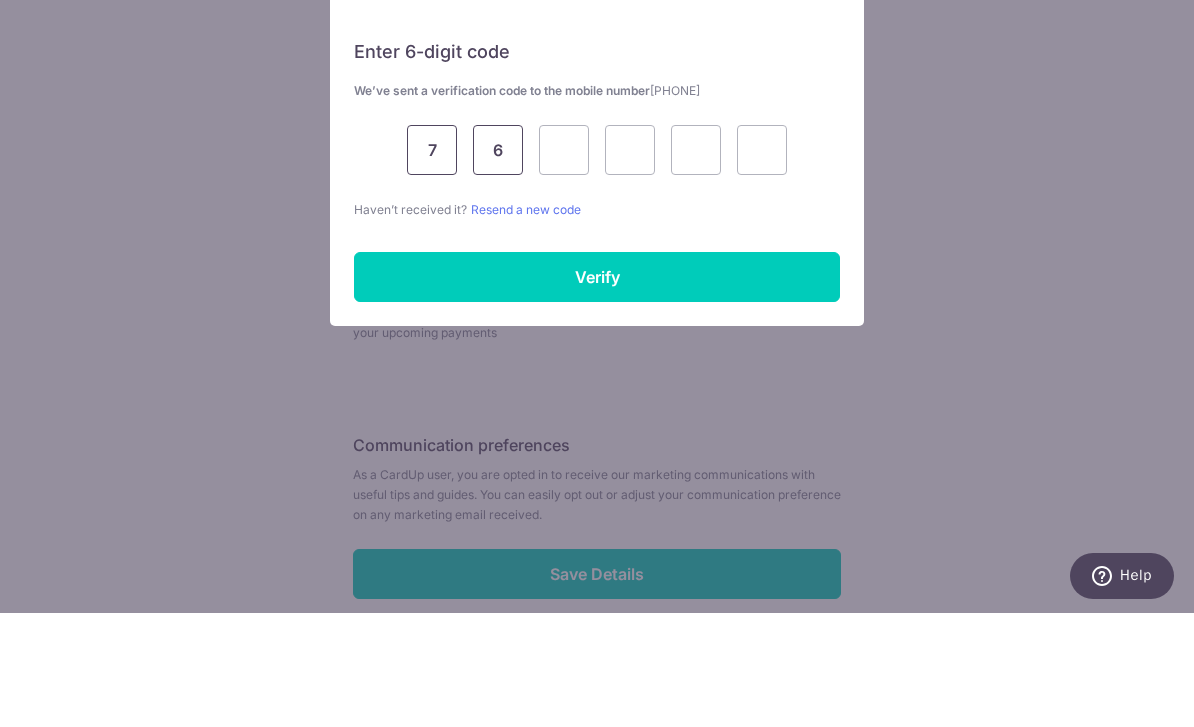 type on "6" 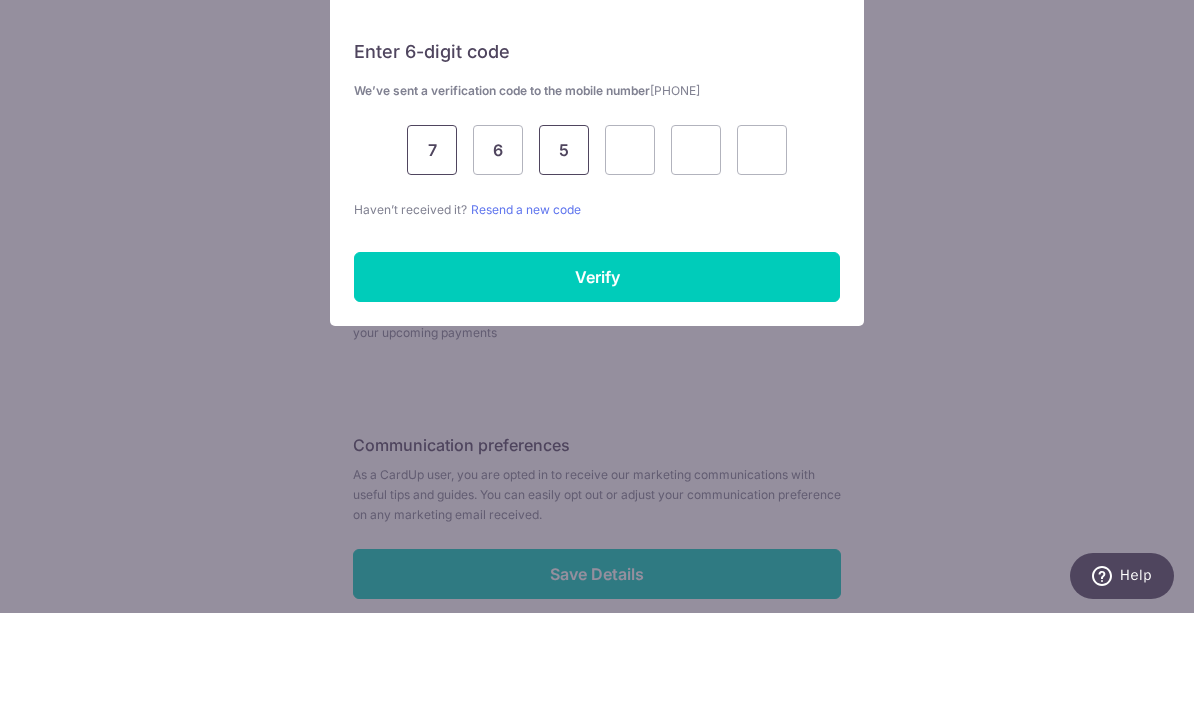 type on "5" 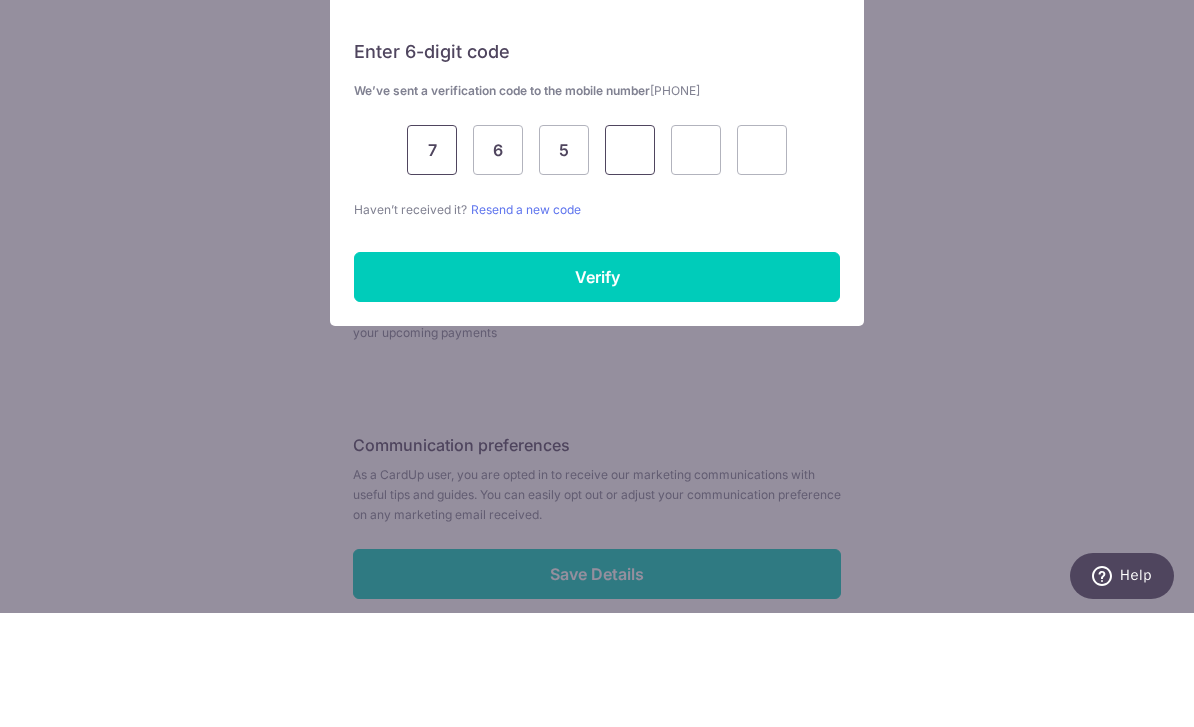 type on "7" 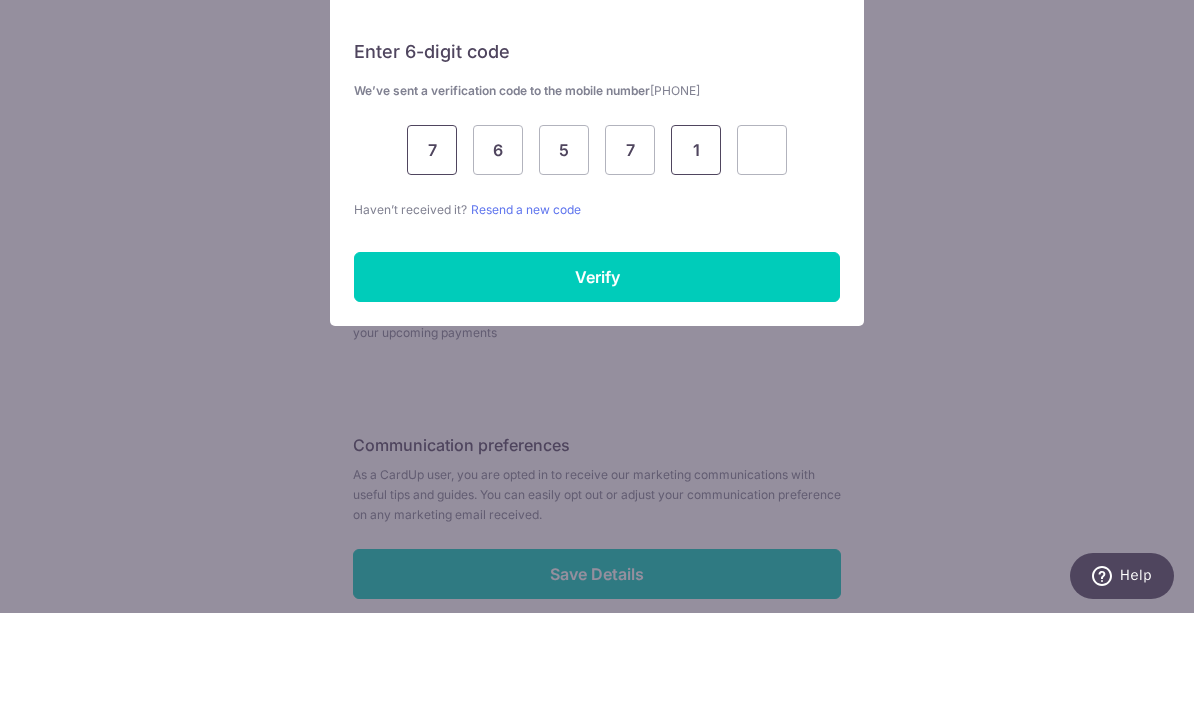 type on "1" 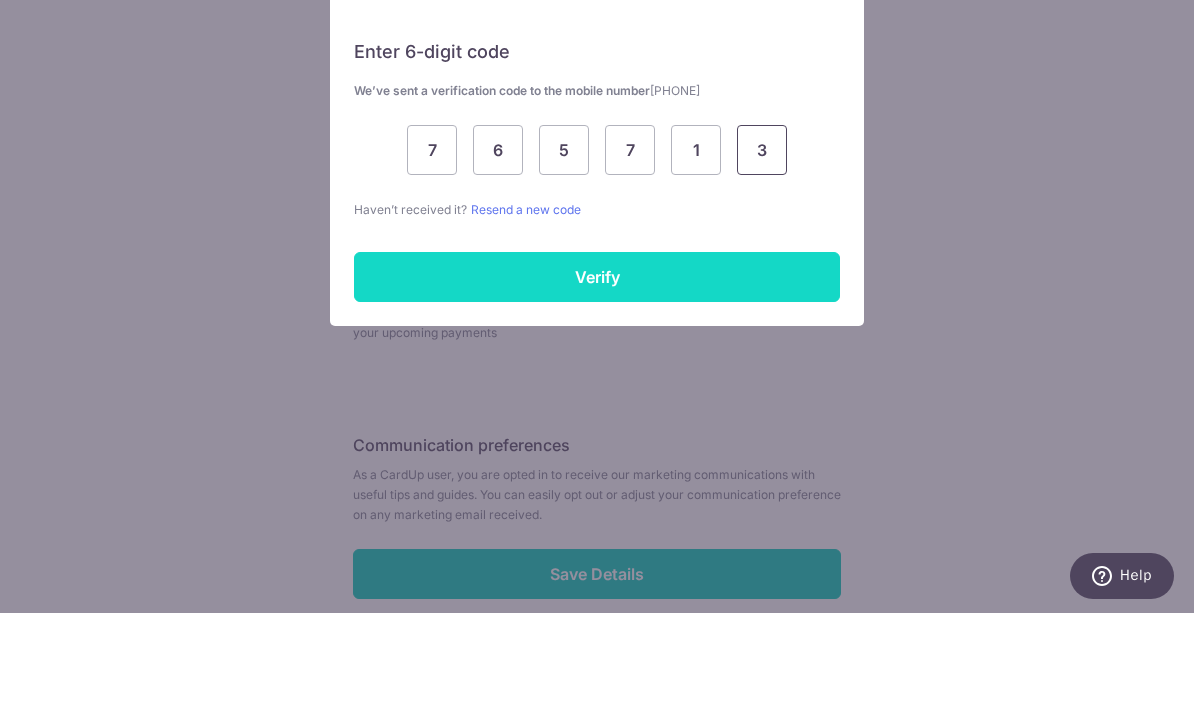 type on "3" 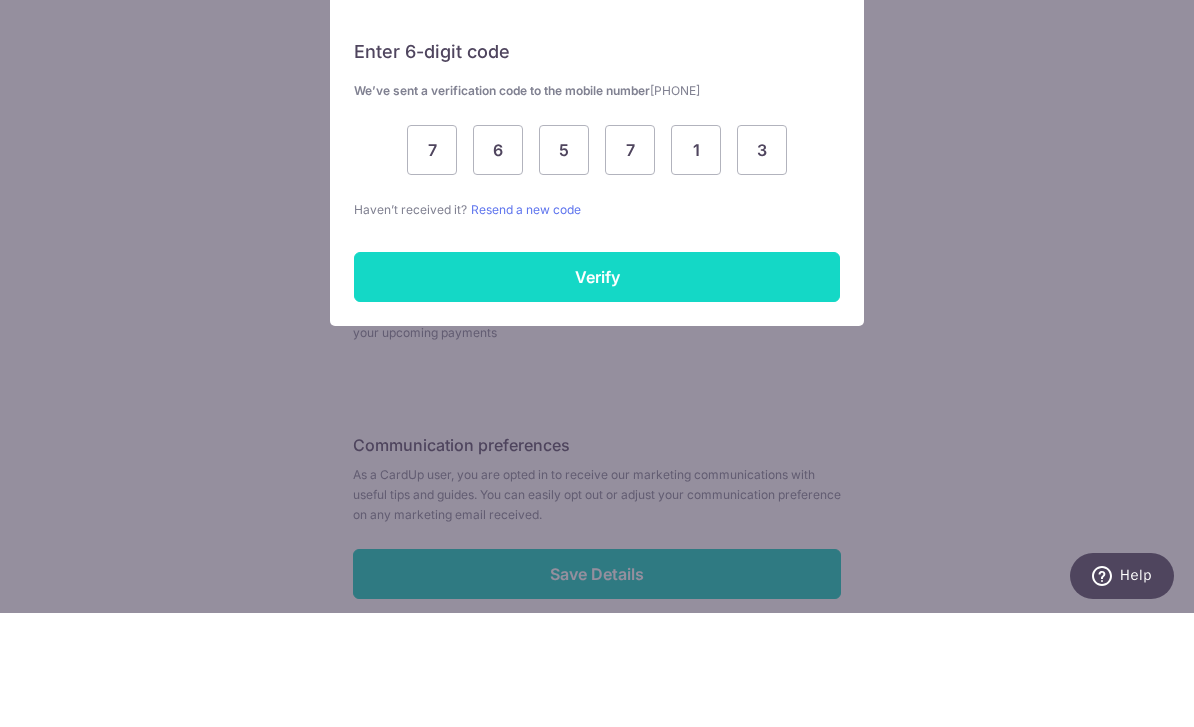 click on "Verify" at bounding box center (597, 391) 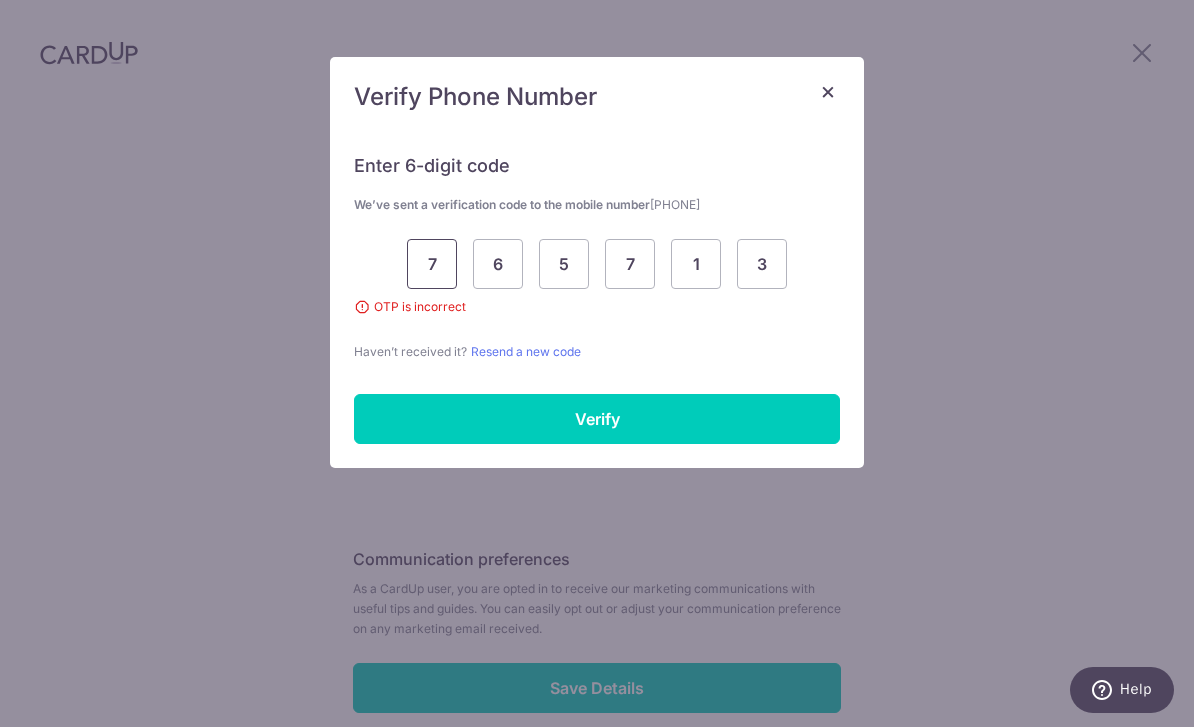 click on "7" at bounding box center [432, 264] 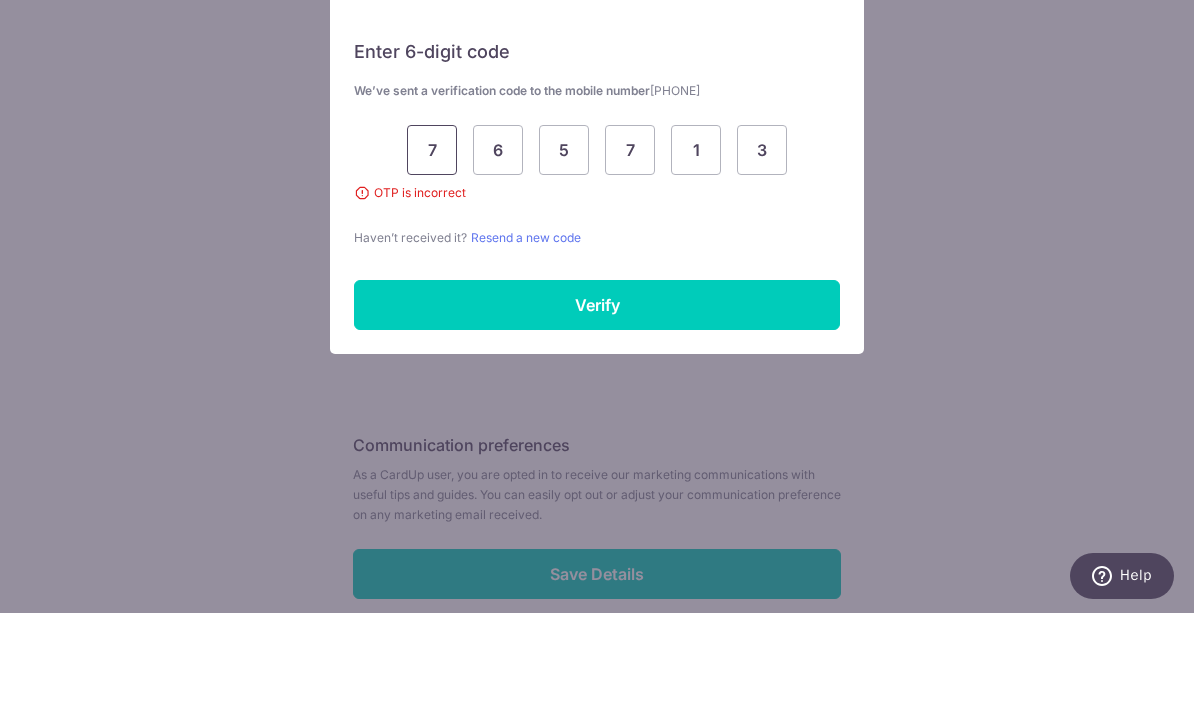 click on "7" at bounding box center (432, 264) 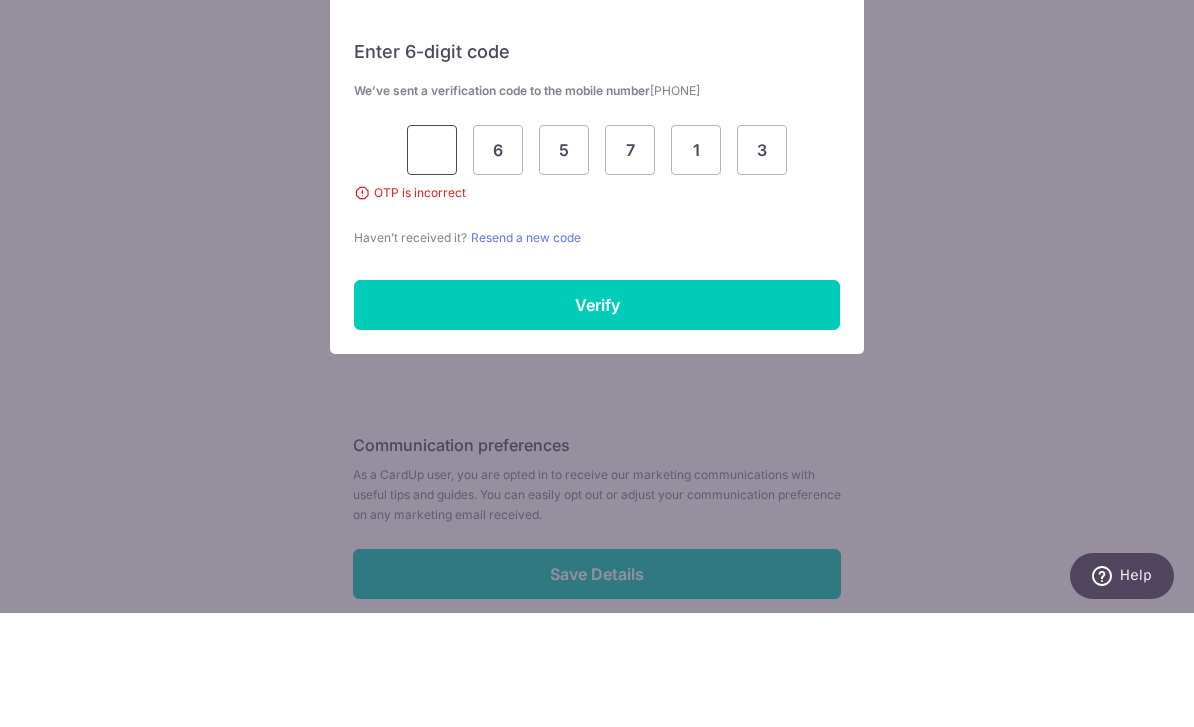 type on "1" 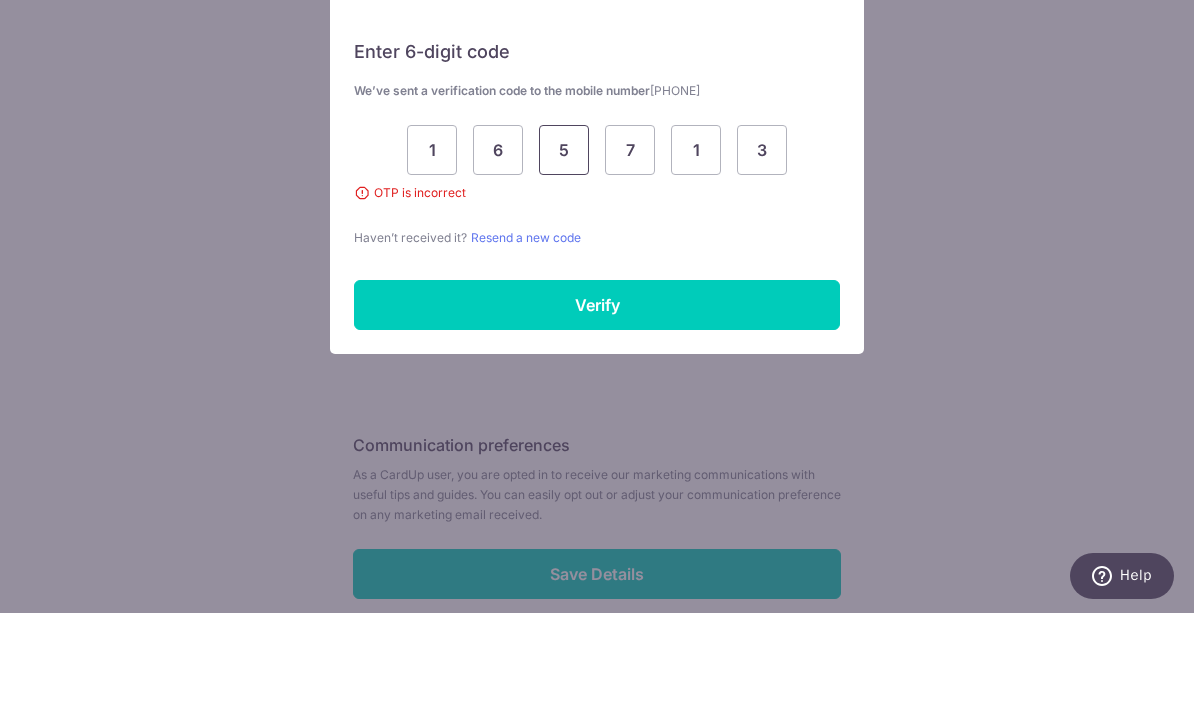 click on "5" at bounding box center [564, 264] 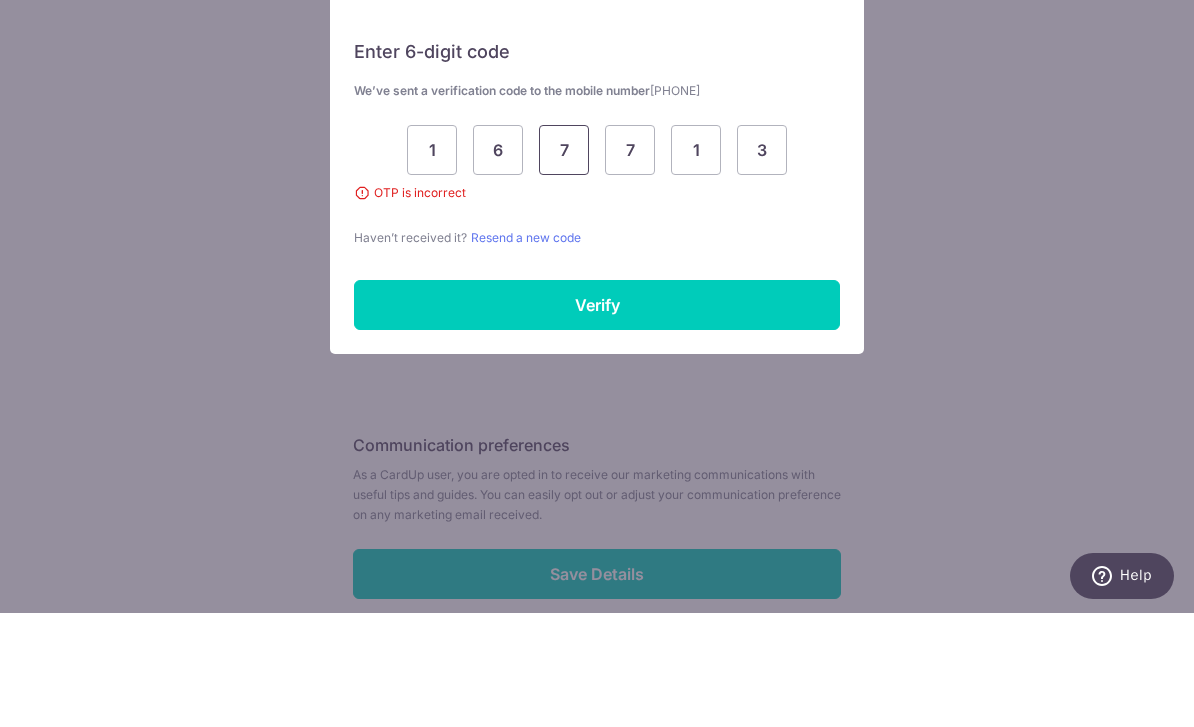 type on "7" 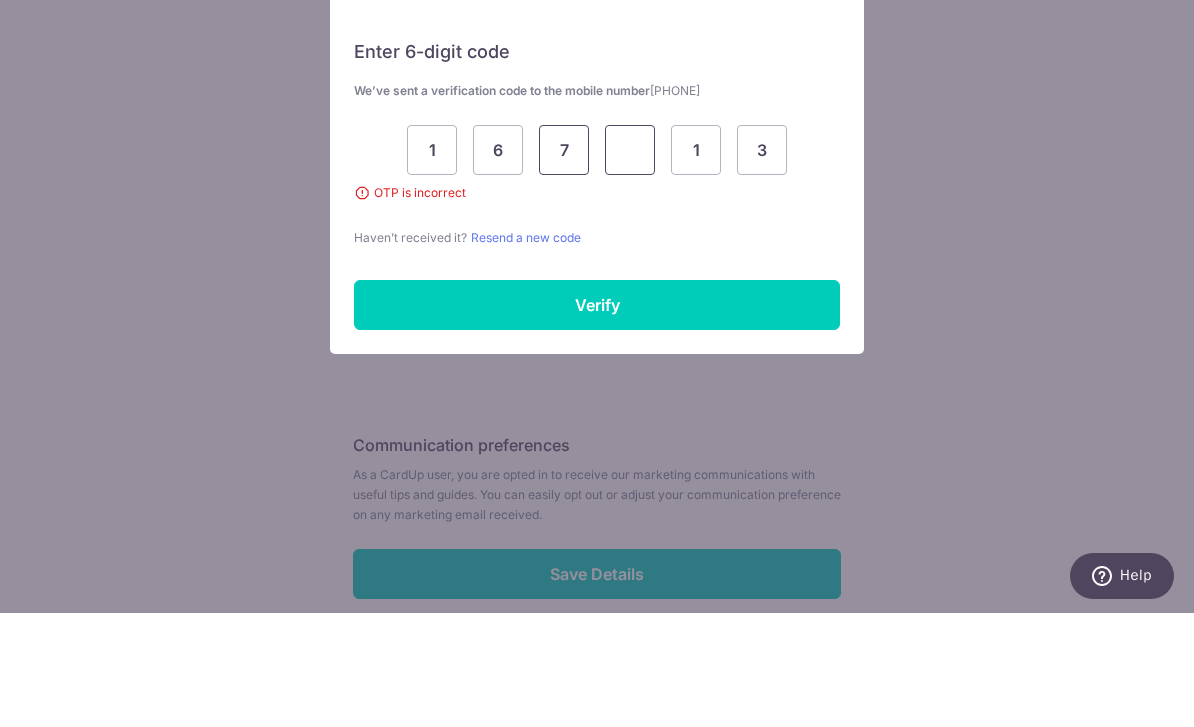 type on "6" 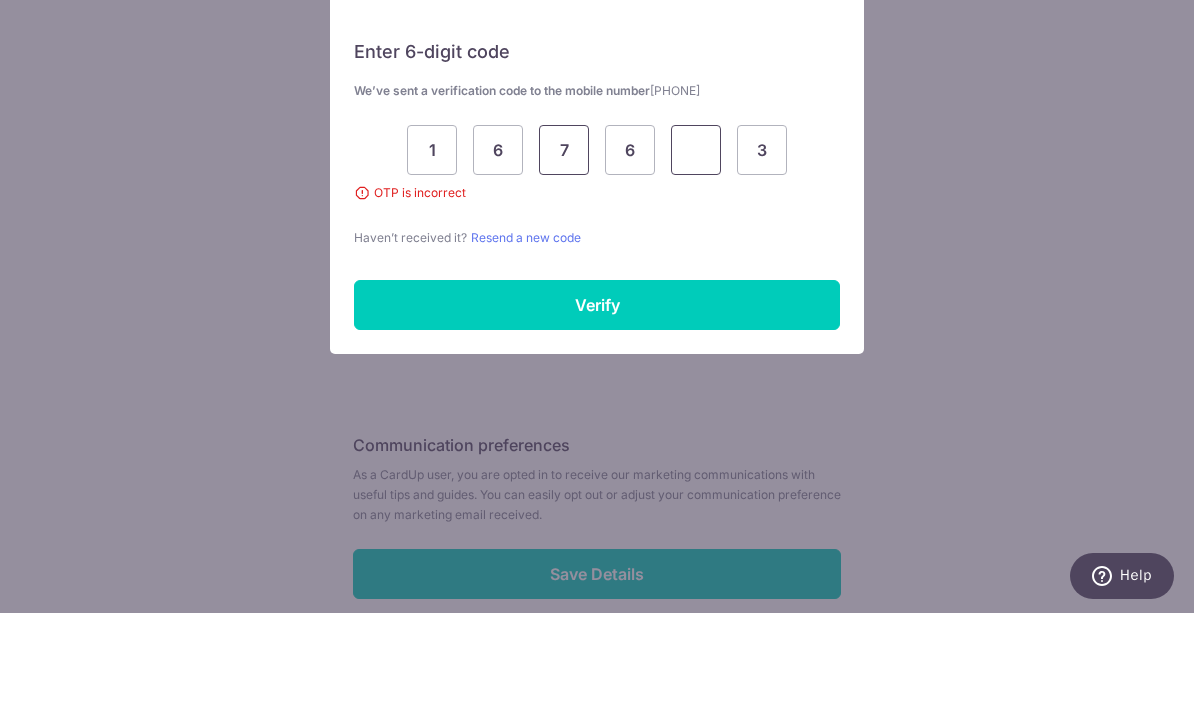type on "5" 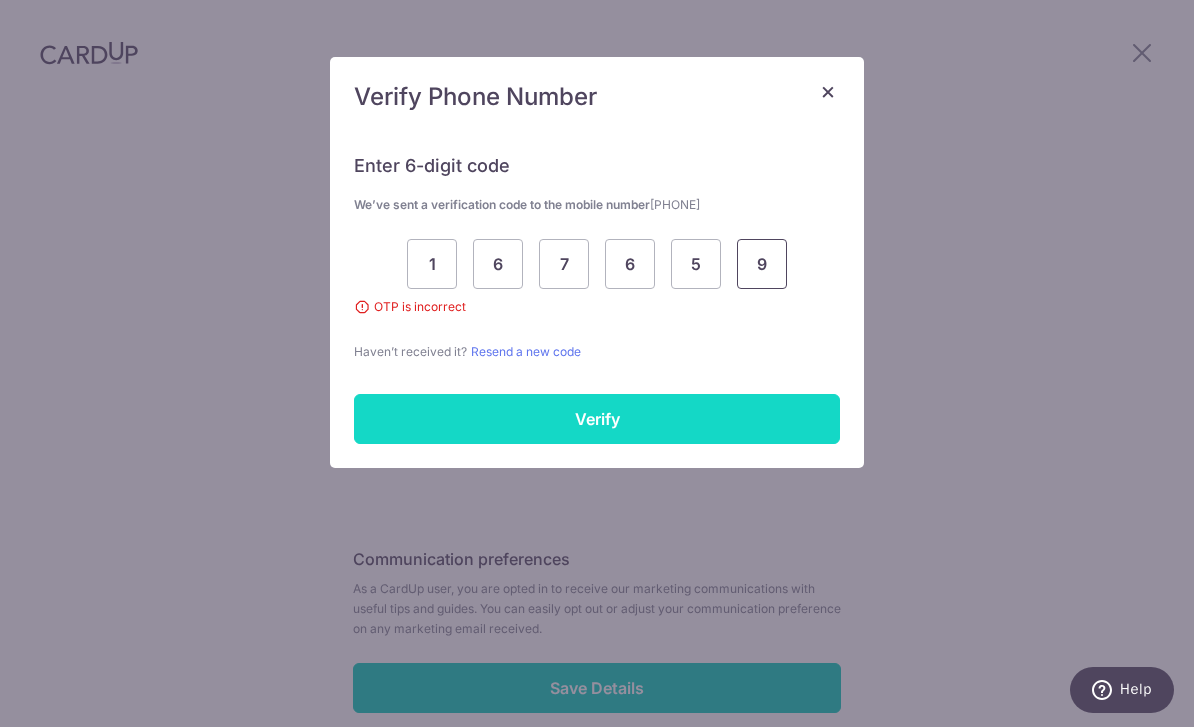 type on "9" 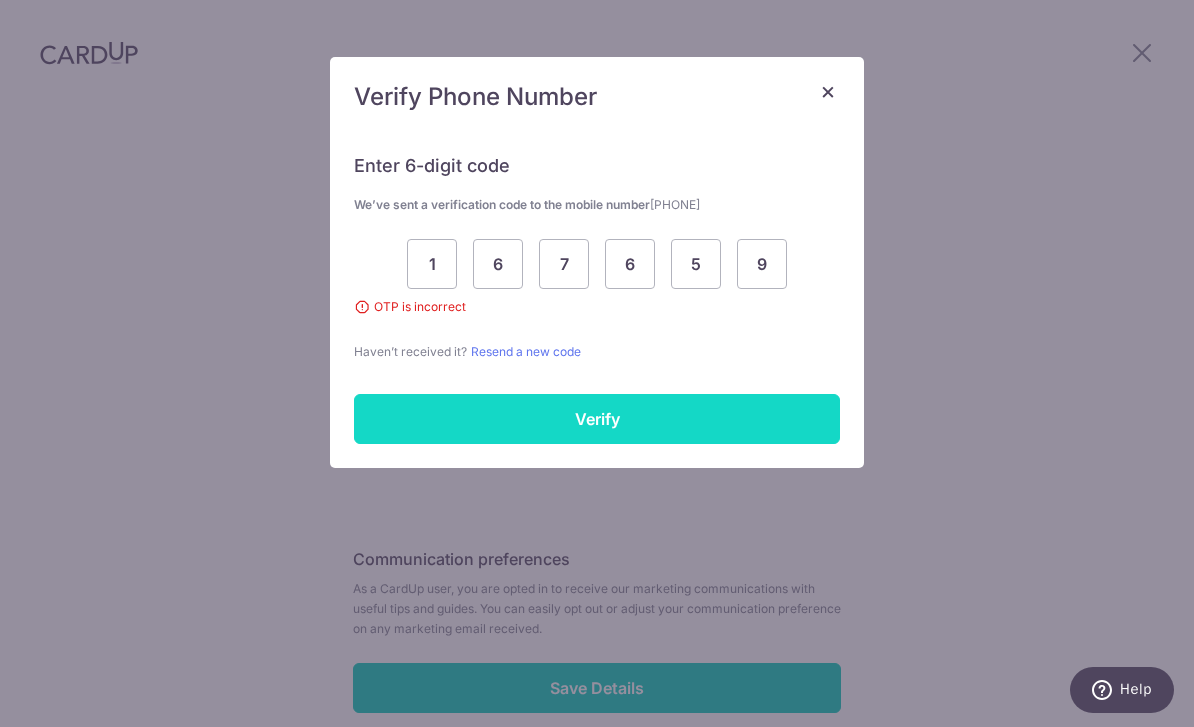 click on "Verify" at bounding box center [597, 419] 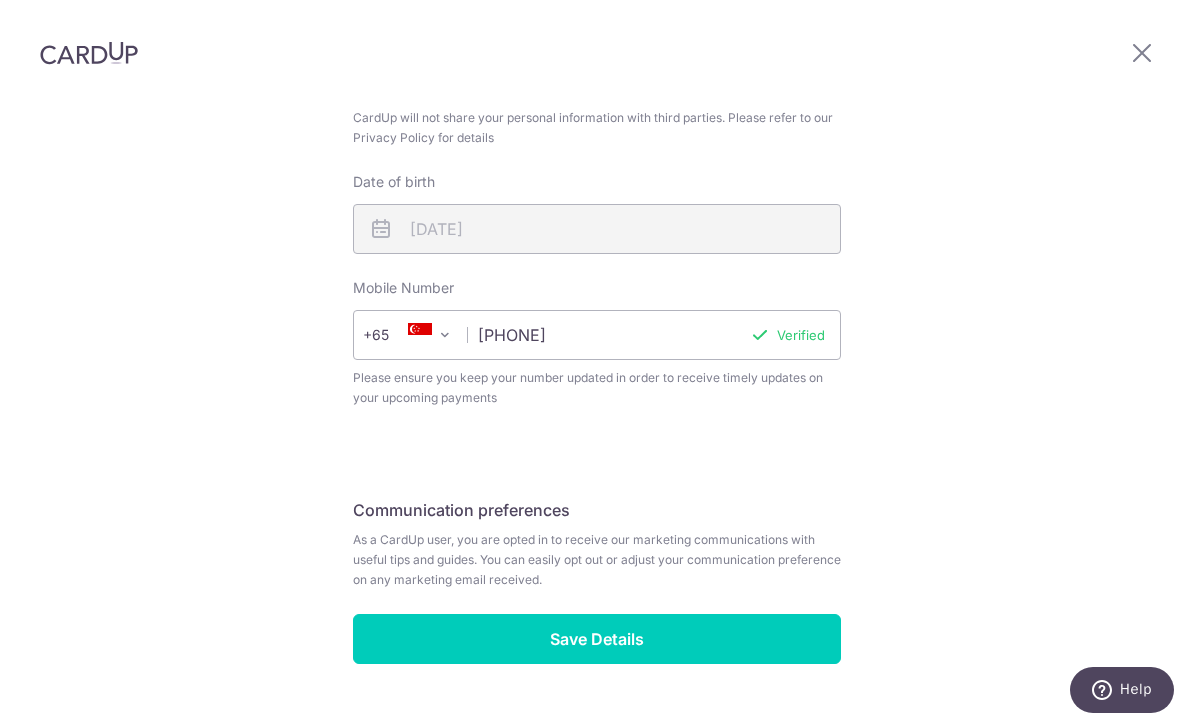 scroll, scrollTop: 706, scrollLeft: 0, axis: vertical 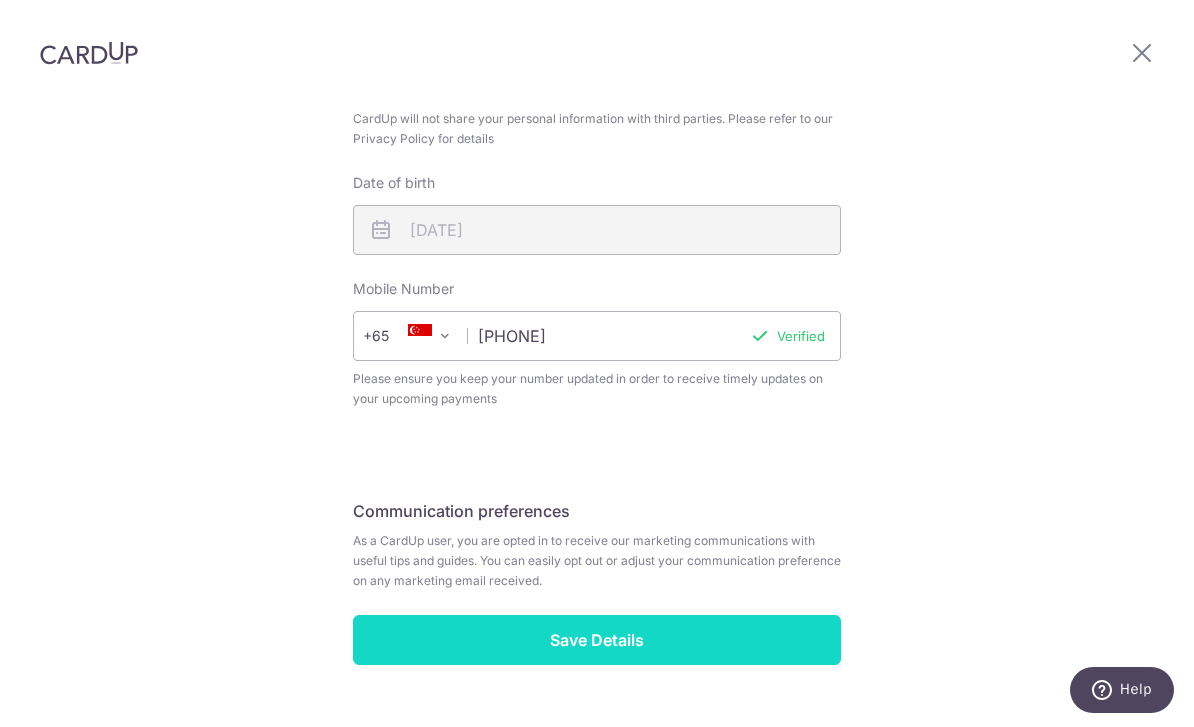 click on "Save Details" at bounding box center (597, 640) 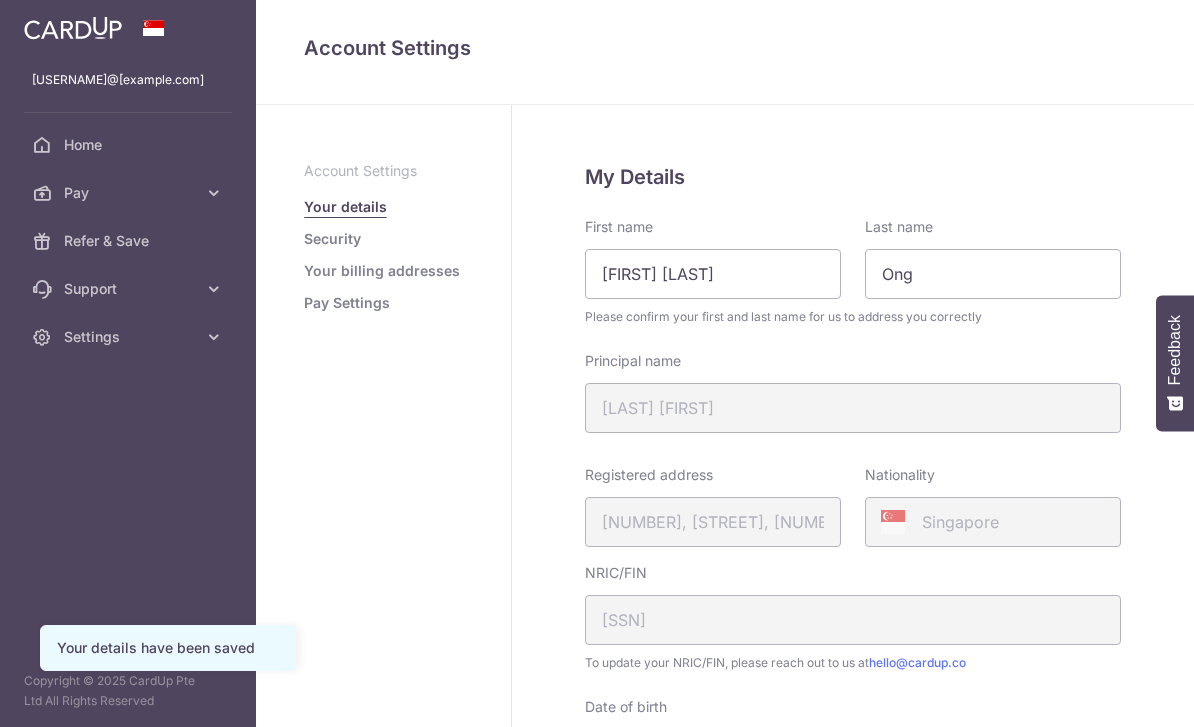 scroll, scrollTop: 0, scrollLeft: 0, axis: both 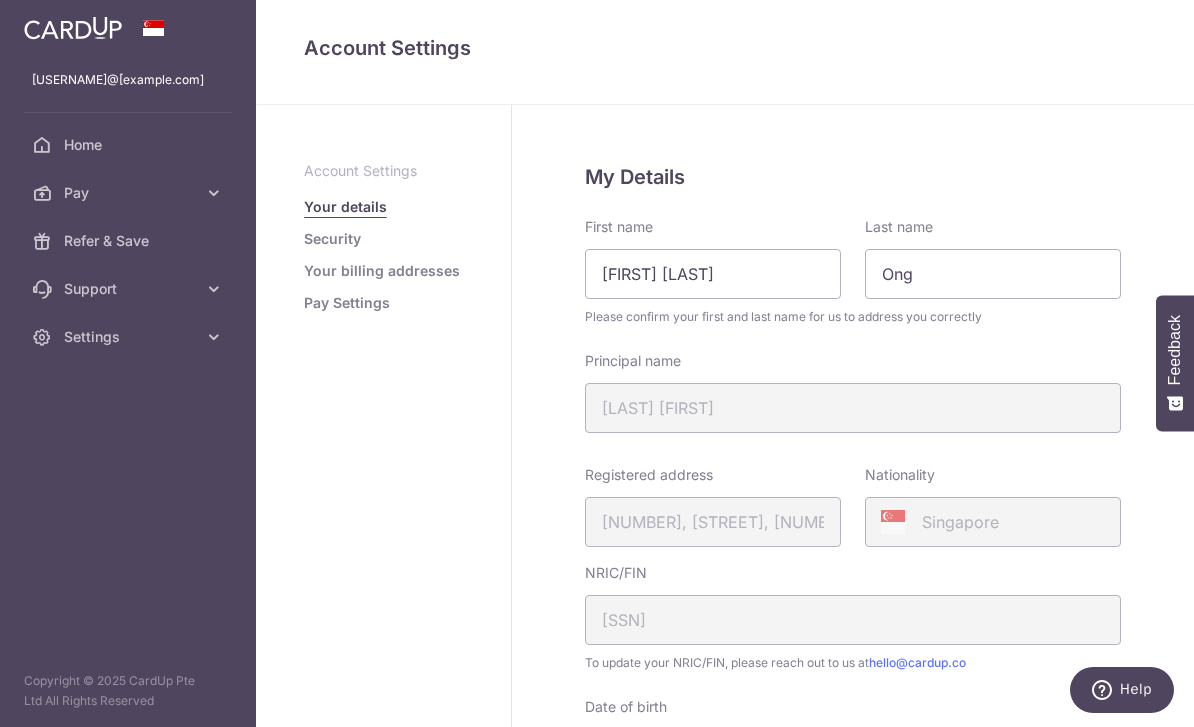 click on "Security" at bounding box center (332, 239) 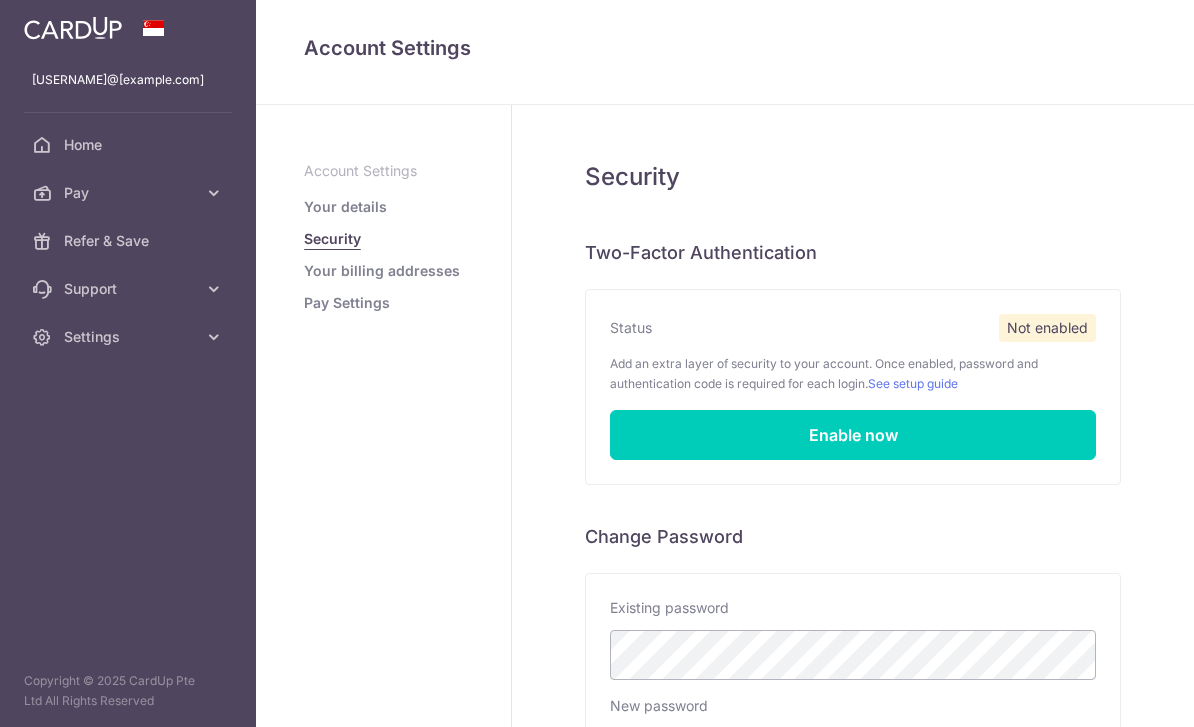 scroll, scrollTop: 0, scrollLeft: 0, axis: both 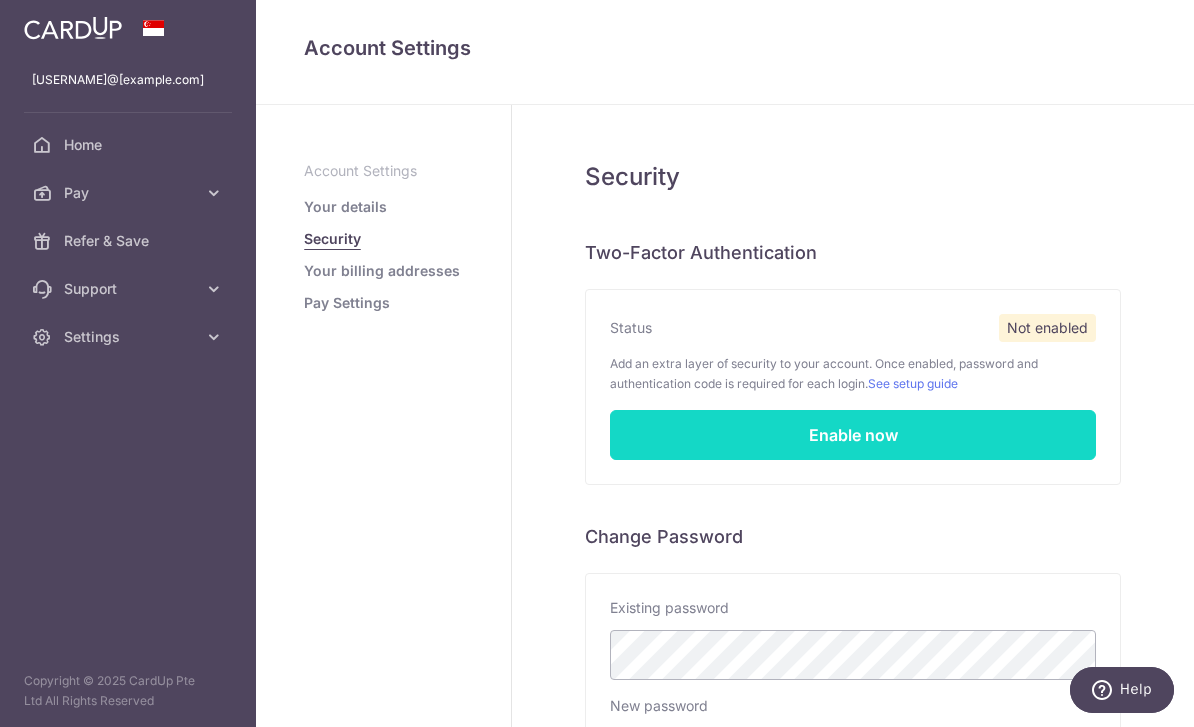 click on "Enable now" at bounding box center (853, 435) 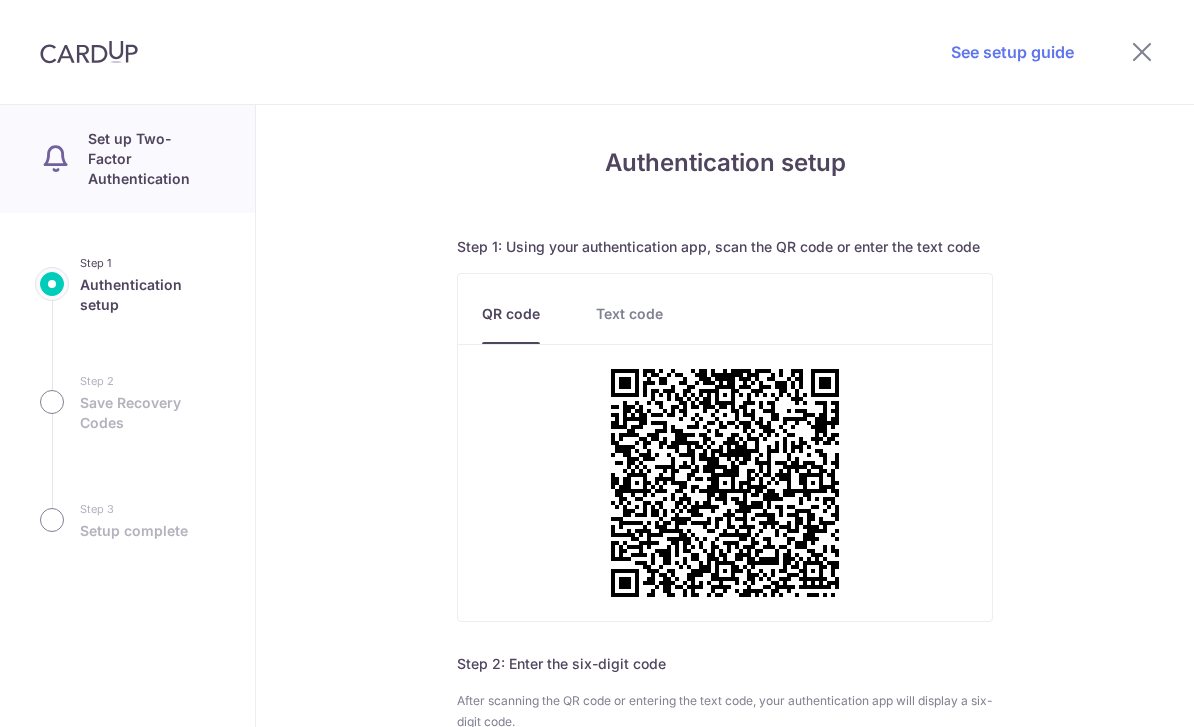 scroll, scrollTop: 0, scrollLeft: 0, axis: both 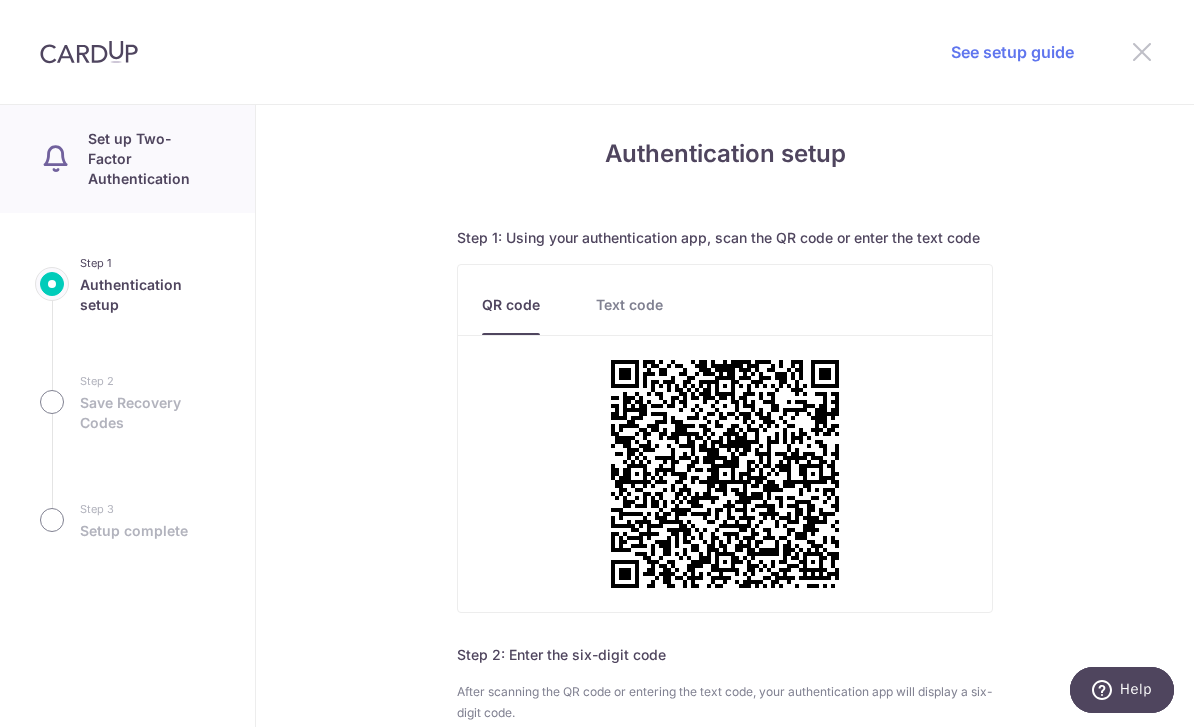 click at bounding box center [1142, 51] 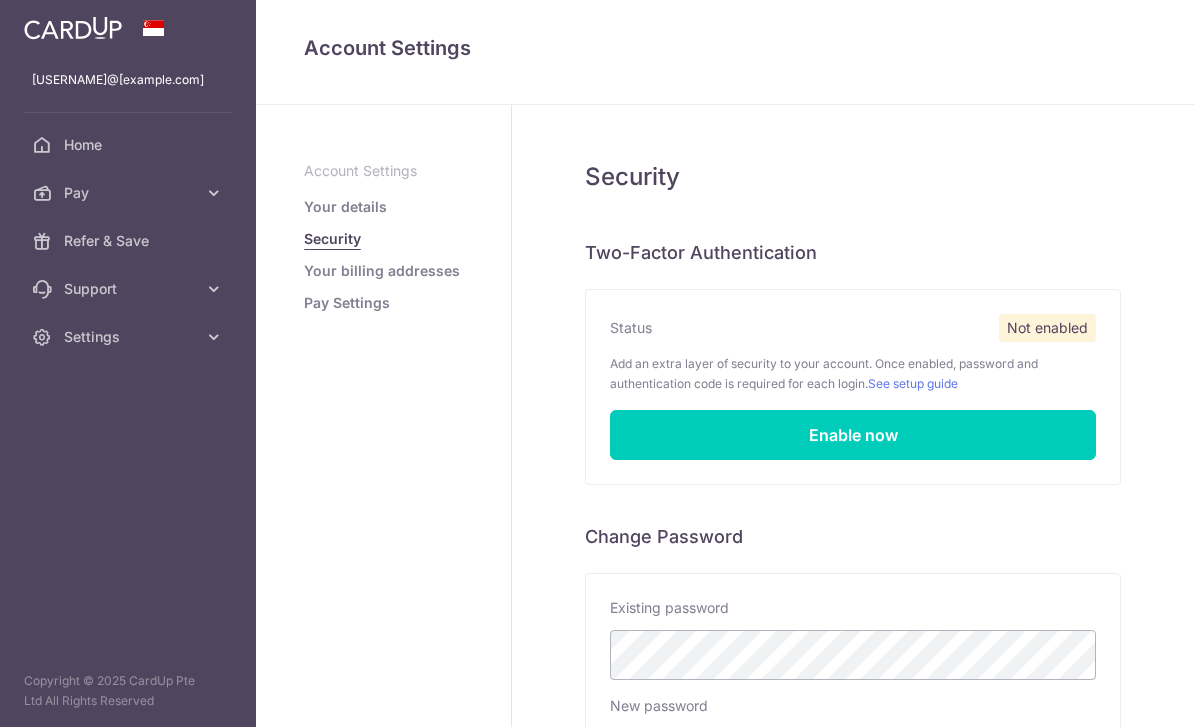 scroll, scrollTop: 0, scrollLeft: 0, axis: both 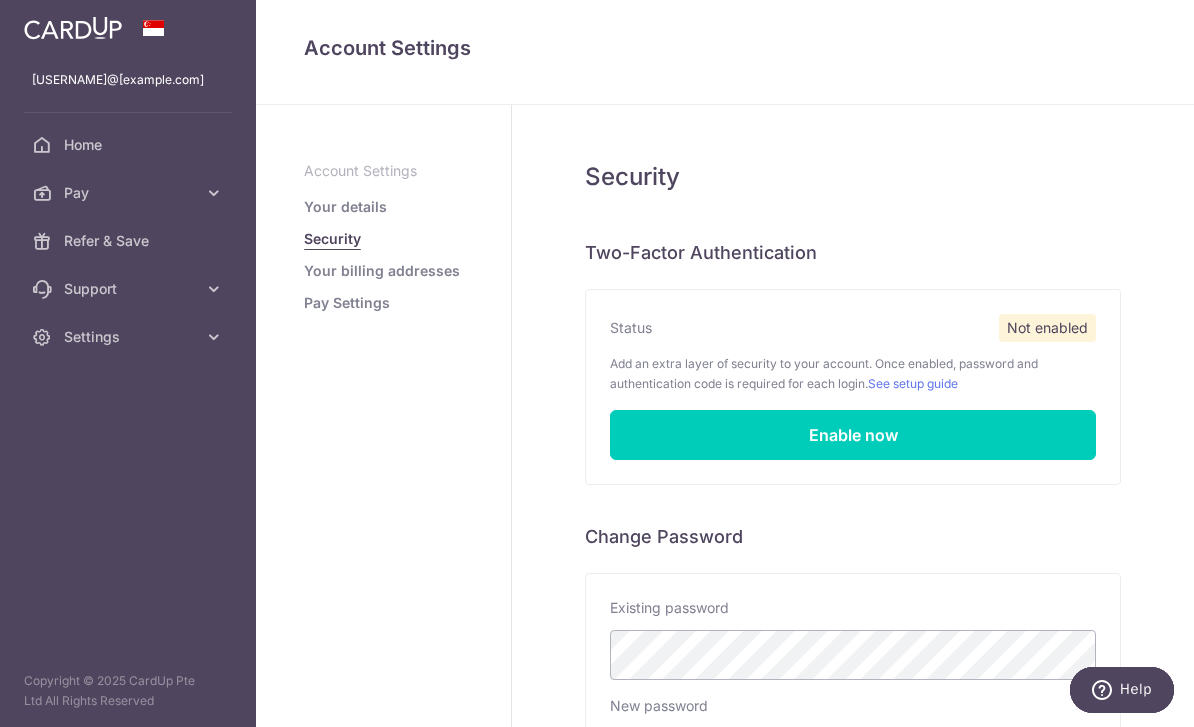 click on "Your details" at bounding box center (345, 207) 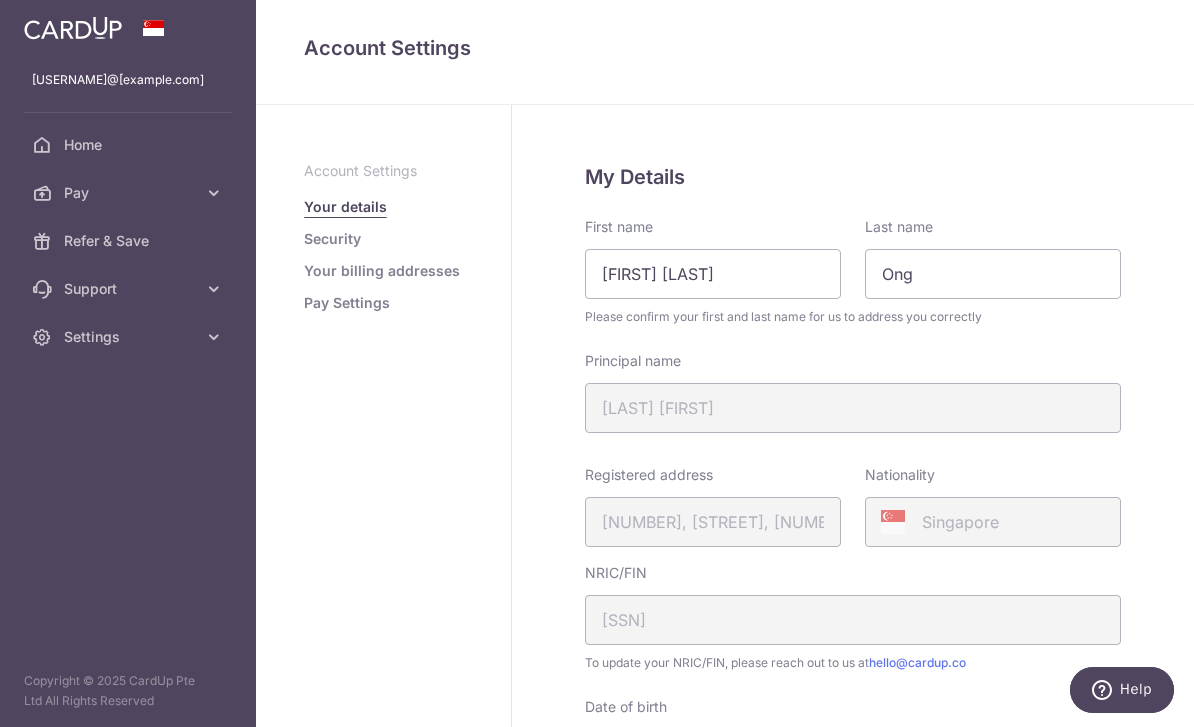 scroll, scrollTop: 0, scrollLeft: 0, axis: both 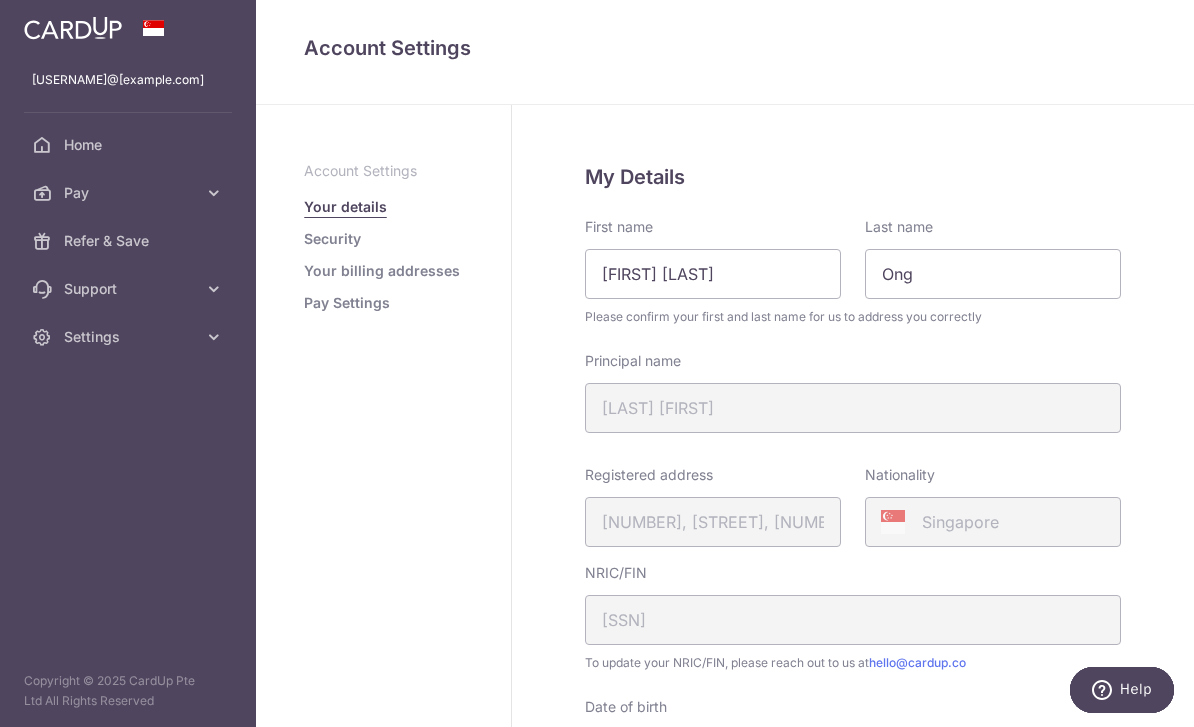 click at bounding box center [0, 0] 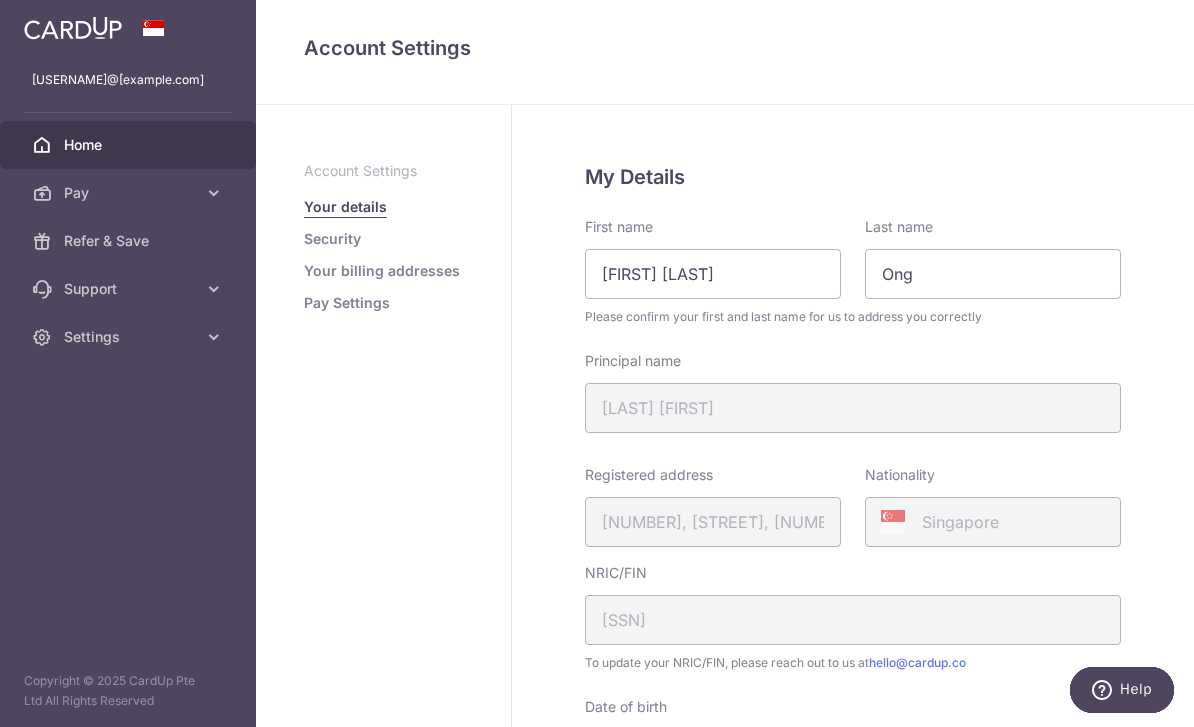 click on "Home" at bounding box center (130, 145) 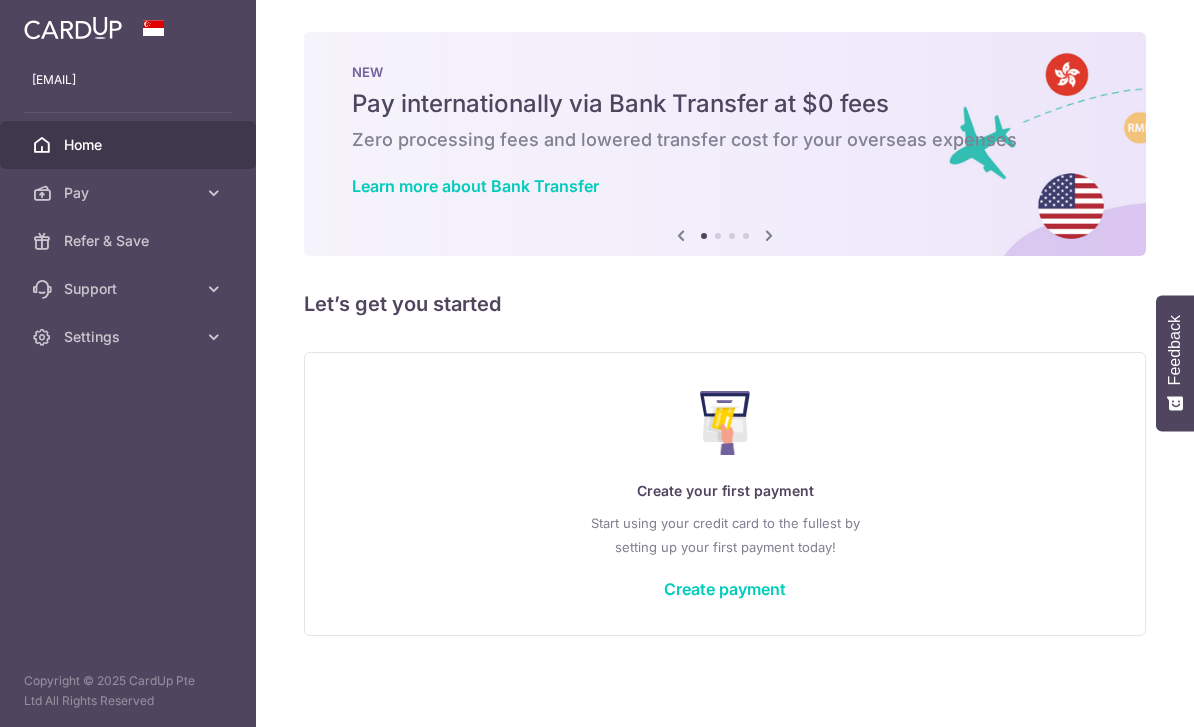 scroll, scrollTop: 0, scrollLeft: 0, axis: both 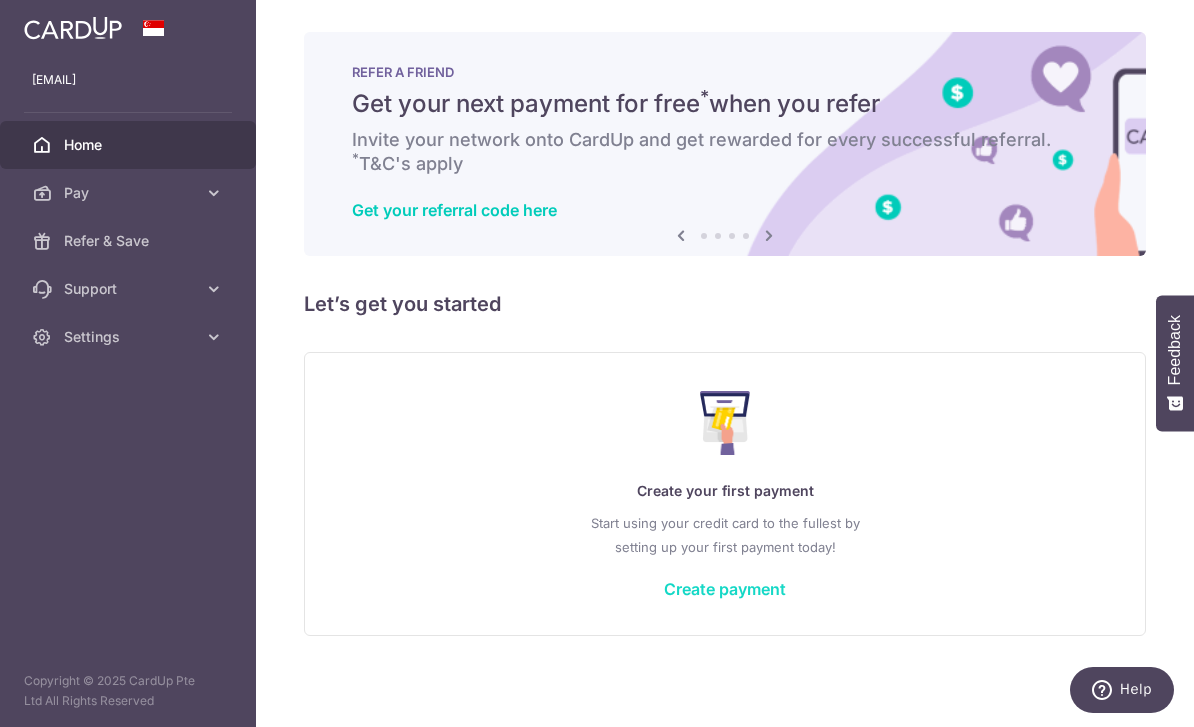 click on "Create payment" at bounding box center (725, 589) 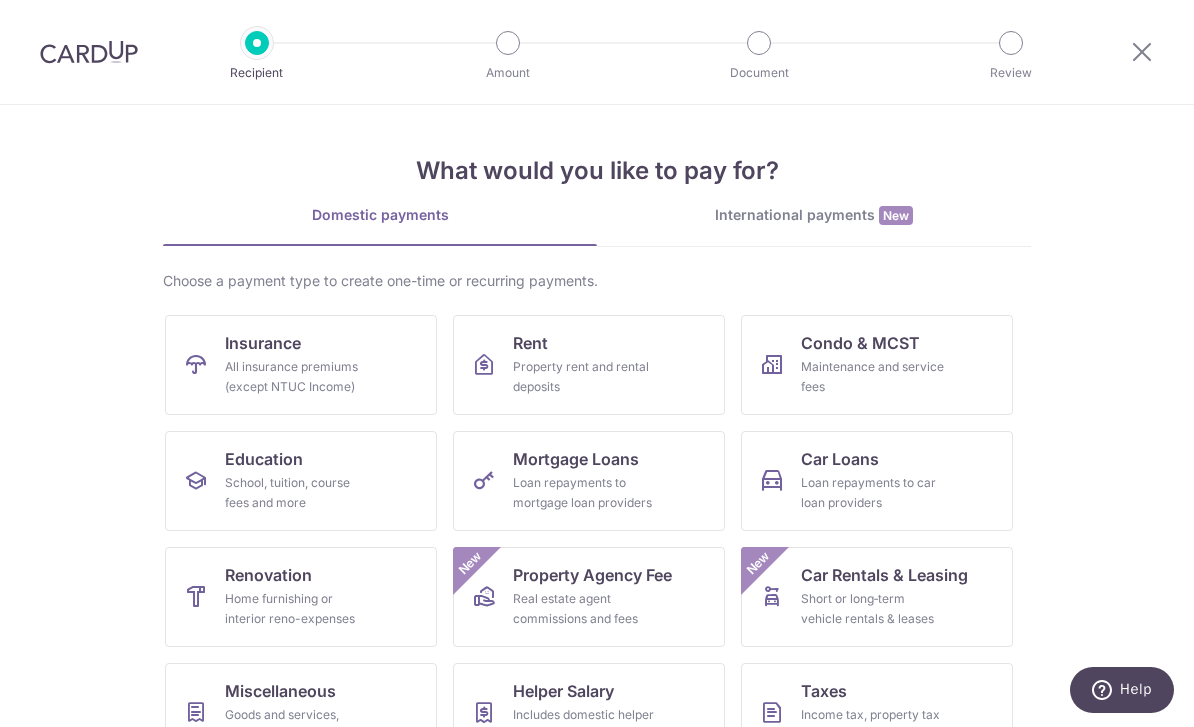 scroll, scrollTop: 0, scrollLeft: 0, axis: both 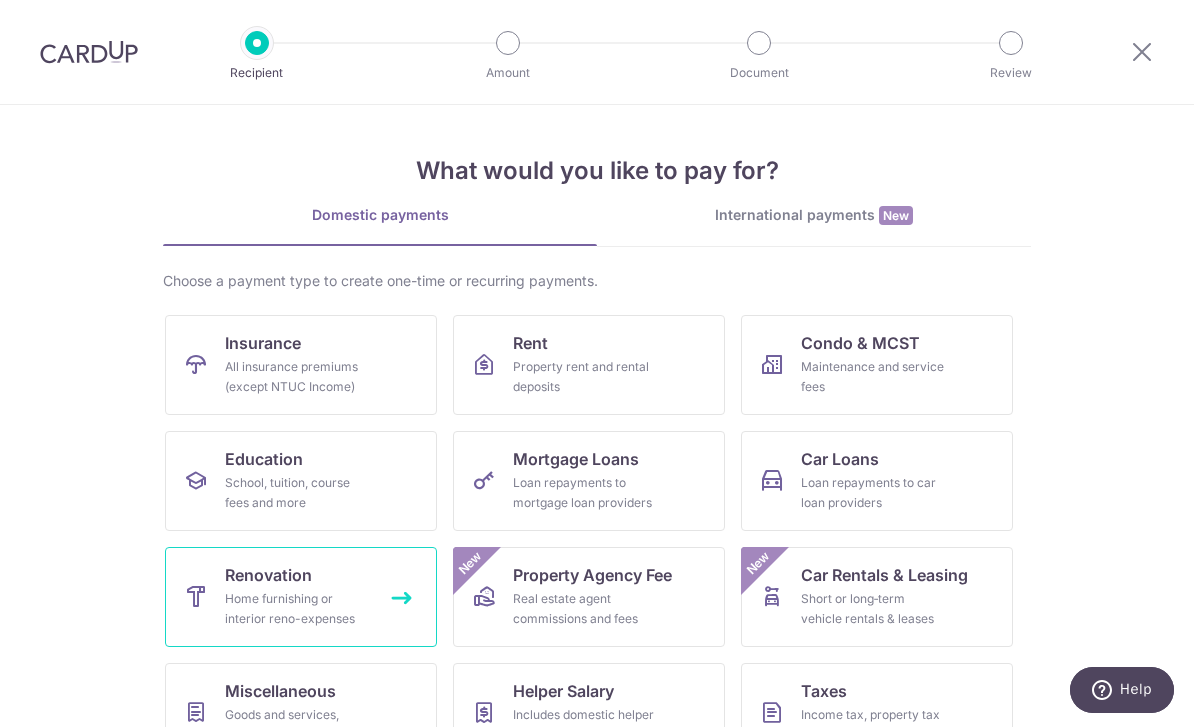 click on "Home furnishing or interior reno-expenses" at bounding box center (297, 609) 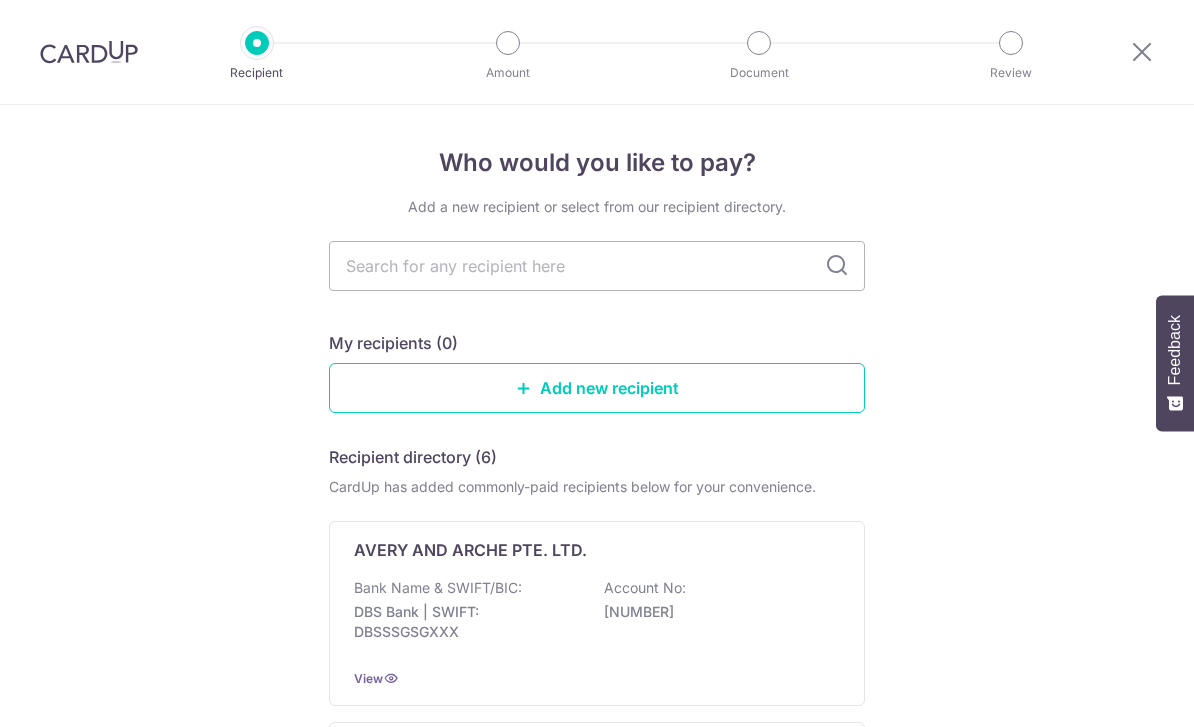 scroll, scrollTop: 0, scrollLeft: 0, axis: both 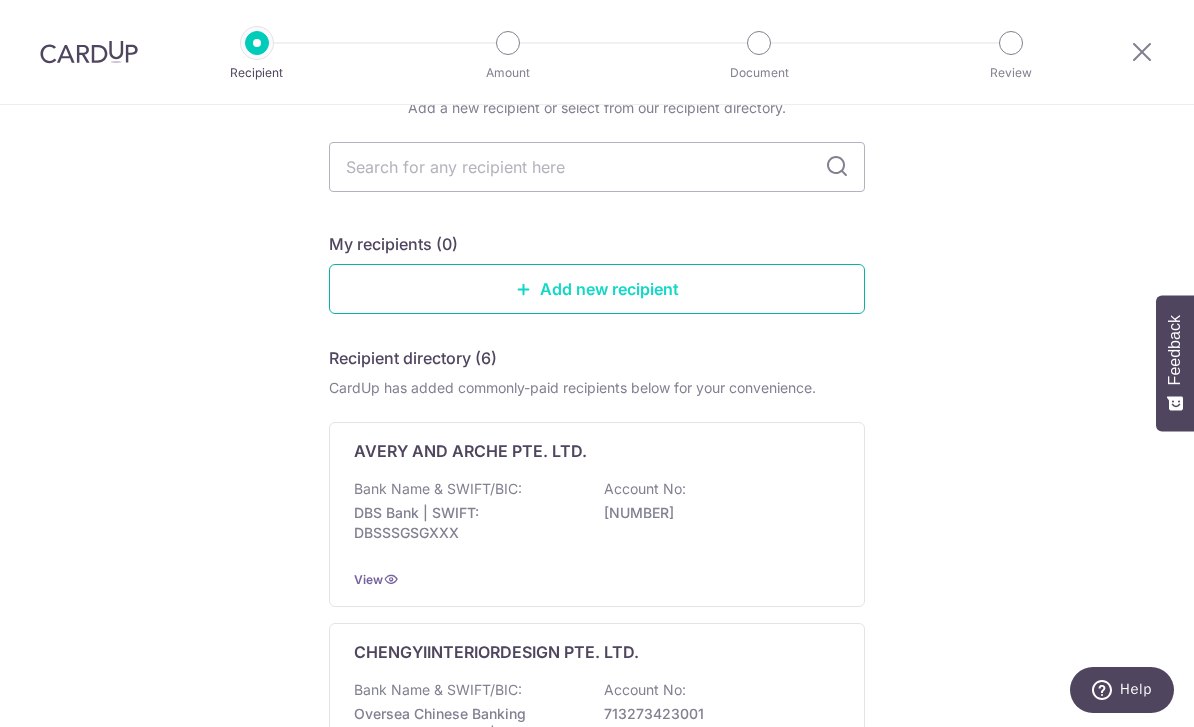 click on "Add new recipient" at bounding box center [597, 289] 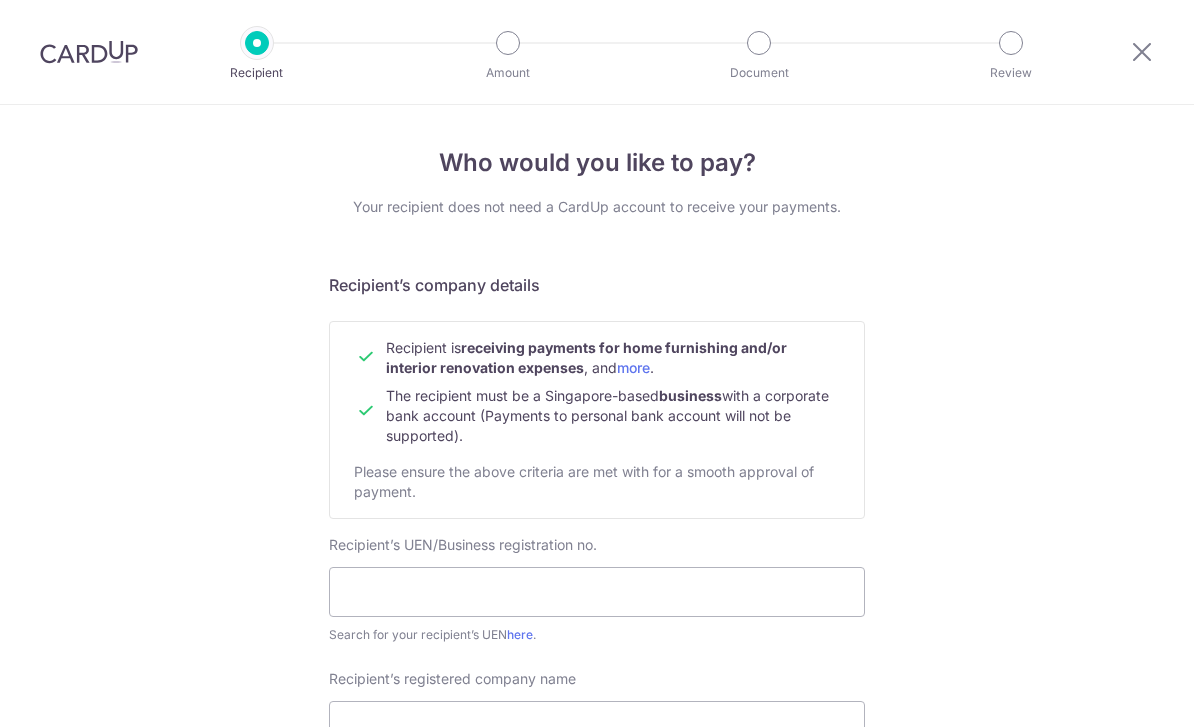 scroll, scrollTop: 0, scrollLeft: 0, axis: both 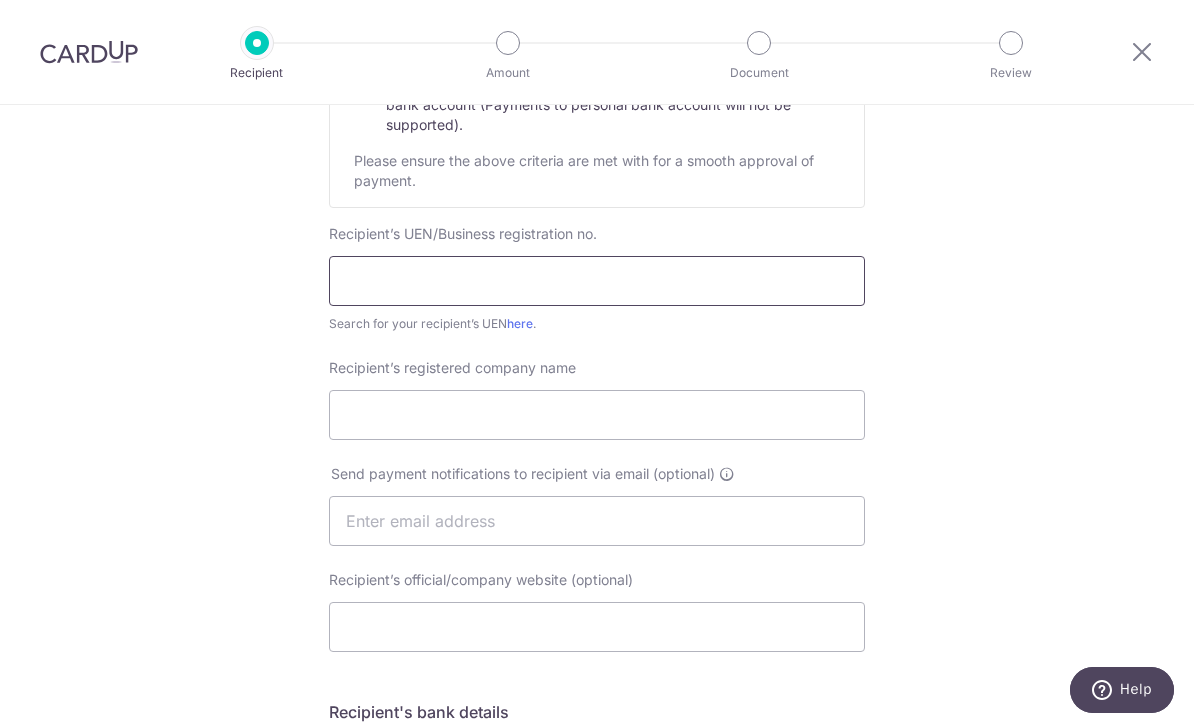click at bounding box center [597, 281] 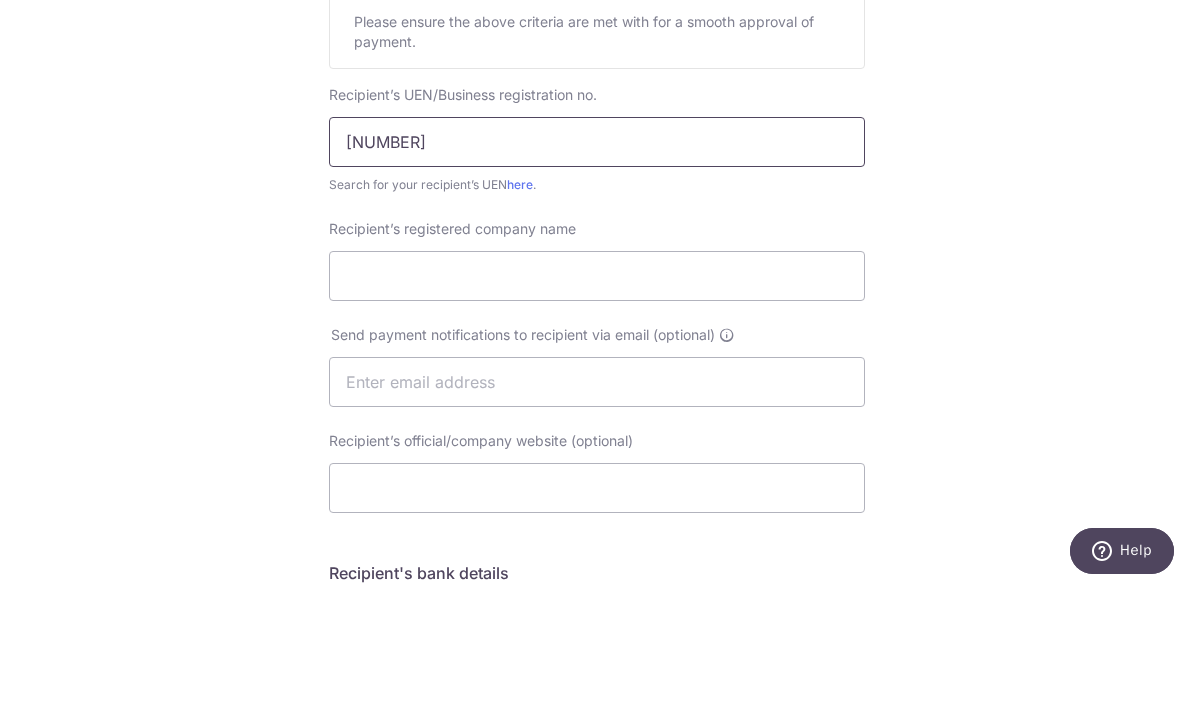 type on "[NUMBER]" 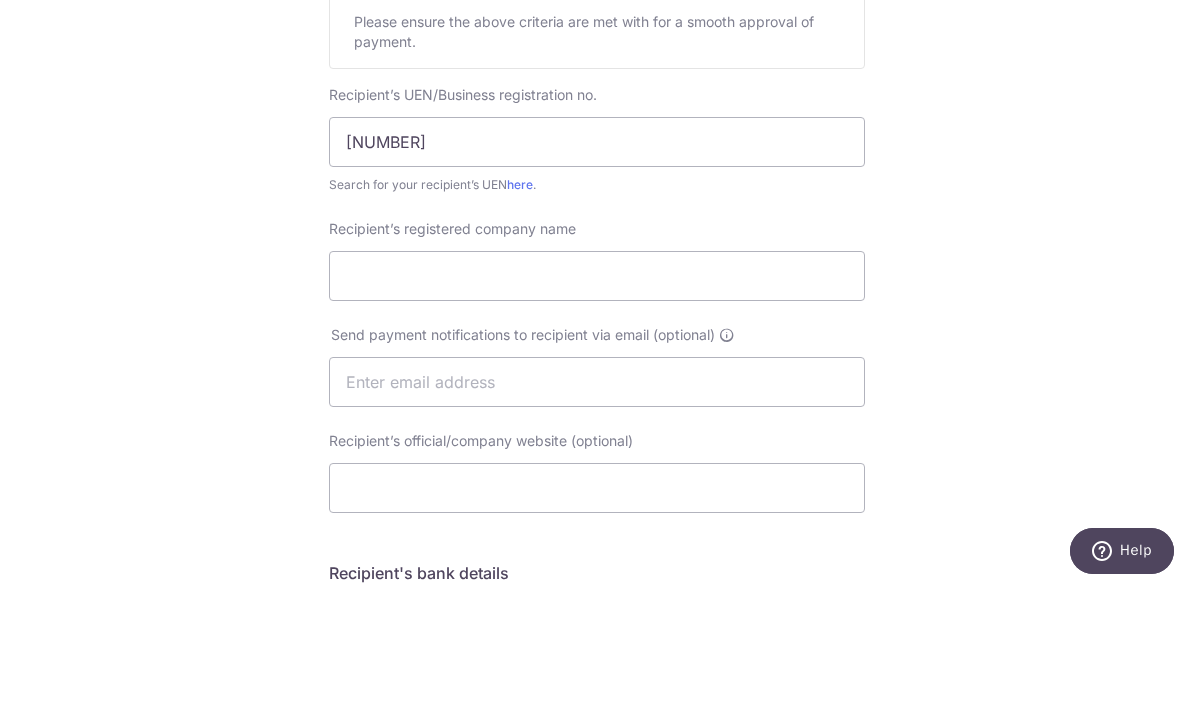 click on "Who would you like to pay?
Your recipient does not need a CardUp account to receive your payments.
Recipient’s company details
Recipient is  receiving payments for home furnishing and/or interior renovation expenses , and  more .
The recipient must be a Singapore-based  business  with a corporate bank account (Payments to personal bank account will not be supported).
Please ensure the above criteria are met with for a smooth approval of payment.
Recipient’s UEN/Business registration no.
[NUMBER]
Search for your recipient’s UEN  here .
." at bounding box center (597, 546) 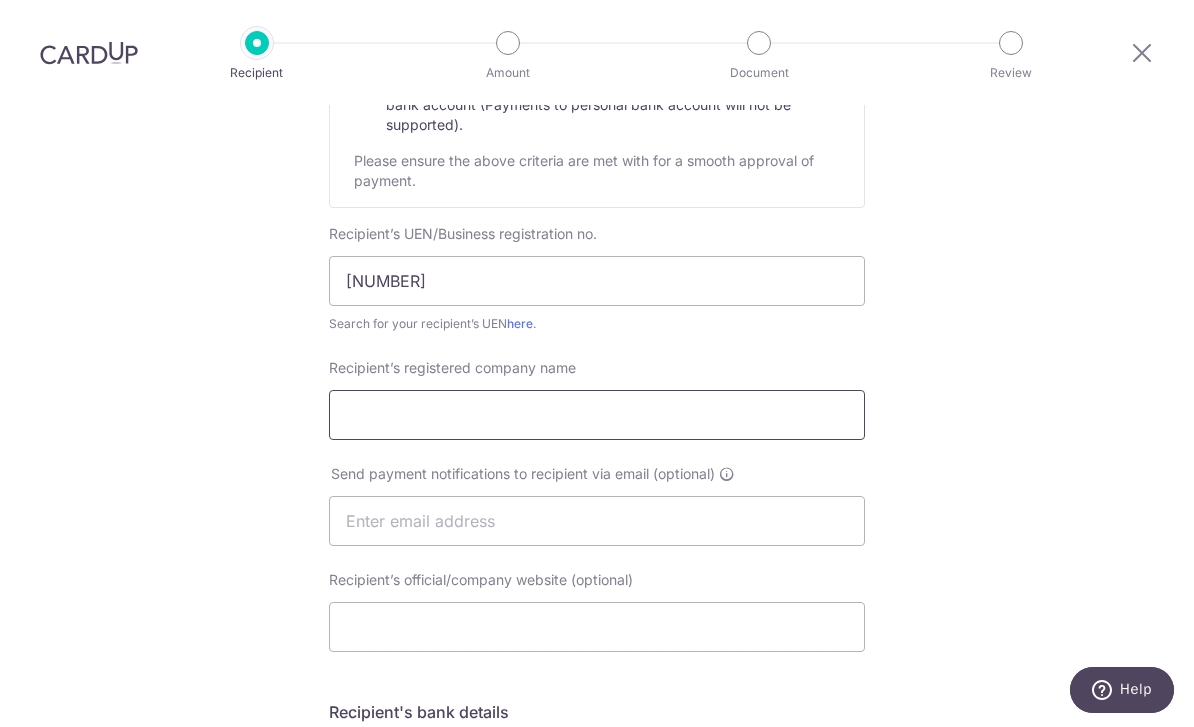 click on "Recipient’s registered company name" at bounding box center (597, 415) 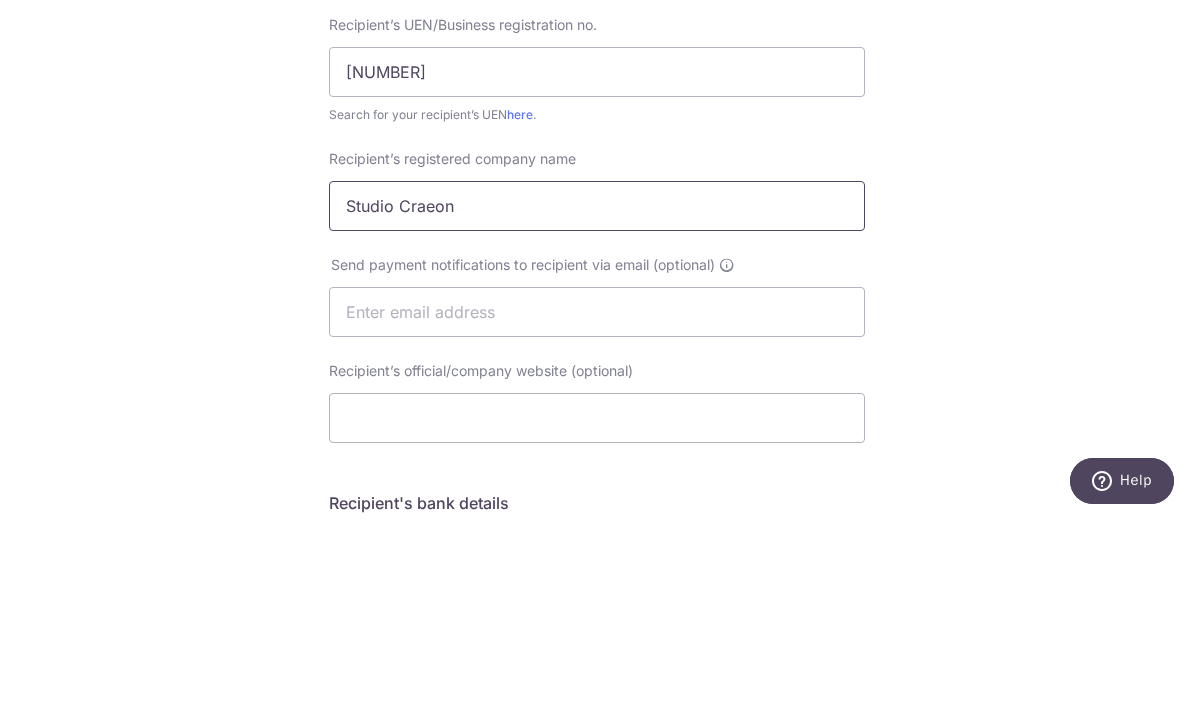 type on "Studio Craeon" 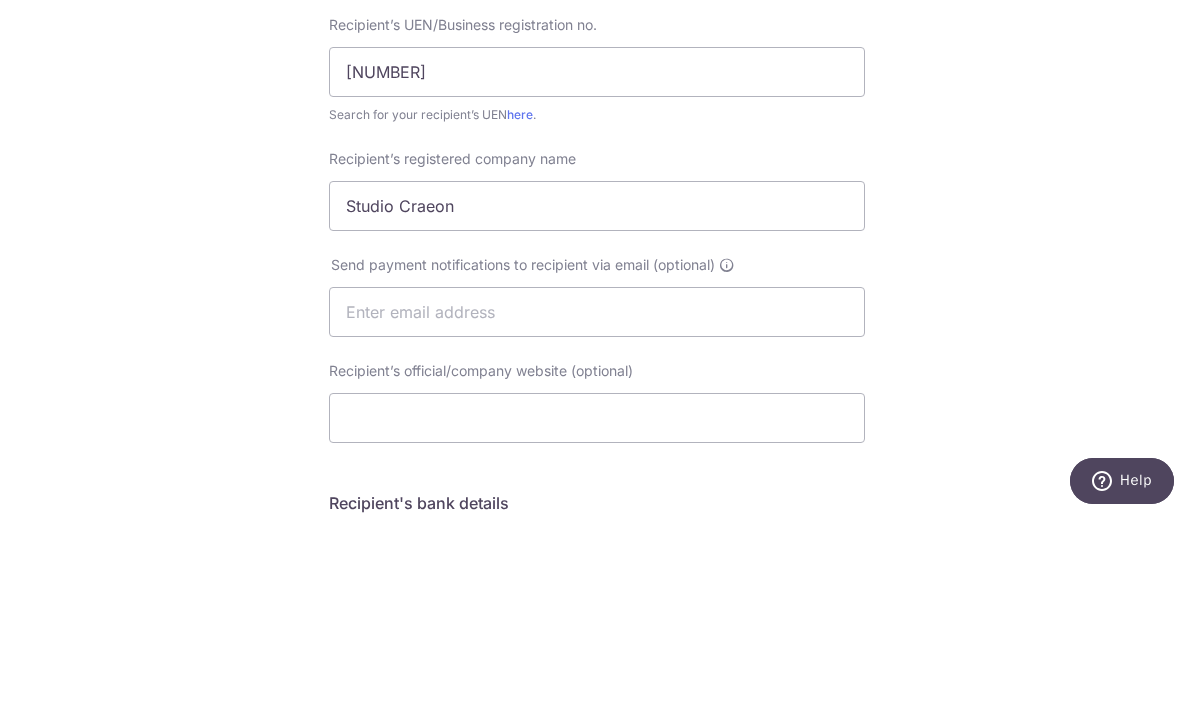 click on "Who would you like to pay?
Your recipient does not need a CardUp account to receive your payments.
Recipient’s company details
Recipient is  receiving payments for home furnishing and/or interior renovation expenses , and  more .
The recipient must be a Singapore-based  business  with a corporate bank account (Payments to personal bank account will not be supported).
Please ensure the above criteria are met with for a smooth approval of payment.
Recipient’s UEN/Business registration no.
[NUMBER]
Search for your recipient’s UEN  here .
." at bounding box center [597, 546] 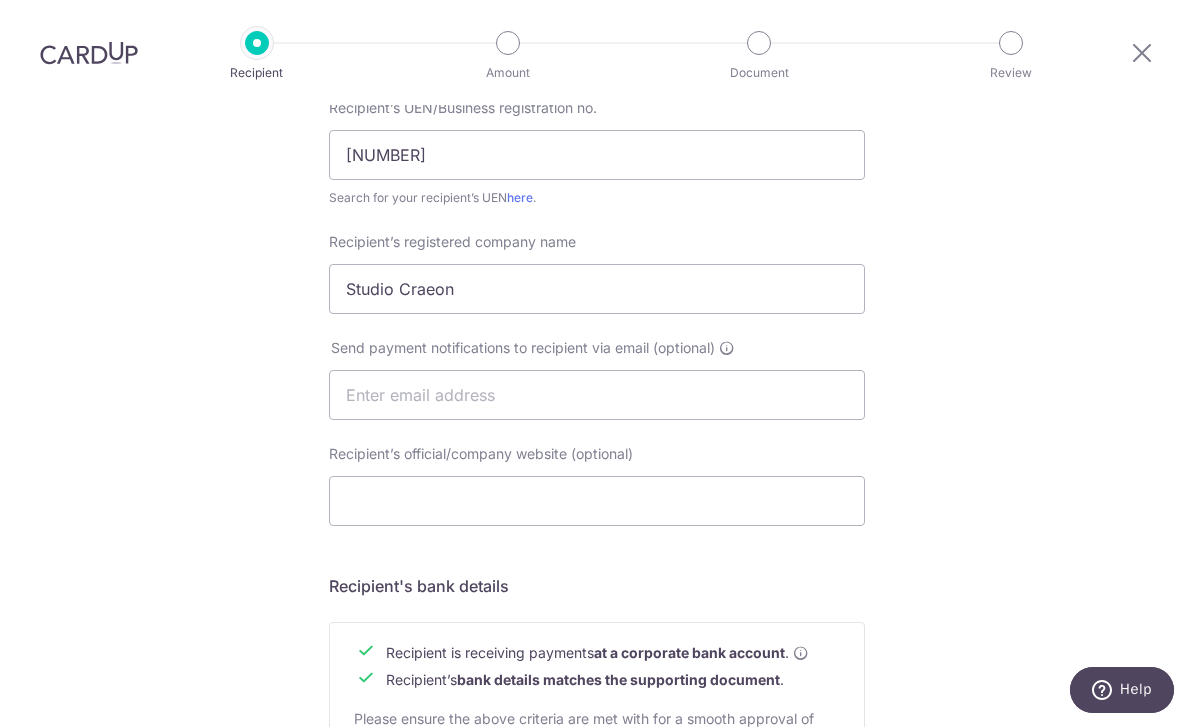 scroll, scrollTop: 440, scrollLeft: 0, axis: vertical 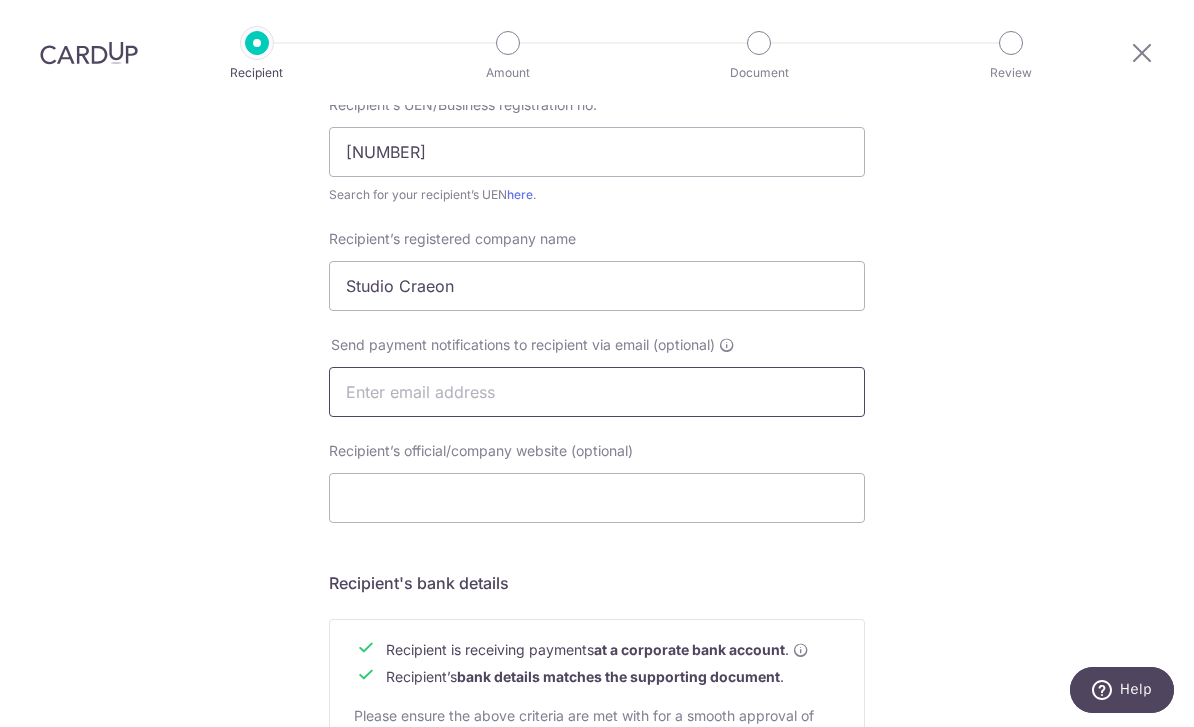 click at bounding box center [597, 392] 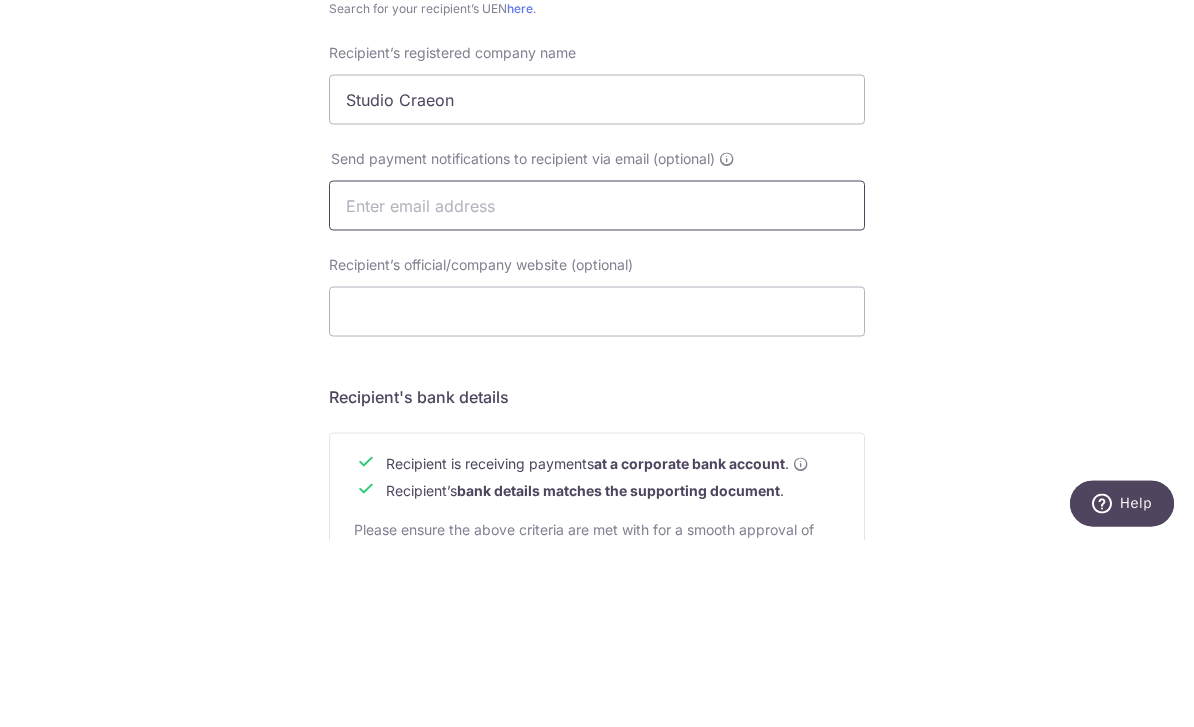 type on "[EMAIL]" 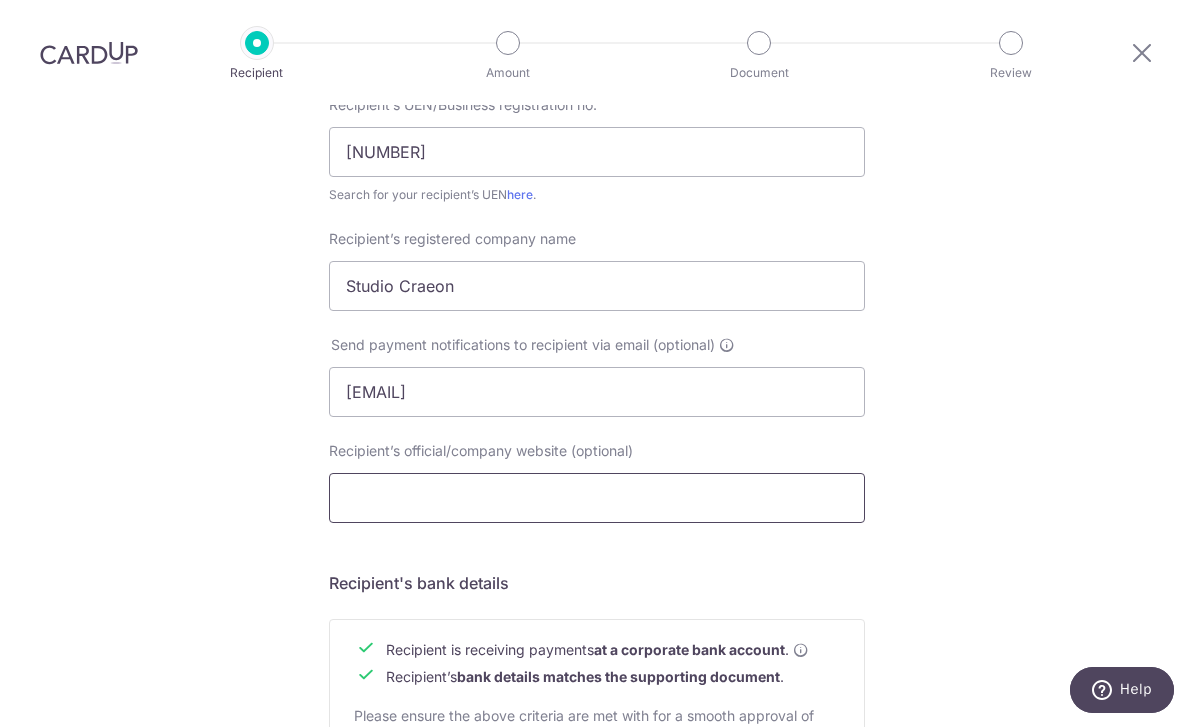 click on "Recipient’s official/company website (optional)" at bounding box center [597, 498] 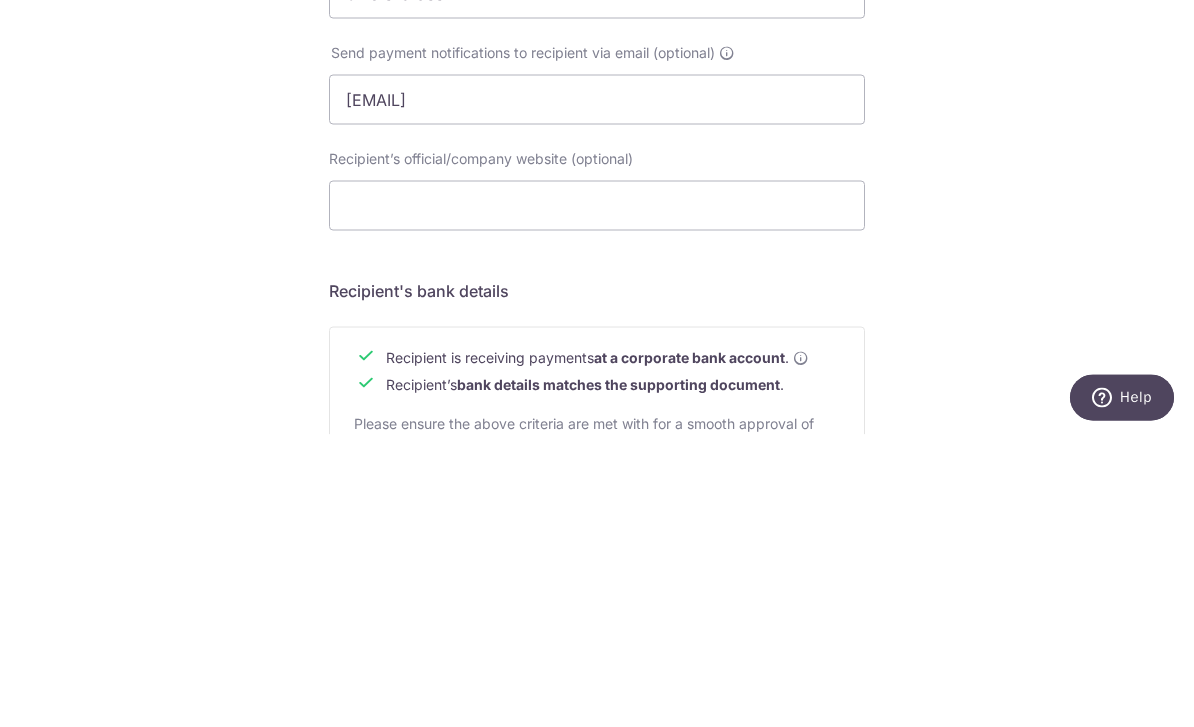 click on "Who would you like to pay?
Your recipient does not need a CardUp account to receive your payments.
Recipient’s company details
Recipient is  receiving payments for home furnishing and/or interior renovation expenses , and  more .
The recipient must be a Singapore-based  business  with a corporate bank account (Payments to personal bank account will not be supported).
Please ensure the above criteria are met with for a smooth approval of payment.
Recipient’s UEN/Business registration no.
[NUMBER]
Search for your recipient’s UEN  here .
." at bounding box center [597, 417] 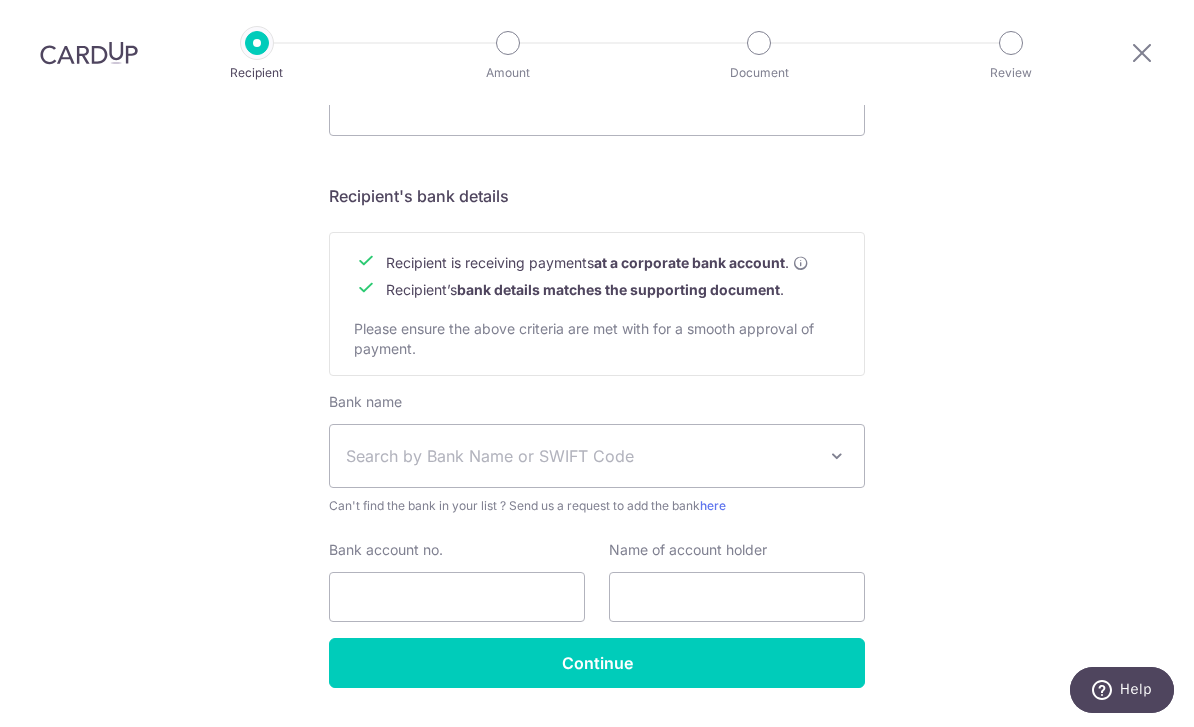 scroll, scrollTop: 826, scrollLeft: 0, axis: vertical 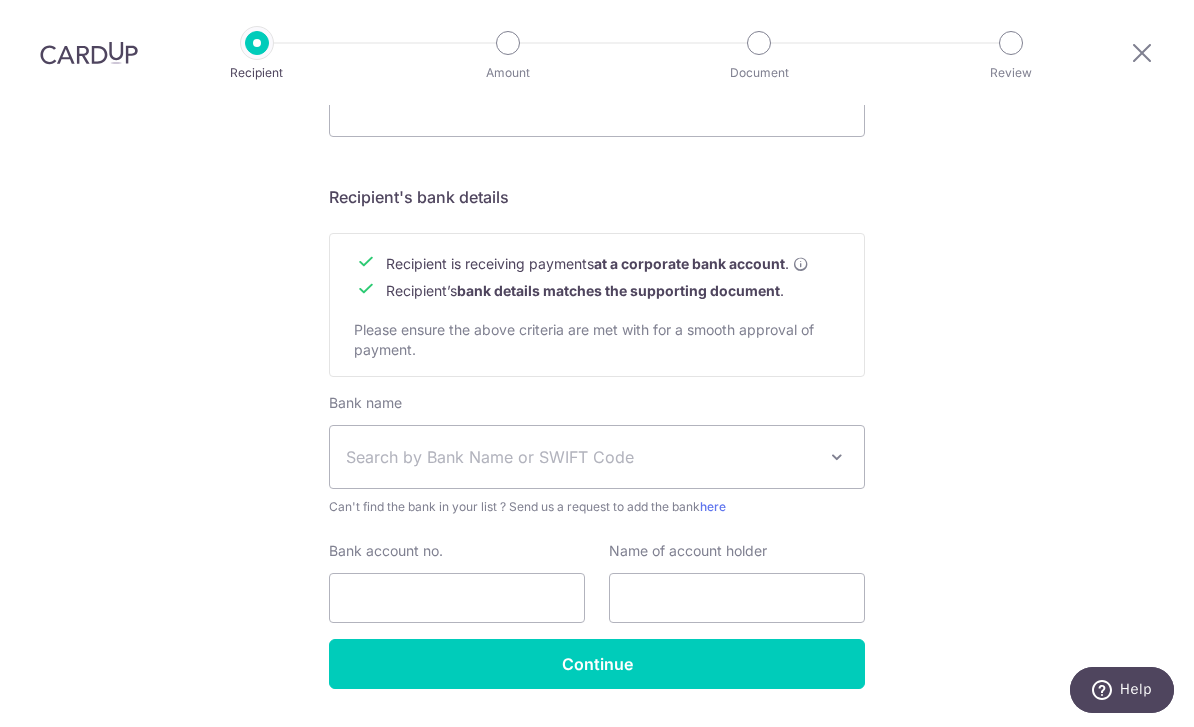 click on "Search by Bank Name or SWIFT Code" at bounding box center [581, 457] 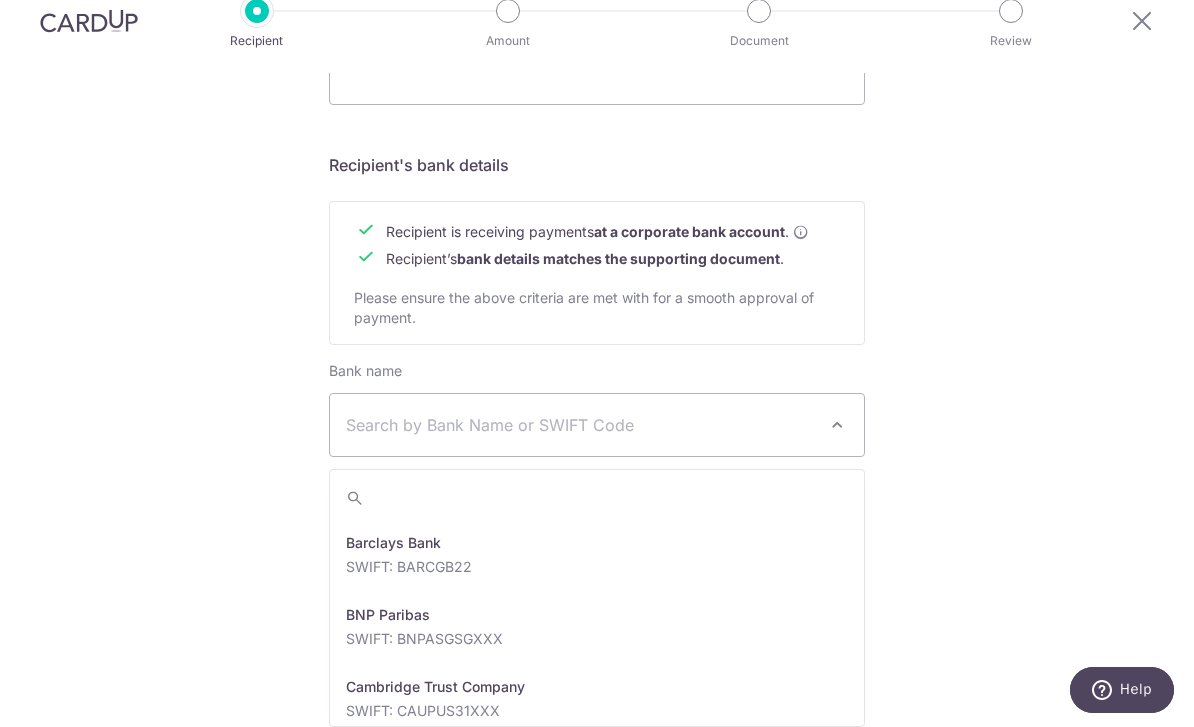 scroll, scrollTop: 432, scrollLeft: 0, axis: vertical 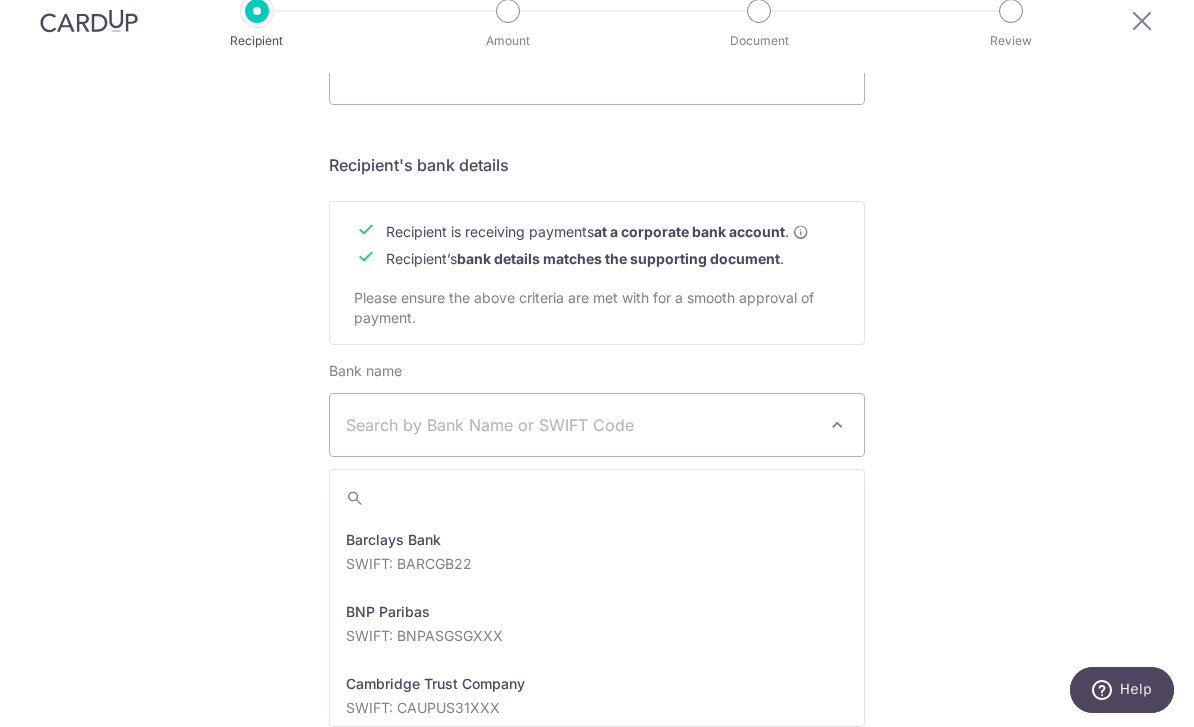 click on "Search by Bank Name or SWIFT Code" at bounding box center [581, 425] 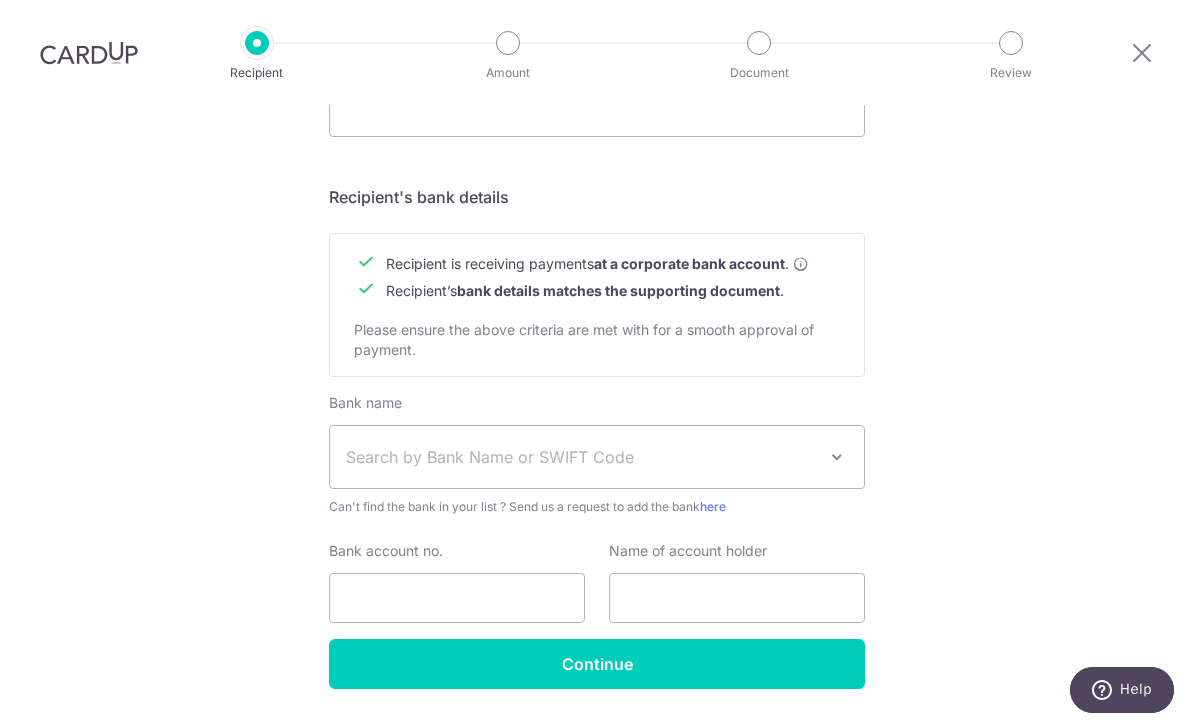 click on "Search by Bank Name or SWIFT Code" at bounding box center [581, 457] 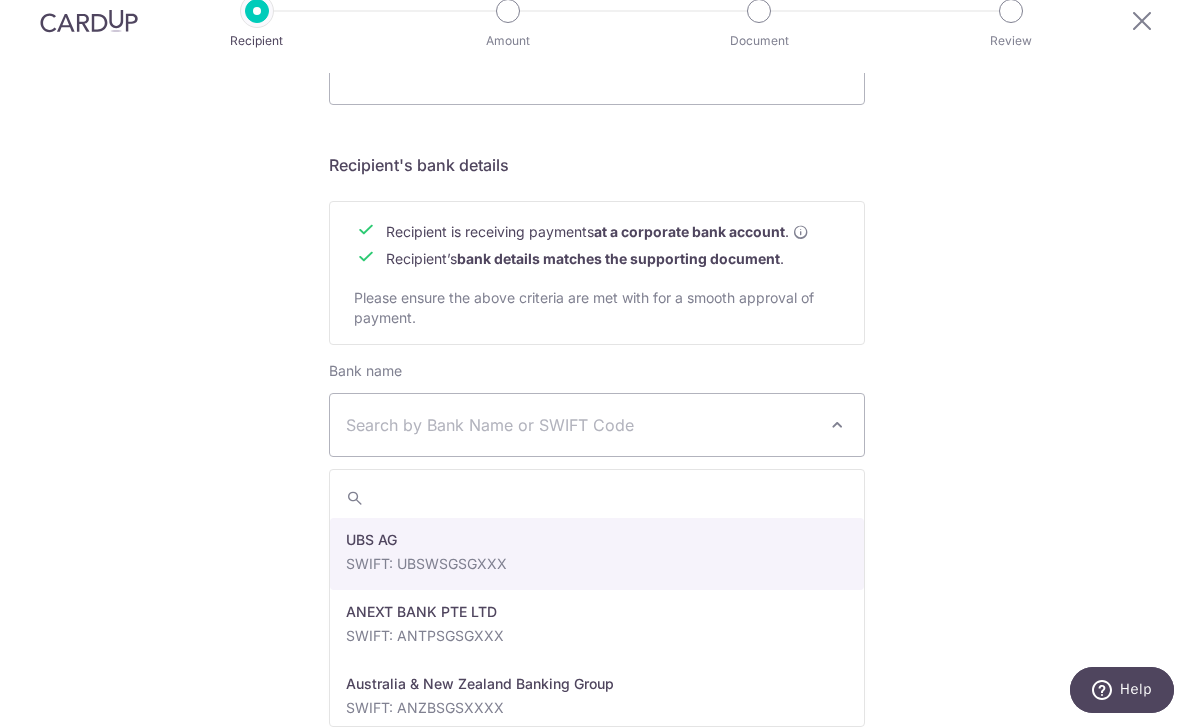 click at bounding box center (597, 498) 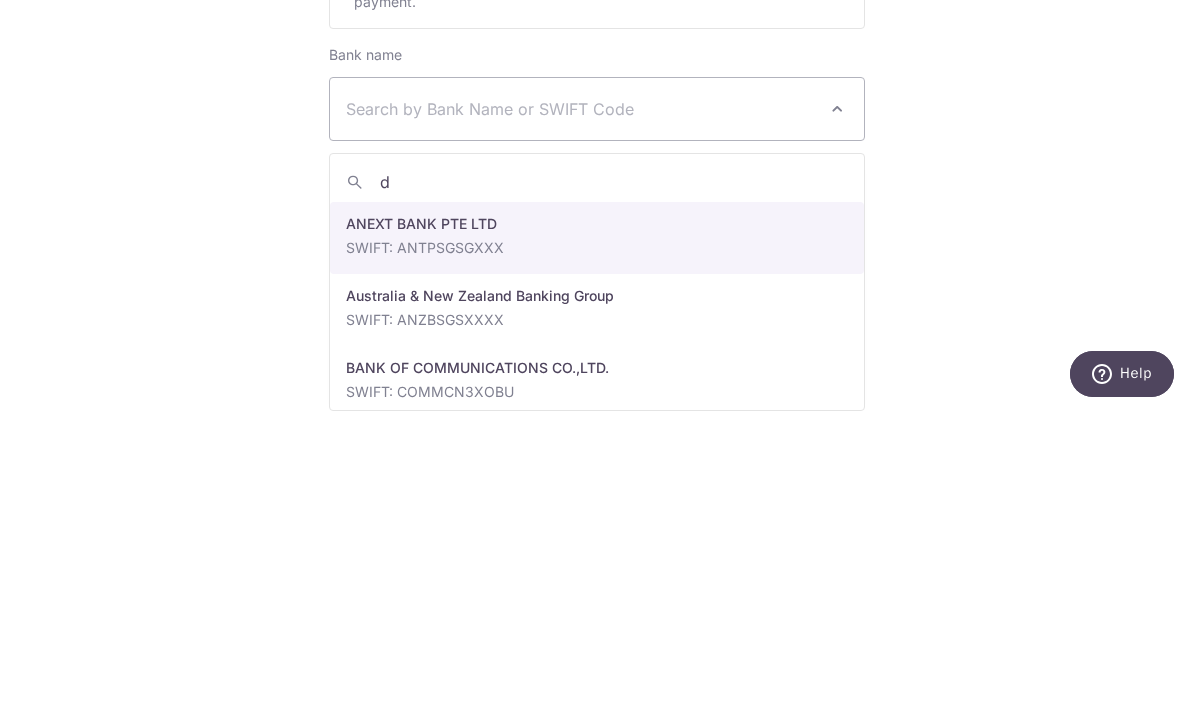 type on "db" 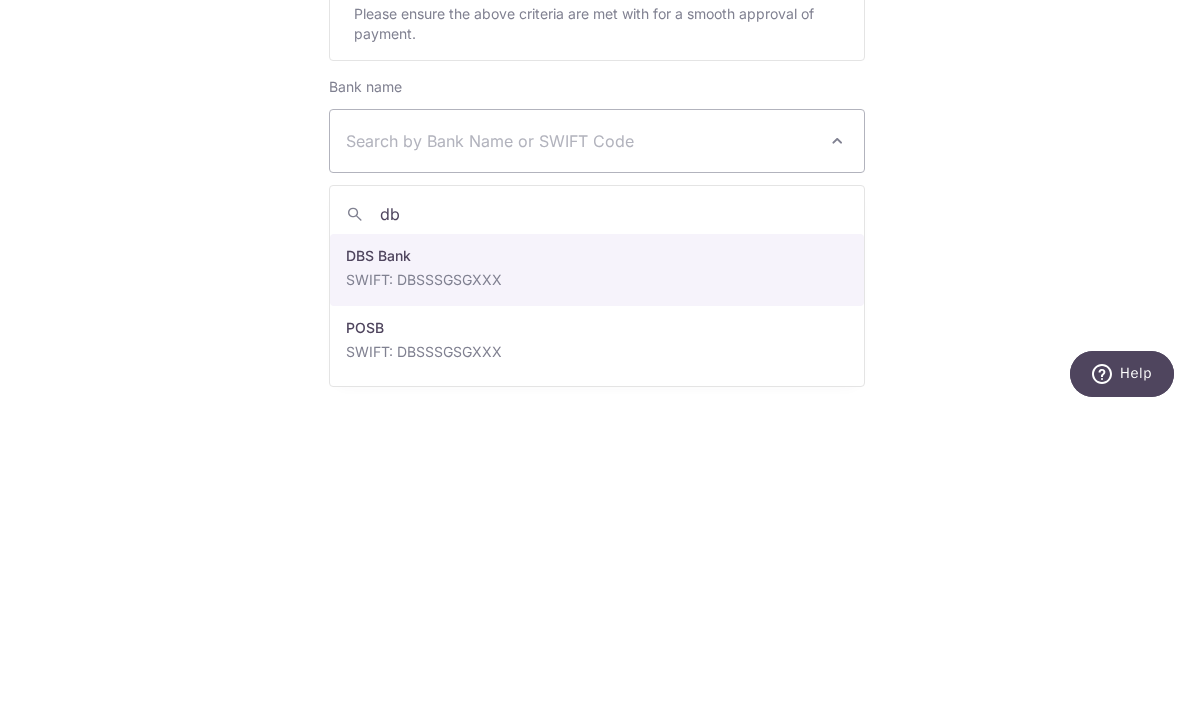 select on "6" 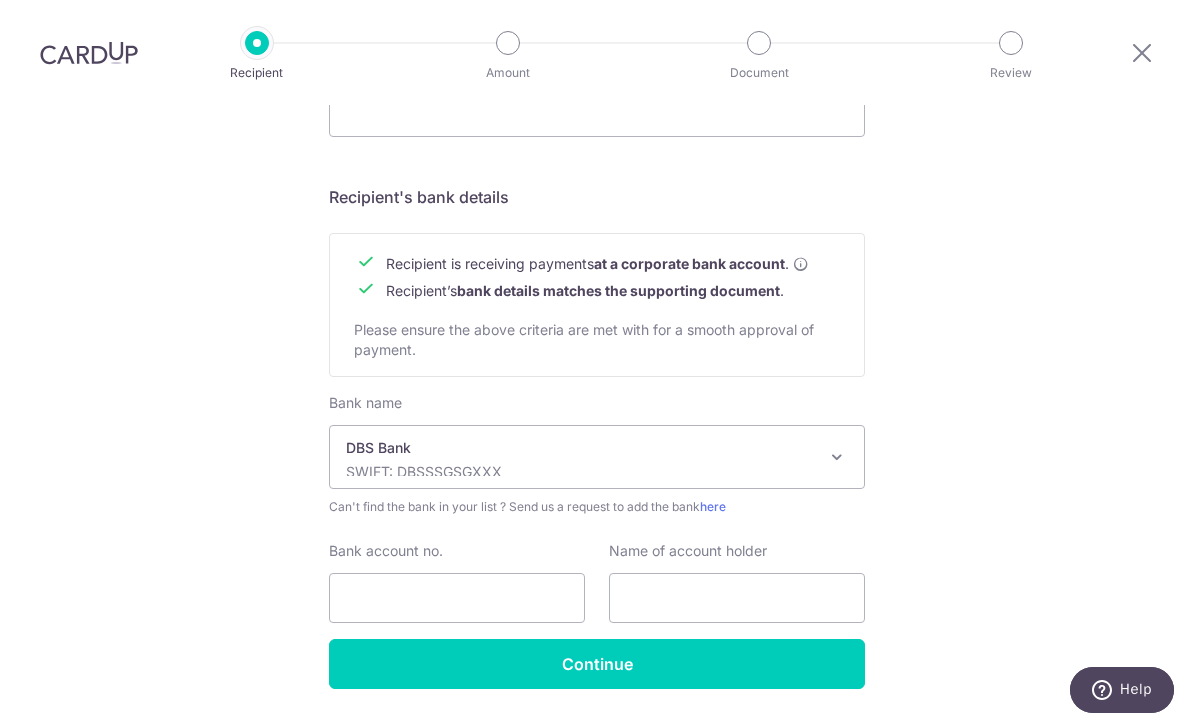 scroll, scrollTop: 826, scrollLeft: 0, axis: vertical 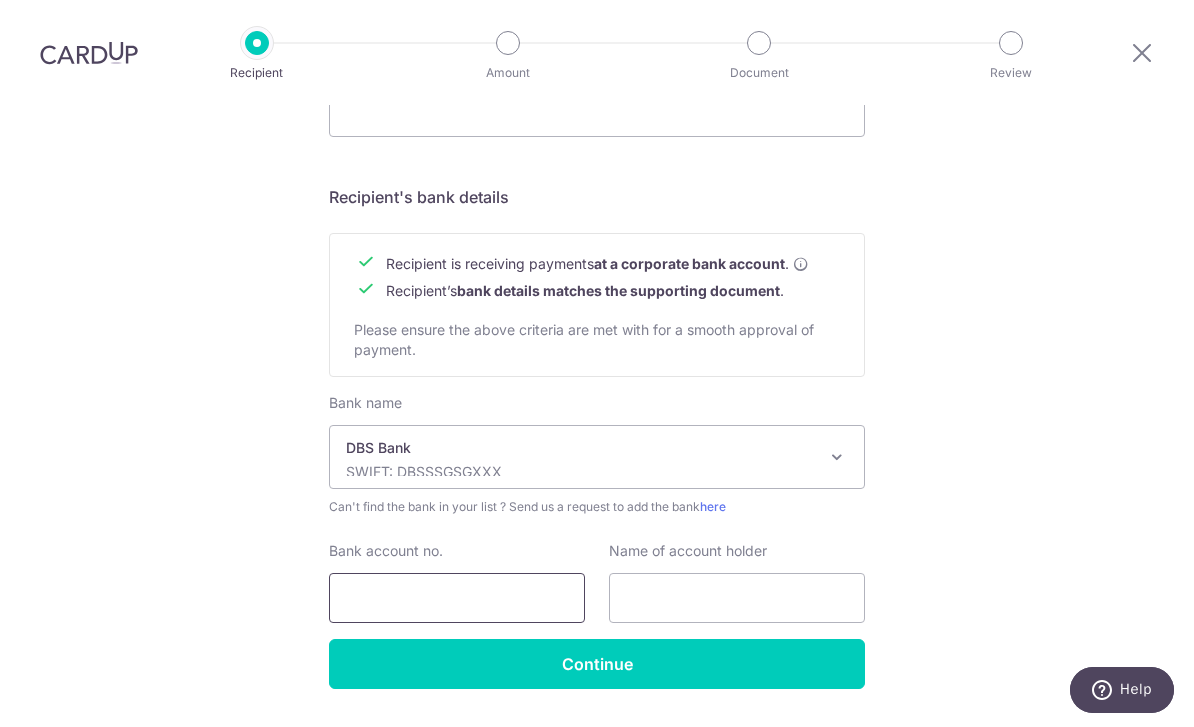 click on "Bank account no." at bounding box center (457, 598) 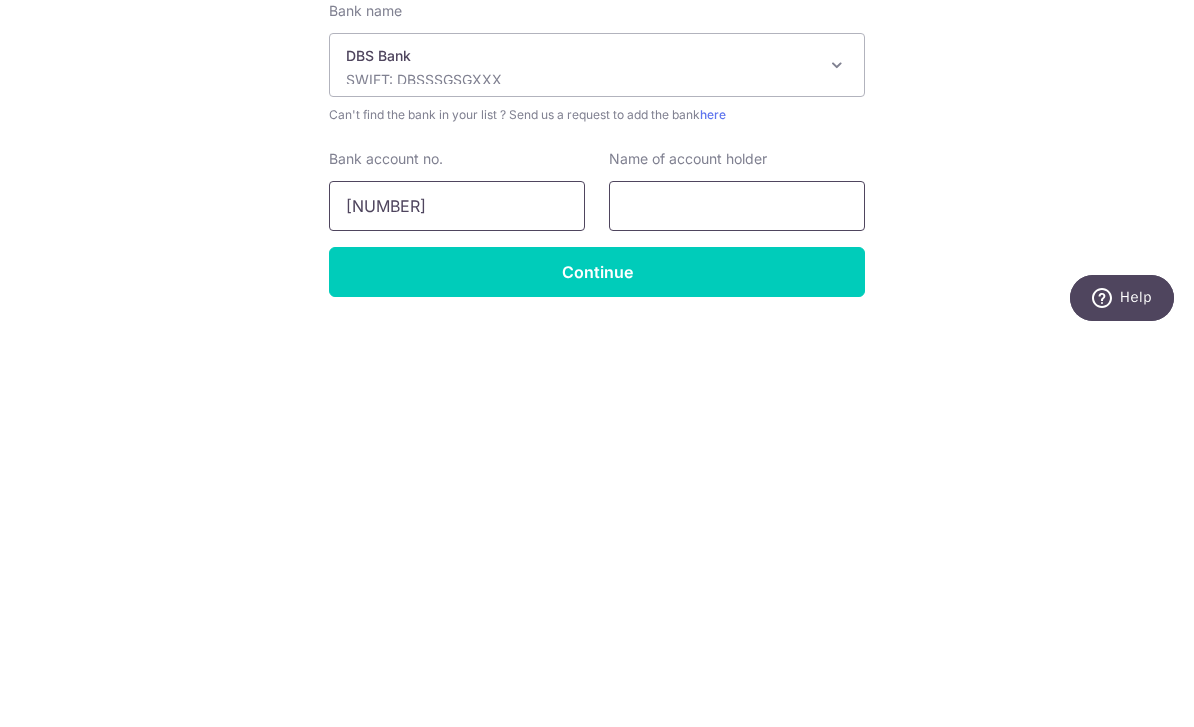 type on "[NUMBER]" 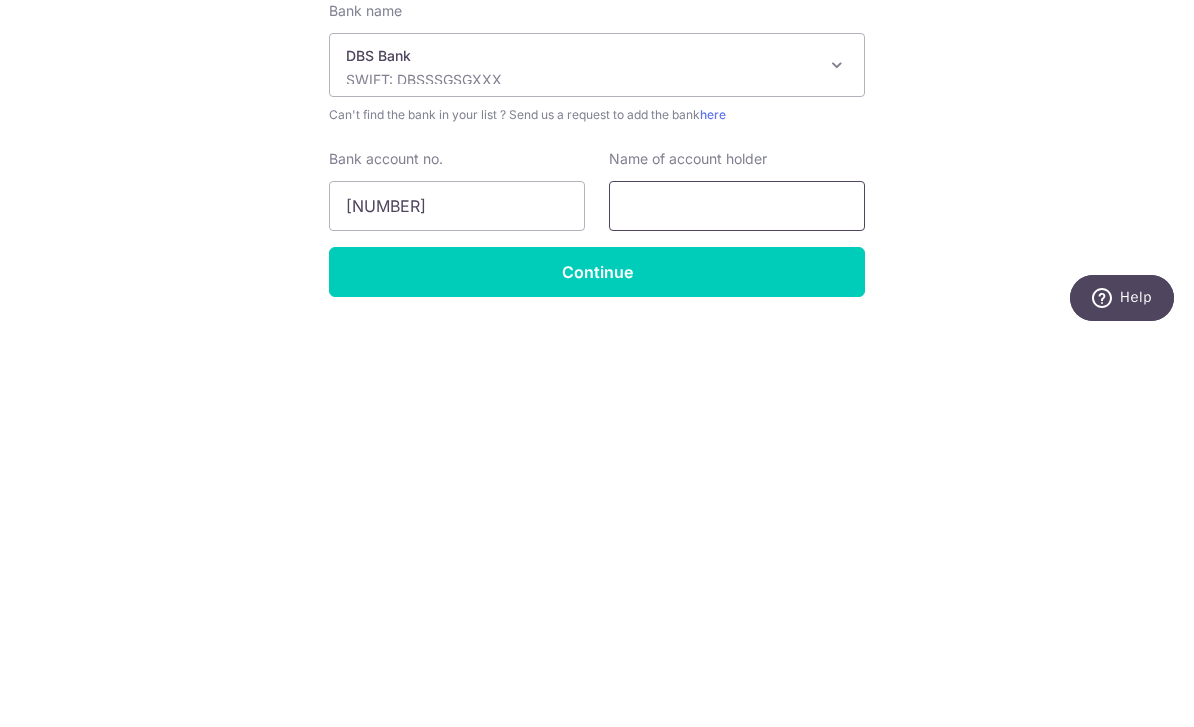 click at bounding box center (737, 598) 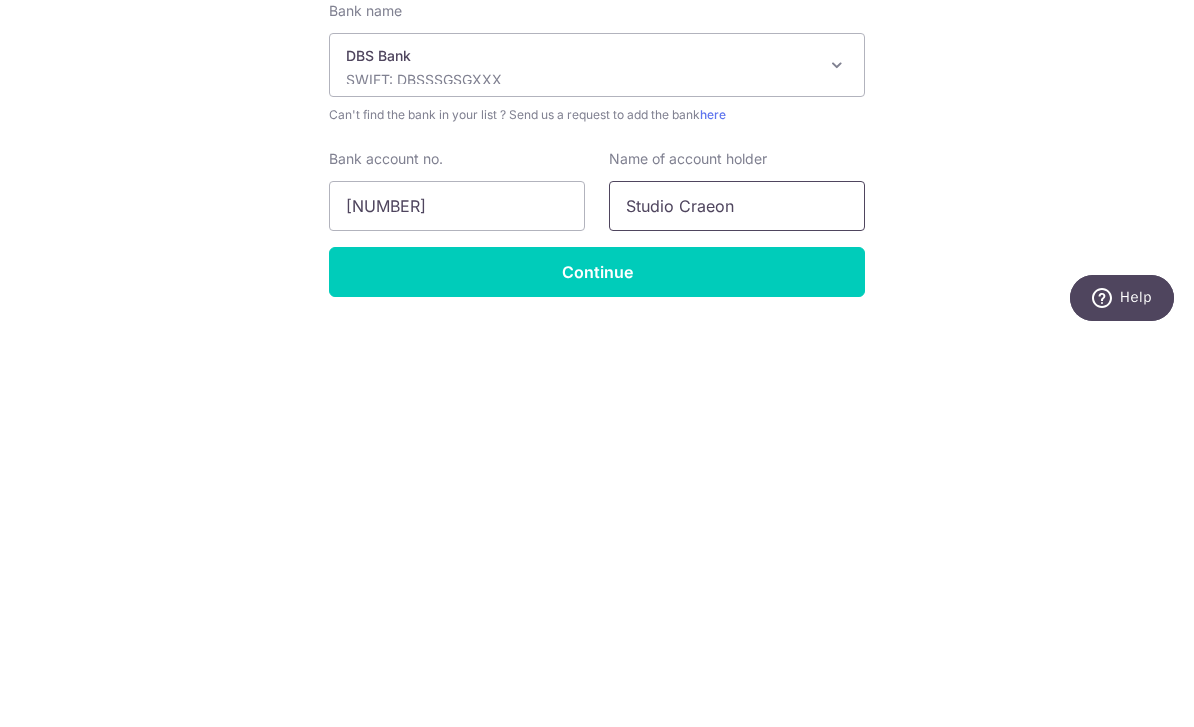 type on "Studio Craeon" 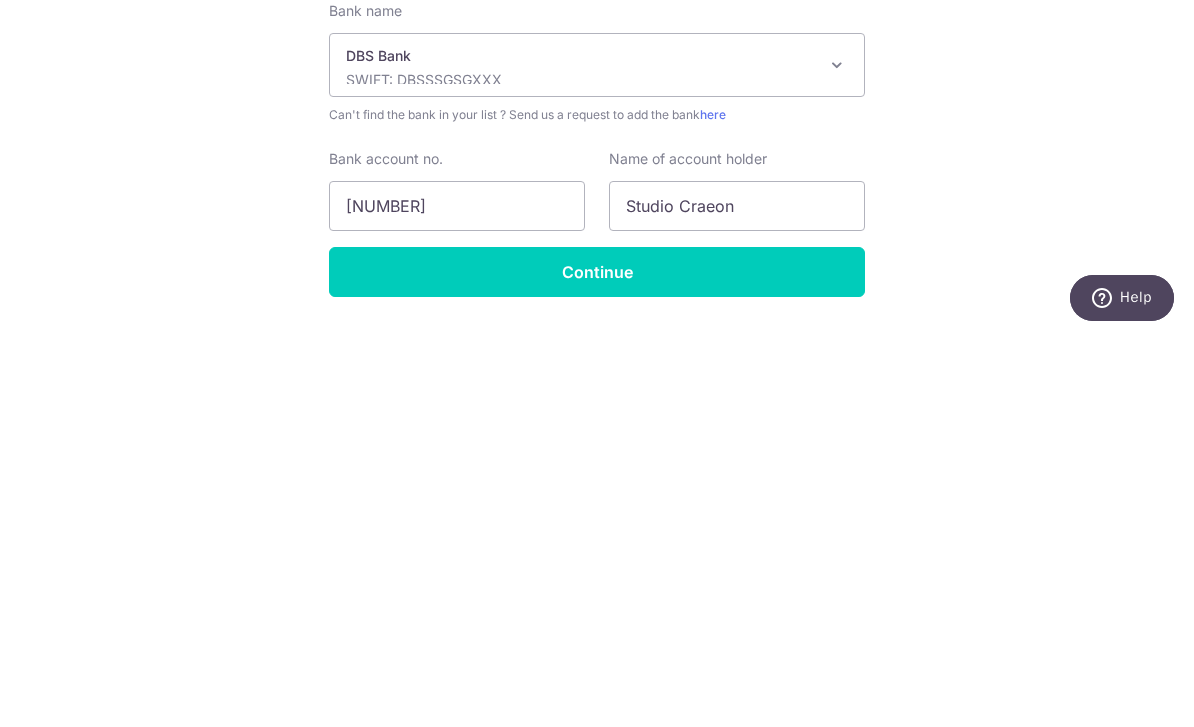 click on "Who would you like to pay?
Your recipient does not need a CardUp account to receive your payments.
Recipient’s company details
Recipient is  receiving payments for home furnishing and/or interior renovation expenses , and  more .
The recipient must be a Singapore-based  business  with a corporate bank account (Payments to personal bank account will not be supported).
Please ensure the above criteria are met with for a smooth approval of payment.
Recipient’s UEN/Business registration no.
[NUMBER]
Search for your recipient’s UEN  here .
." at bounding box center [597, 31] 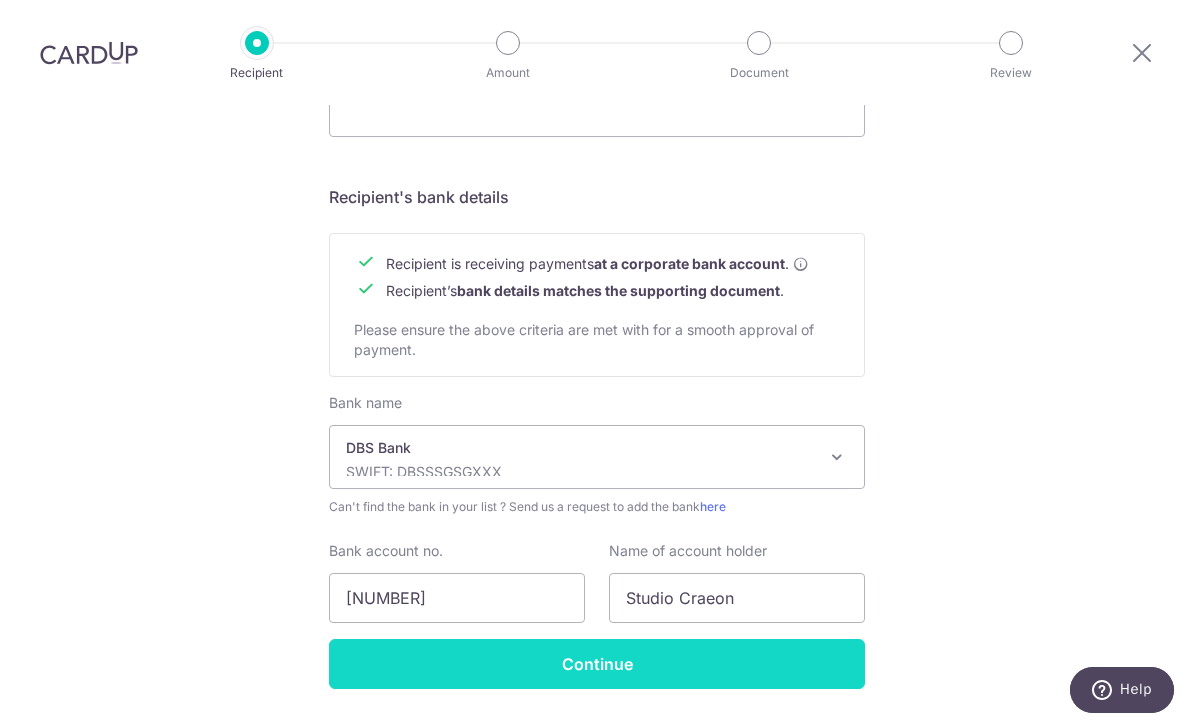 click on "Continue" at bounding box center (597, 664) 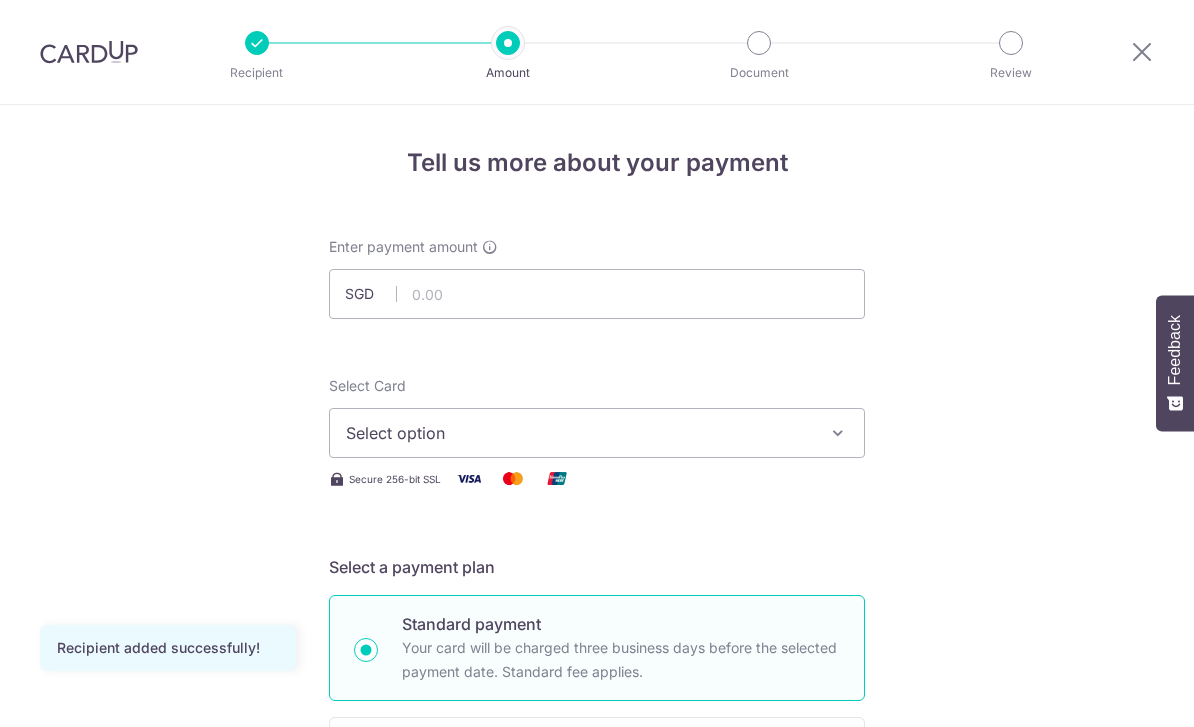 scroll, scrollTop: 0, scrollLeft: 0, axis: both 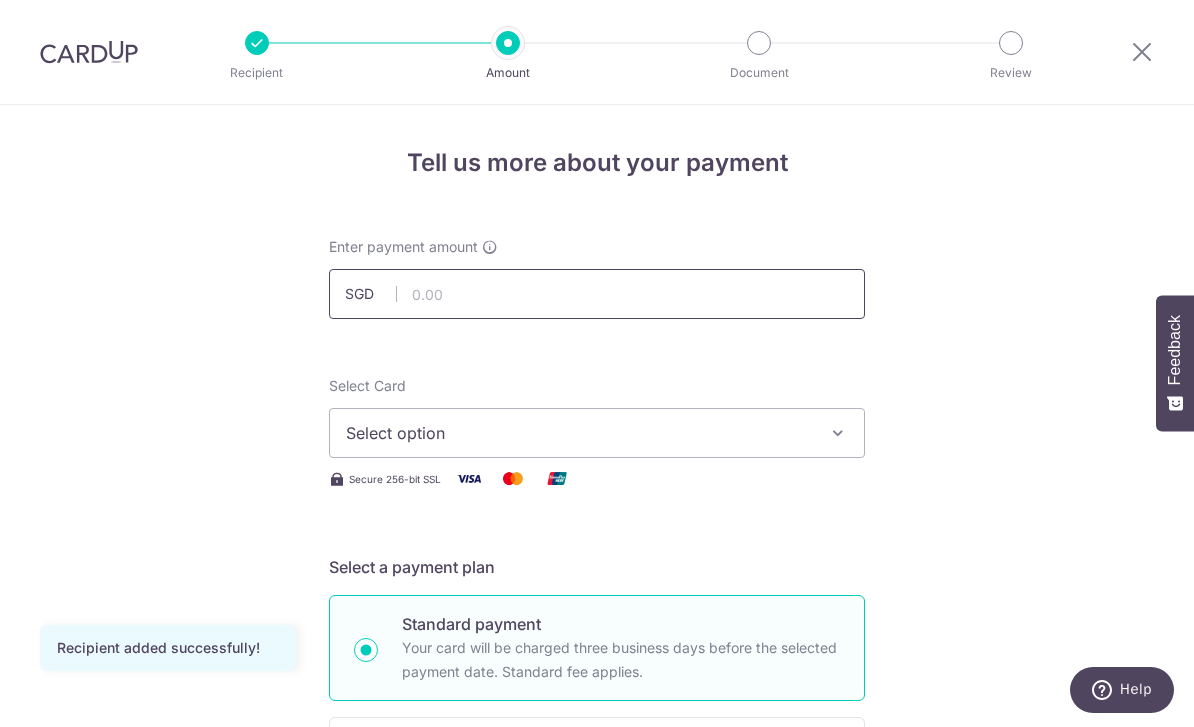 click at bounding box center [597, 294] 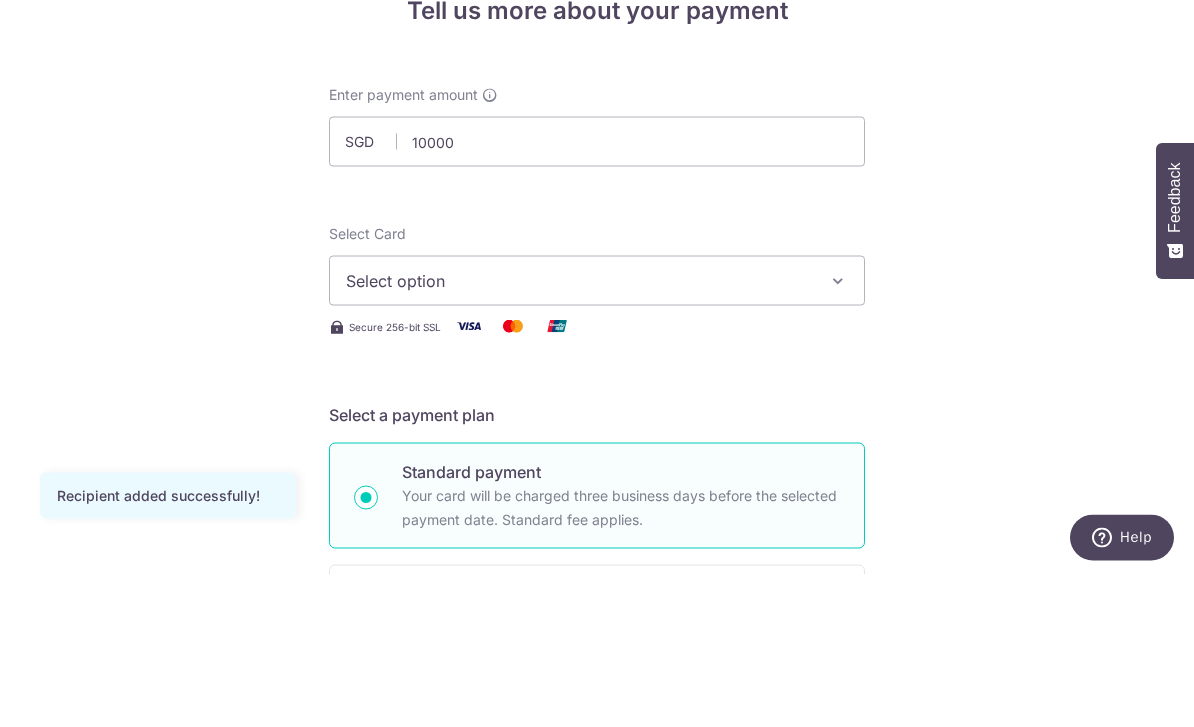 click on "Tell us more about your payment
Enter payment amount
SGD
10000
Recipient added successfully!
Select Card
Select option
Add credit card
Secure 256-bit SSL
Text
New card details
Card
Secure 256-bit SSL" at bounding box center (597, 1076) 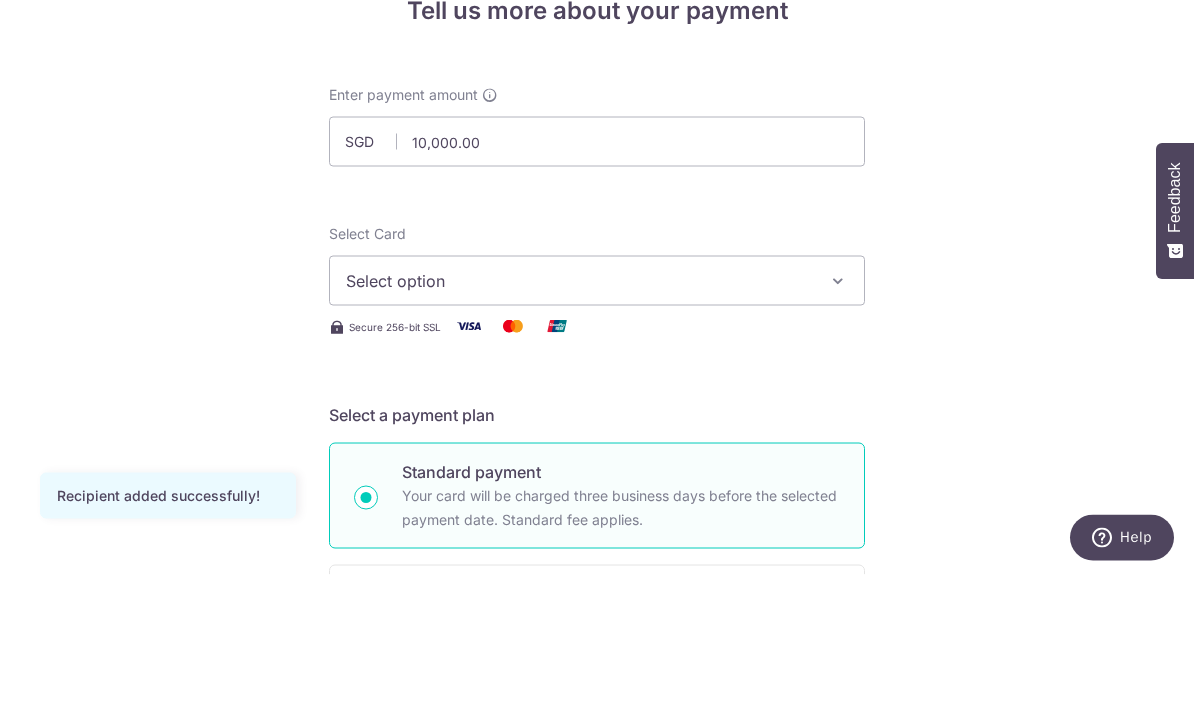 scroll, scrollTop: 64, scrollLeft: 0, axis: vertical 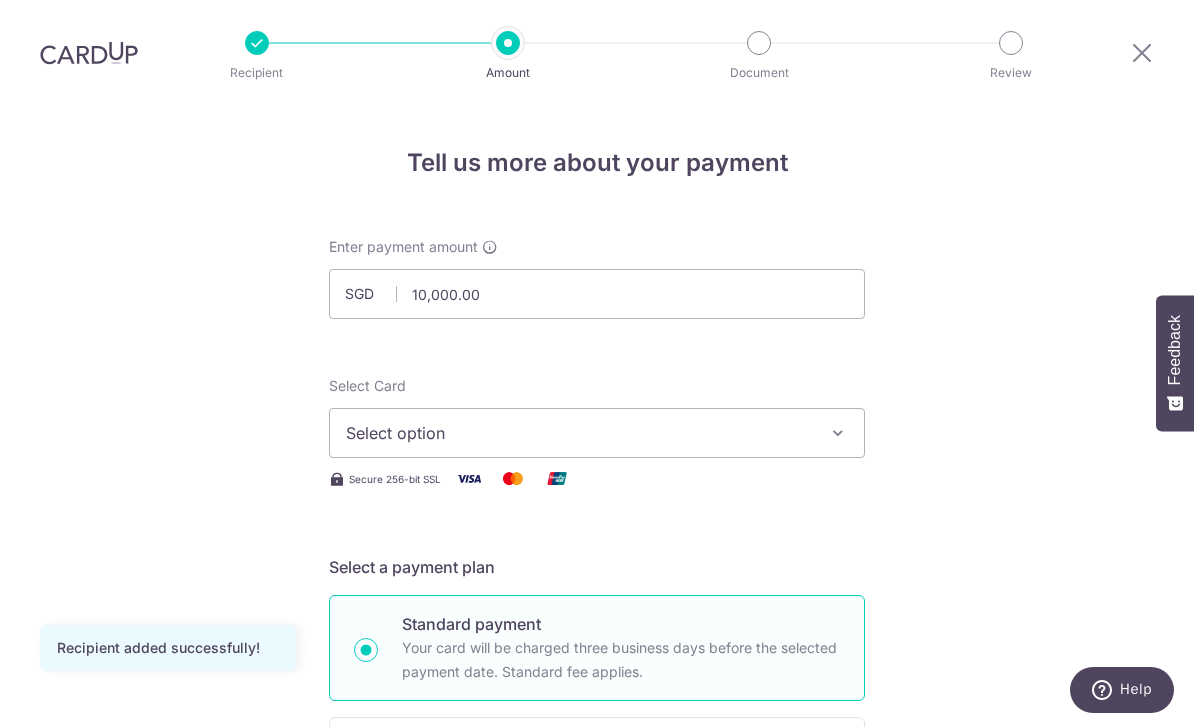 click on "Select option" at bounding box center [597, 433] 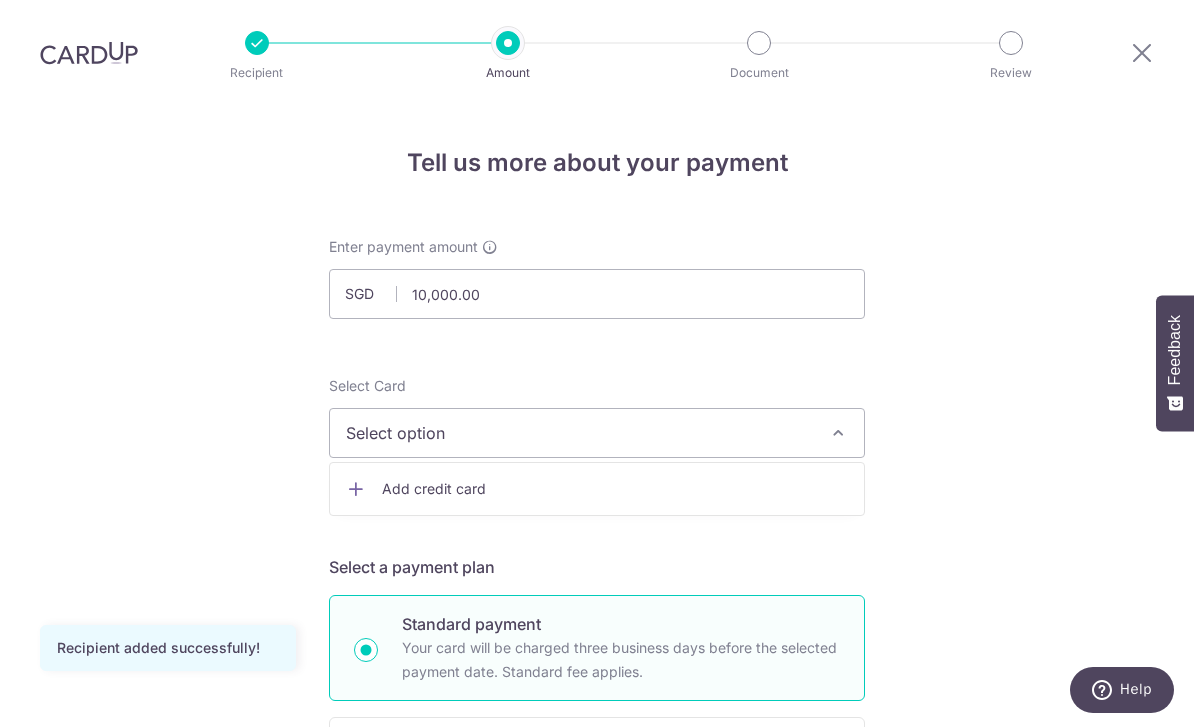 click on "Add credit card" at bounding box center [615, 489] 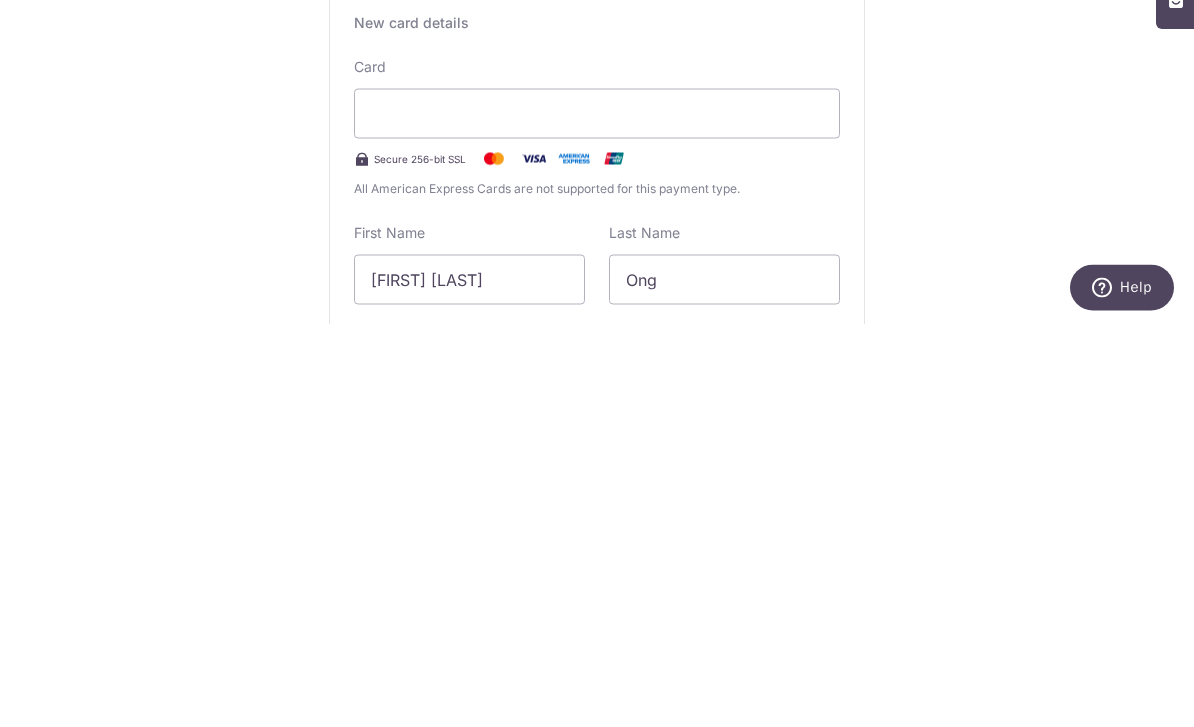 scroll, scrollTop: 95, scrollLeft: 0, axis: vertical 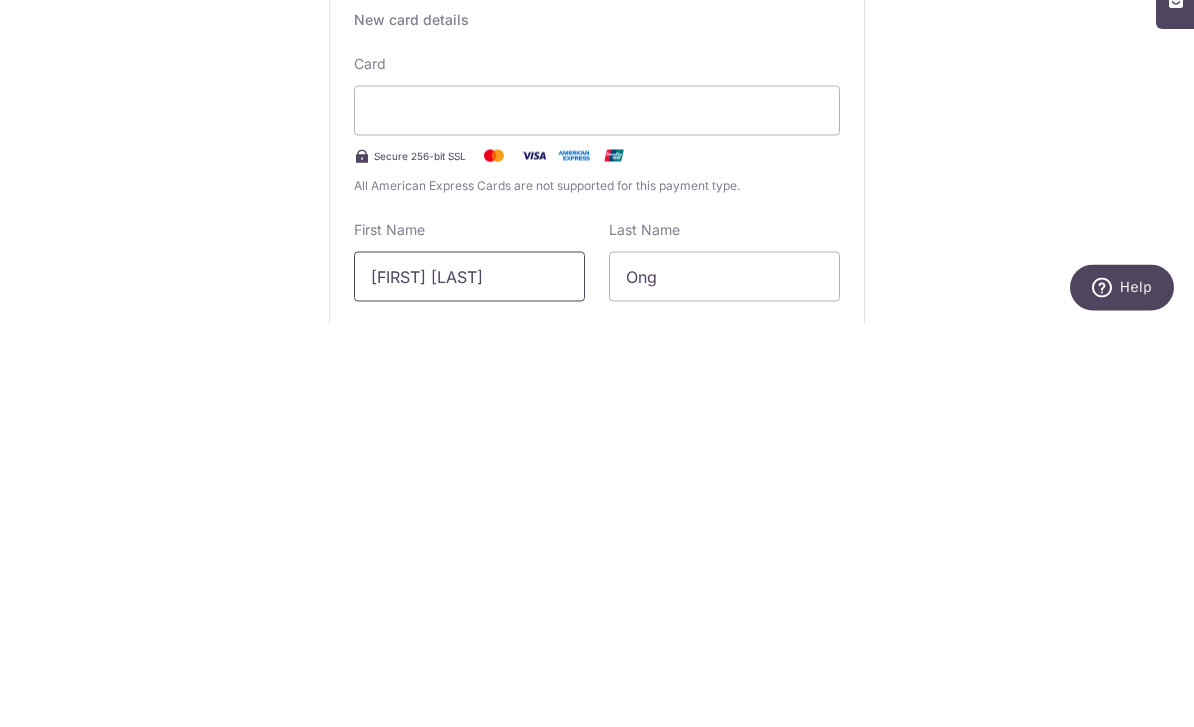 click on "[FIRST] [LAST]" at bounding box center [469, 679] 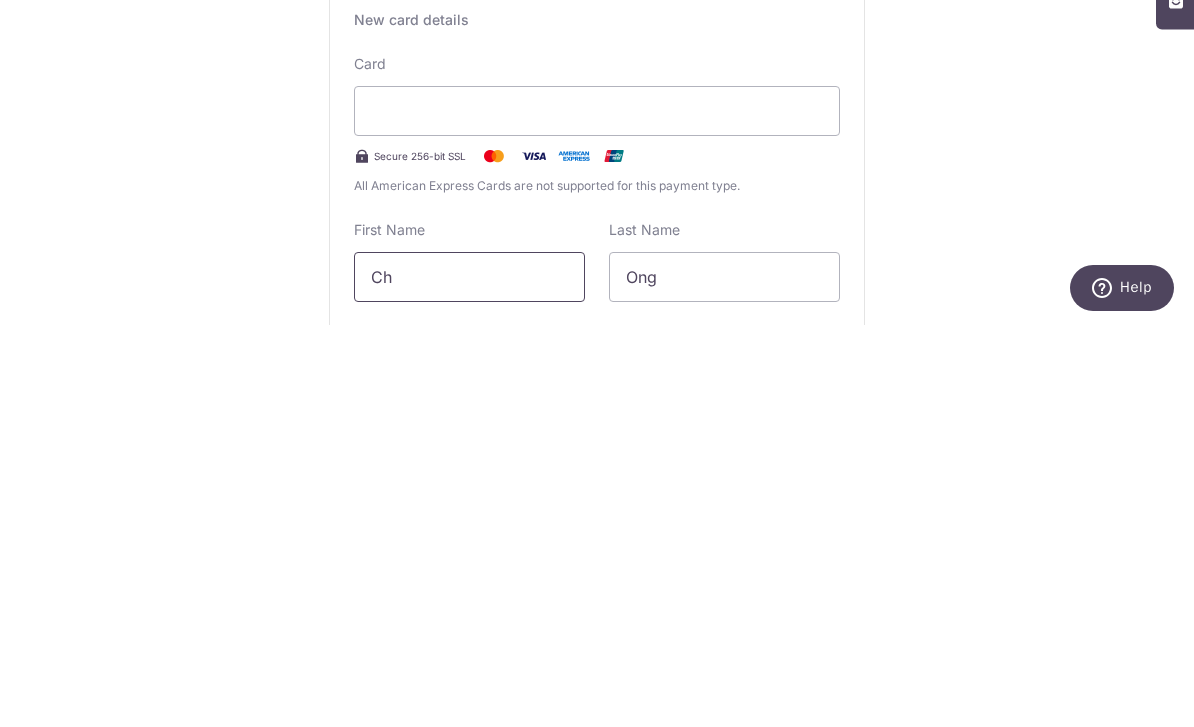 type on "C" 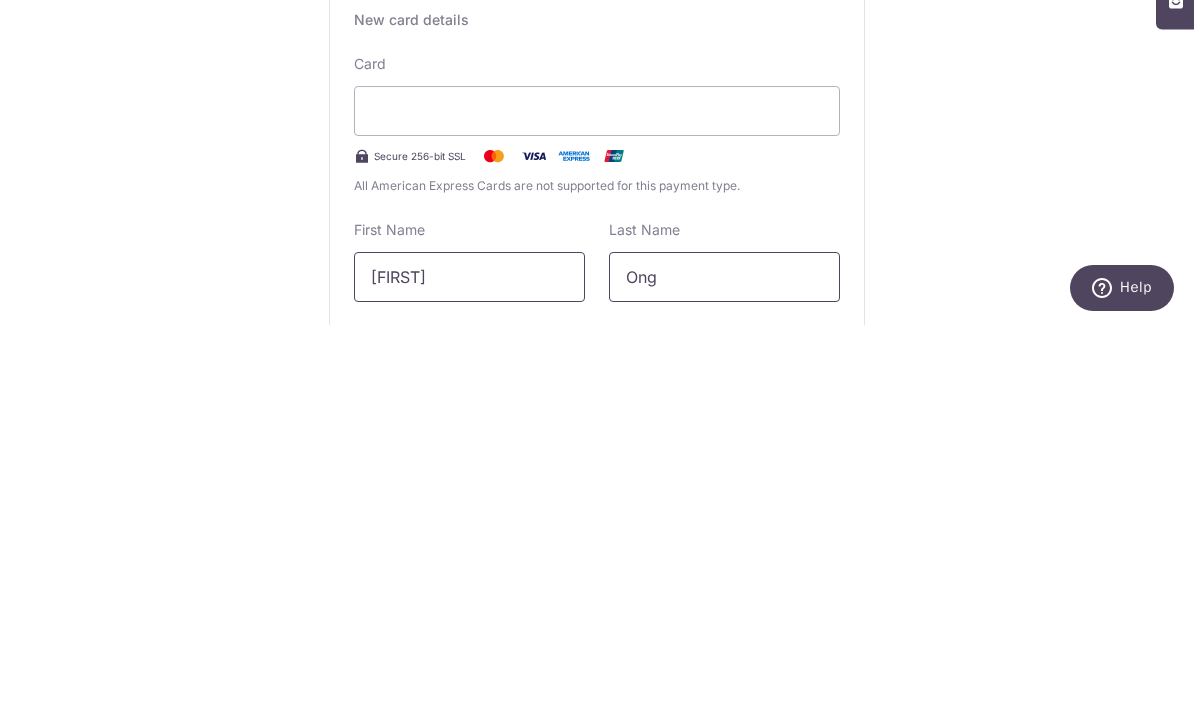 type on "Giselle" 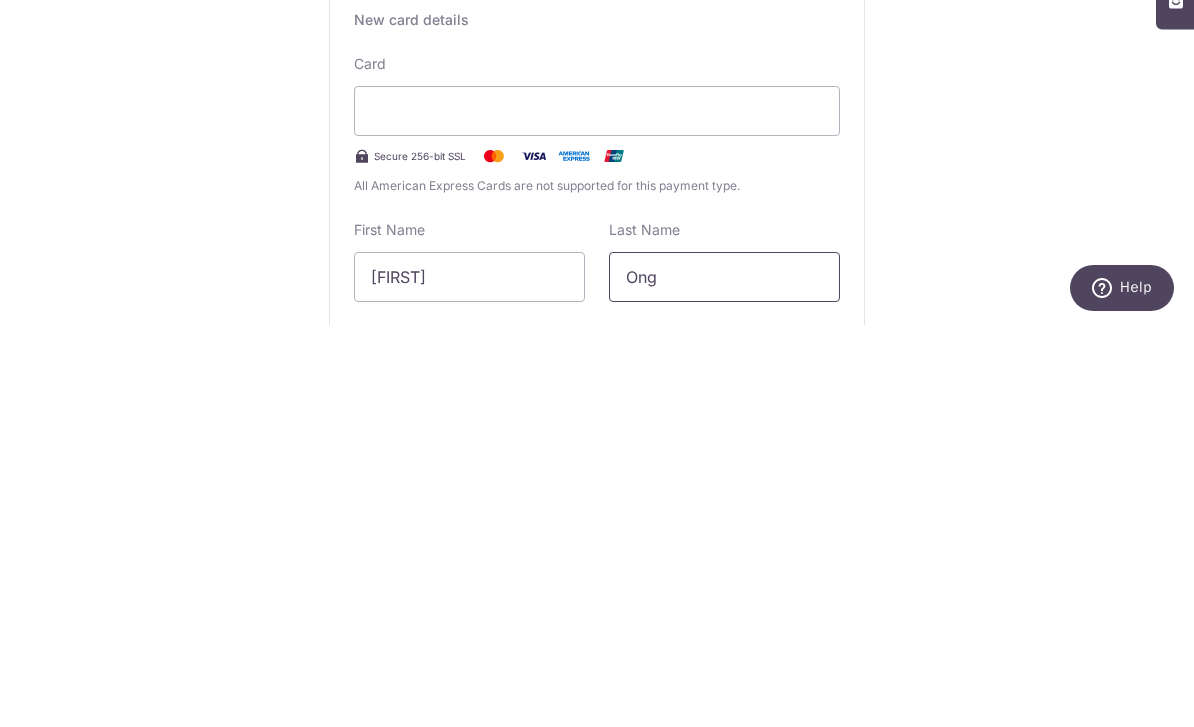 click on "Ong" at bounding box center (724, 679) 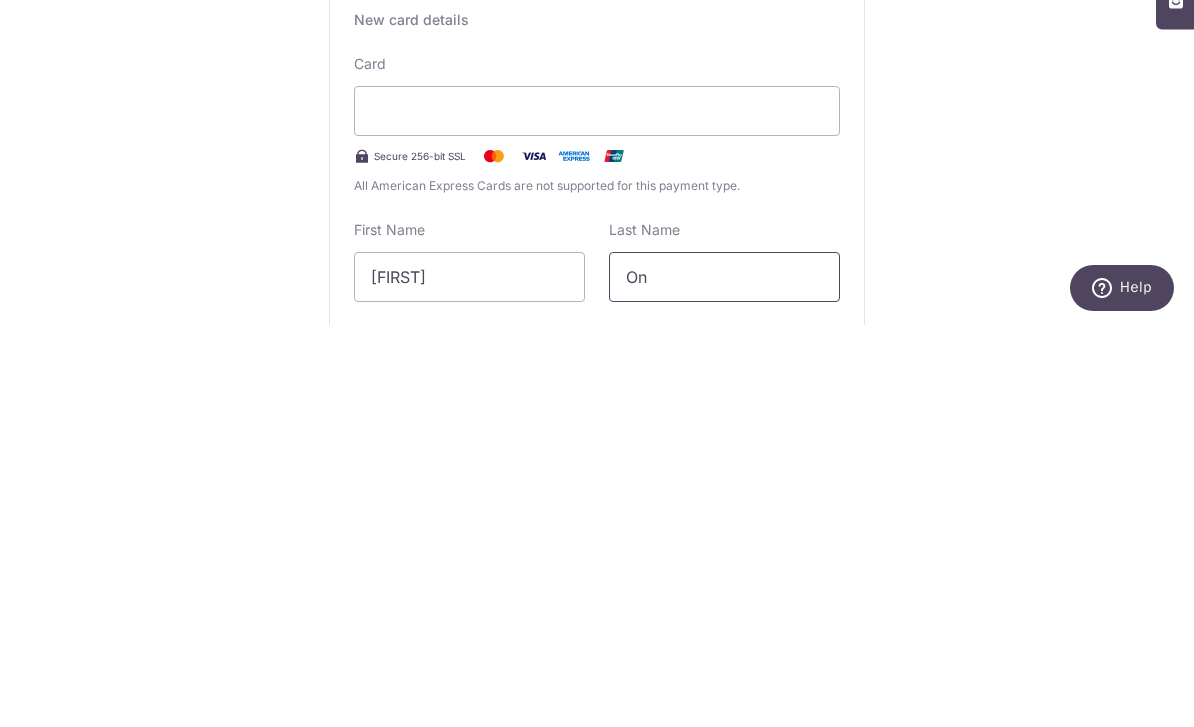 type on "O" 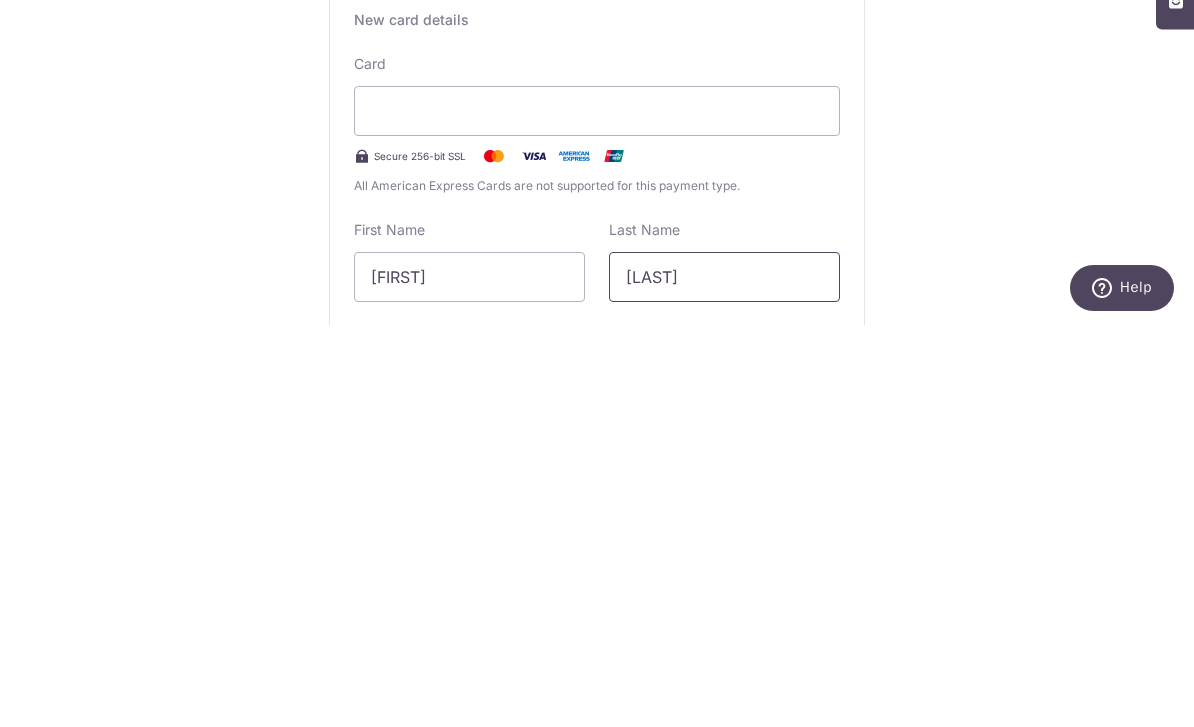 type on "Lee" 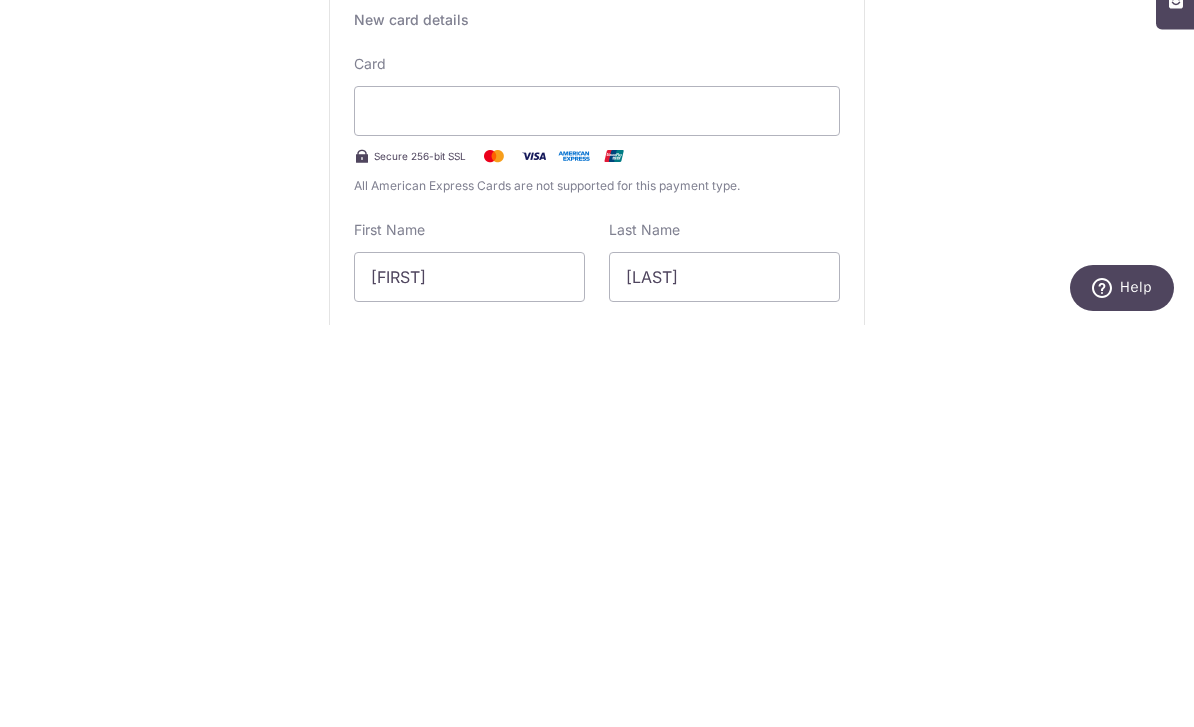 click on "Tell us more about your payment
Enter payment amount
SGD
10,000.00
10000.00
Recipient added successfully!
Select Card
Add new card
Add credit card
Secure 256-bit SSL
Text
New card details
Card
Secure 256-bit SSL" at bounding box center (597, 1246) 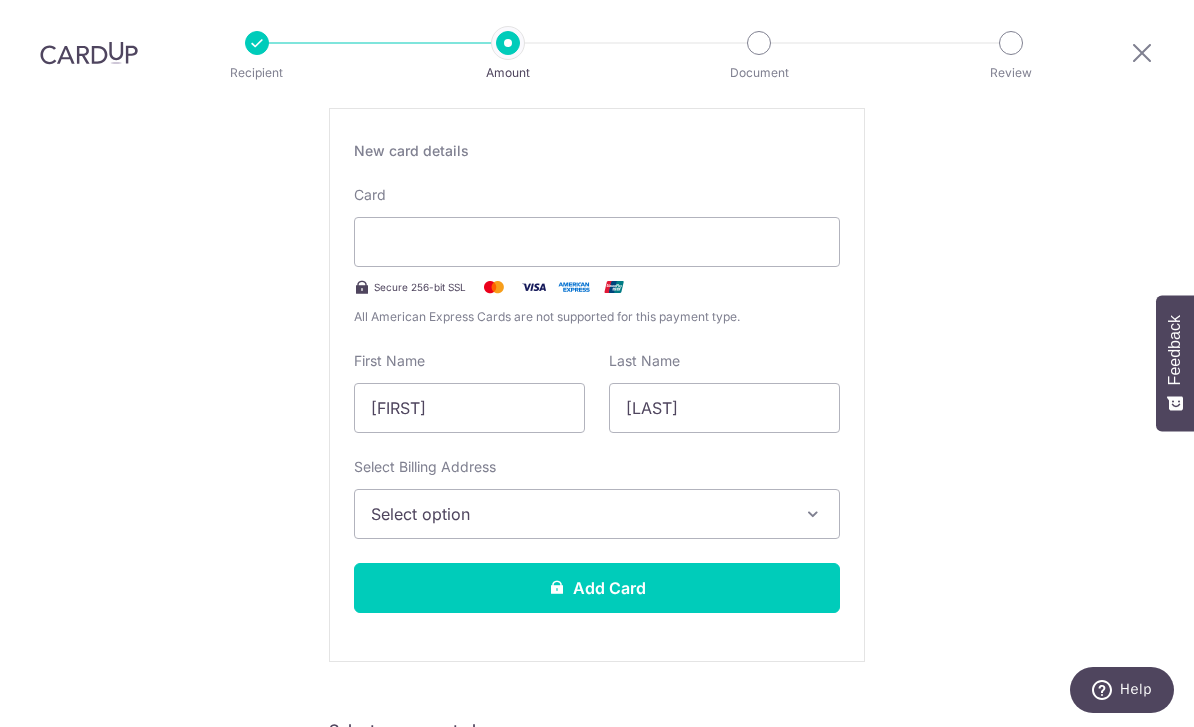 scroll, scrollTop: 392, scrollLeft: 0, axis: vertical 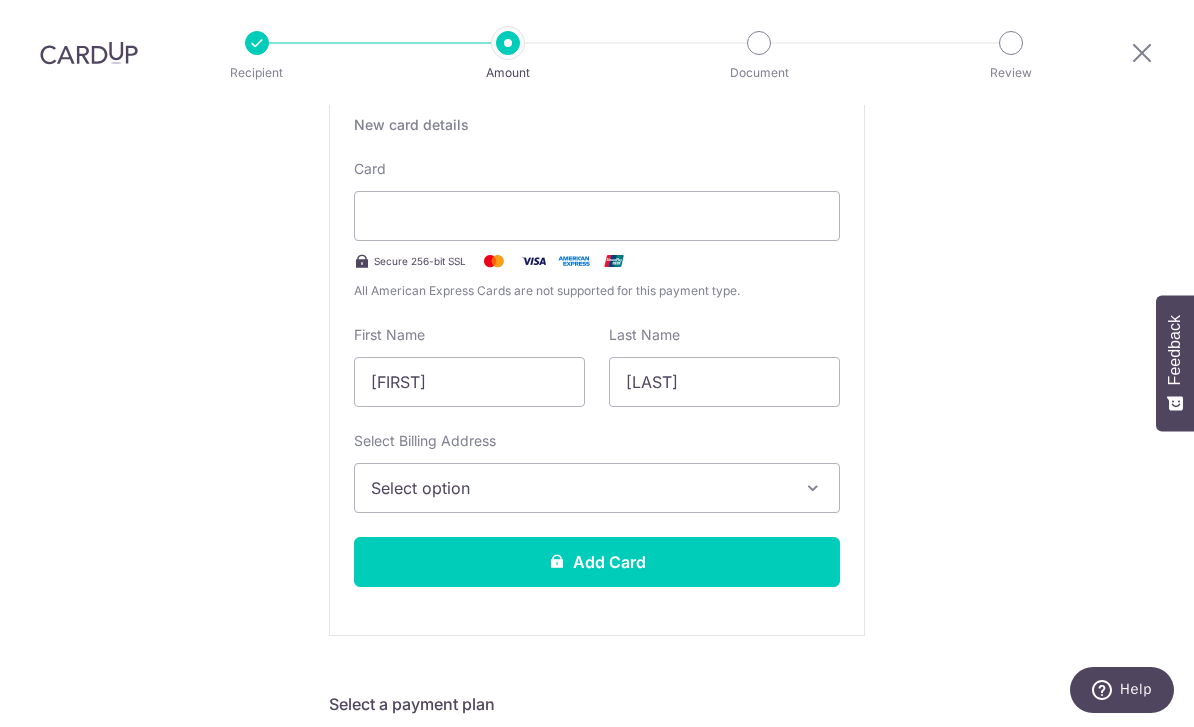 click on "Tell us more about your payment
Enter payment amount
SGD
10,000.00
10000.00
Recipient added successfully!
Select Card
Add new card
Add credit card
Secure 256-bit SSL
Text
New card details
Card
Secure 256-bit SSL" at bounding box center (597, 949) 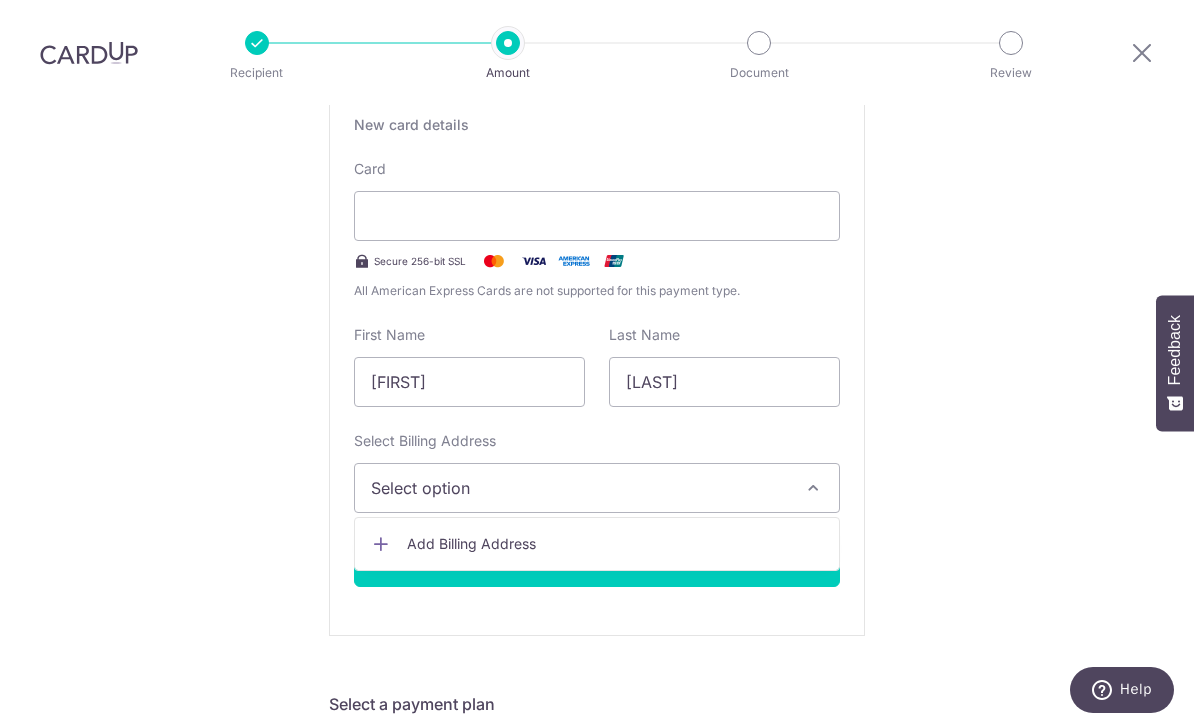 click on "Add Billing Address" at bounding box center (615, 544) 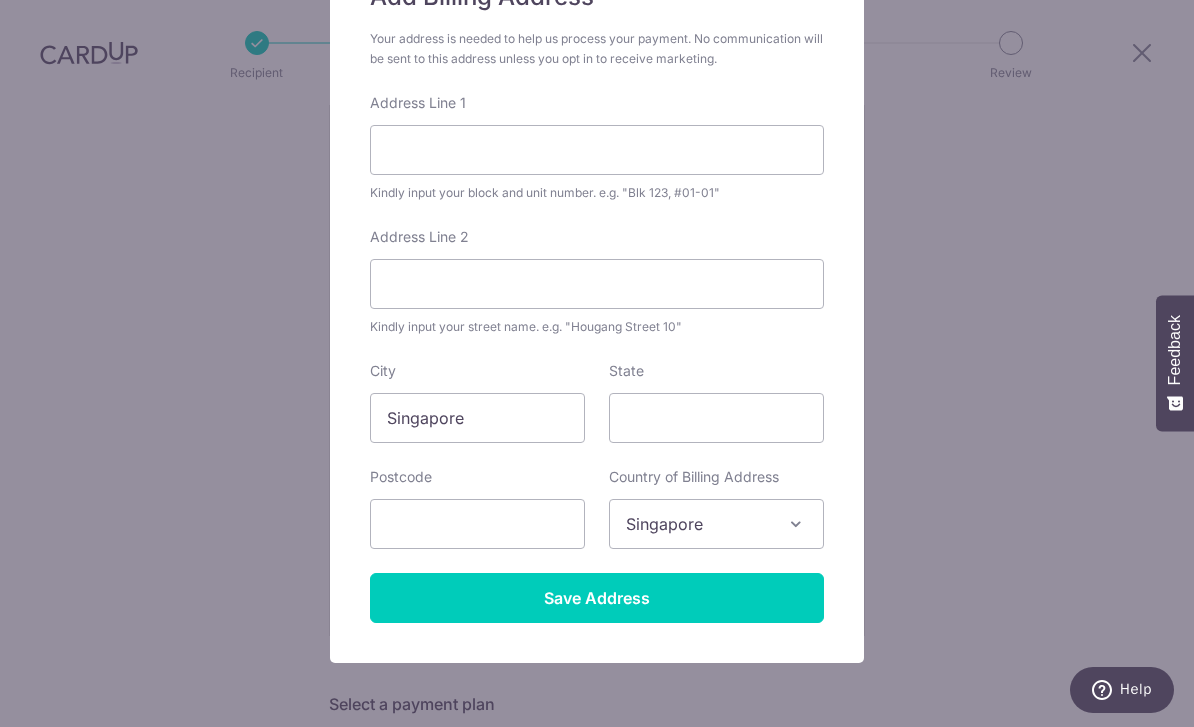scroll, scrollTop: 222, scrollLeft: 0, axis: vertical 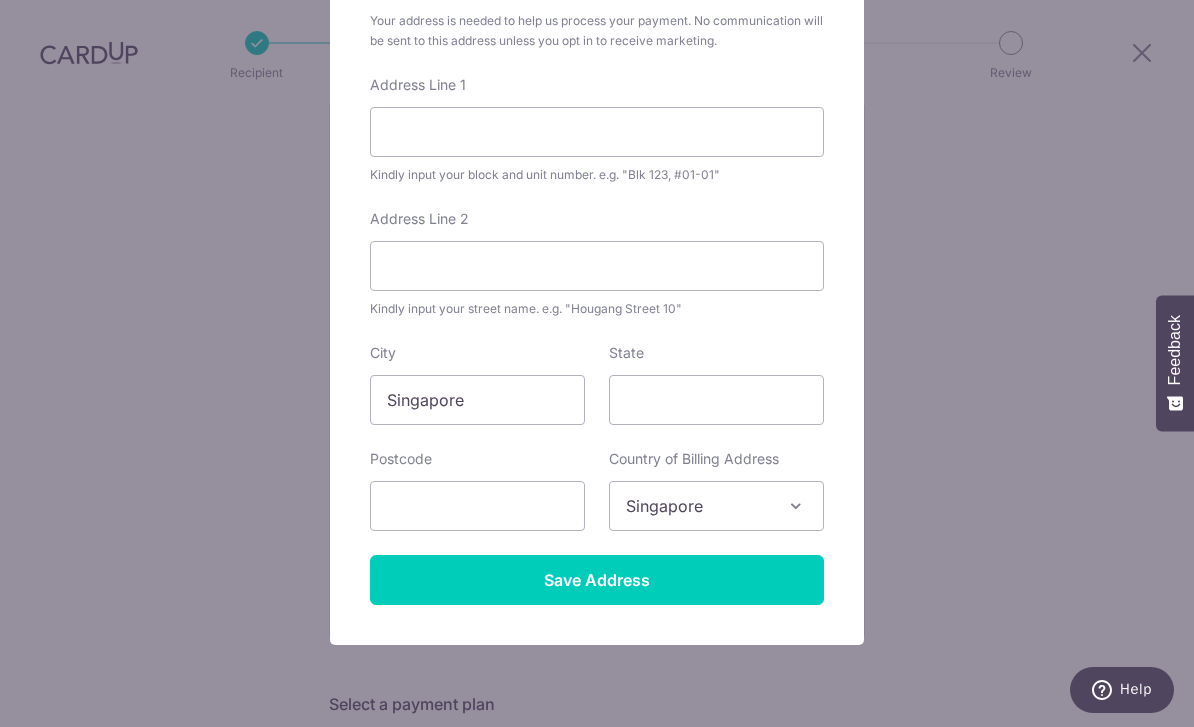 click on "Kindly input your block and unit number. e.g. "Blk 123, #01-01"" at bounding box center [597, 175] 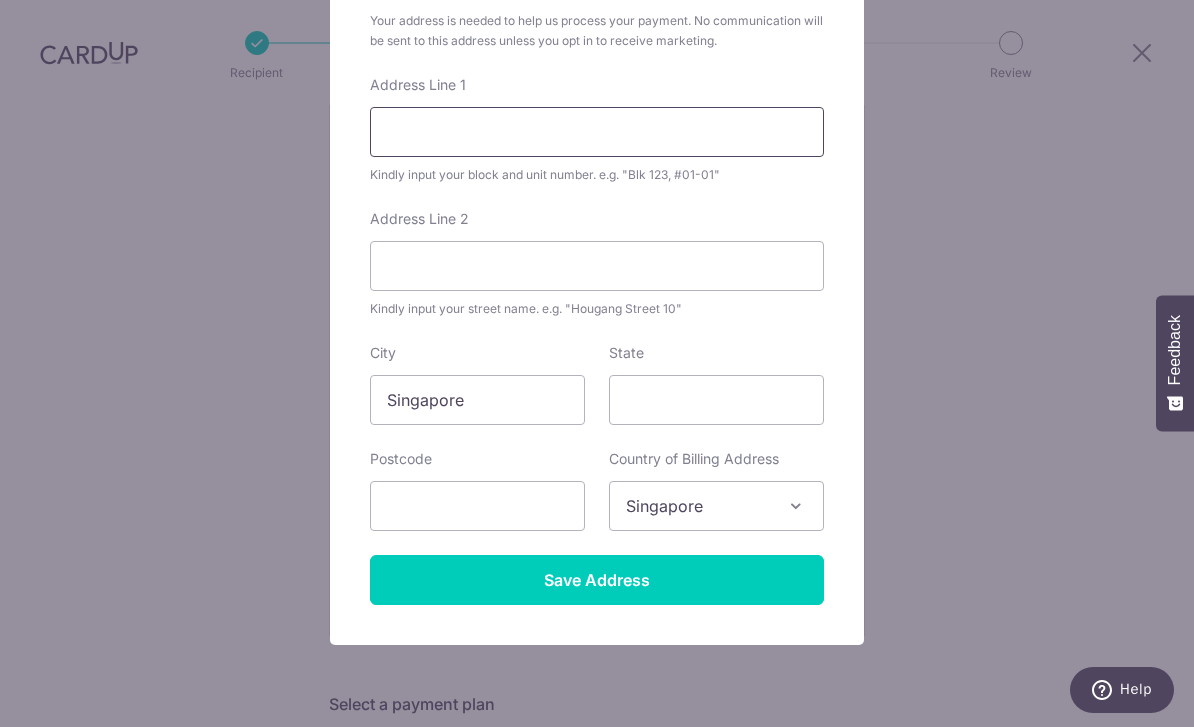 click on "Address Line 1" at bounding box center (597, 132) 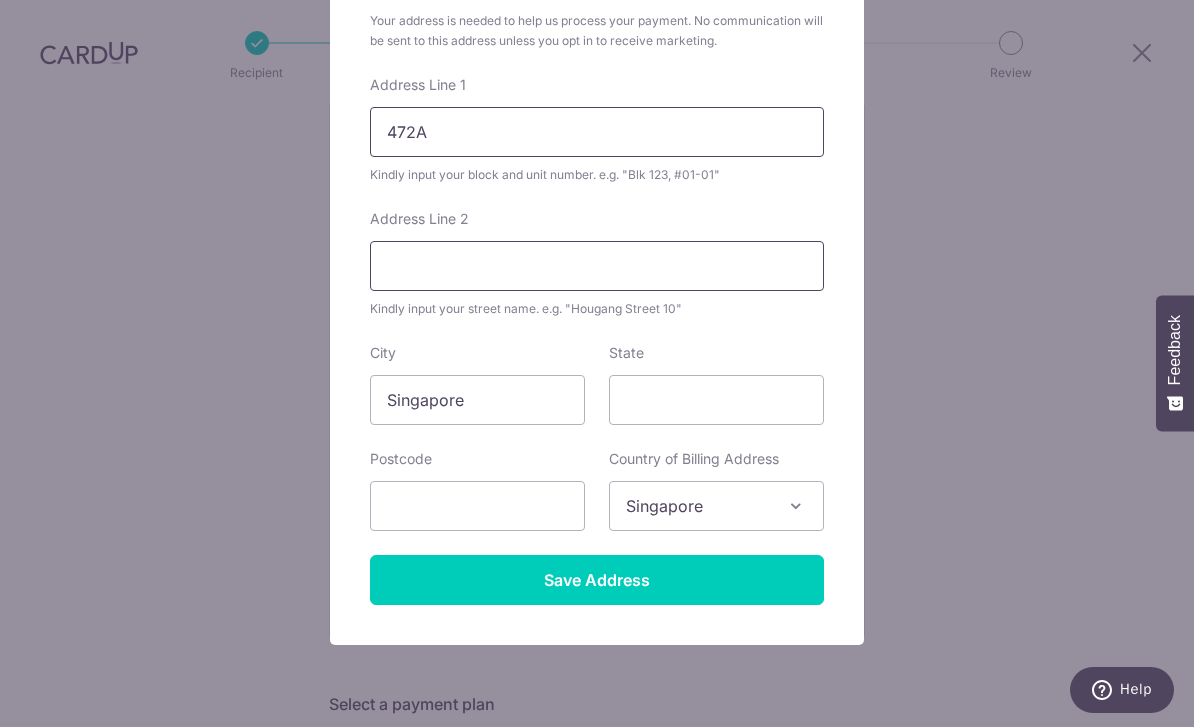type on "472A" 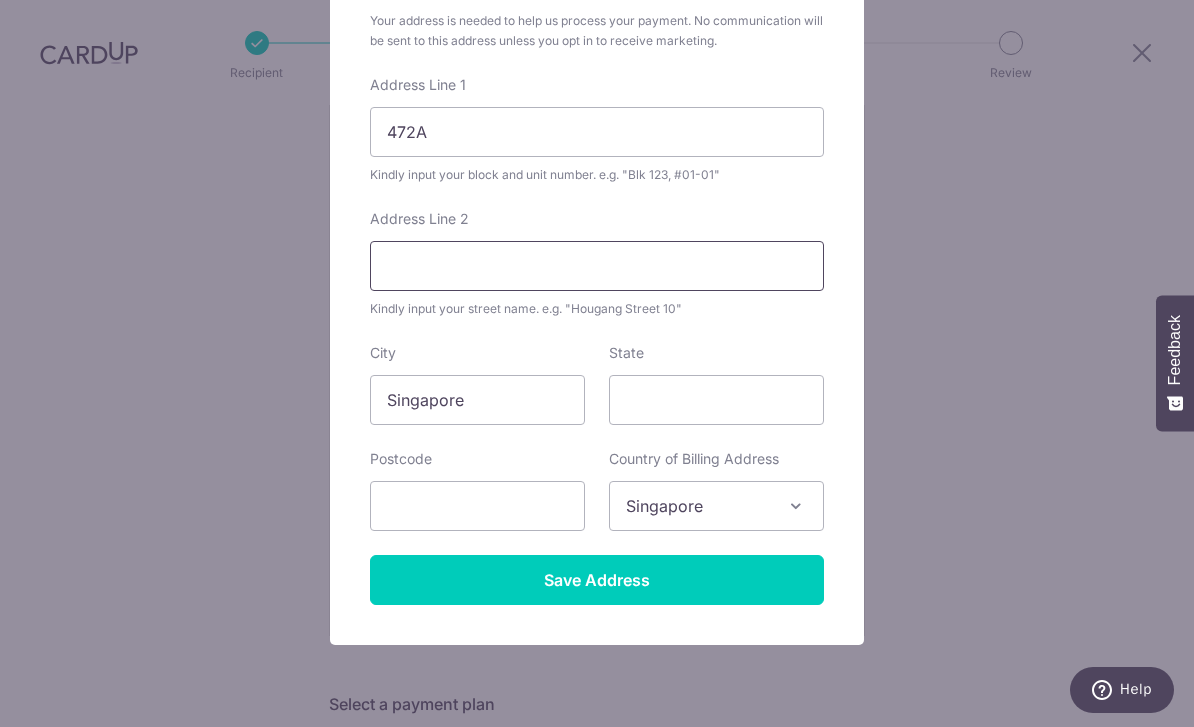 click on "Address Line 2" at bounding box center (597, 266) 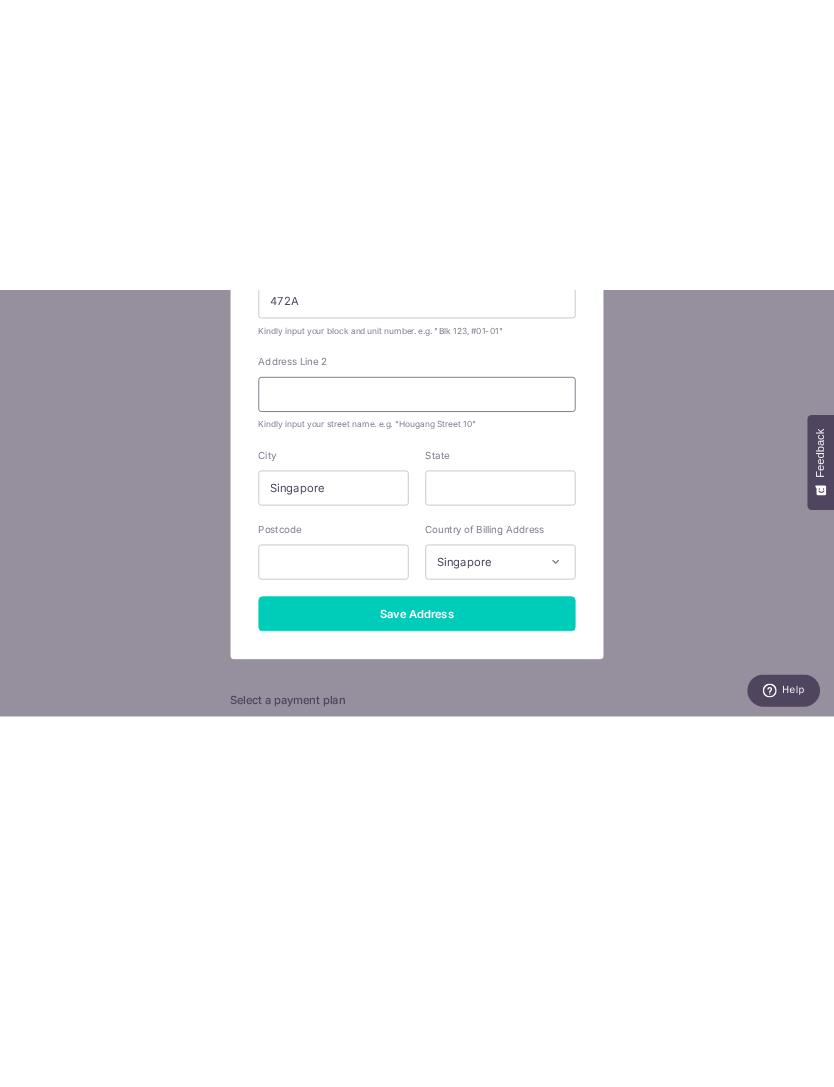 scroll, scrollTop: 0, scrollLeft: 0, axis: both 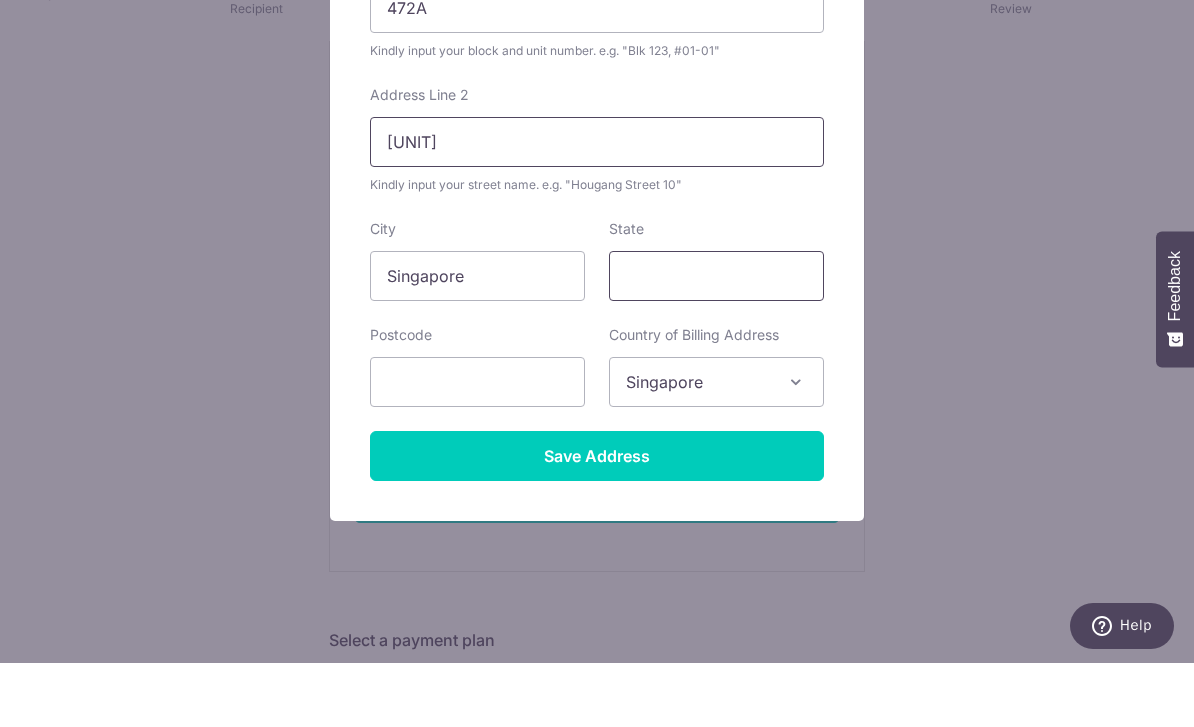 type on "#24-29" 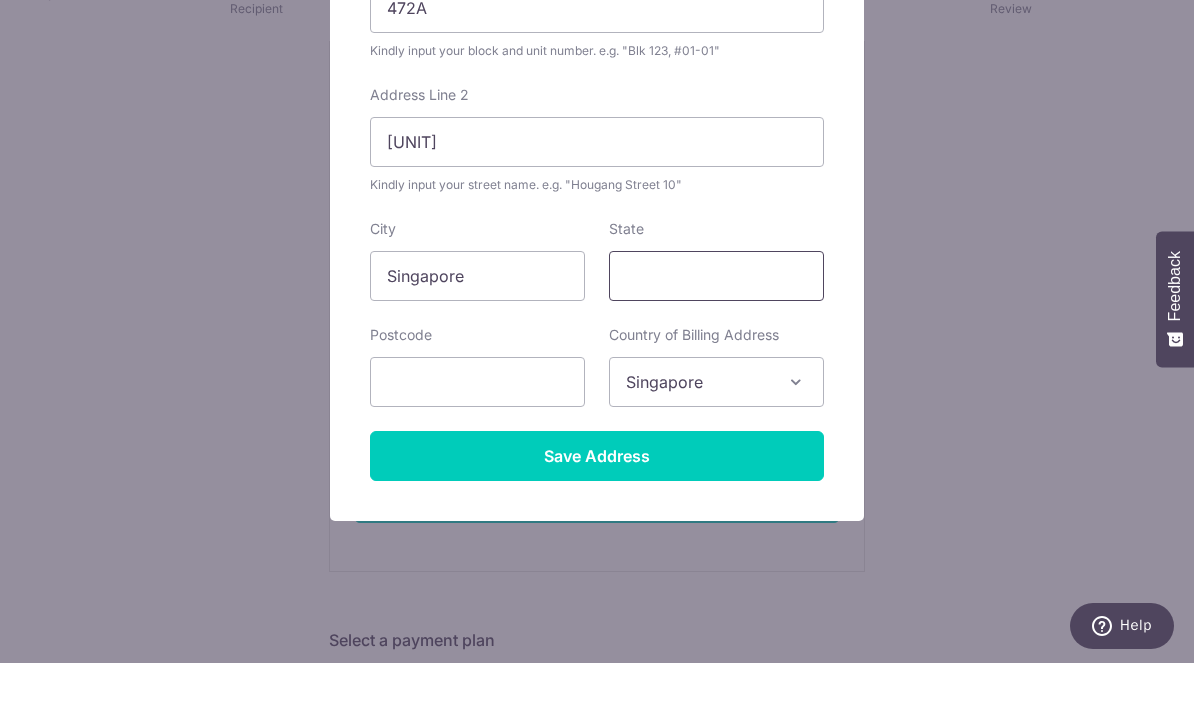click on "State" at bounding box center (716, 340) 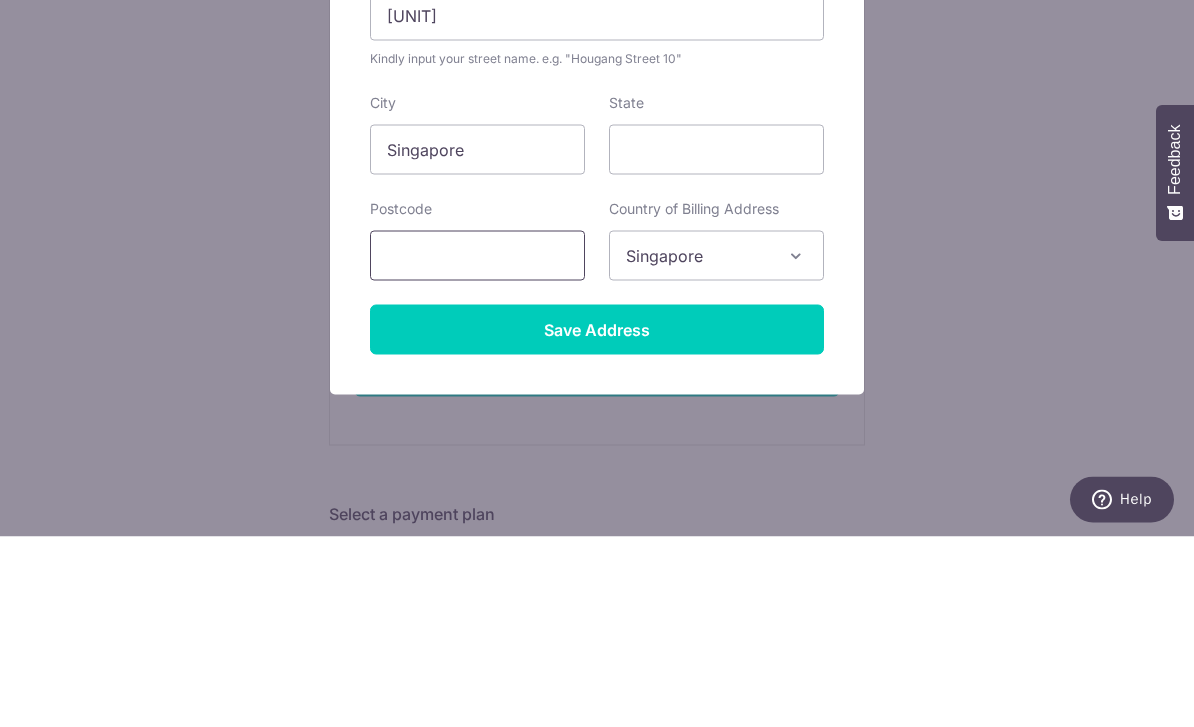 click at bounding box center [477, 446] 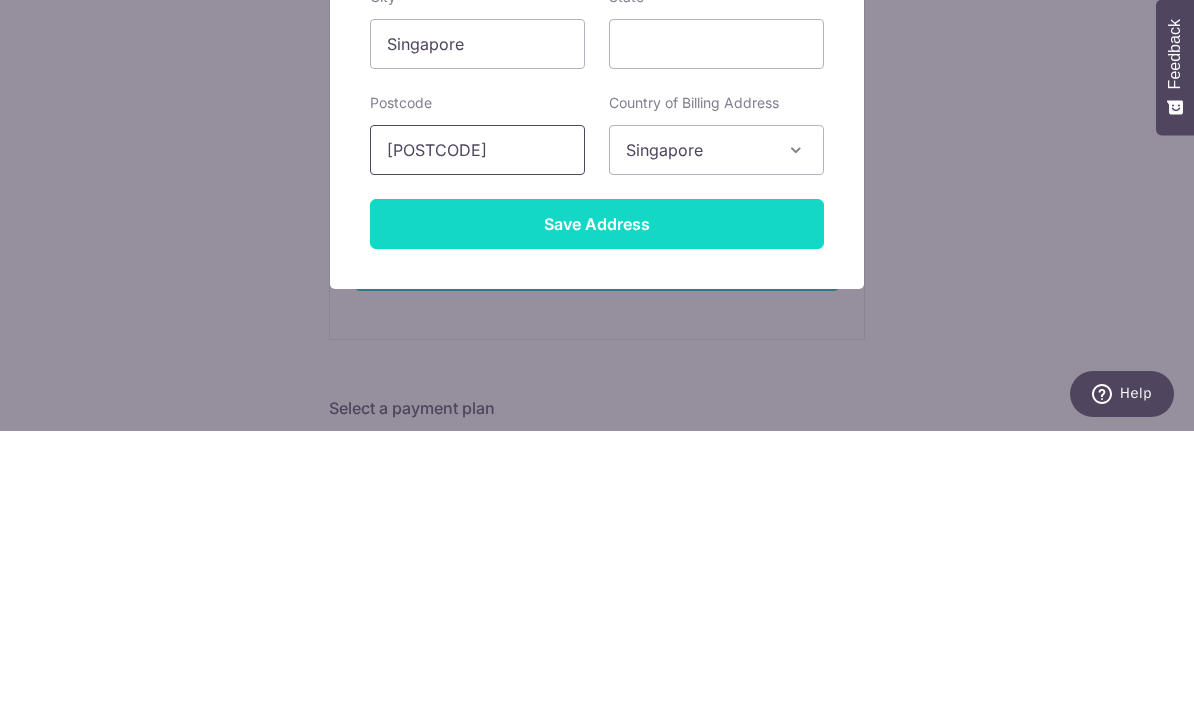 type on "791472" 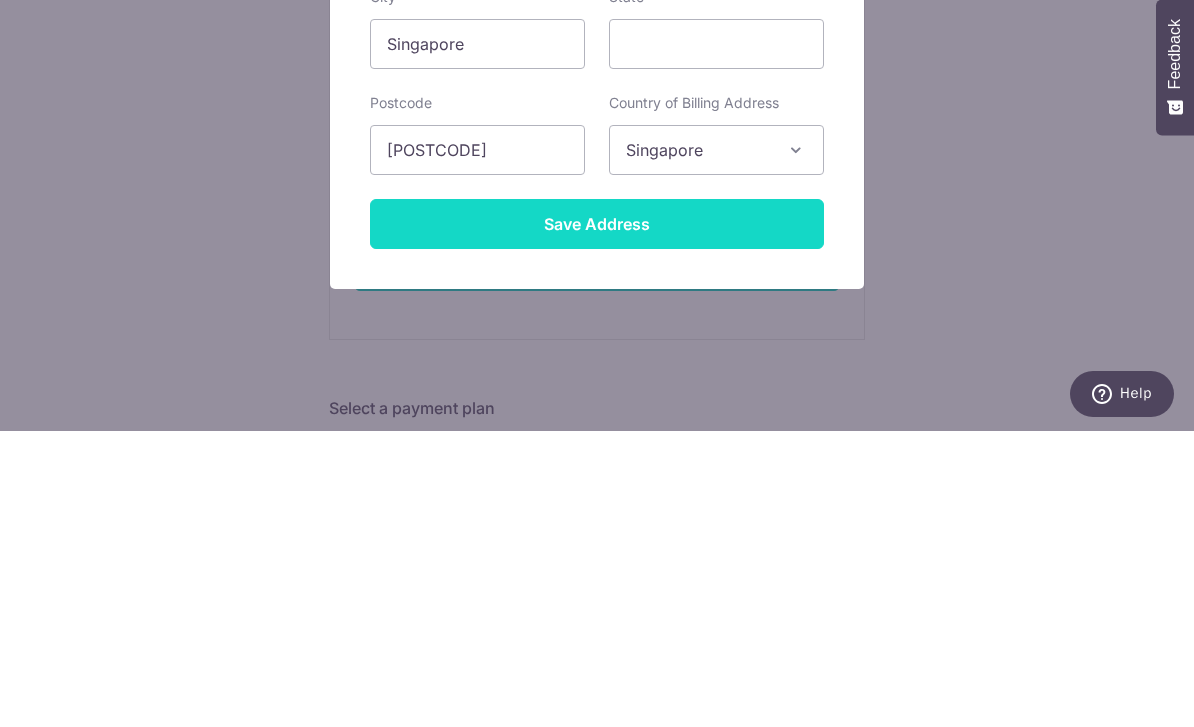 click on "Save Address" at bounding box center (597, 520) 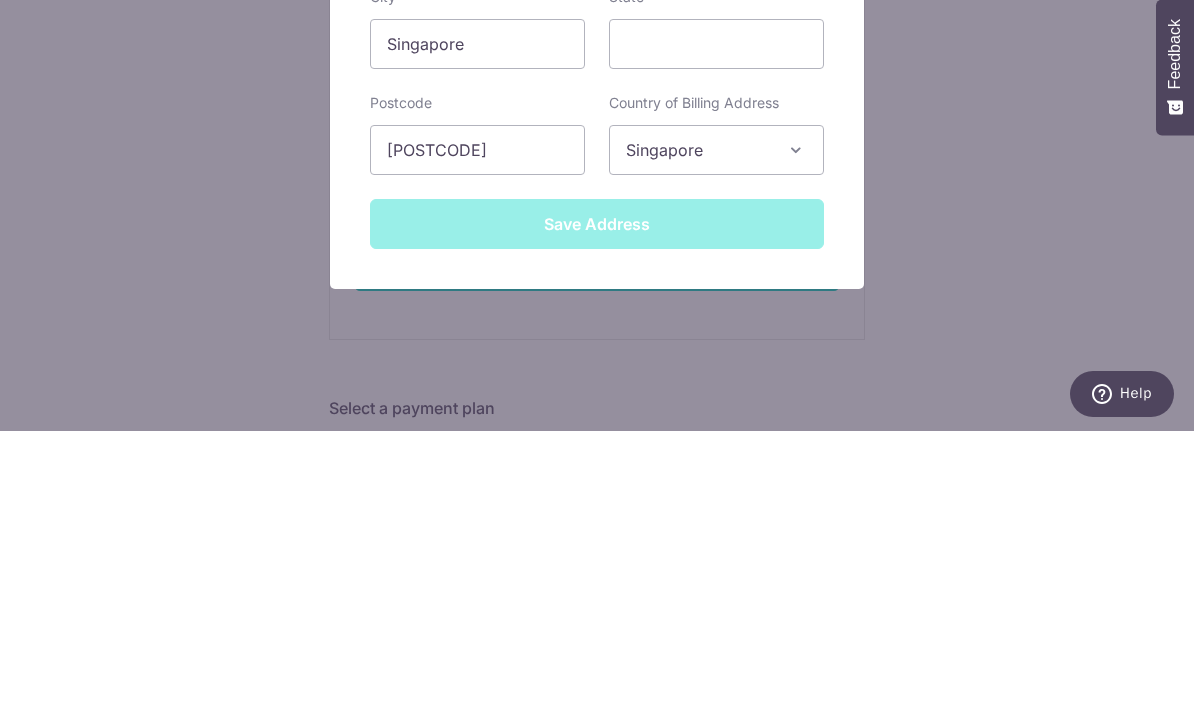 scroll, scrollTop: 64, scrollLeft: 0, axis: vertical 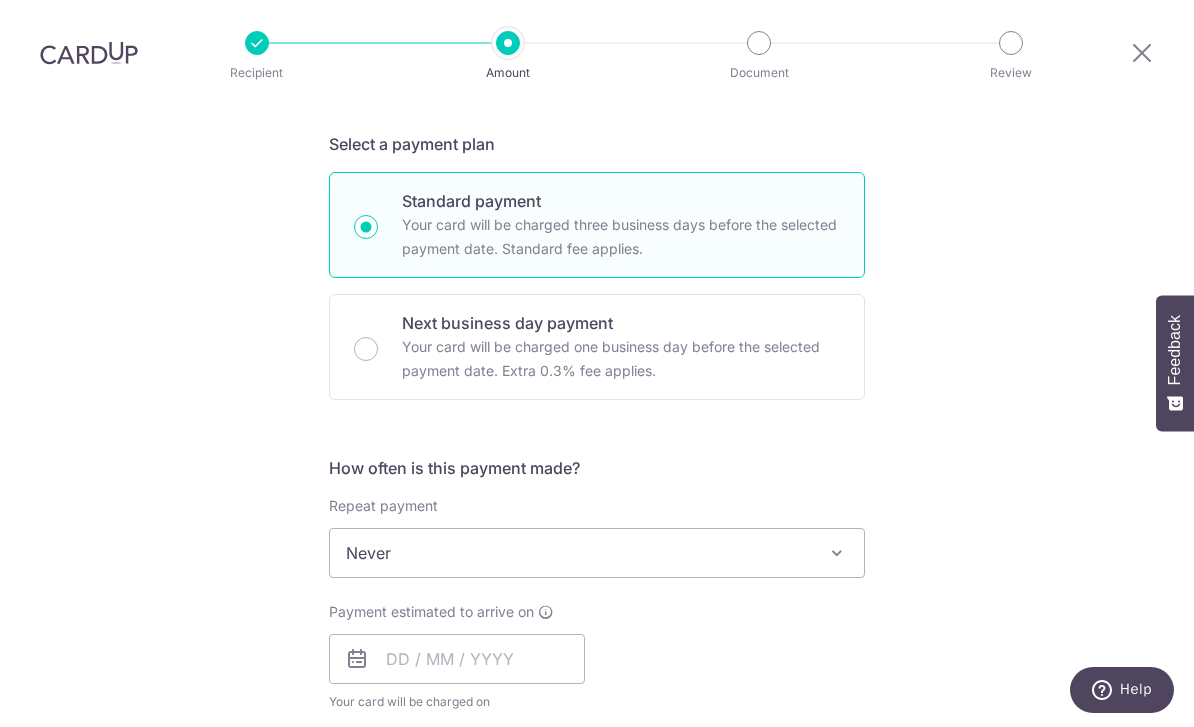 click on "Never" at bounding box center (597, 553) 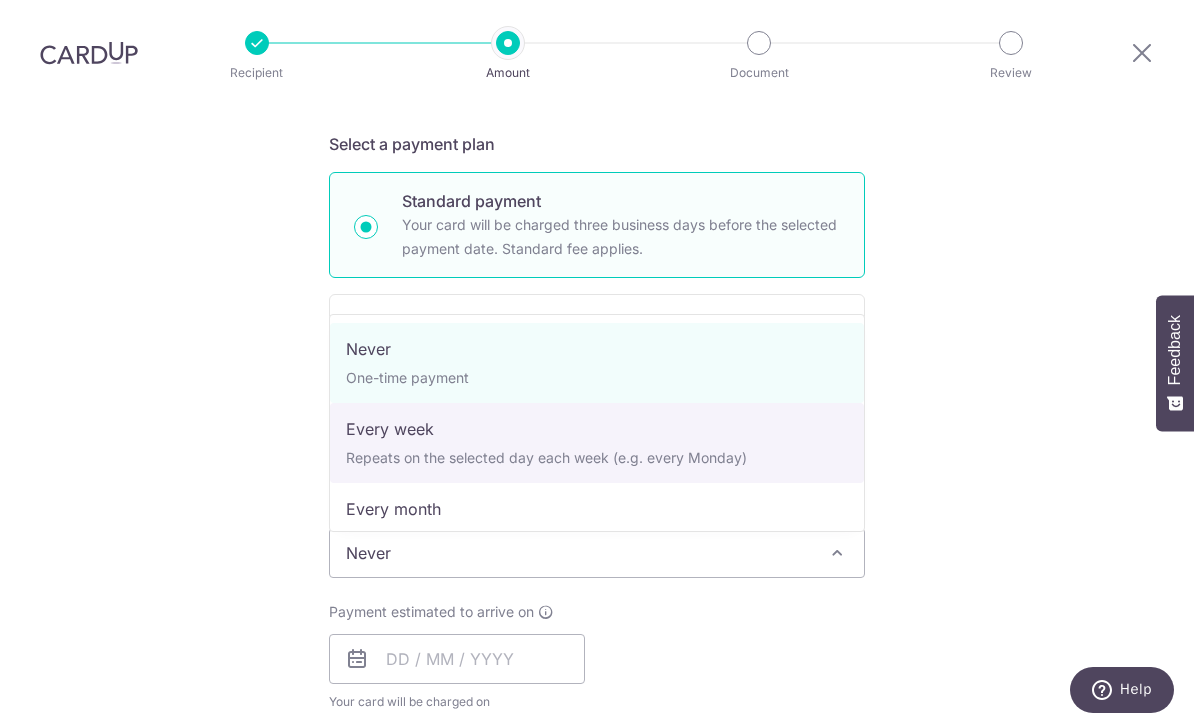 select on "2" 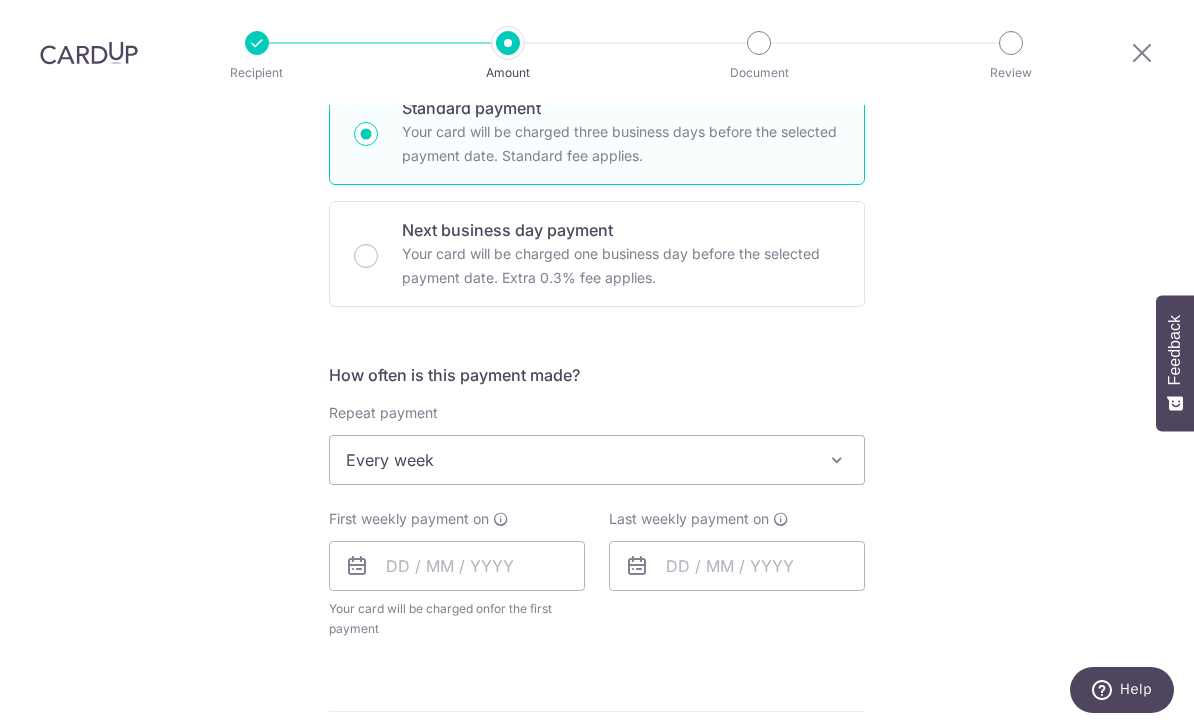 scroll, scrollTop: 1139, scrollLeft: 0, axis: vertical 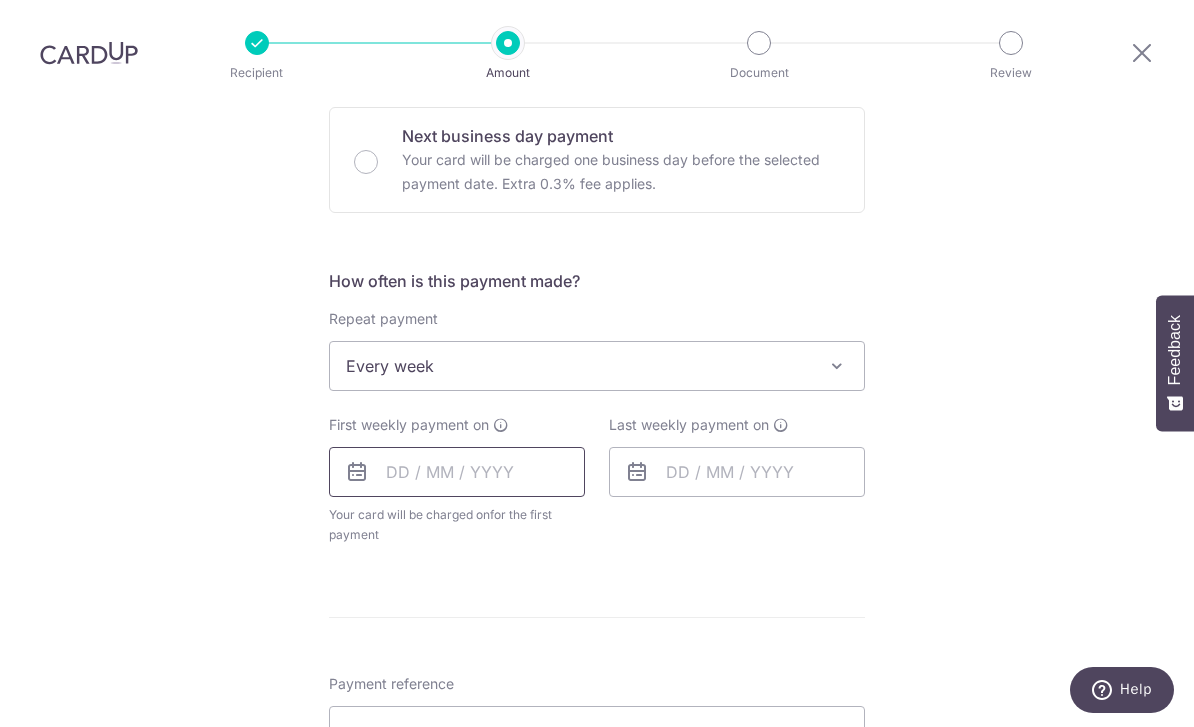 click at bounding box center [457, 472] 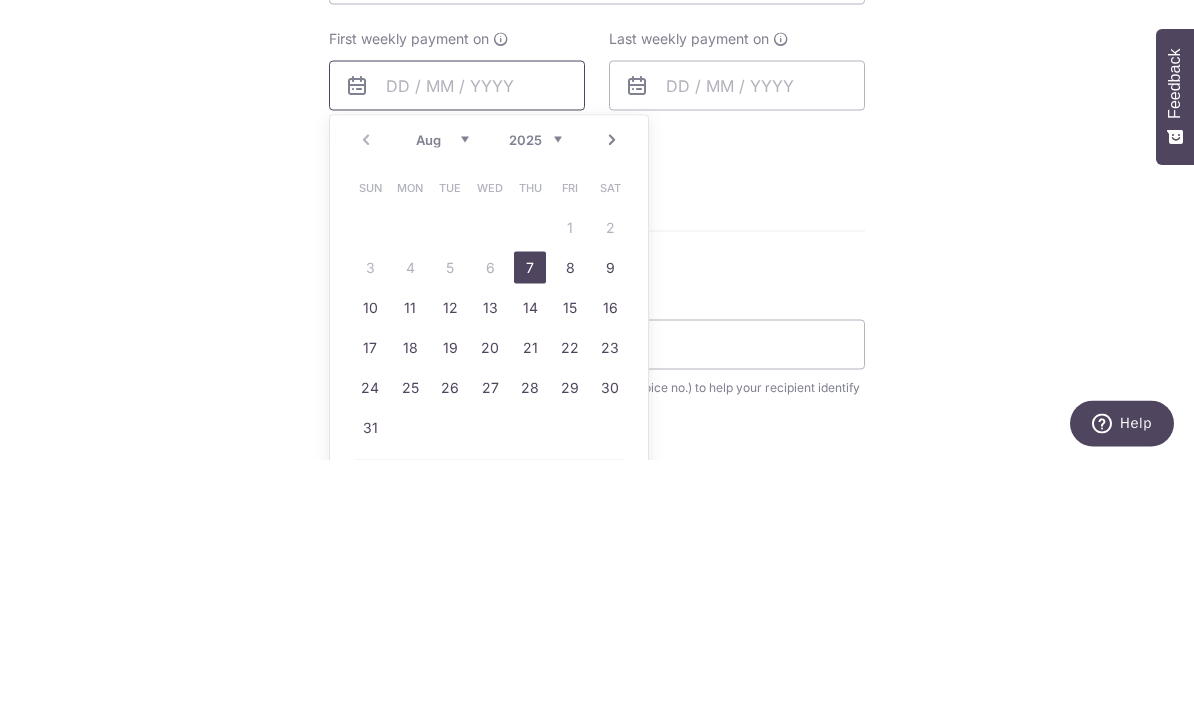 scroll, scrollTop: 1264, scrollLeft: 0, axis: vertical 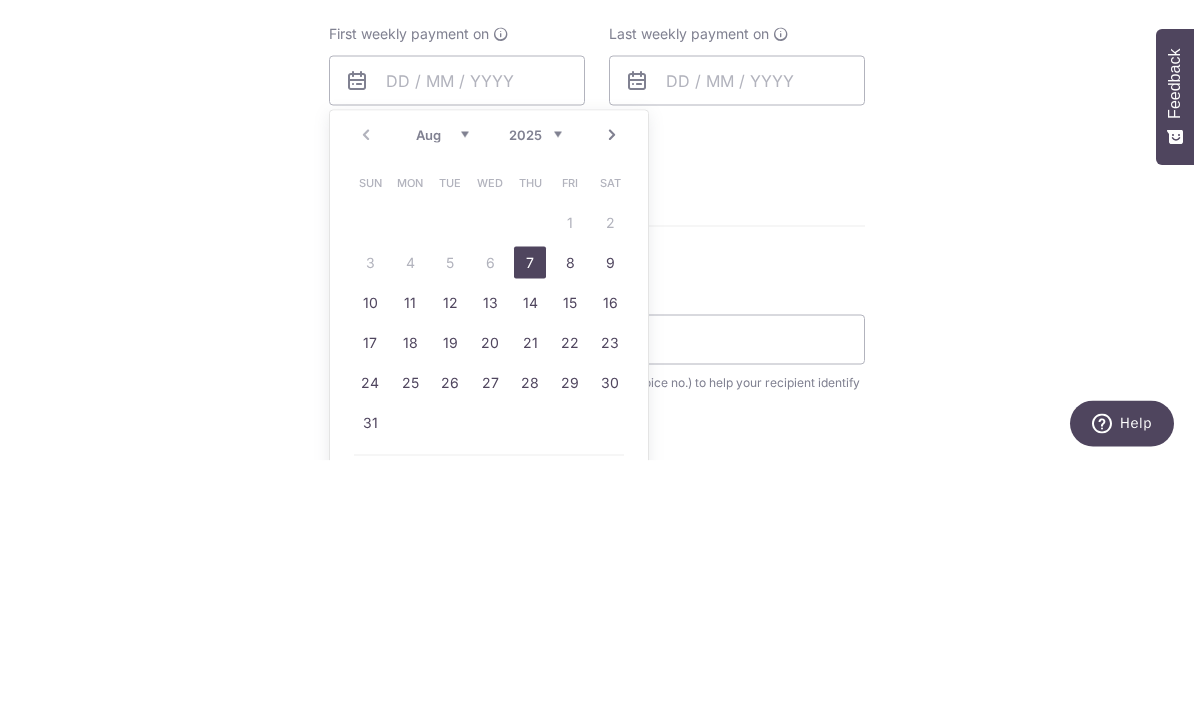 click on "7" at bounding box center (530, 529) 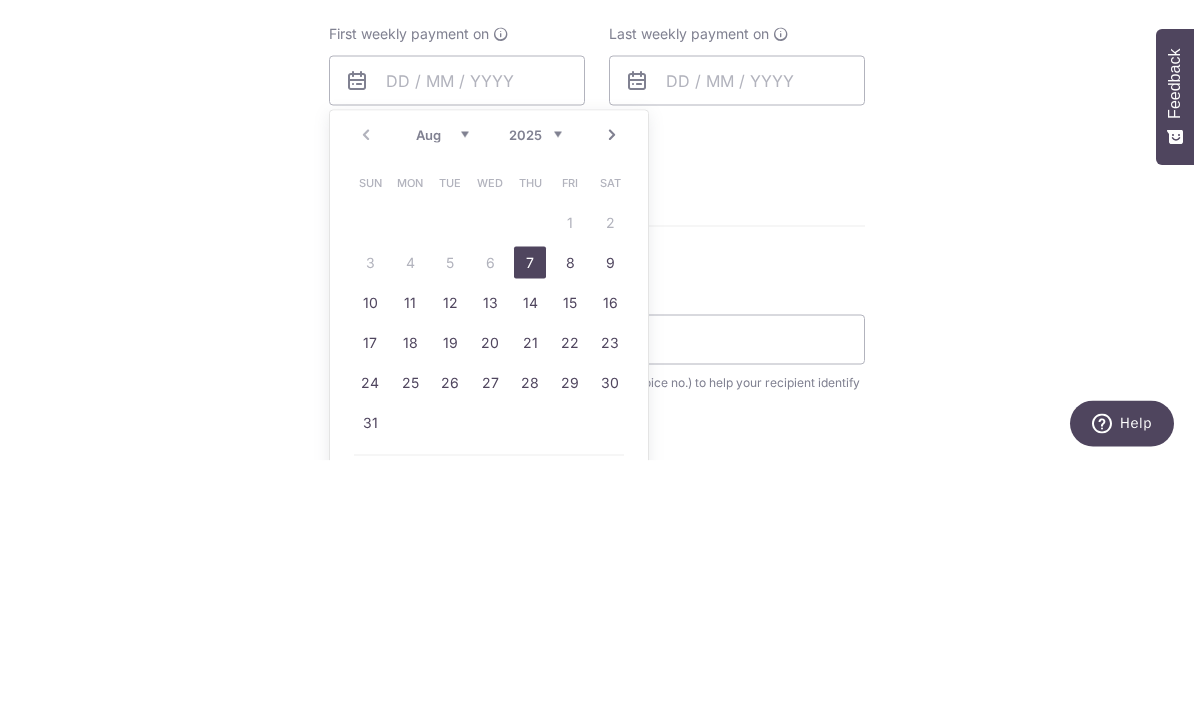 type on "07/08/2025" 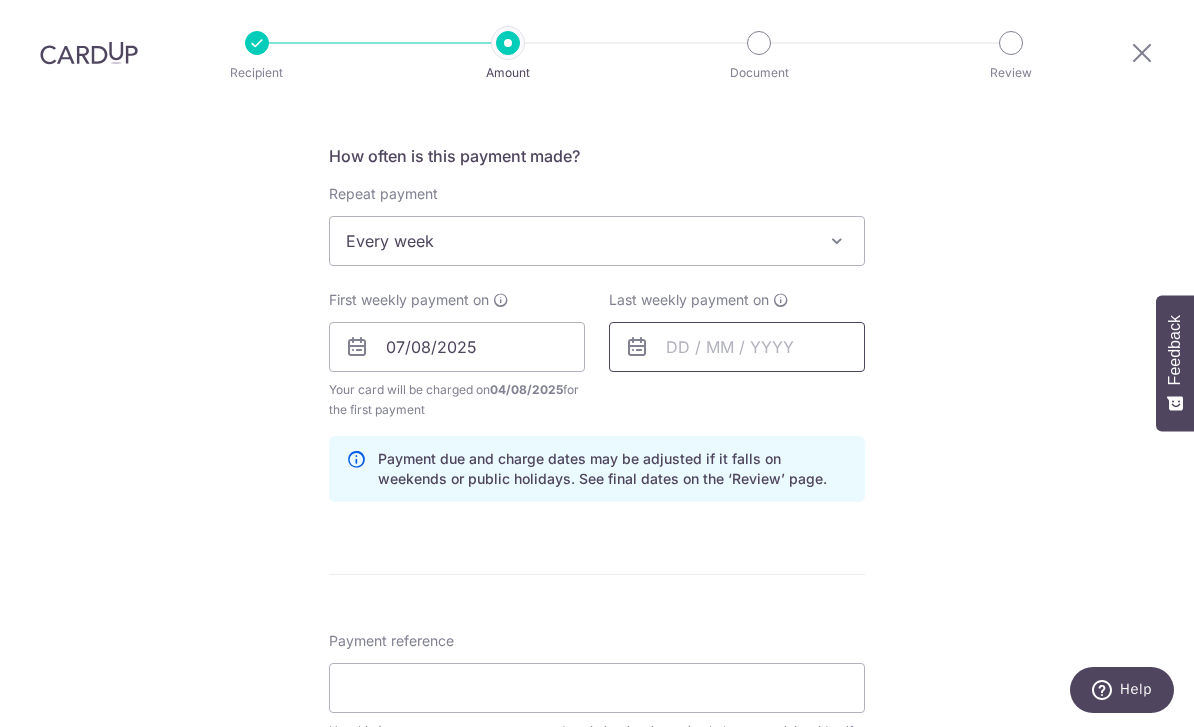click at bounding box center (737, 347) 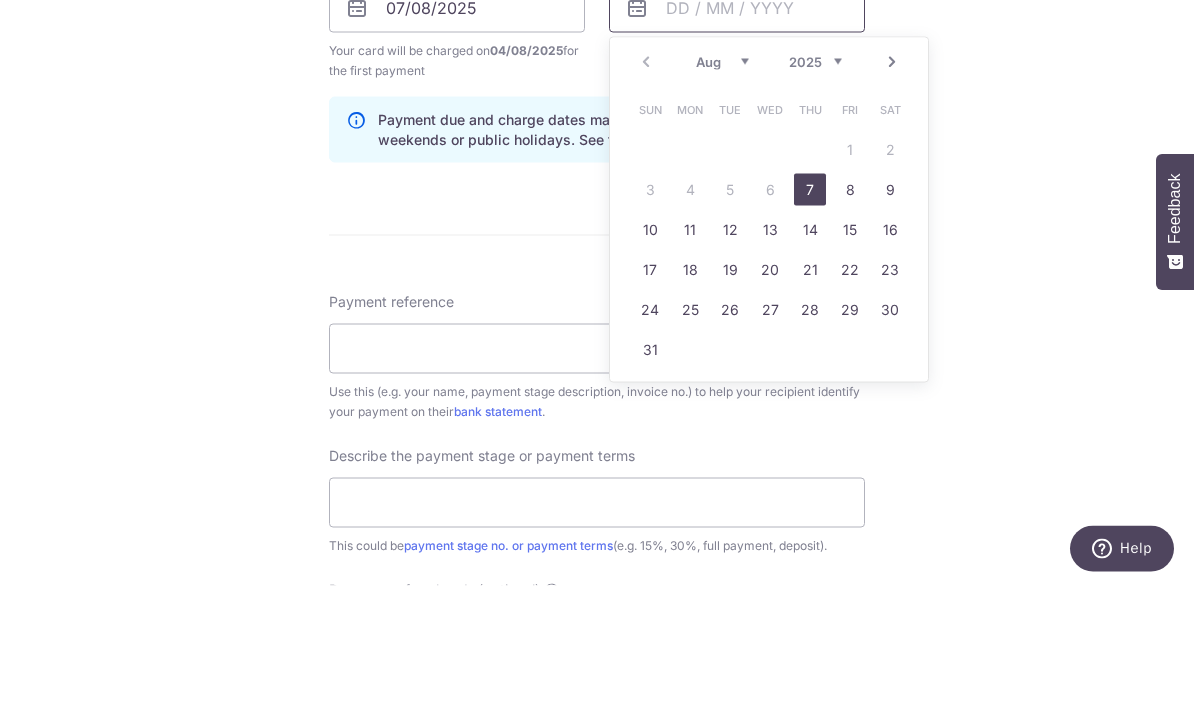 scroll, scrollTop: 1483, scrollLeft: 0, axis: vertical 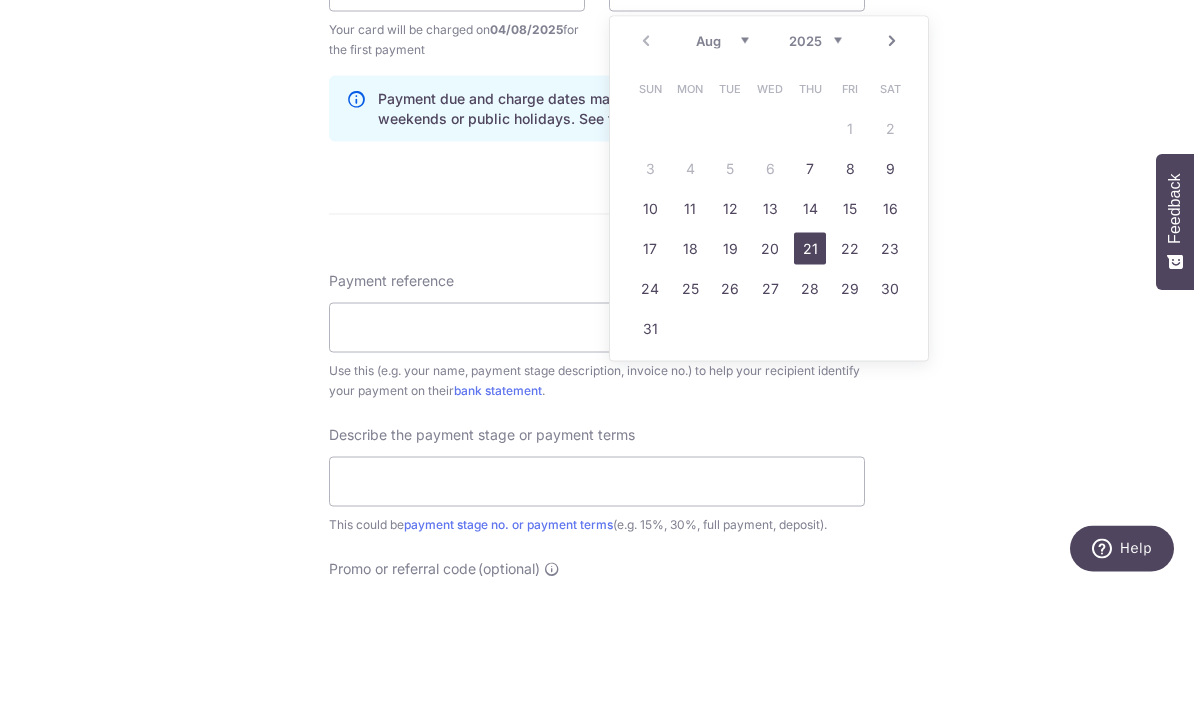 click on "21" at bounding box center (810, 390) 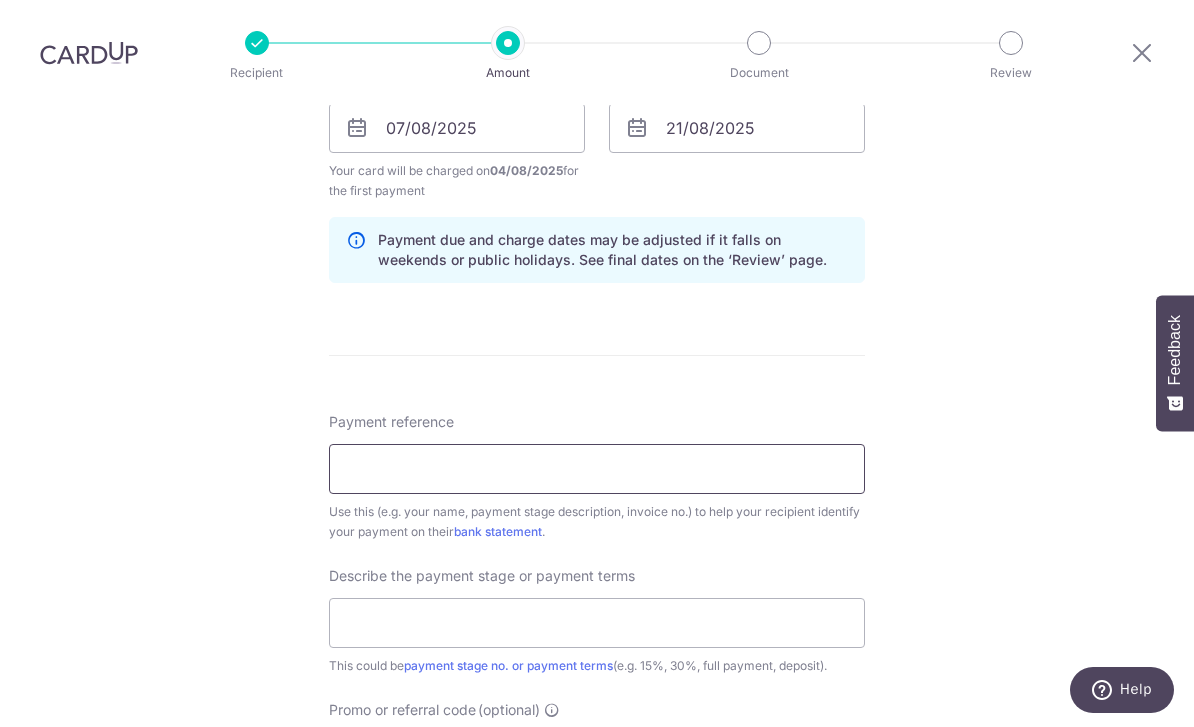 click on "Payment reference" at bounding box center [597, 469] 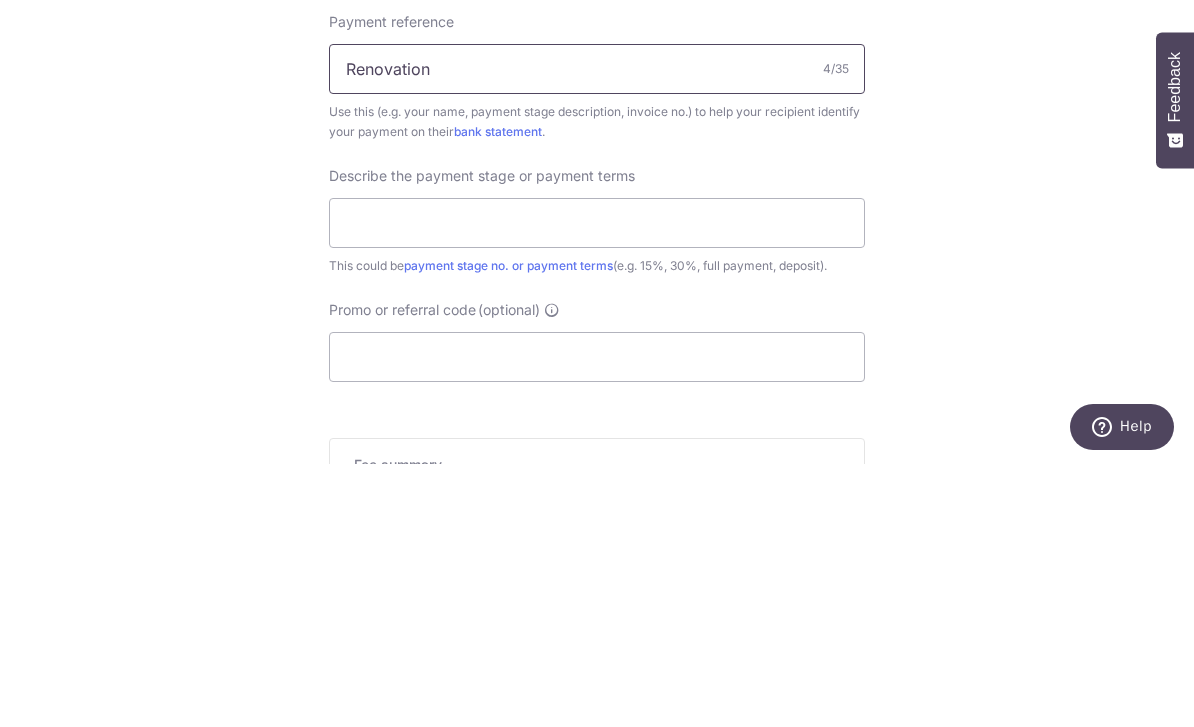 scroll, scrollTop: 1621, scrollLeft: 0, axis: vertical 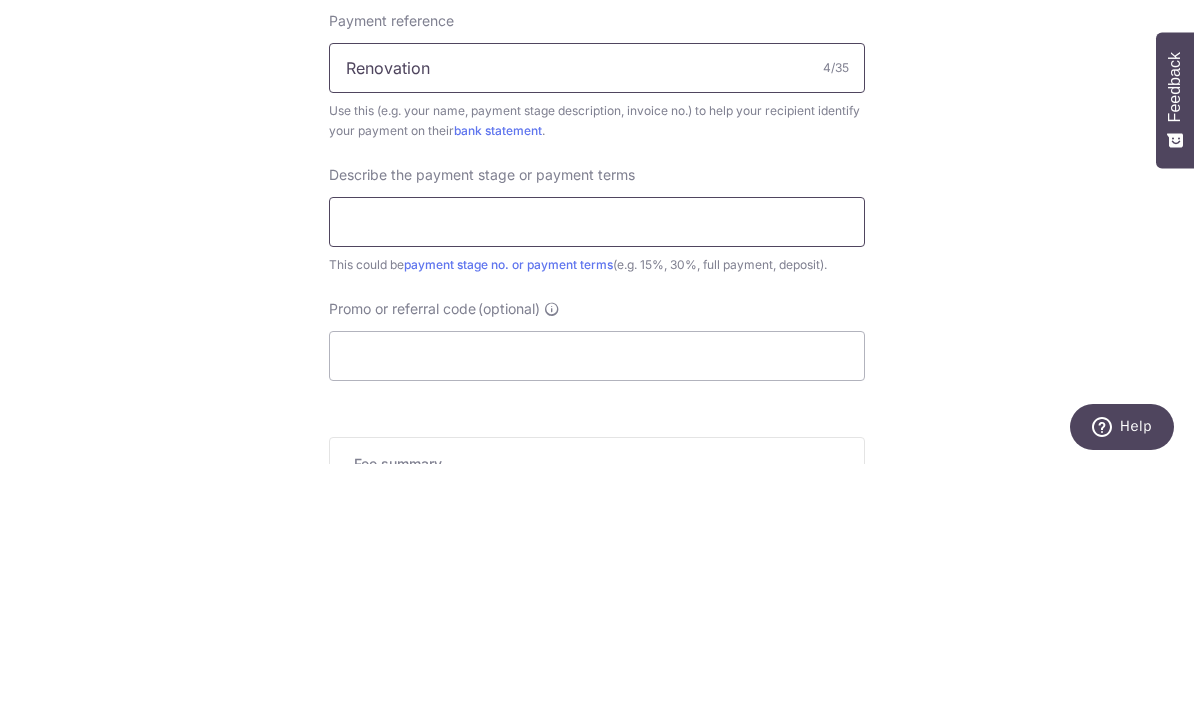 type on "Renovation" 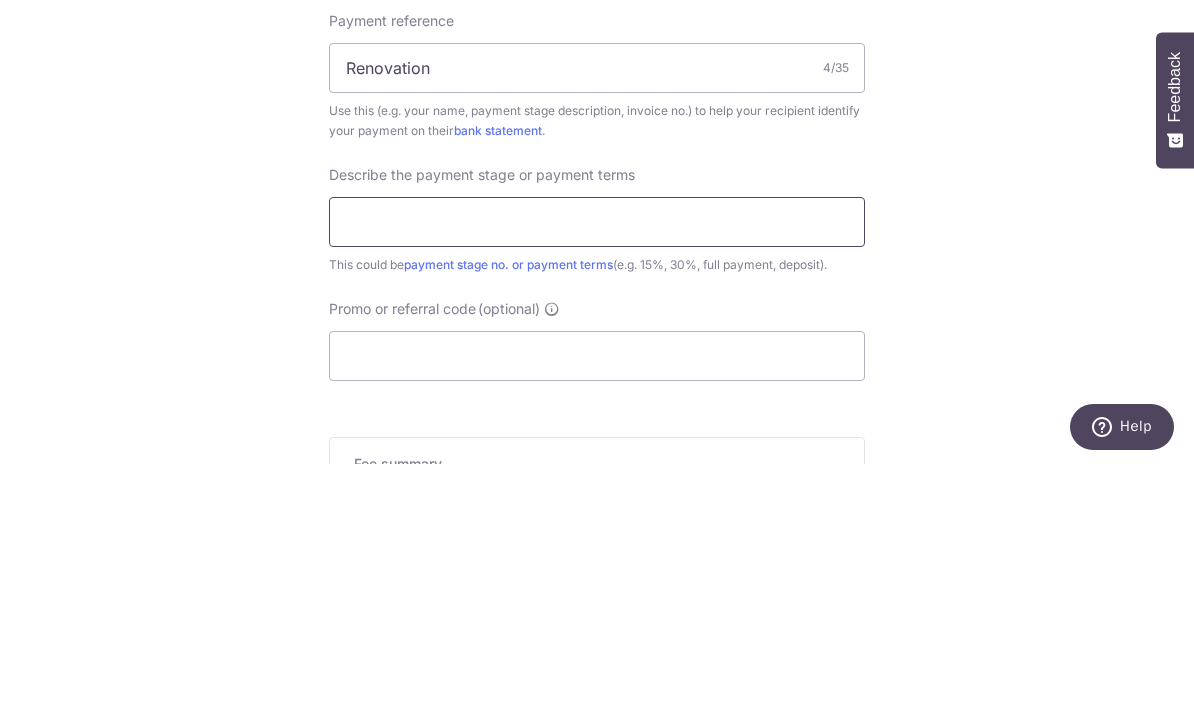 click at bounding box center (597, 485) 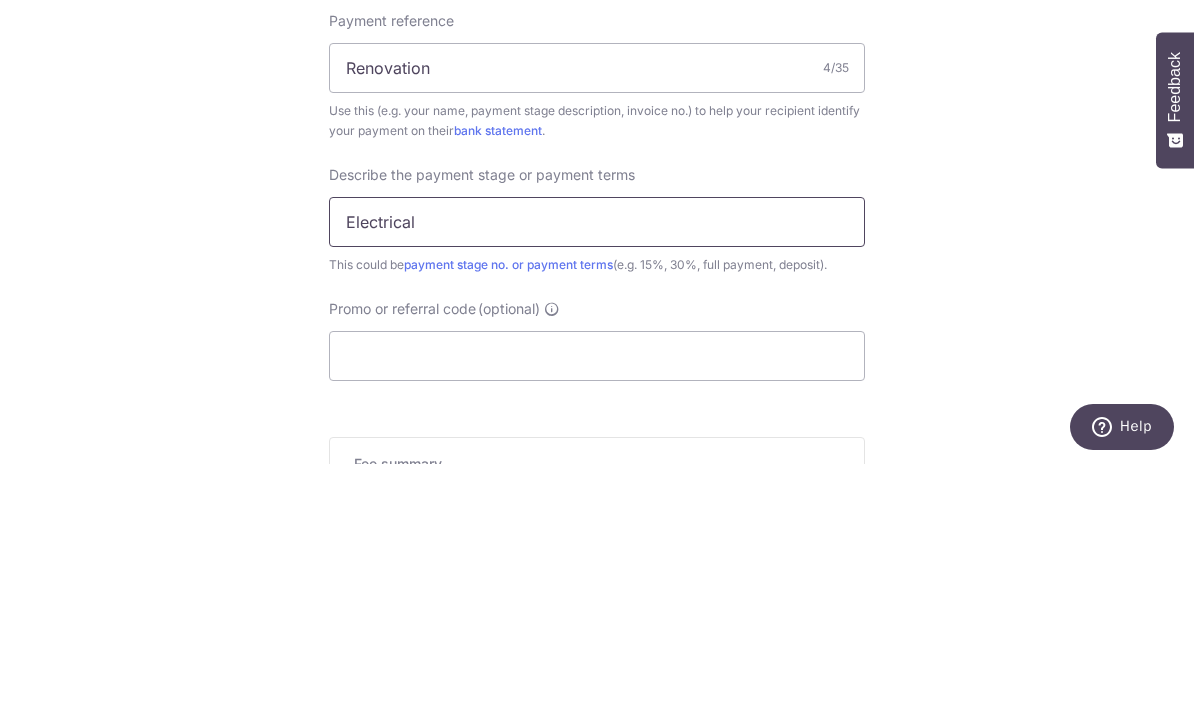 type on "Electrical" 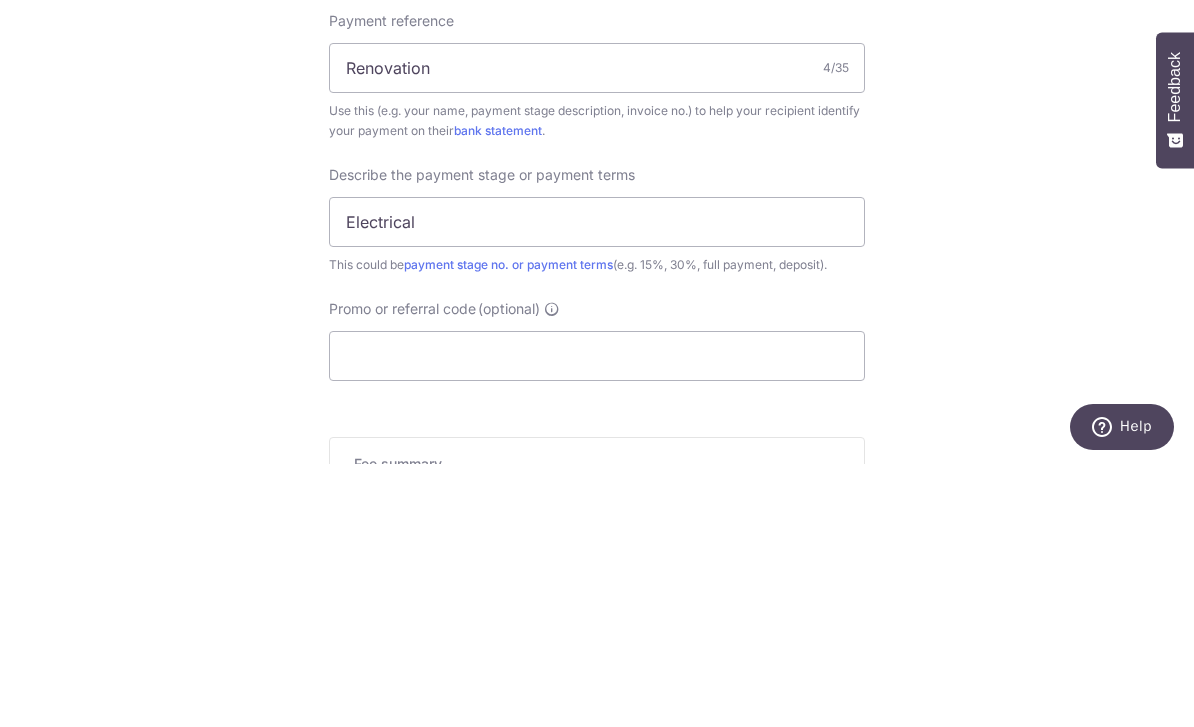click on "Tell us more about your payment
Enter payment amount
SGD
10,000.00
10000.00
Recipient added successfully!
Select Card
Add new card
Add credit card
Secure 256-bit SSL
Text
New card details
Card
Secure 256-bit SSL" at bounding box center (597, -229) 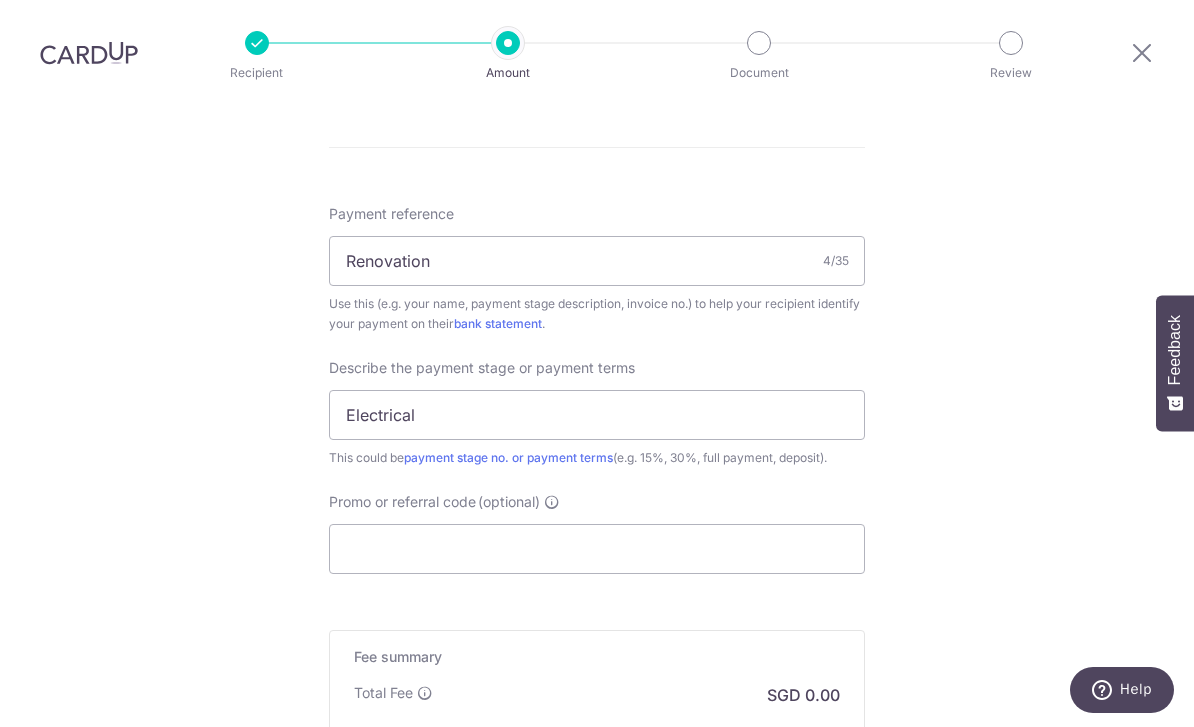 scroll, scrollTop: 1752, scrollLeft: 0, axis: vertical 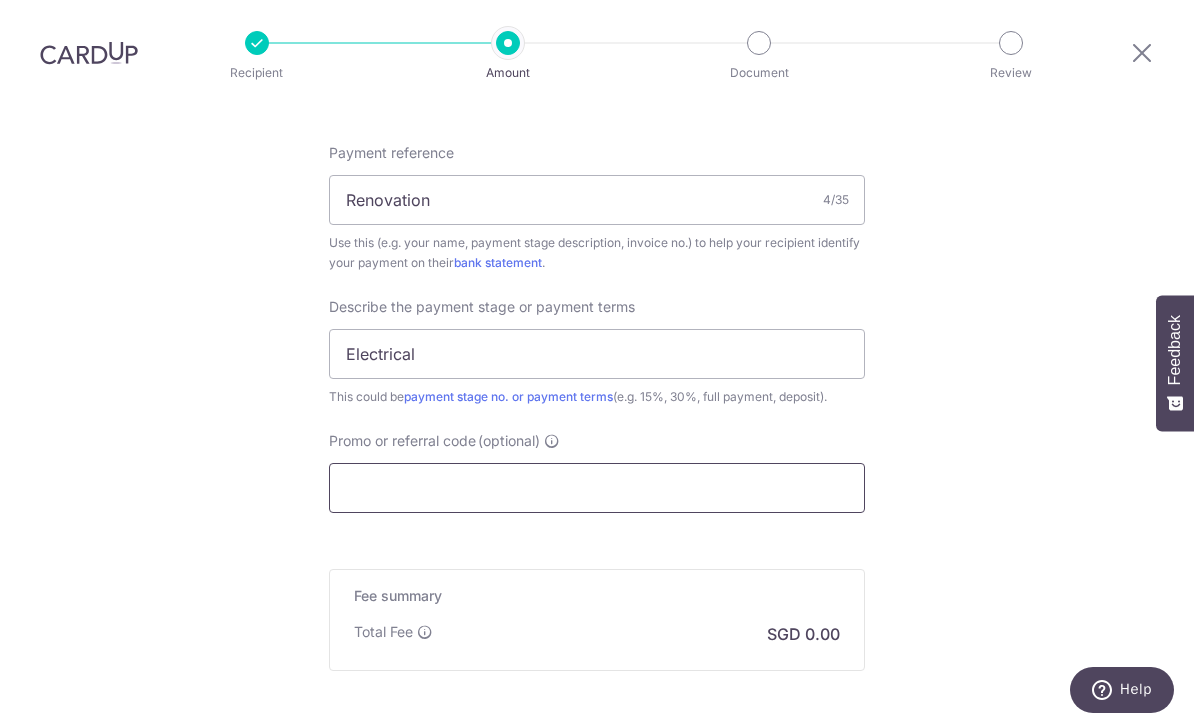 click on "Promo or referral code
(optional)" at bounding box center (597, 488) 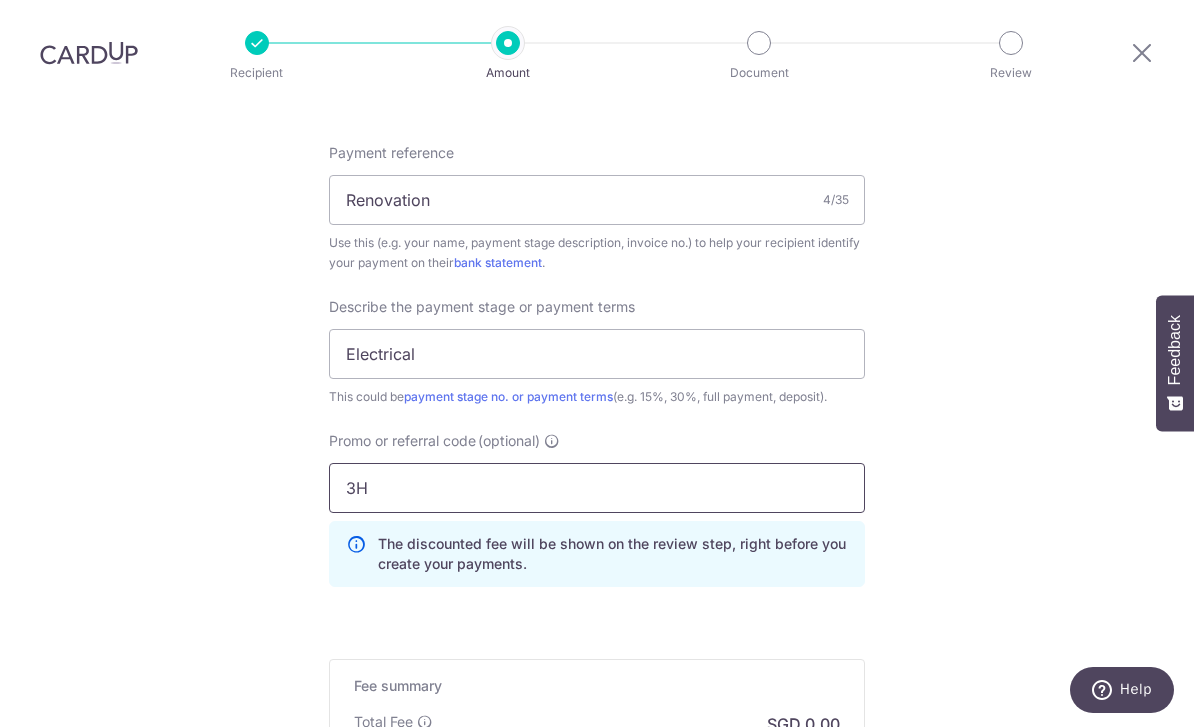 click on "3H" at bounding box center [597, 488] 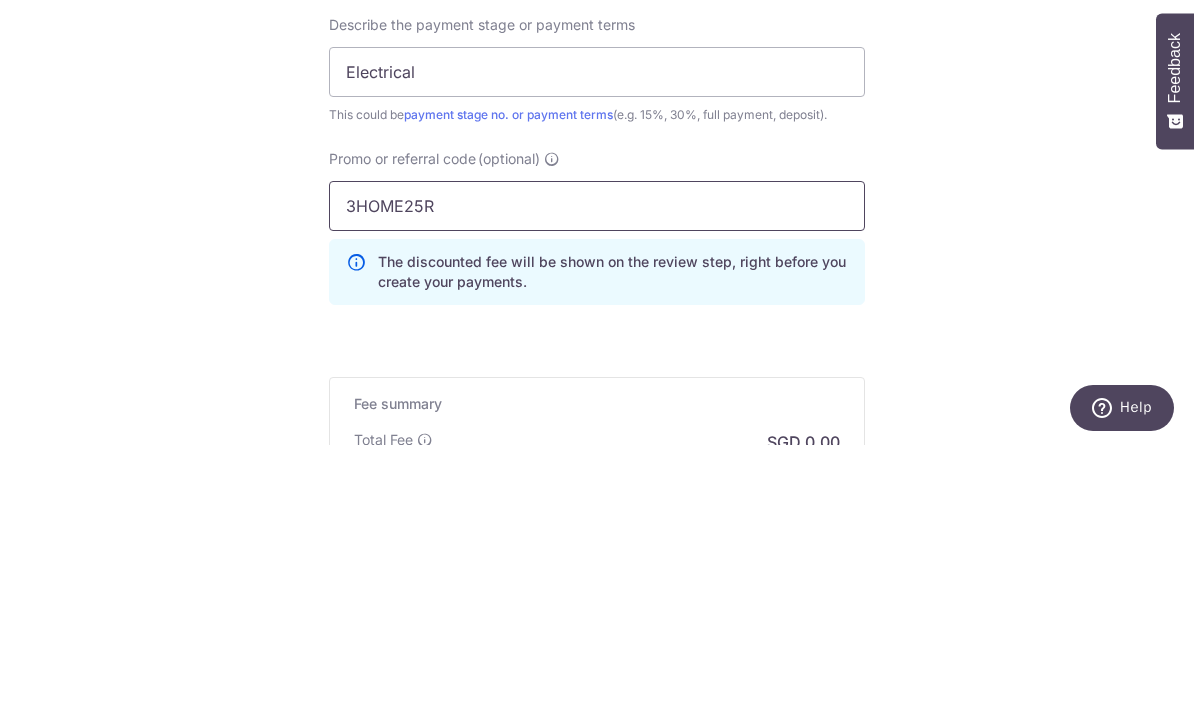 type on "3HOME25R" 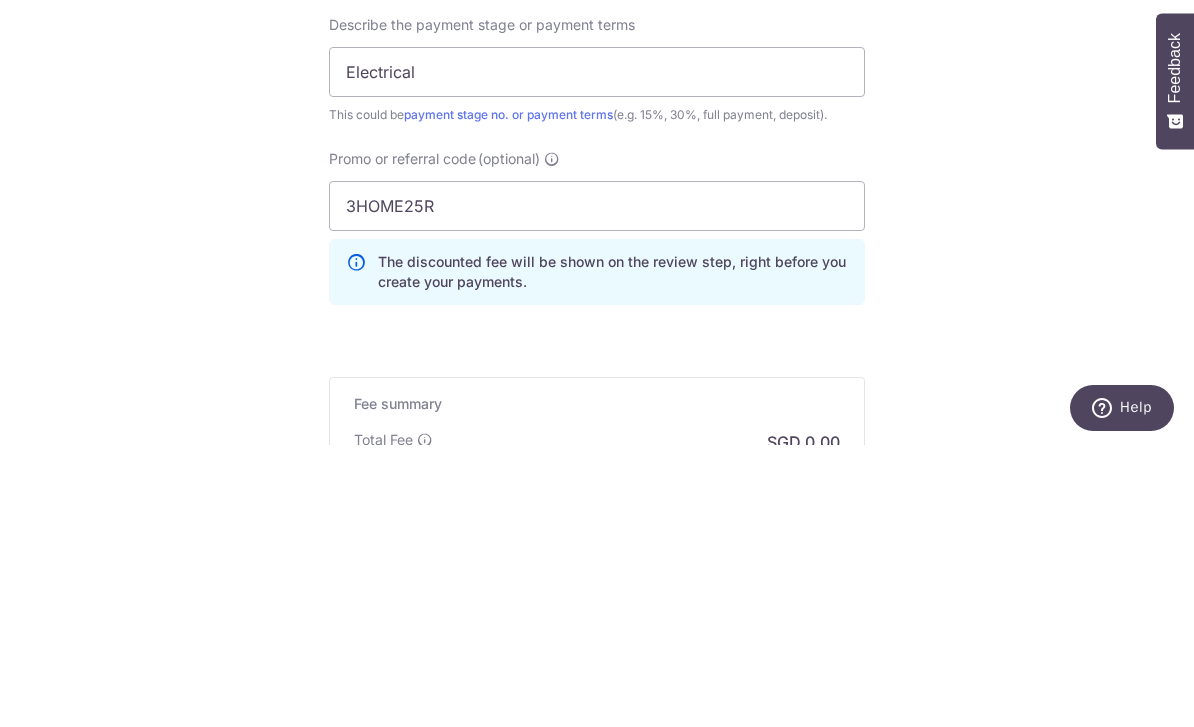 click on "Tell us more about your payment
Enter payment amount
SGD
10,000.00
10000.00
Recipient added successfully!
Select Card
Add new card
Add credit card
Secure 256-bit SSL
Text
New card details
Card
Secure 256-bit SSL" at bounding box center [597, -315] 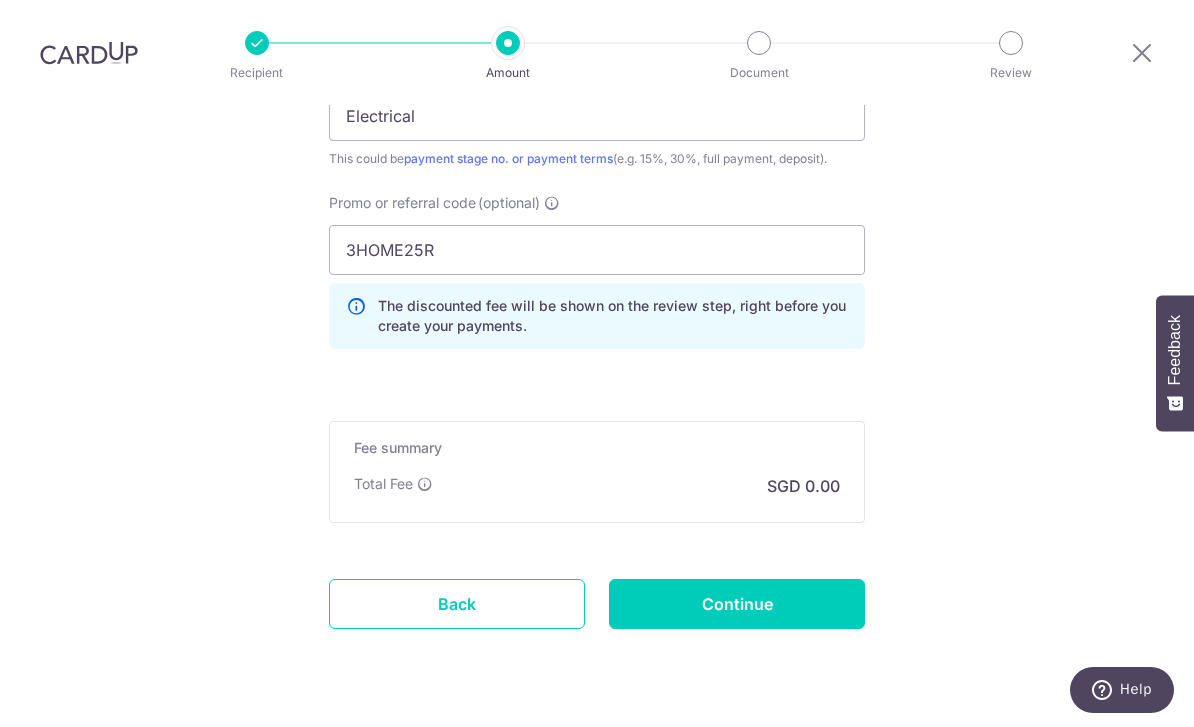scroll, scrollTop: 1986, scrollLeft: 0, axis: vertical 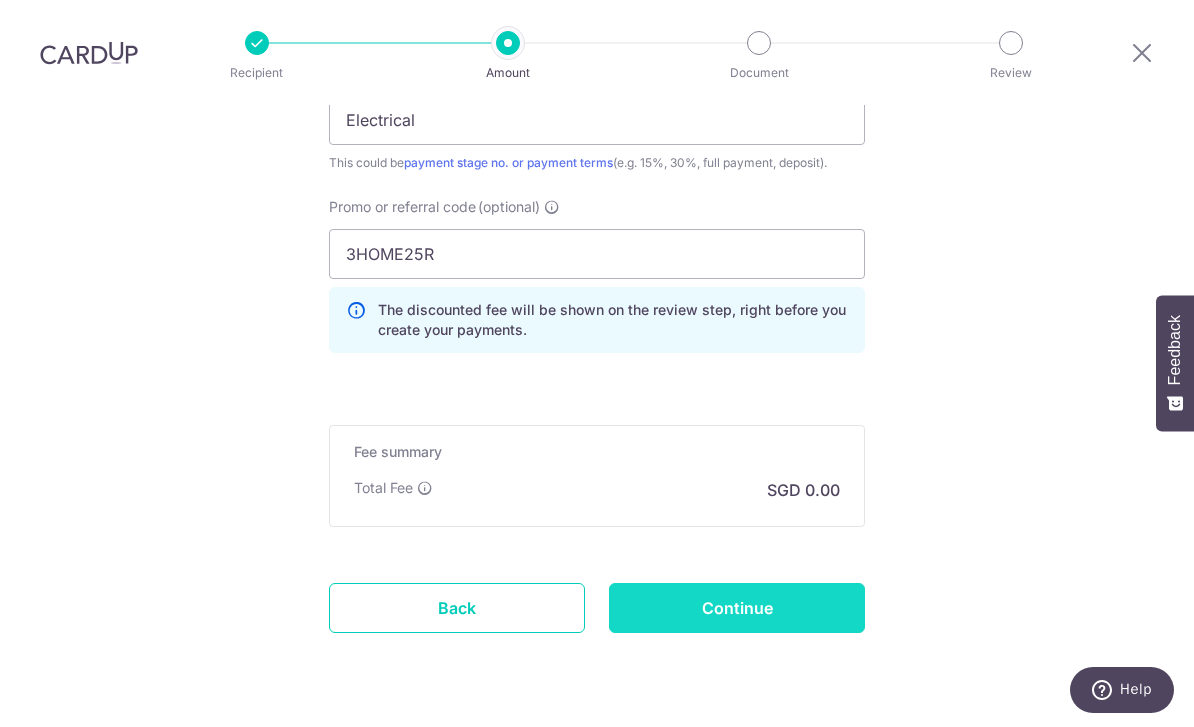 click on "Continue" at bounding box center (737, 608) 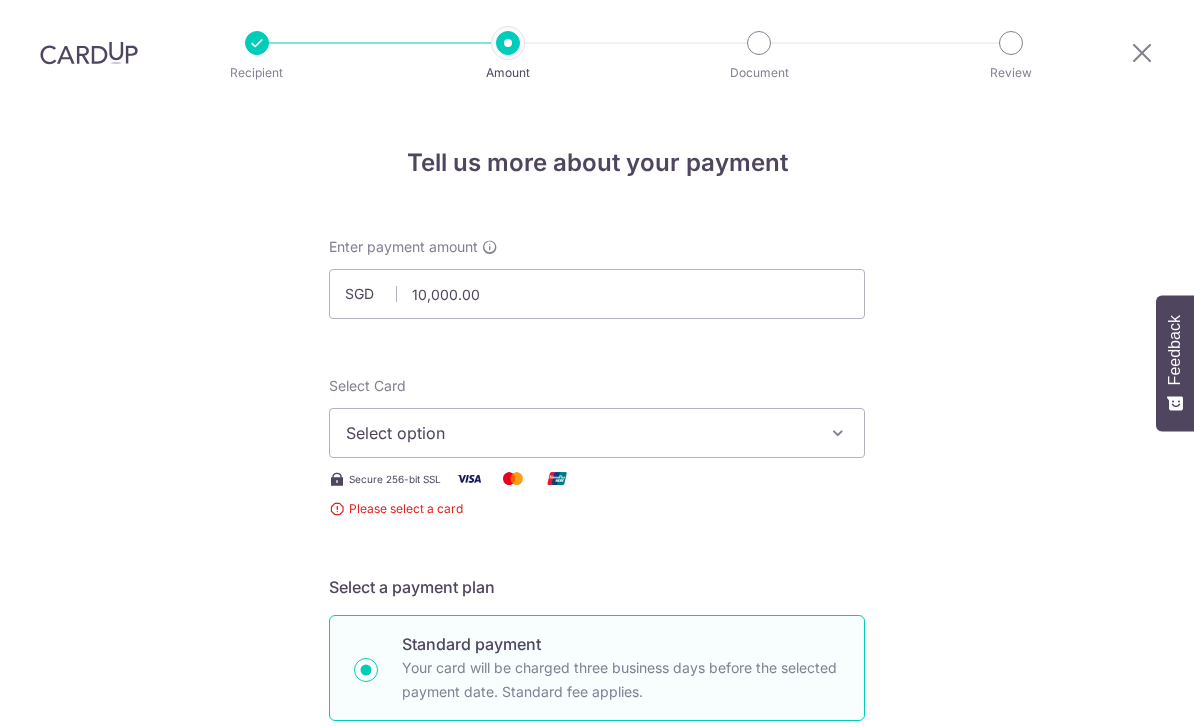 scroll, scrollTop: 64, scrollLeft: 0, axis: vertical 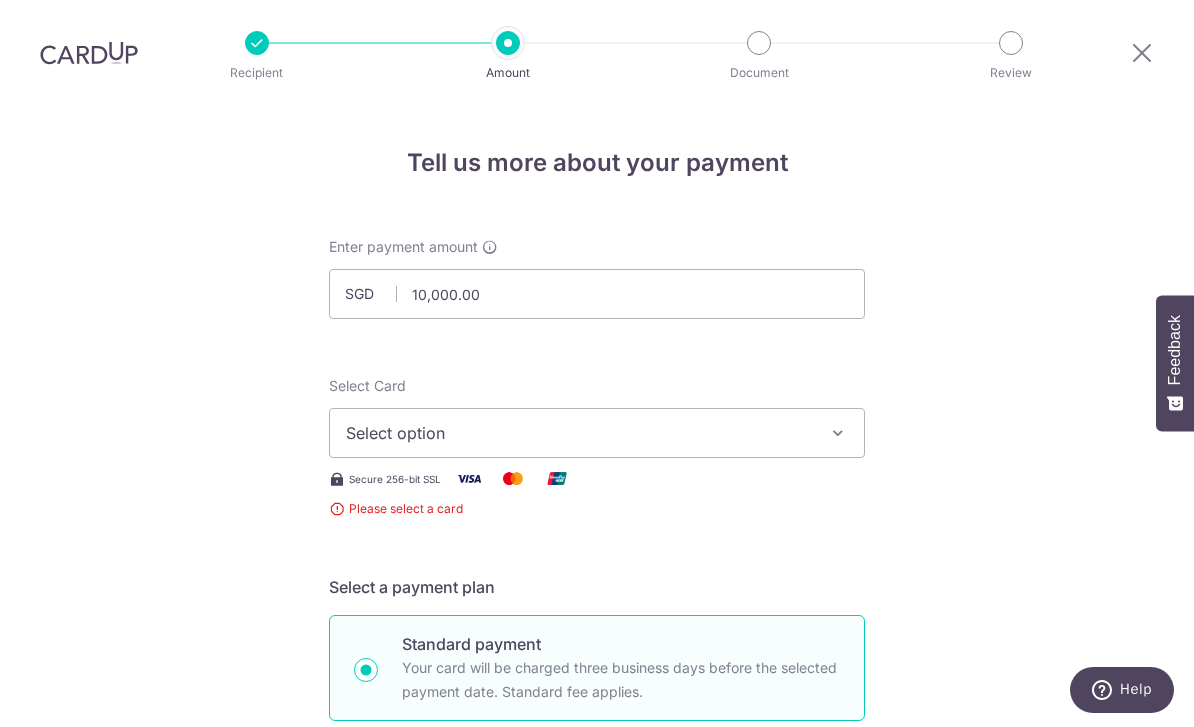 click on "Select option" at bounding box center (579, 433) 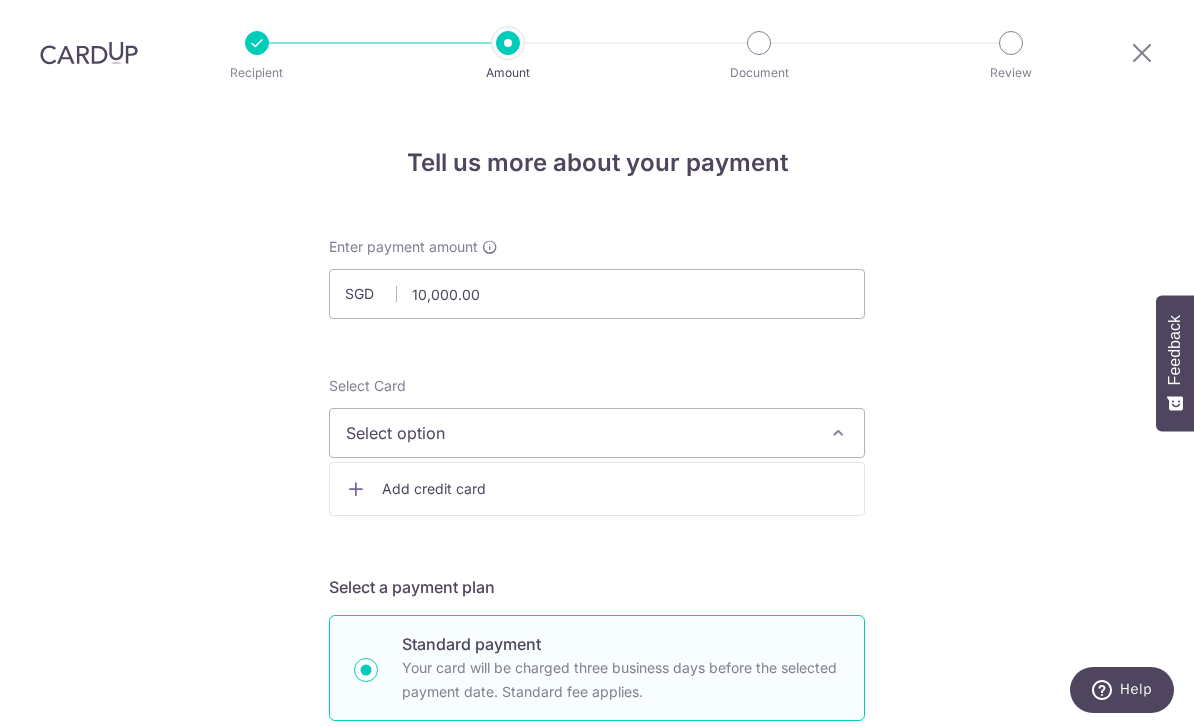 click on "Add credit card" at bounding box center (597, 489) 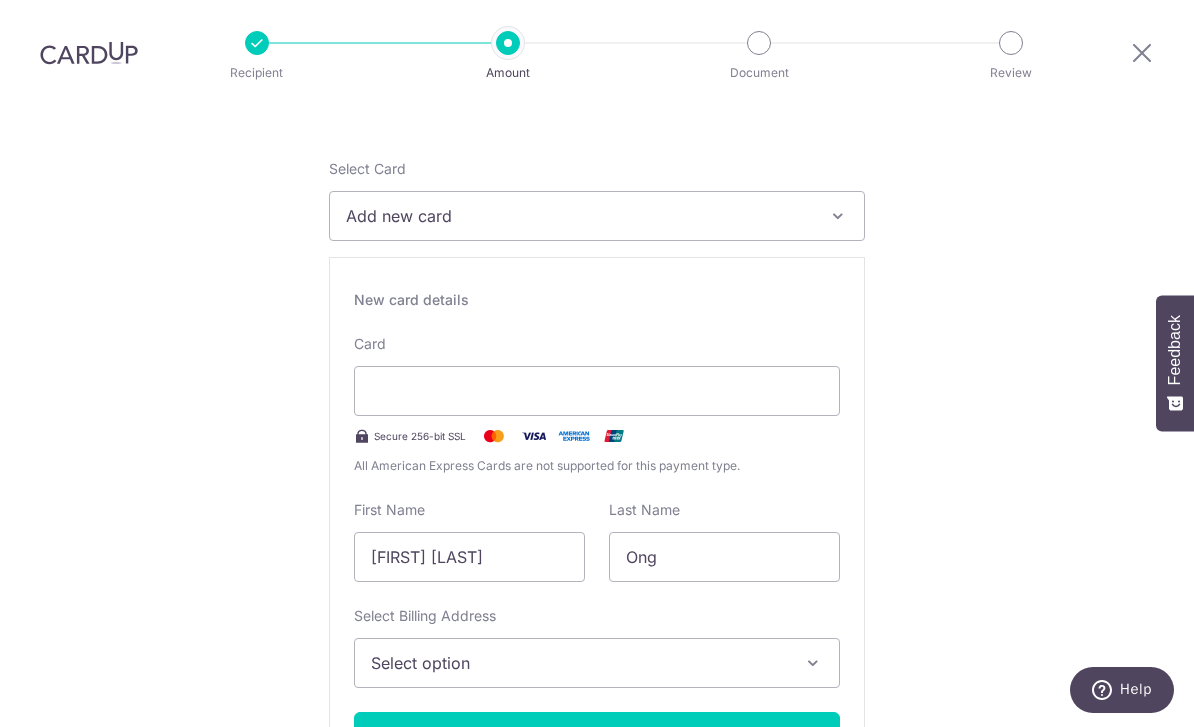 scroll, scrollTop: 233, scrollLeft: 0, axis: vertical 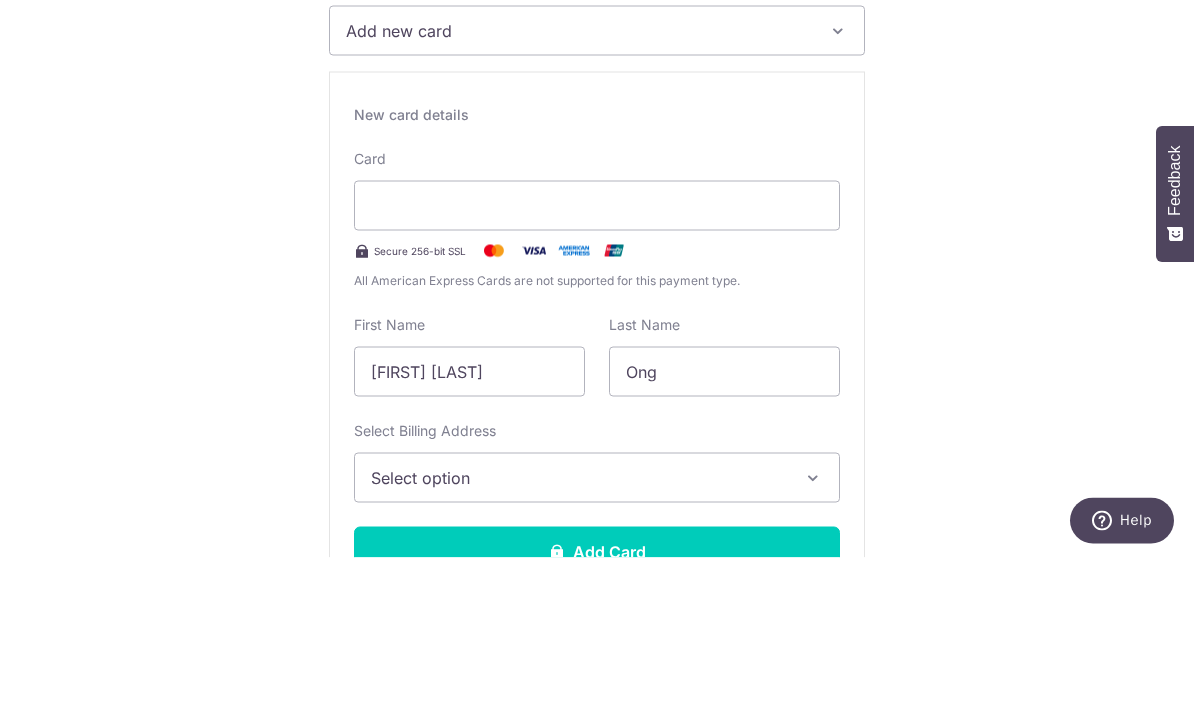 click on "Tell us more about your payment
Enter payment amount
SGD
10,000.00
10000.00
Select Card
Add new card
Add credit card
Secure 256-bit SSL
Text
New card details
Card
Secure 256-bit SSL
First Name" at bounding box center (597, 1153) 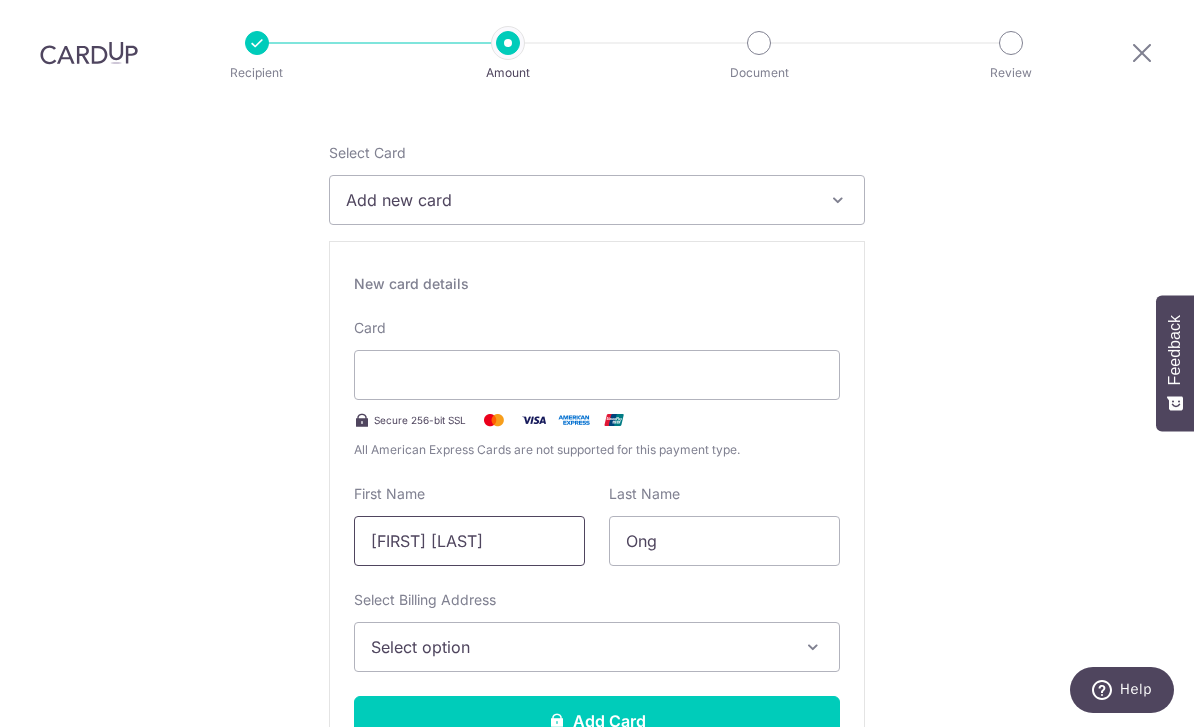 click on "[FIRST] [LAST]" at bounding box center [469, 541] 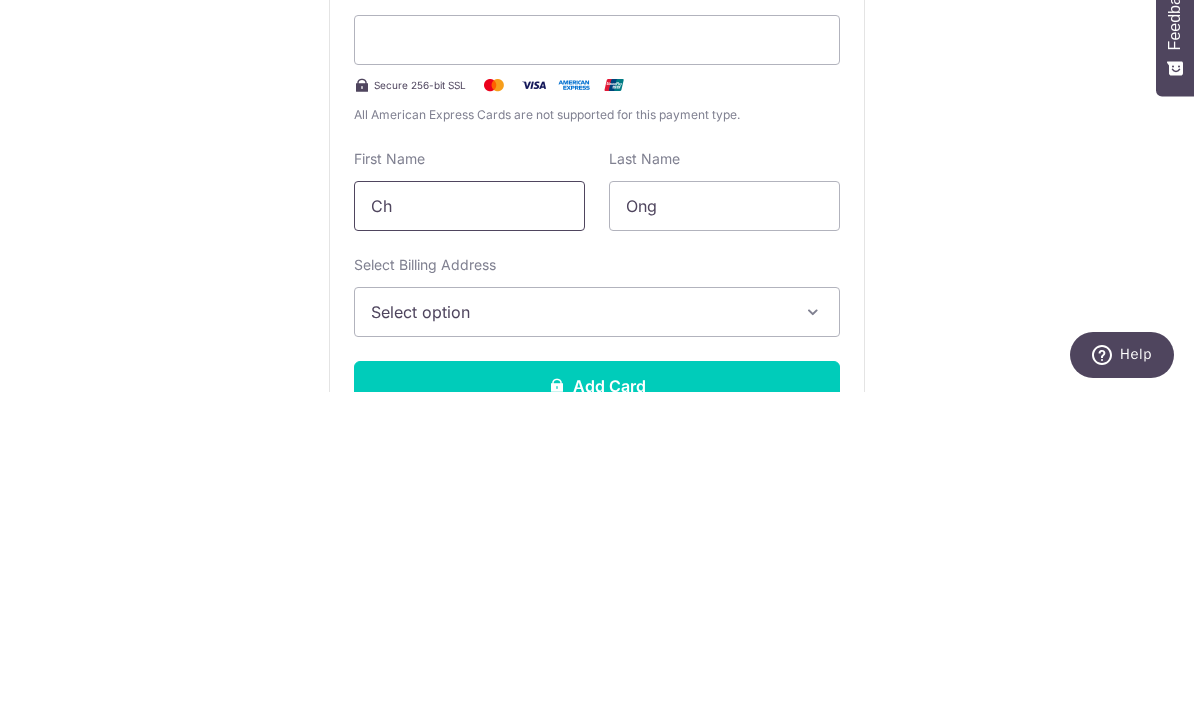 type on "C" 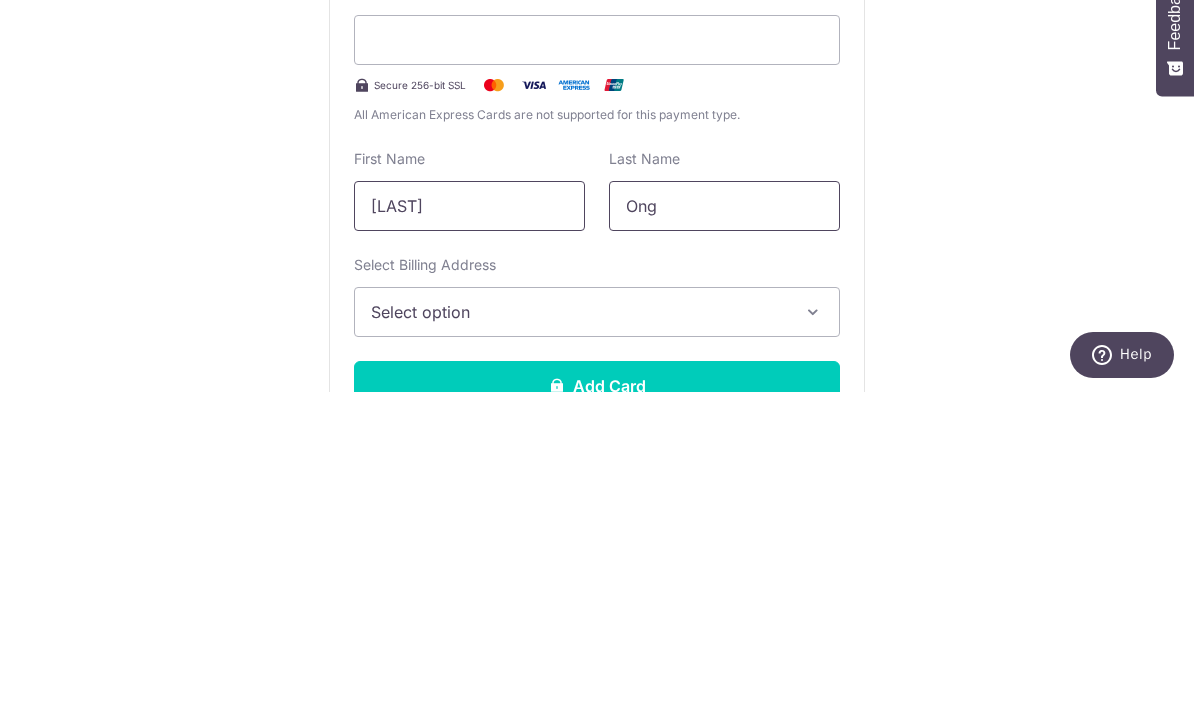 type on "Giselle" 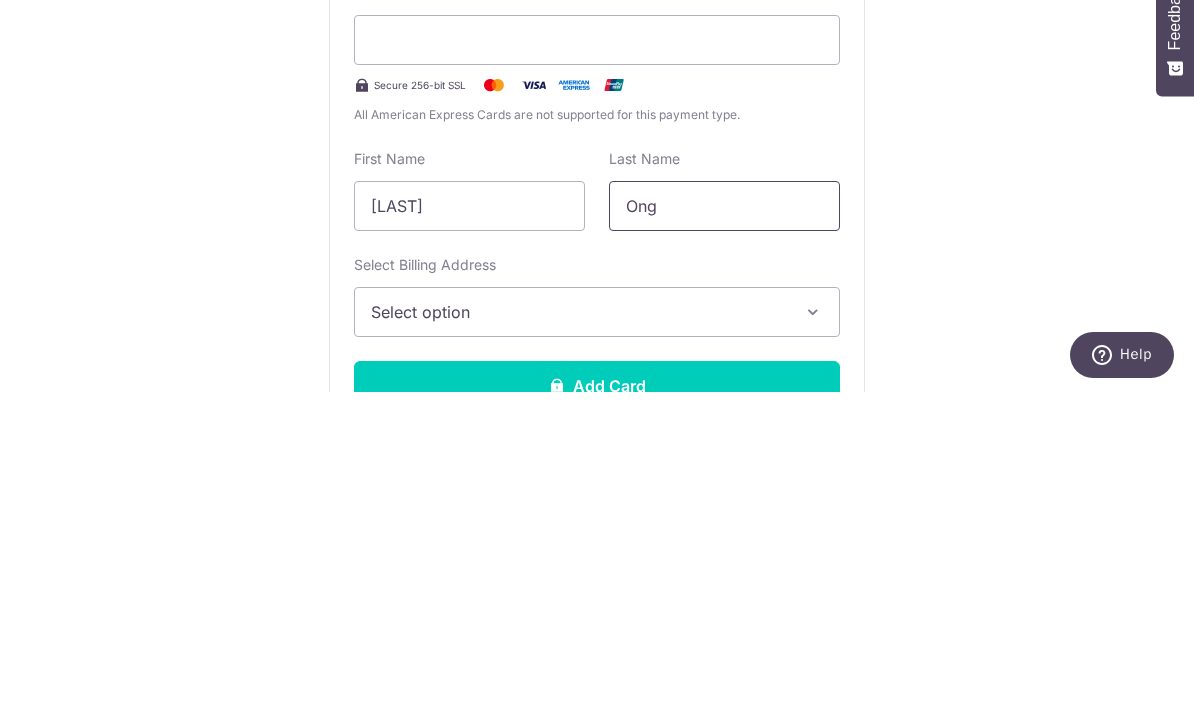 click on "Ong" at bounding box center [724, 541] 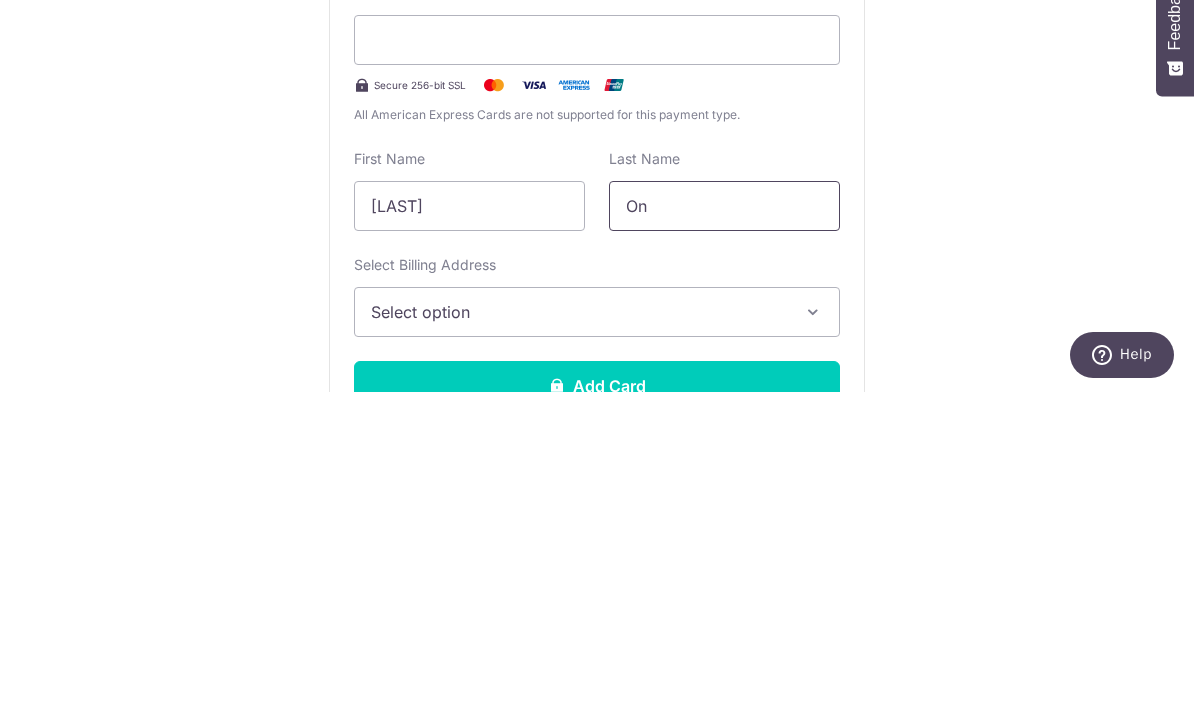 type on "O" 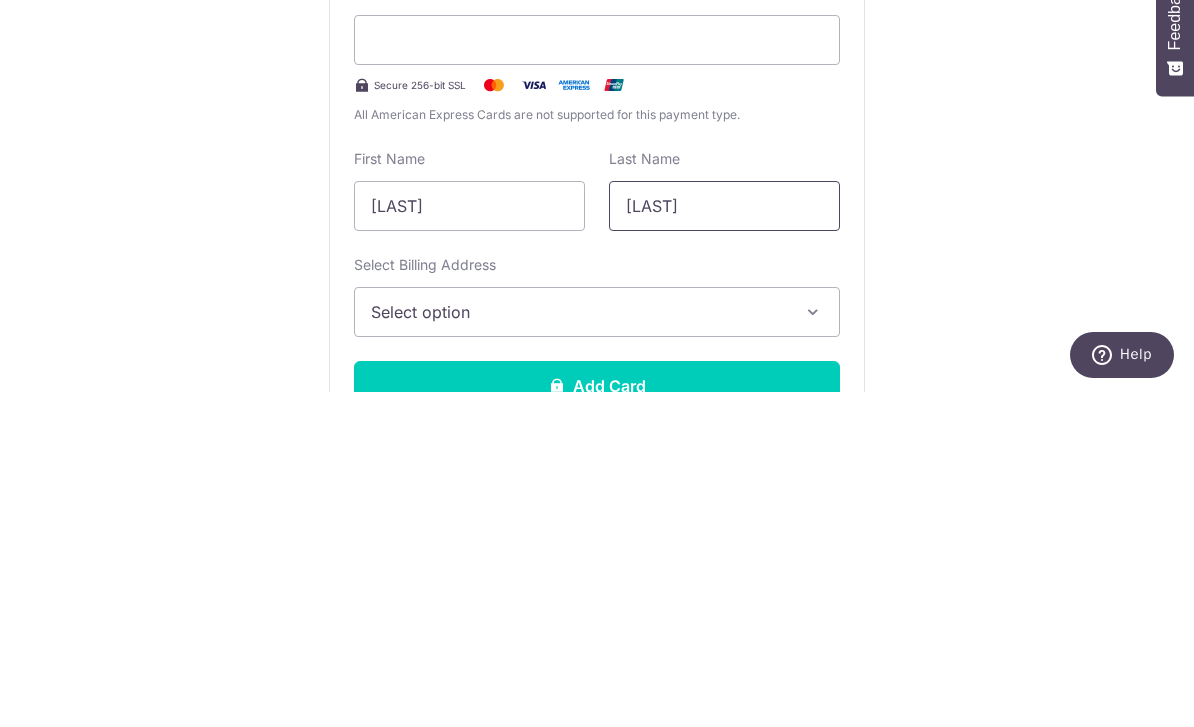 type on "Lee" 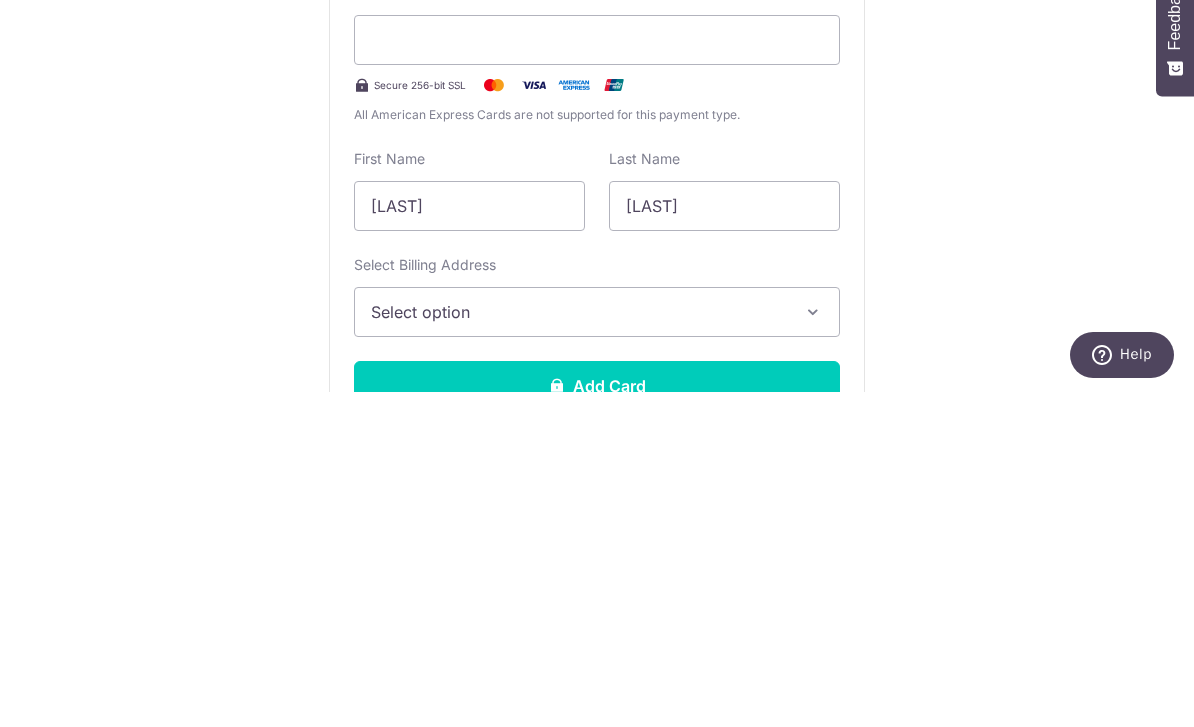 click on "Tell us more about your payment
Enter payment amount
SGD
10,000.00
10000.00
Select Card
Add new card
Add credit card
Secure 256-bit SSL
Text
New card details
Card
Secure 256-bit SSL
First Name" at bounding box center (597, 1153) 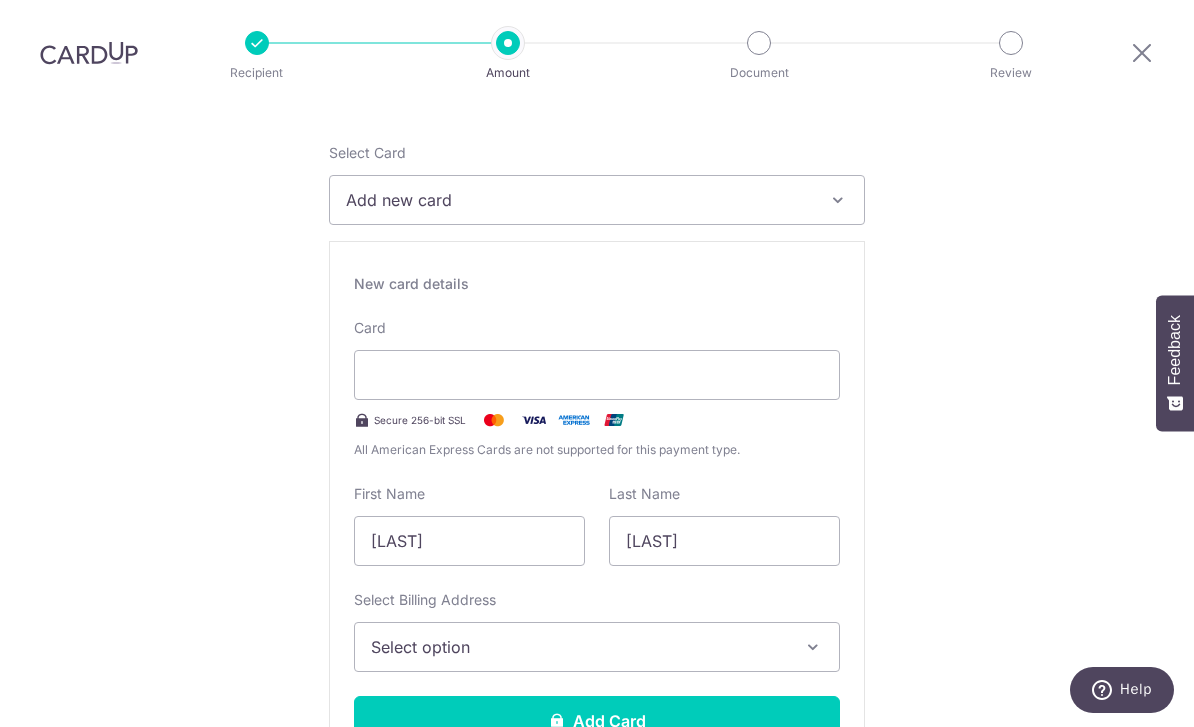 click on "Select option" at bounding box center (597, 647) 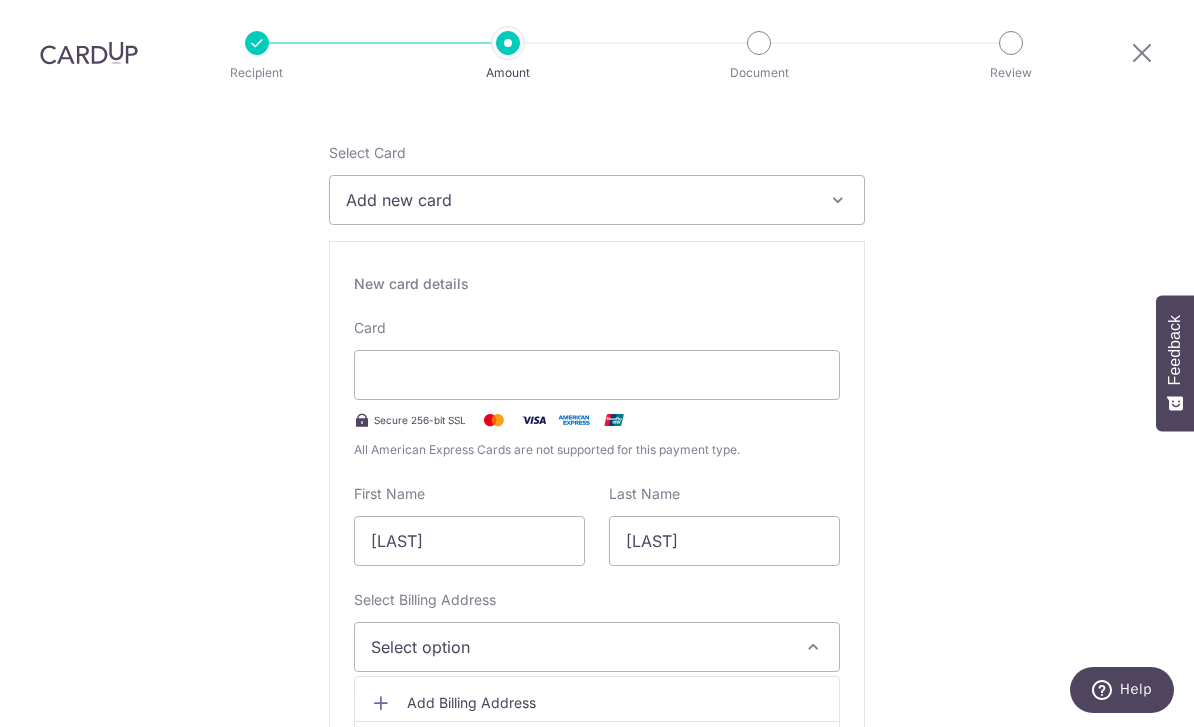 click on "My Billing Addresses" at bounding box center (429, 748) 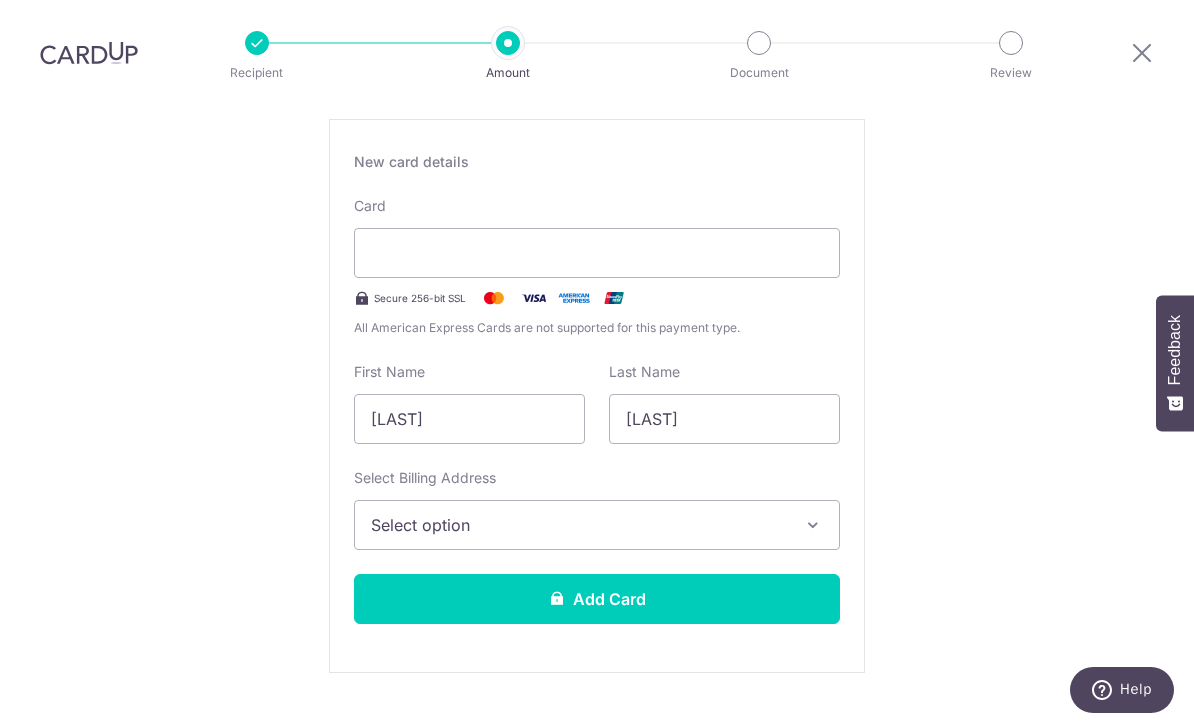 scroll, scrollTop: 386, scrollLeft: 0, axis: vertical 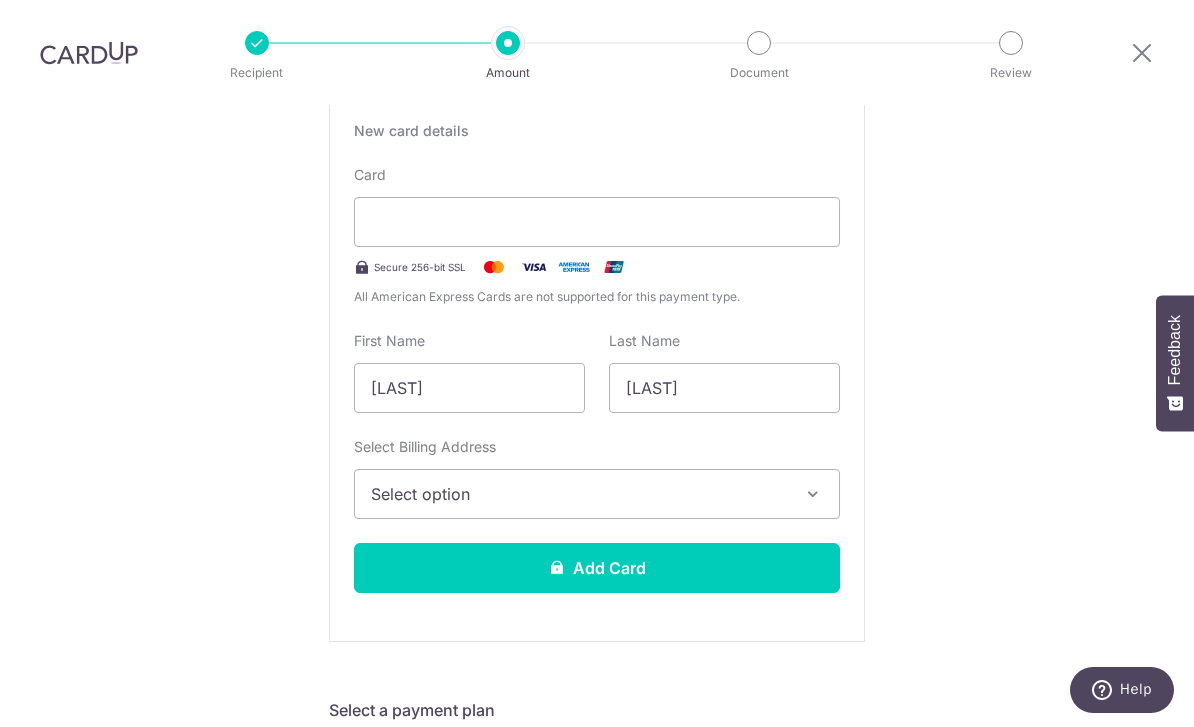 click on "Select option" at bounding box center [597, 494] 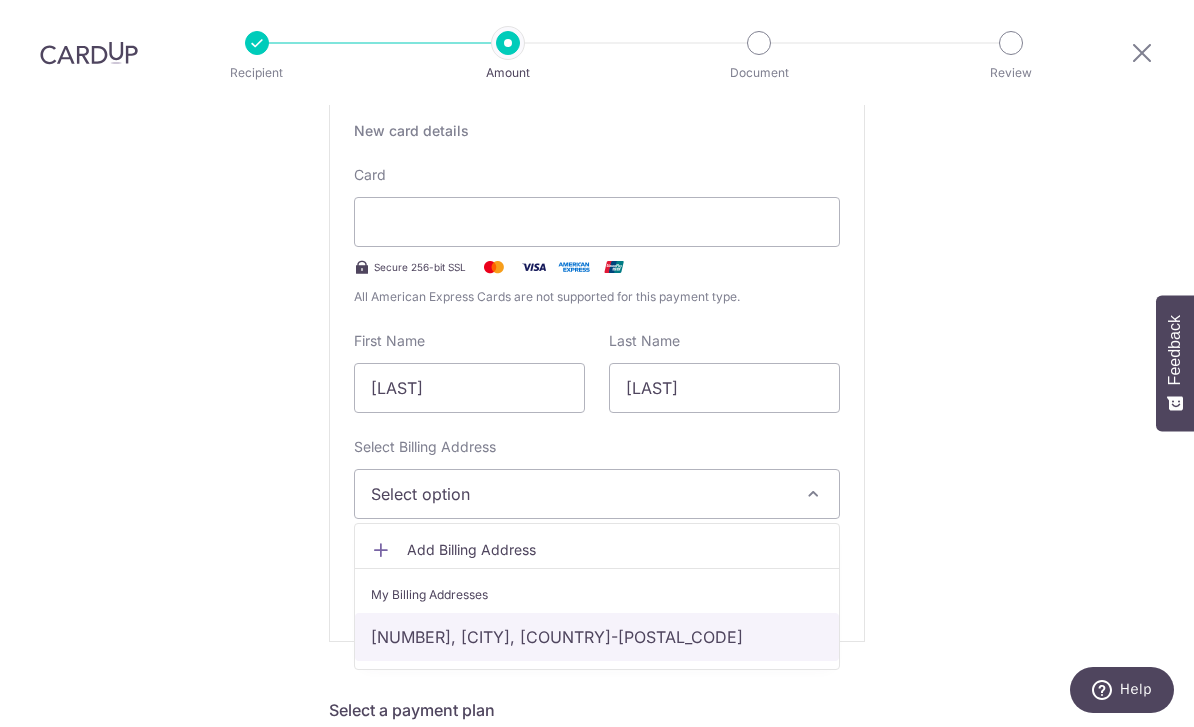 click on "[NUMBER], #[NUMBER], [CITY], [CITY]-[POSTAL_CODE]" at bounding box center [597, 637] 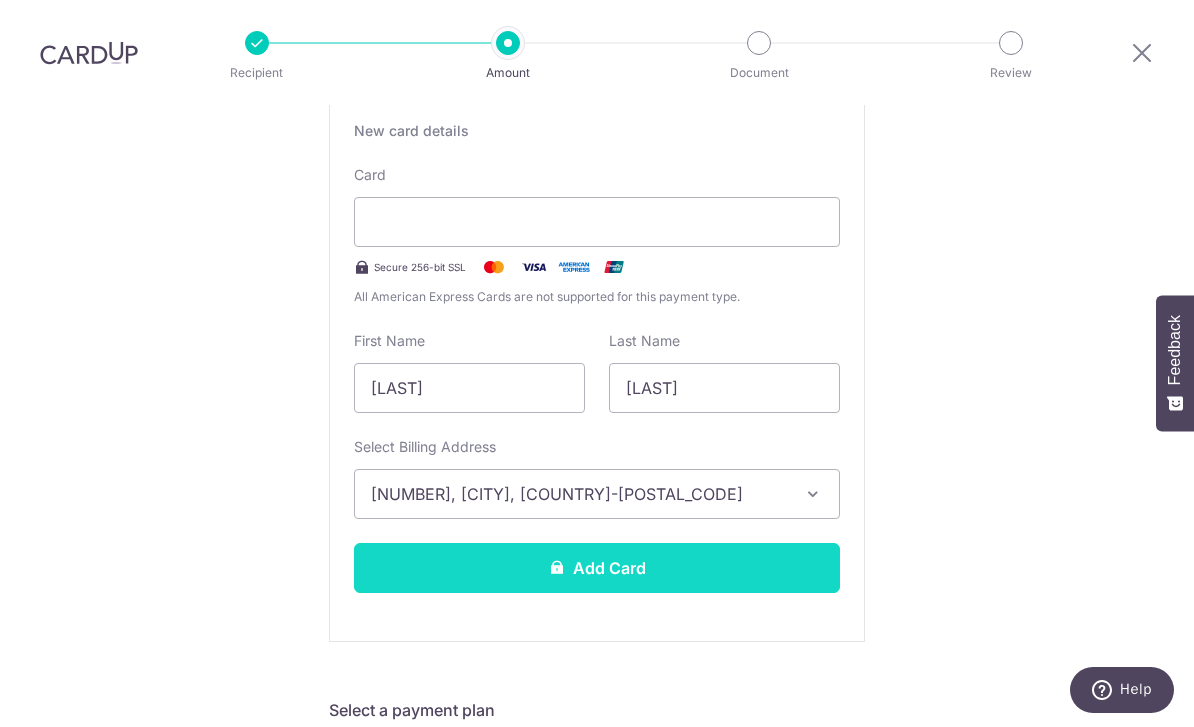 click on "Add Card" at bounding box center (597, 568) 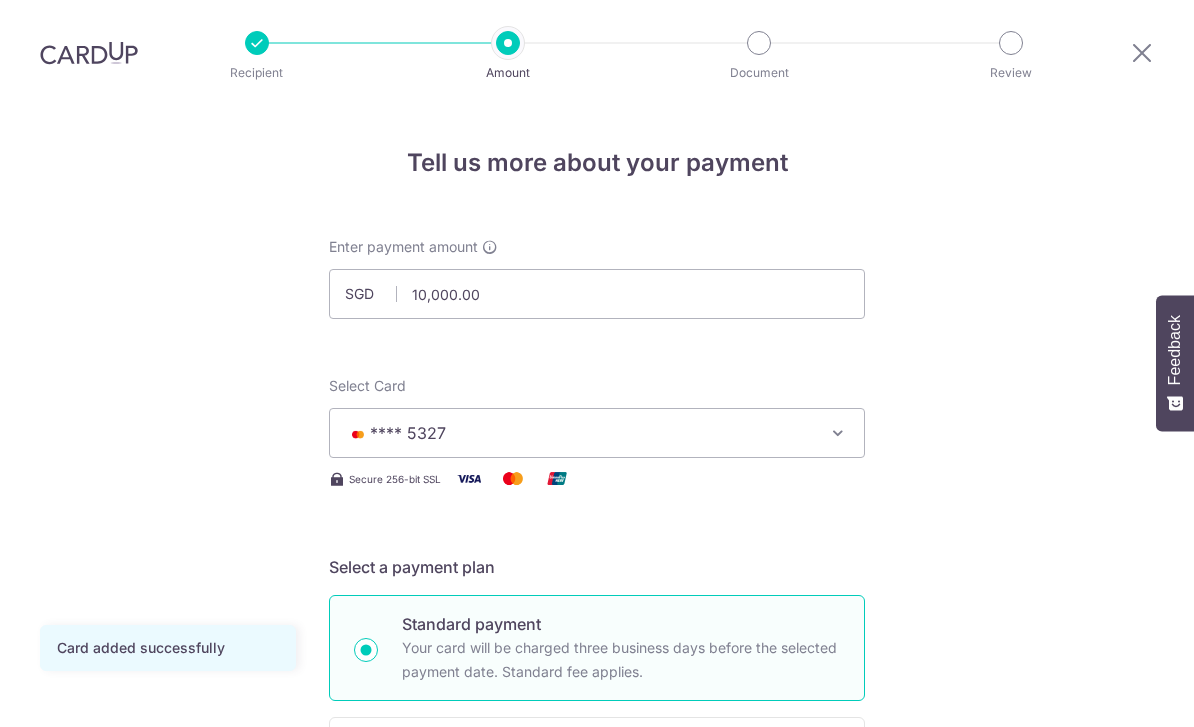 scroll, scrollTop: 64, scrollLeft: 0, axis: vertical 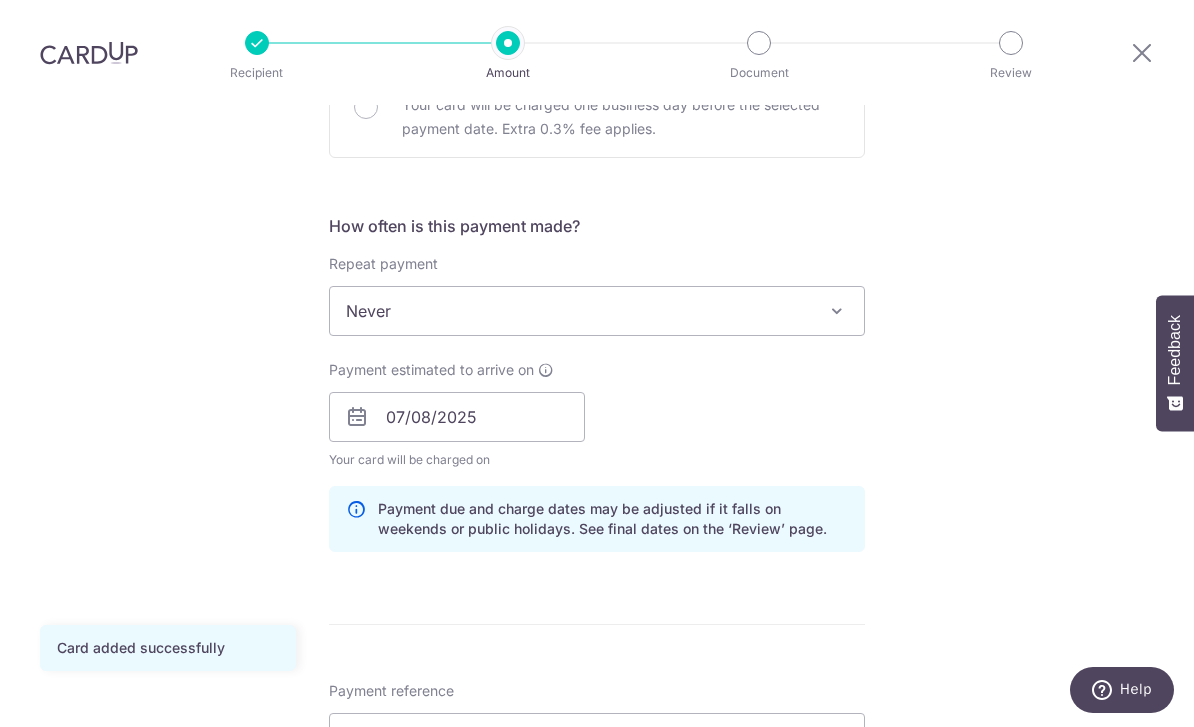 click at bounding box center (837, 311) 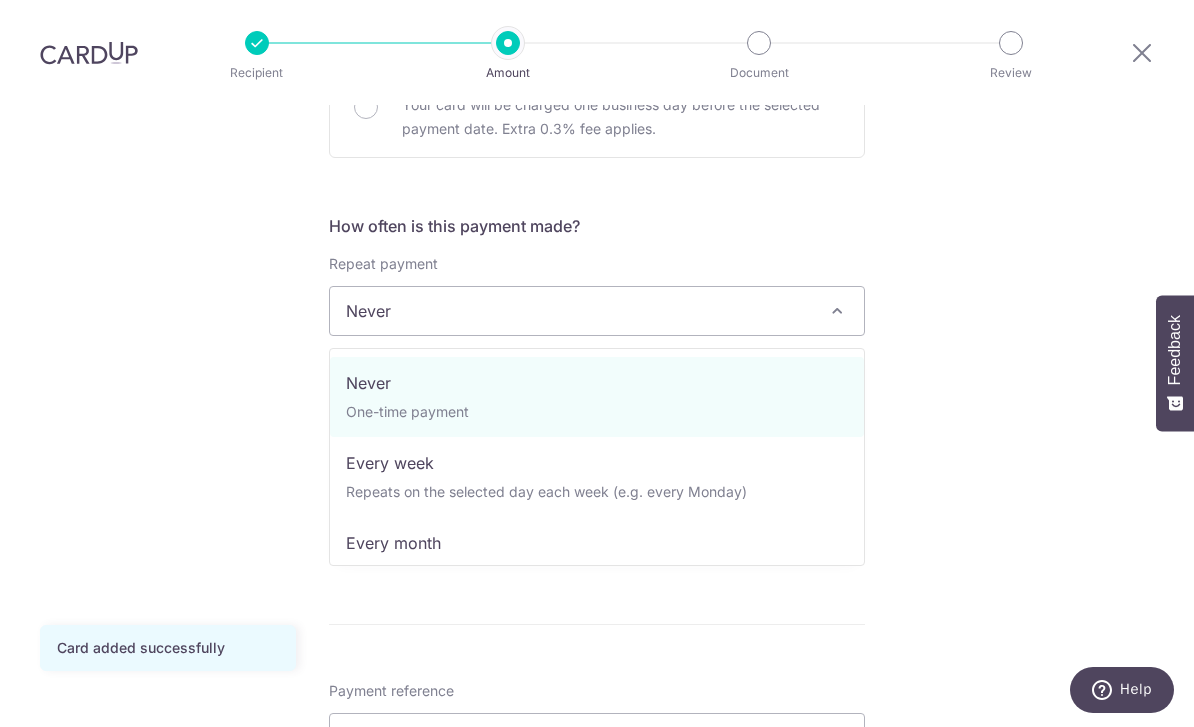 select on "2" 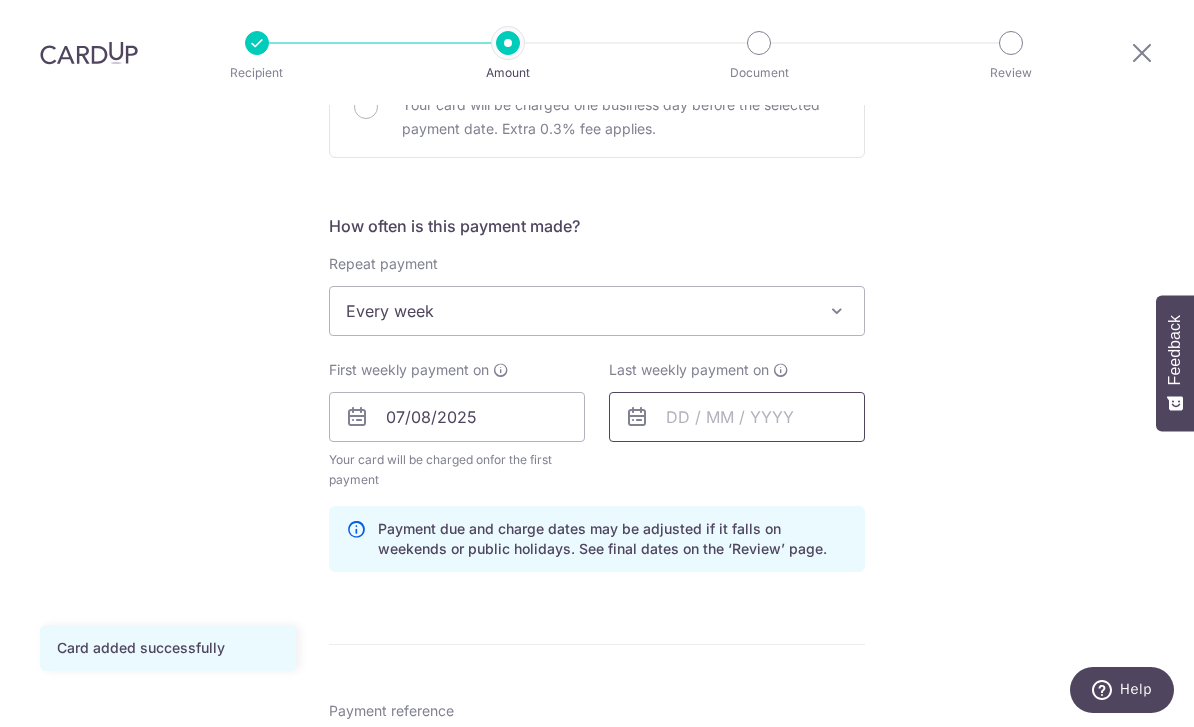 click at bounding box center [737, 417] 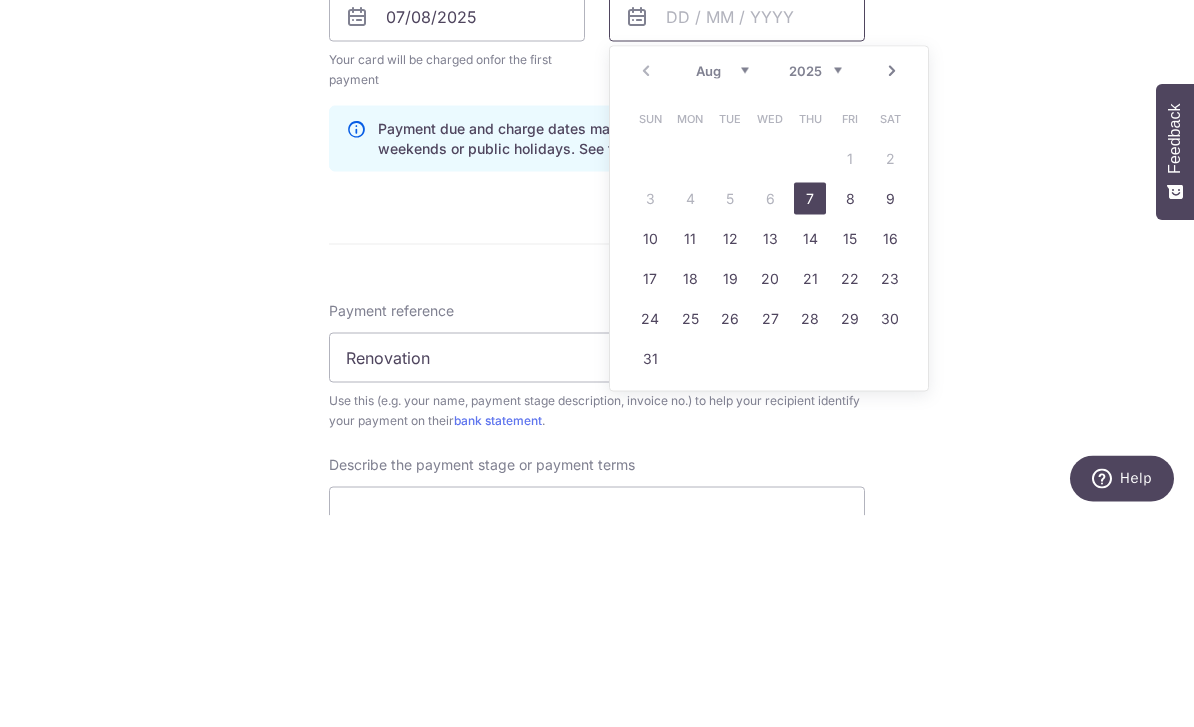 scroll, scrollTop: 863, scrollLeft: 0, axis: vertical 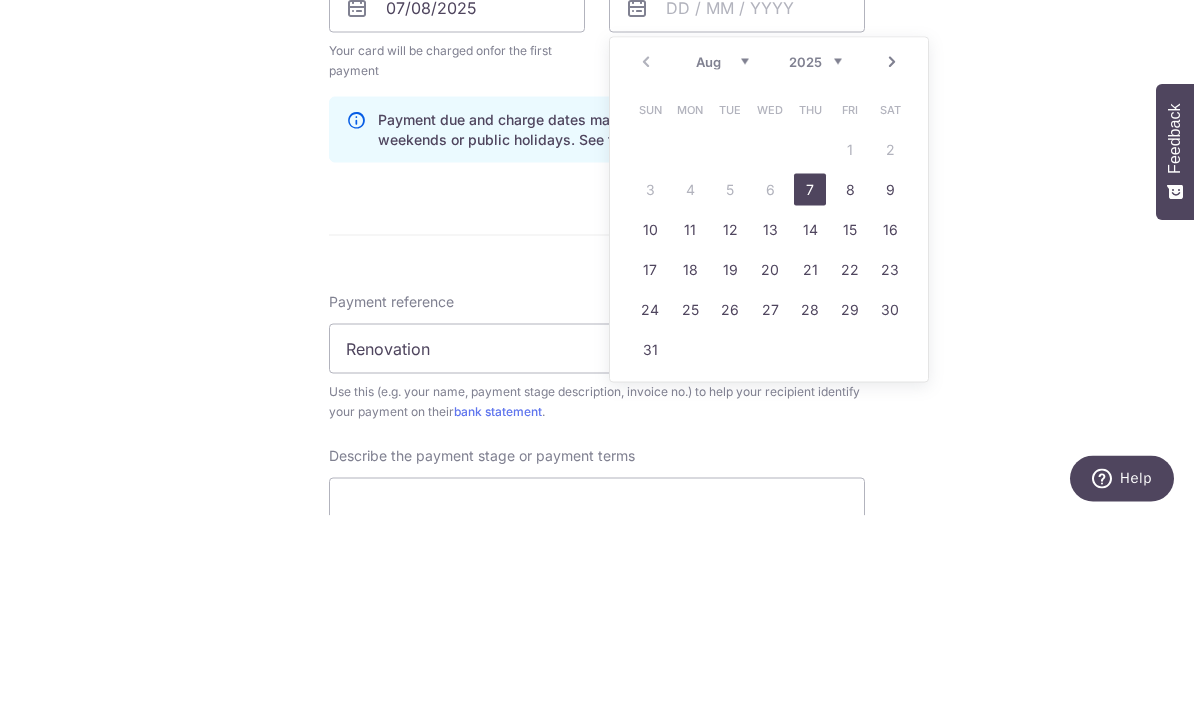 click on "21" at bounding box center [810, 481] 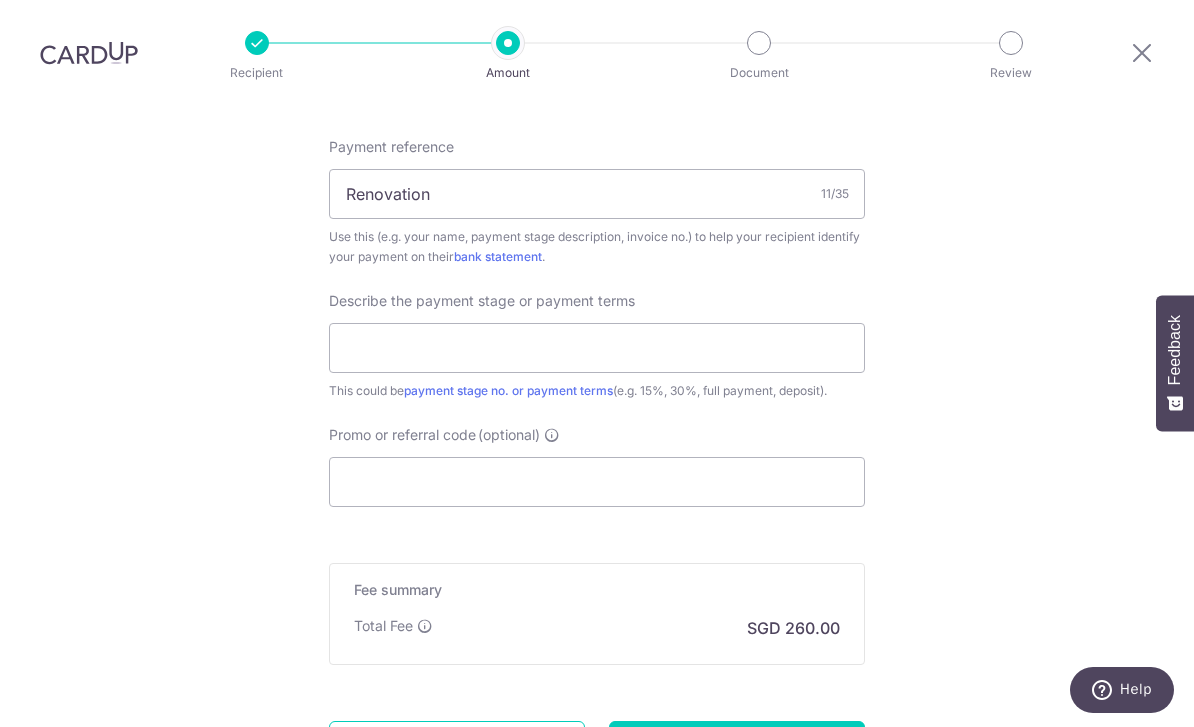 scroll, scrollTop: 1233, scrollLeft: 0, axis: vertical 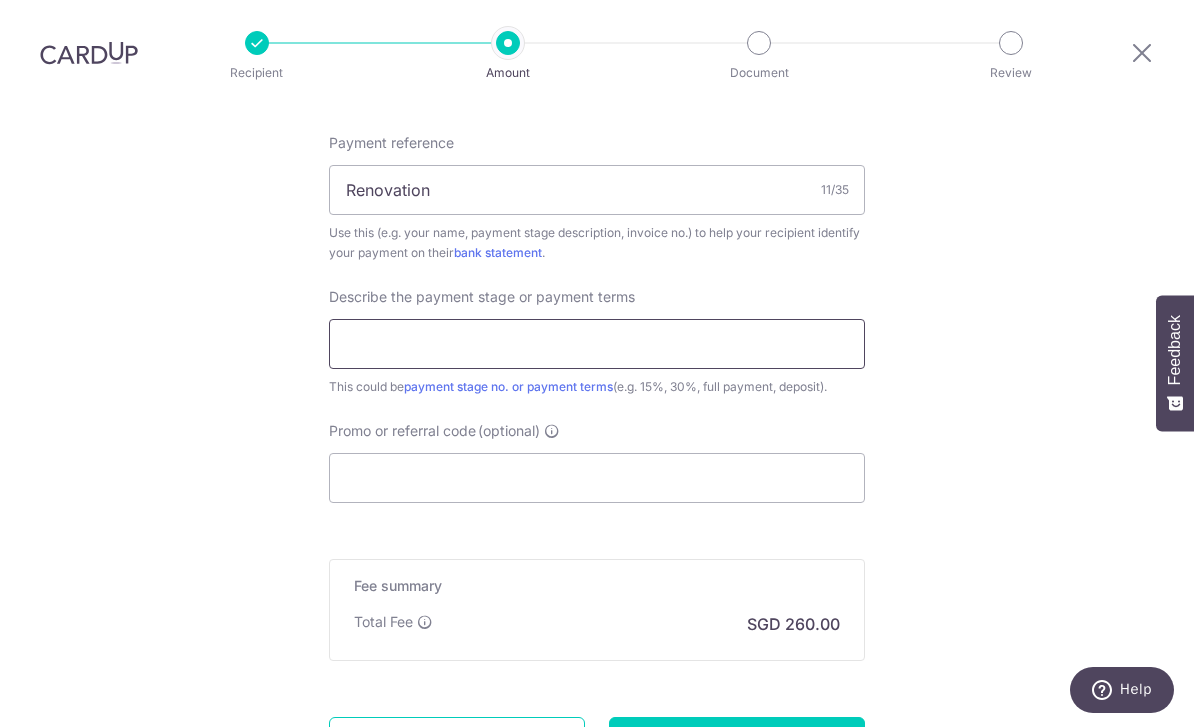 click at bounding box center [597, 344] 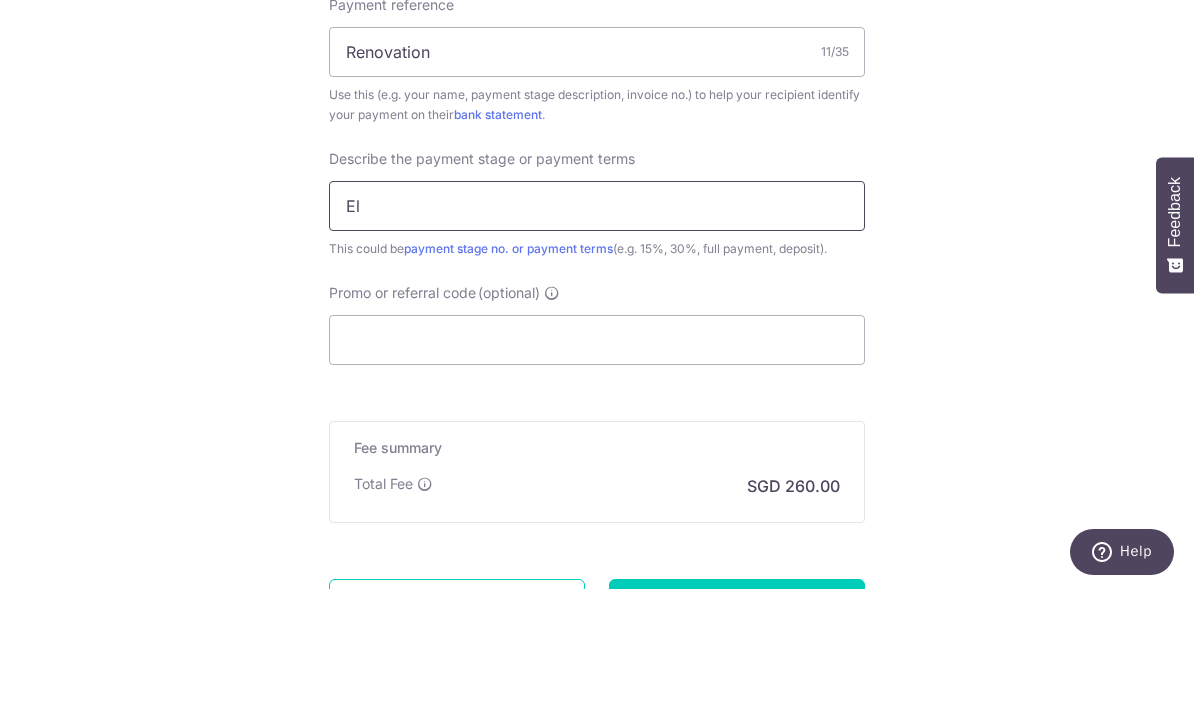 type on "E" 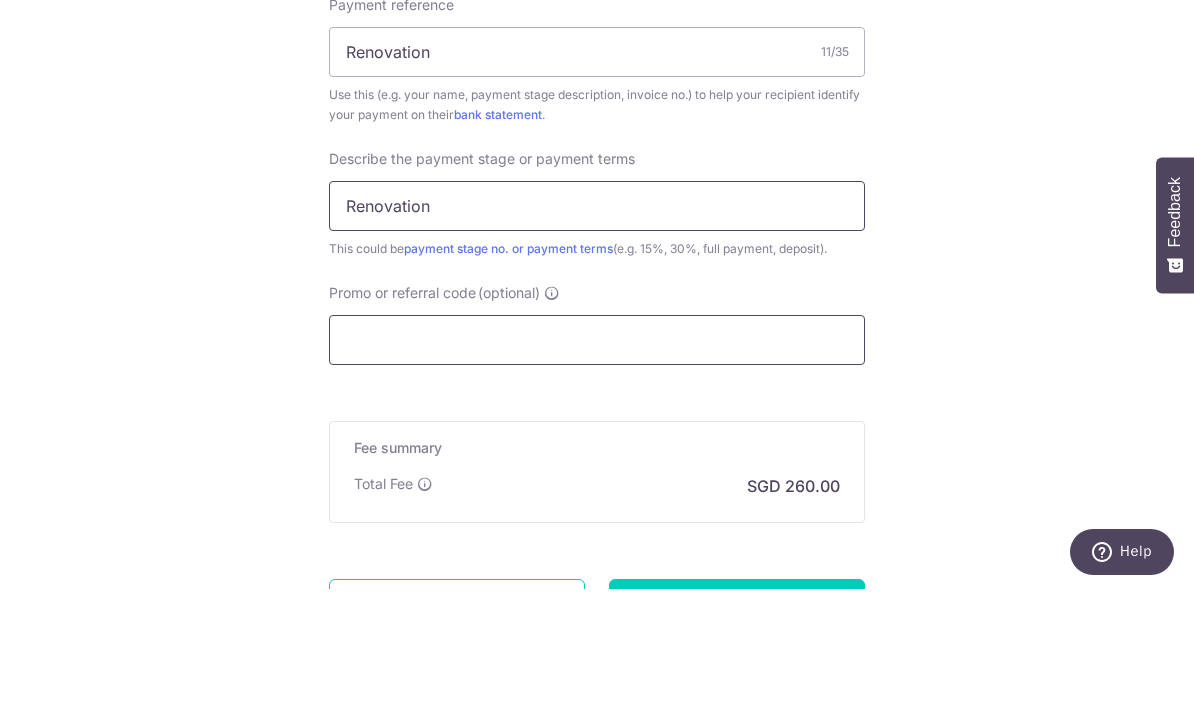 type on "Renovation" 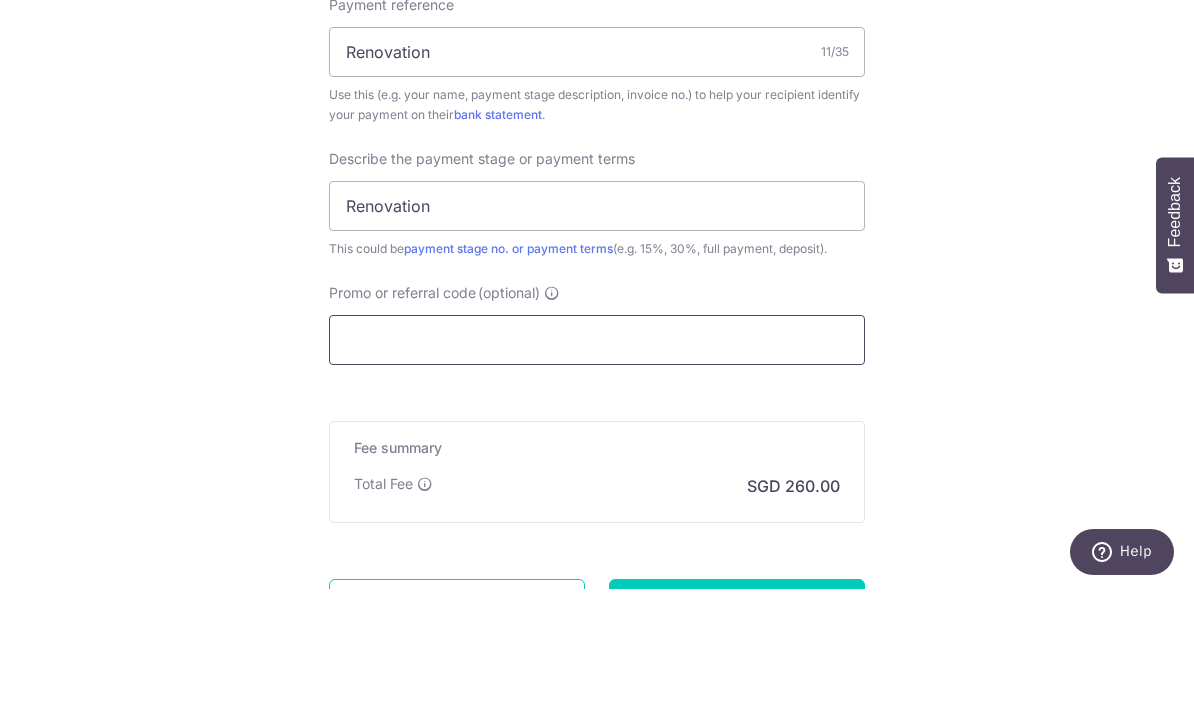 click on "Promo or referral code
(optional)" at bounding box center [597, 478] 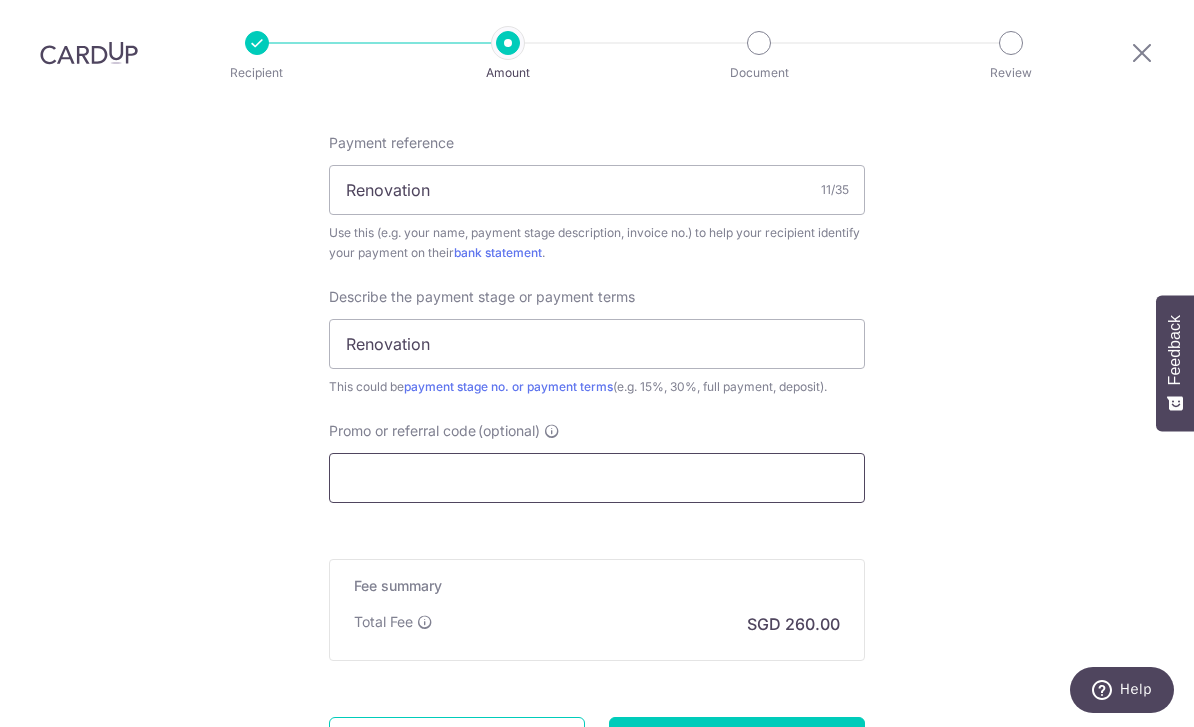 click on "Promo or referral code
(optional)" at bounding box center (597, 478) 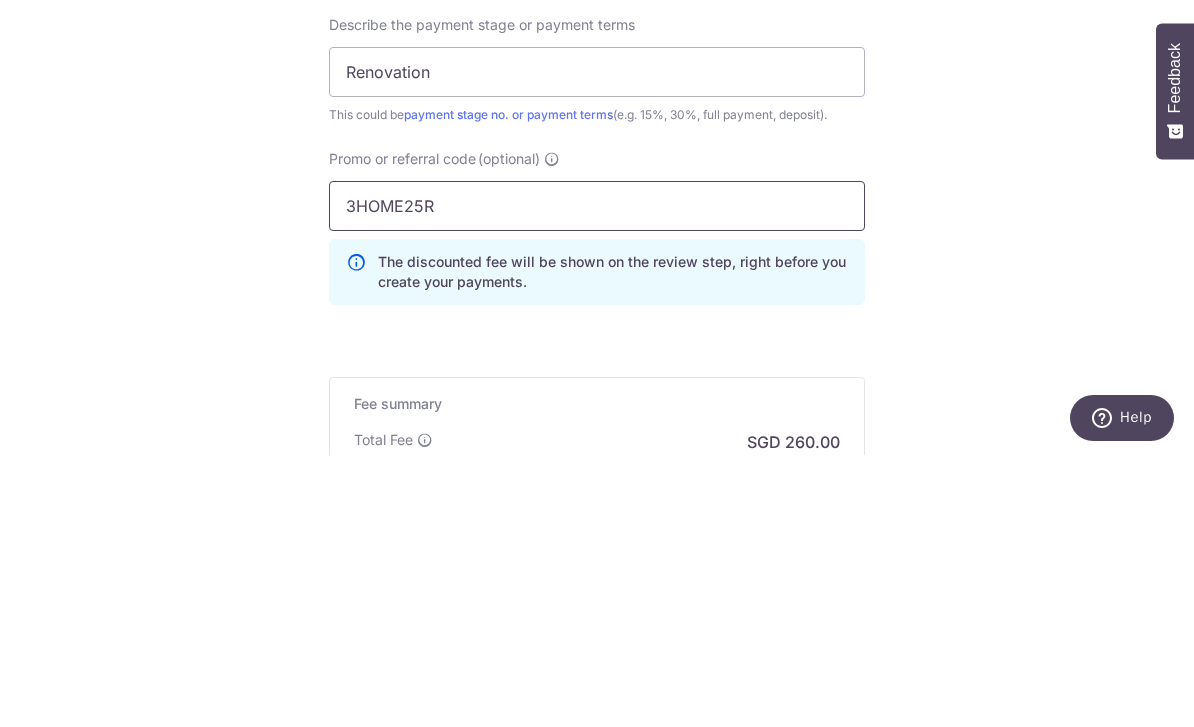 type on "3HOME25R" 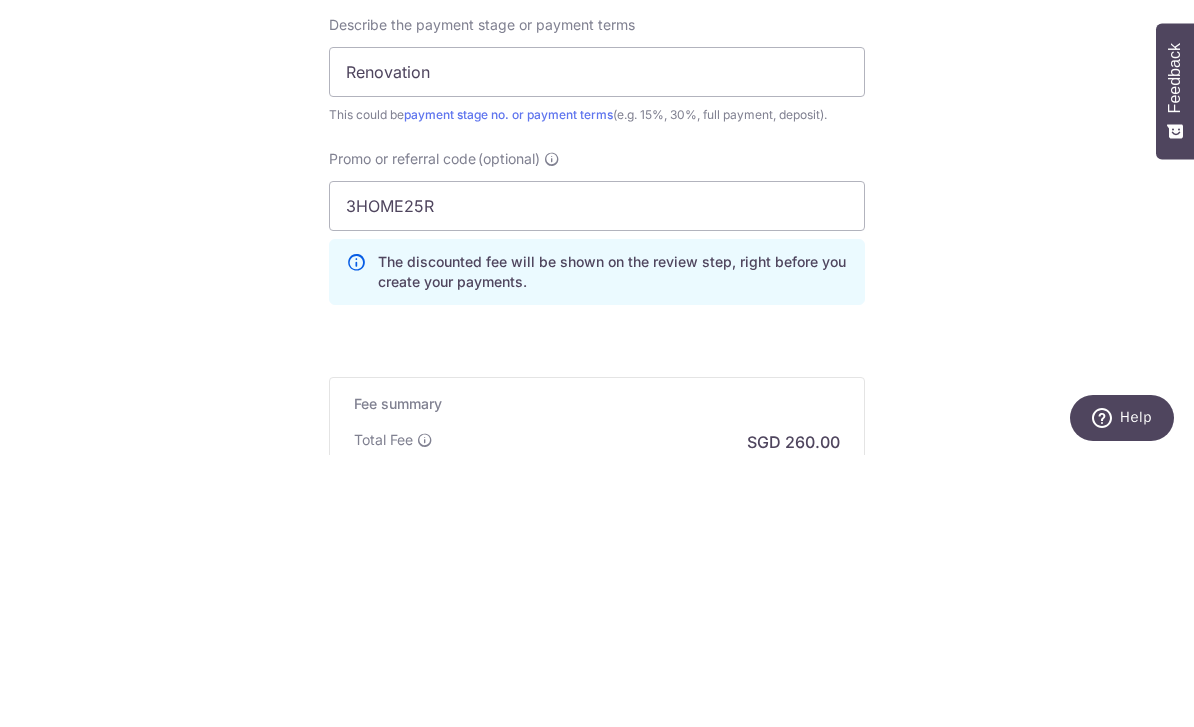 click on "Tell us more about your payment
Enter payment amount
SGD
10,000.00
10000.00
Card added successfully
Select Card
**** 5327
Add credit card
Your Cards
**** 5327
Secure 256-bit SSL
Text
New card details
Card
Secure 256-bit SSL" at bounding box center [597, -61] 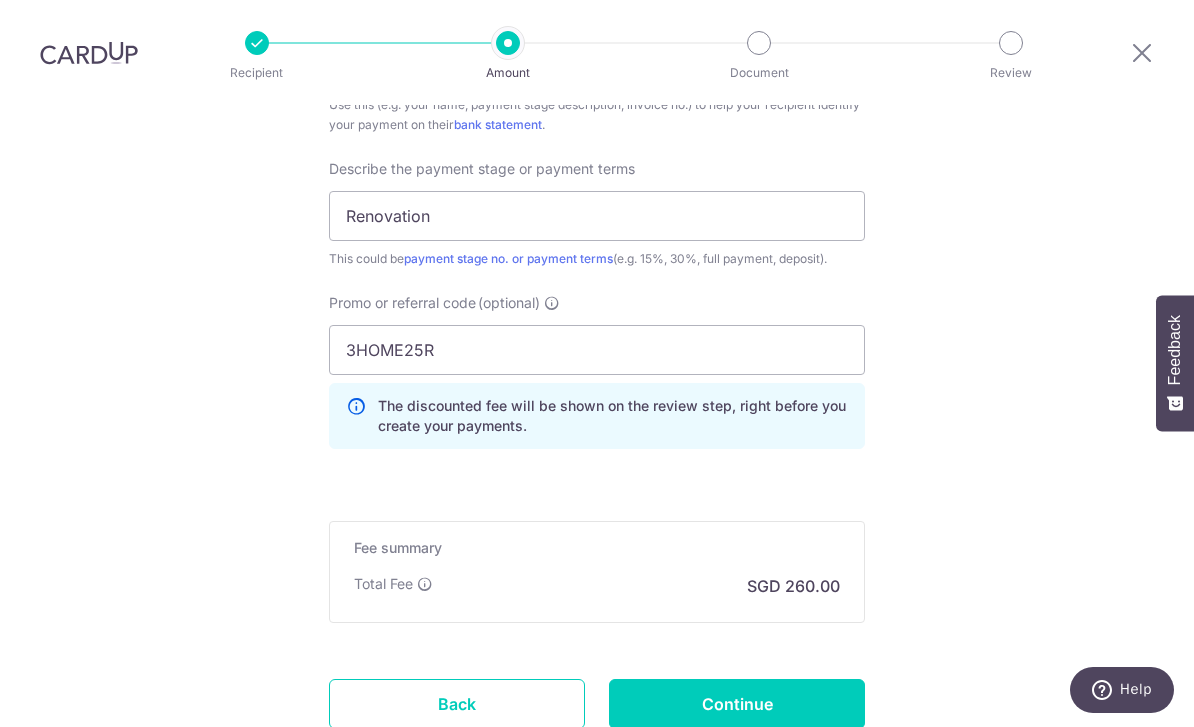 scroll, scrollTop: 1405, scrollLeft: 0, axis: vertical 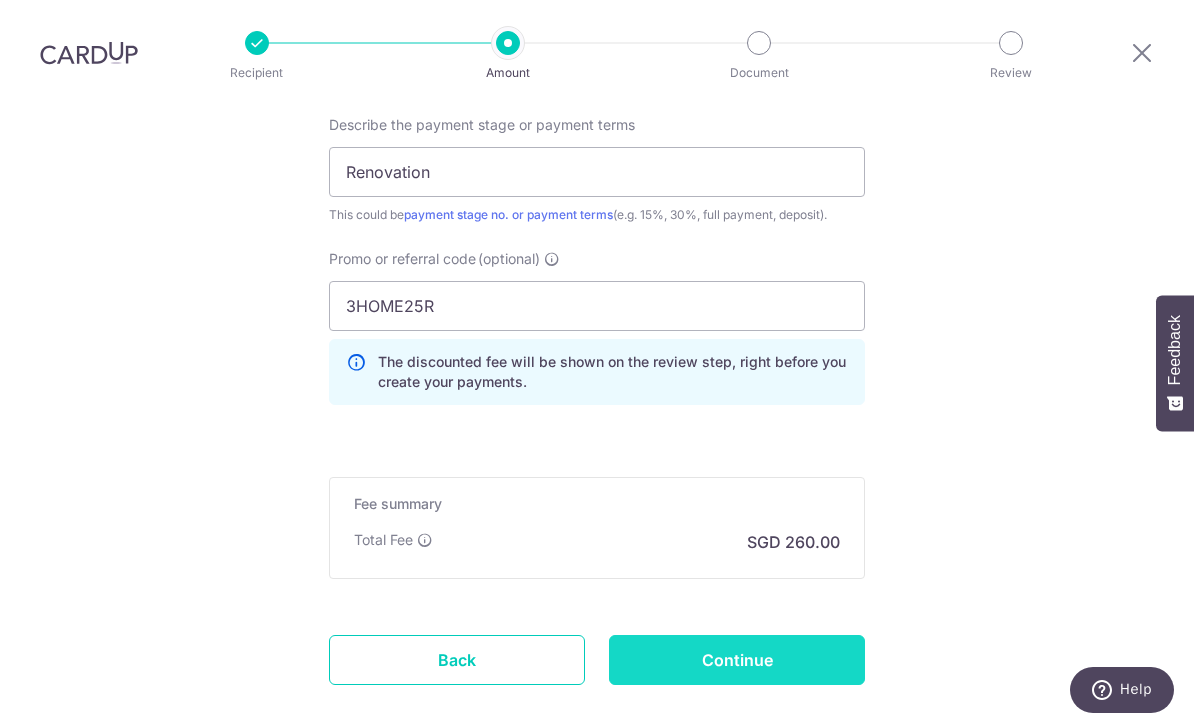 click on "Continue" at bounding box center [737, 660] 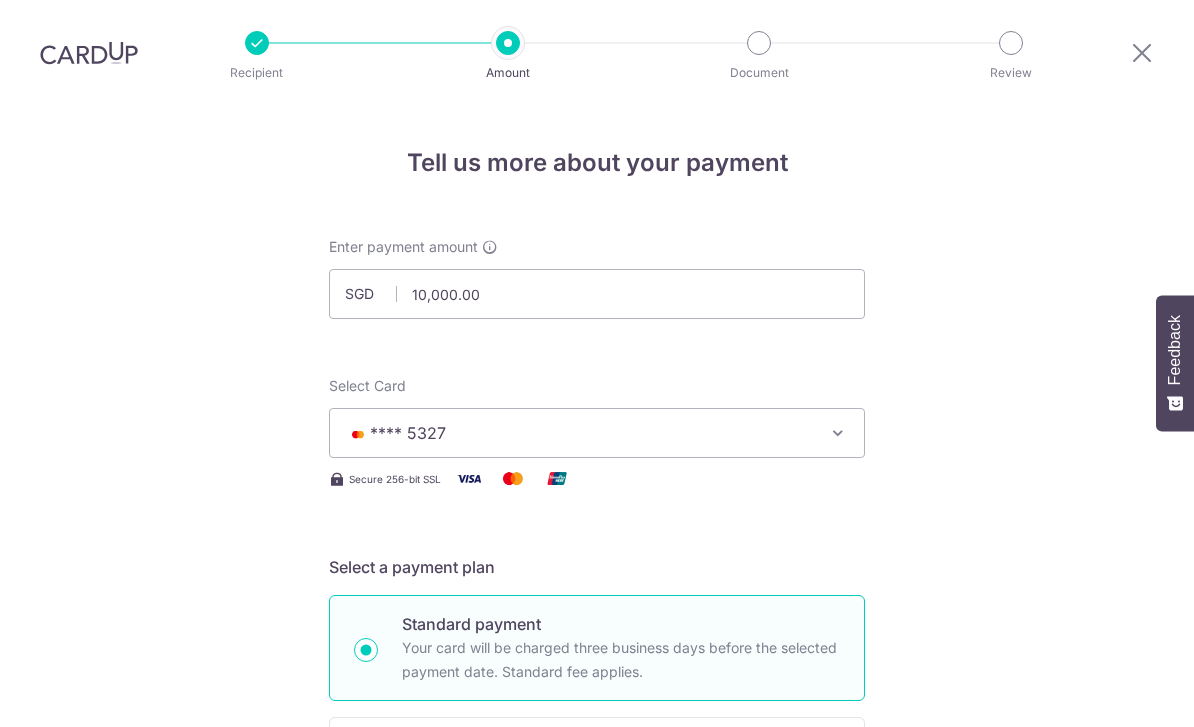 scroll, scrollTop: 64, scrollLeft: 0, axis: vertical 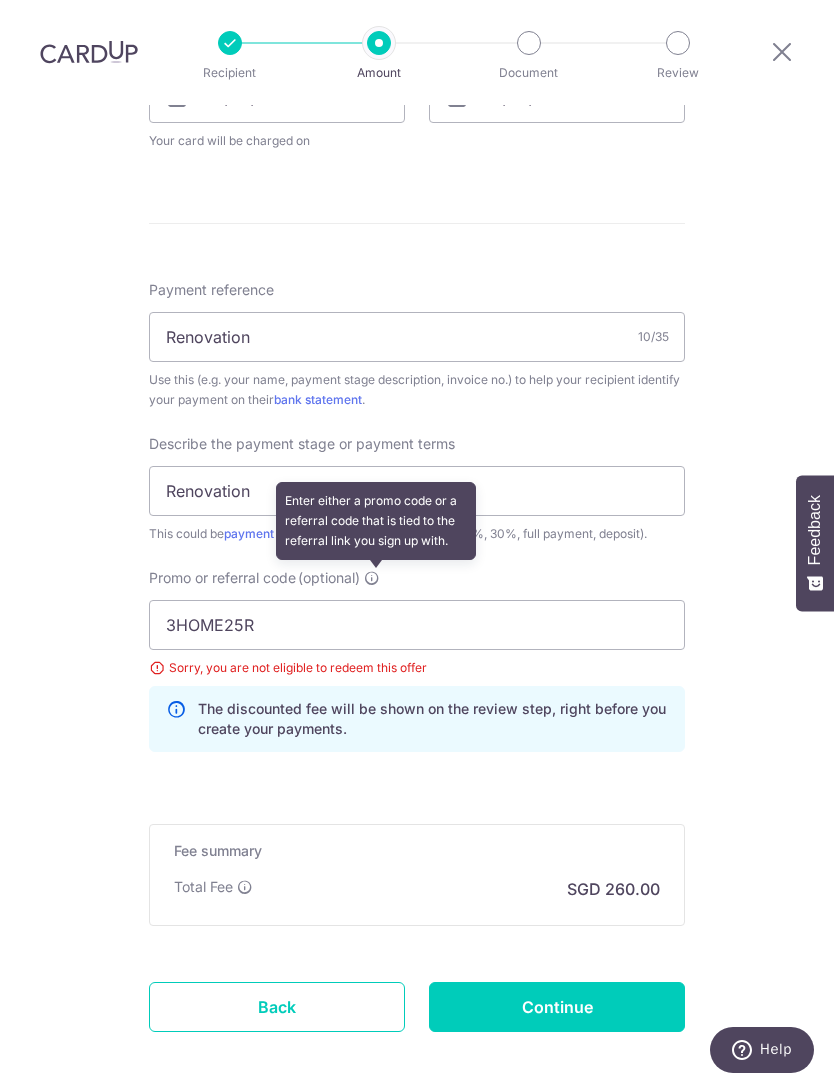 click at bounding box center (372, 578) 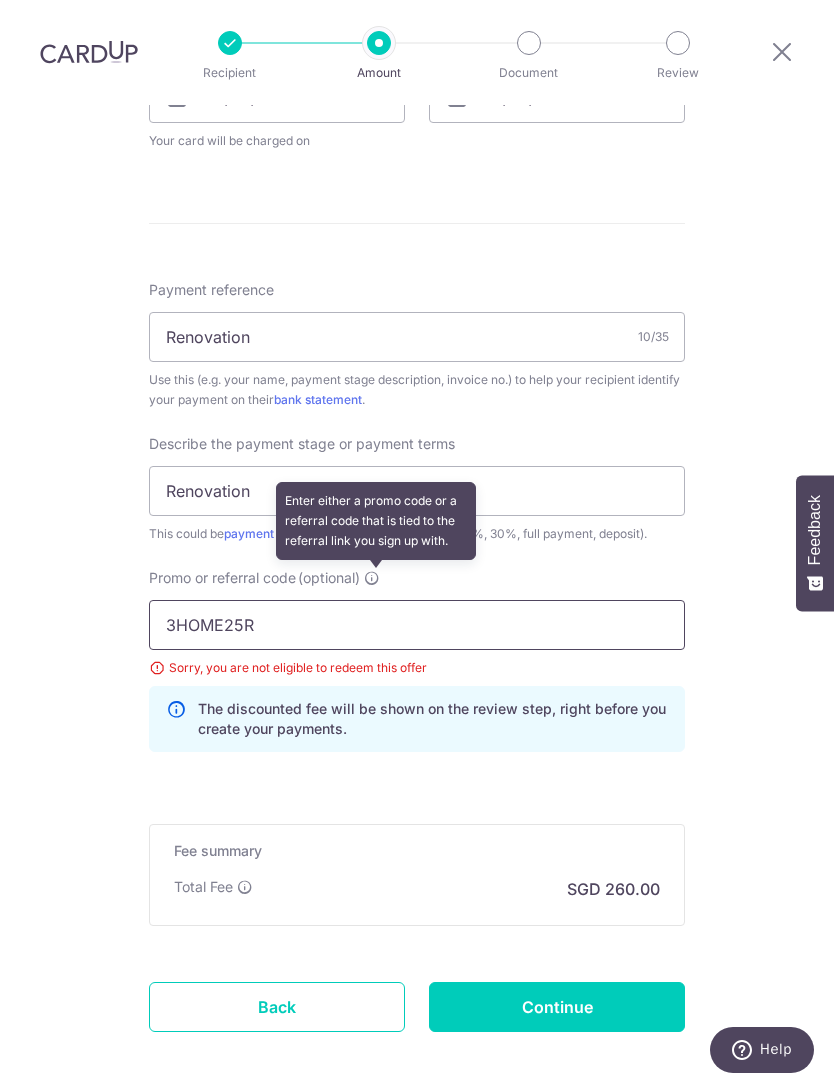 click on "3HOME25R" at bounding box center [417, 625] 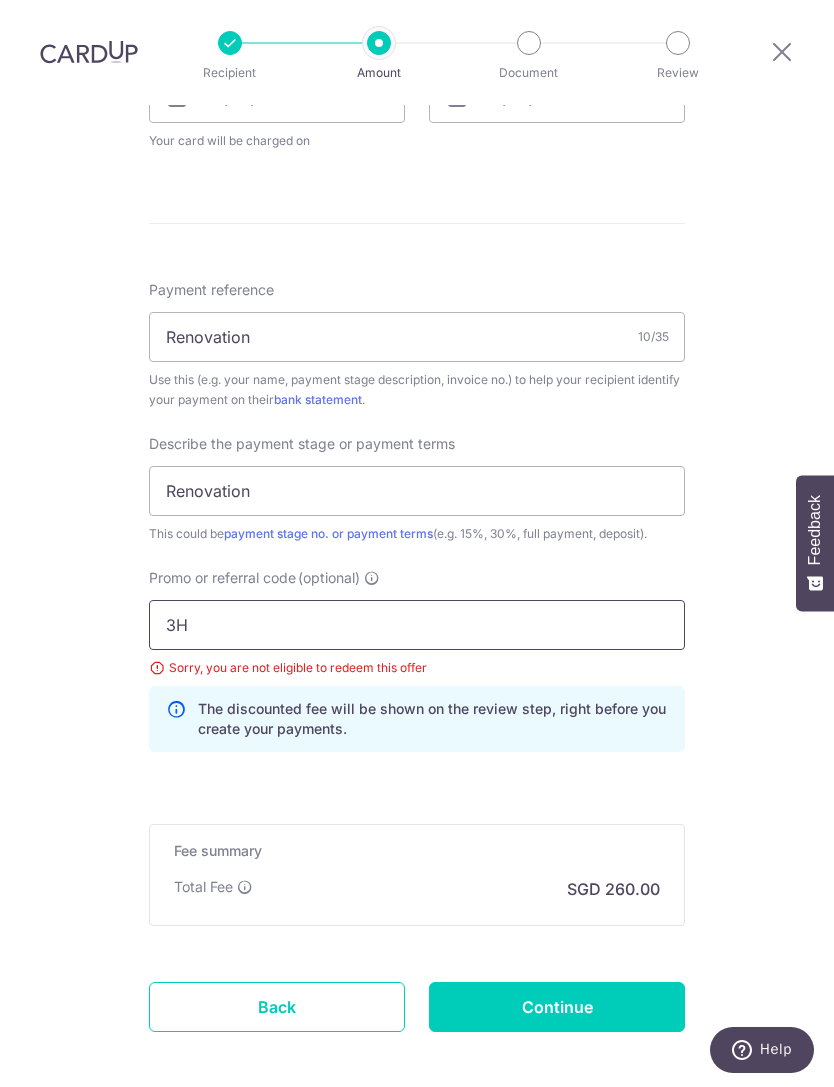 type on "3" 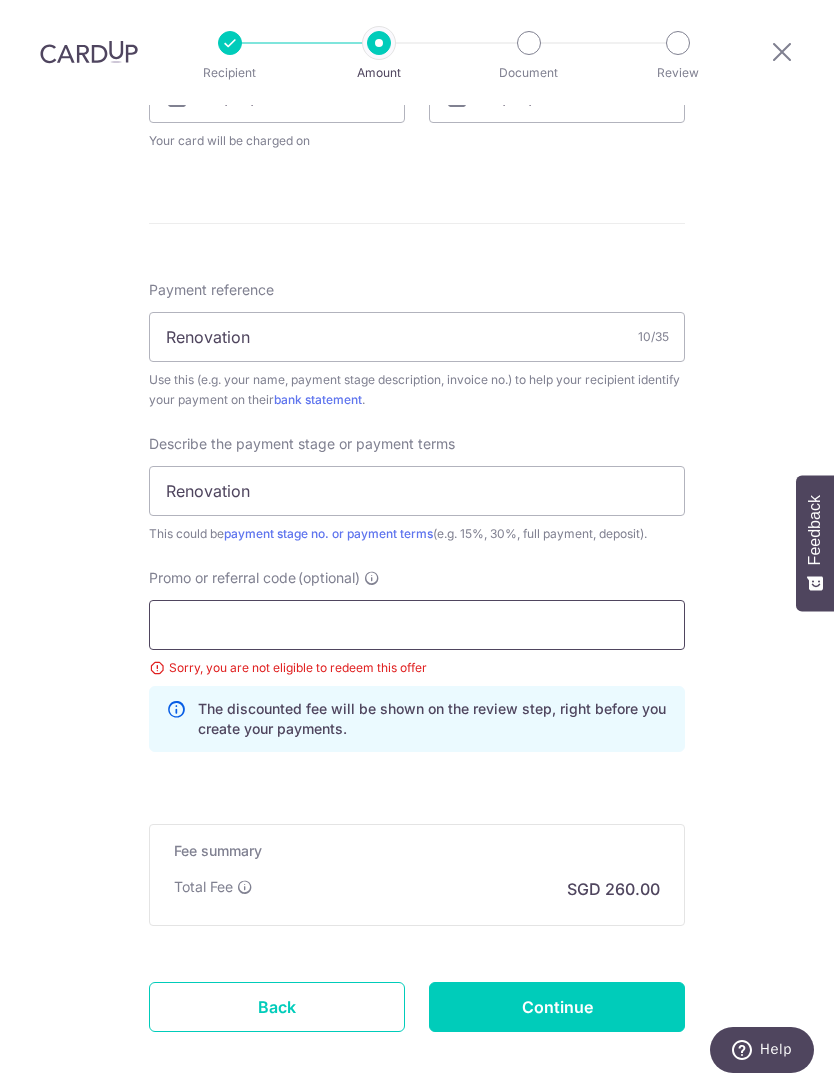 scroll, scrollTop: 934, scrollLeft: 0, axis: vertical 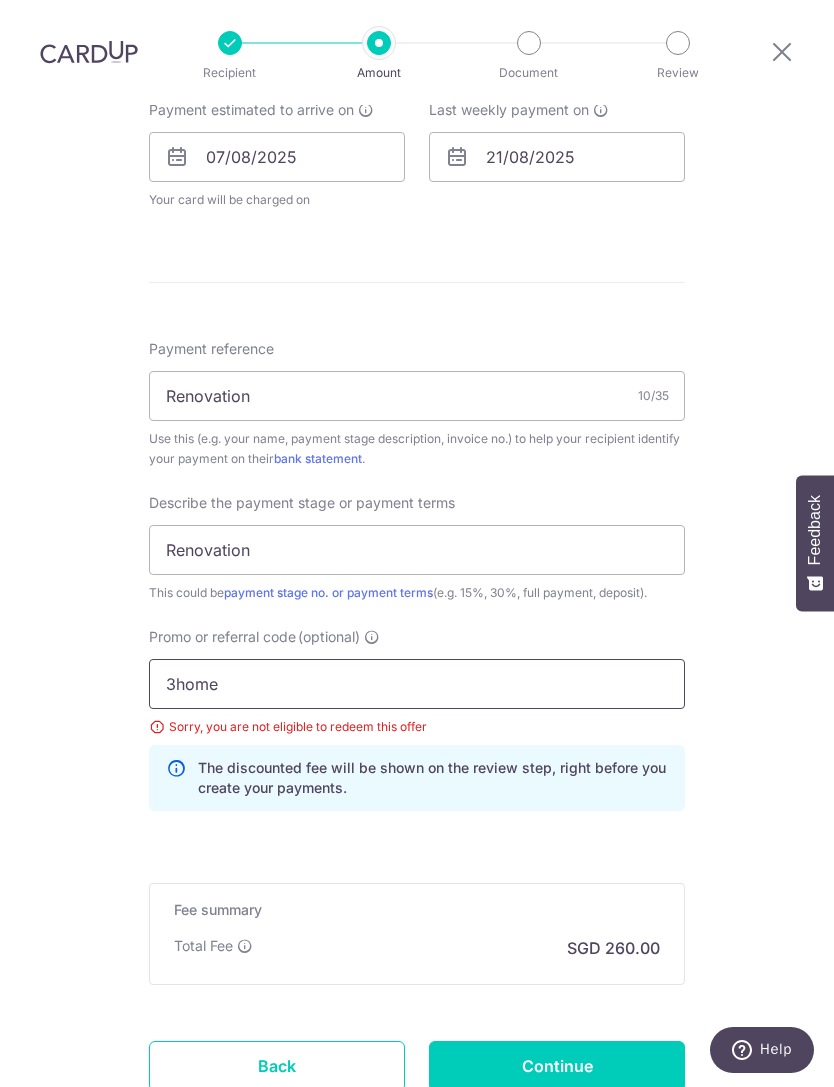 click on "3home" at bounding box center [417, 684] 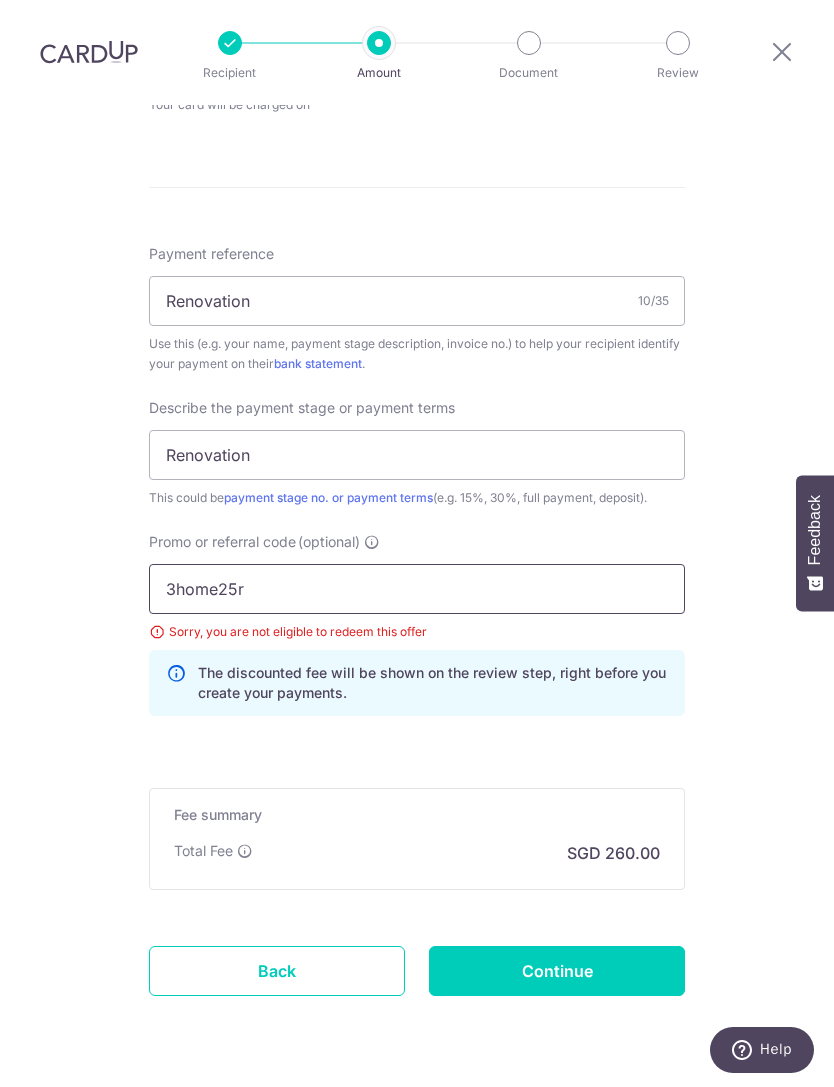 scroll, scrollTop: 1024, scrollLeft: 0, axis: vertical 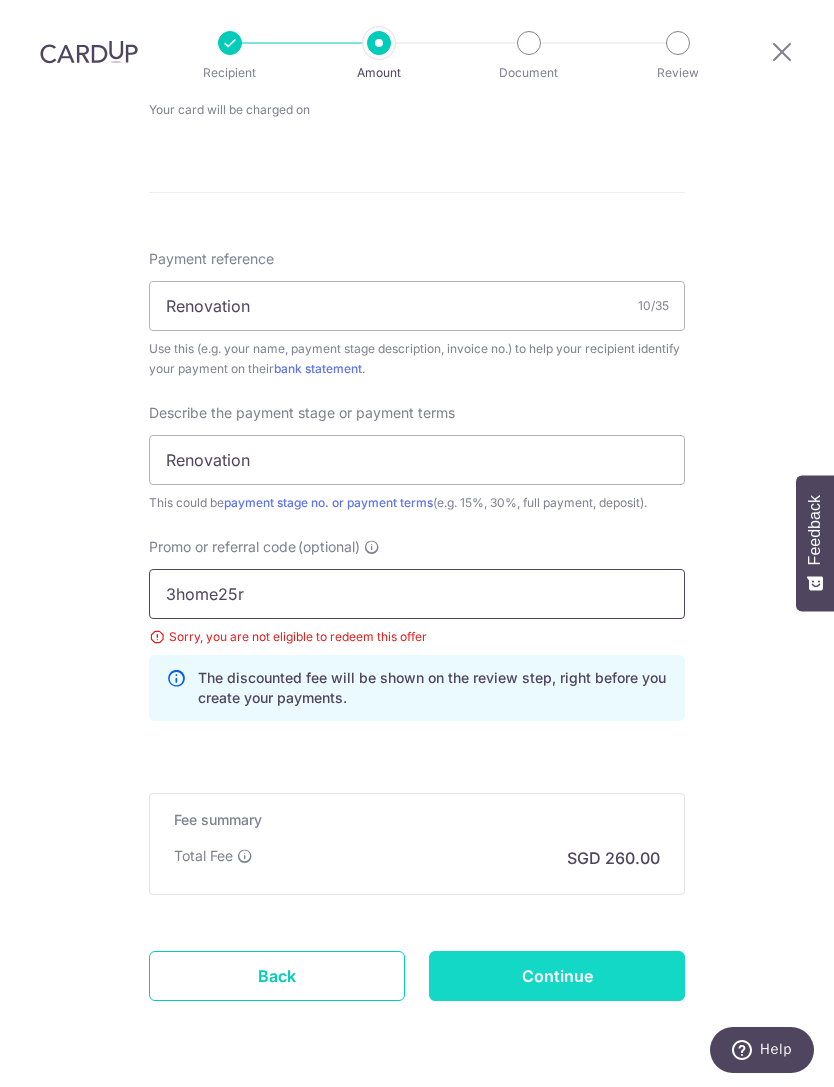 type on "3home25r" 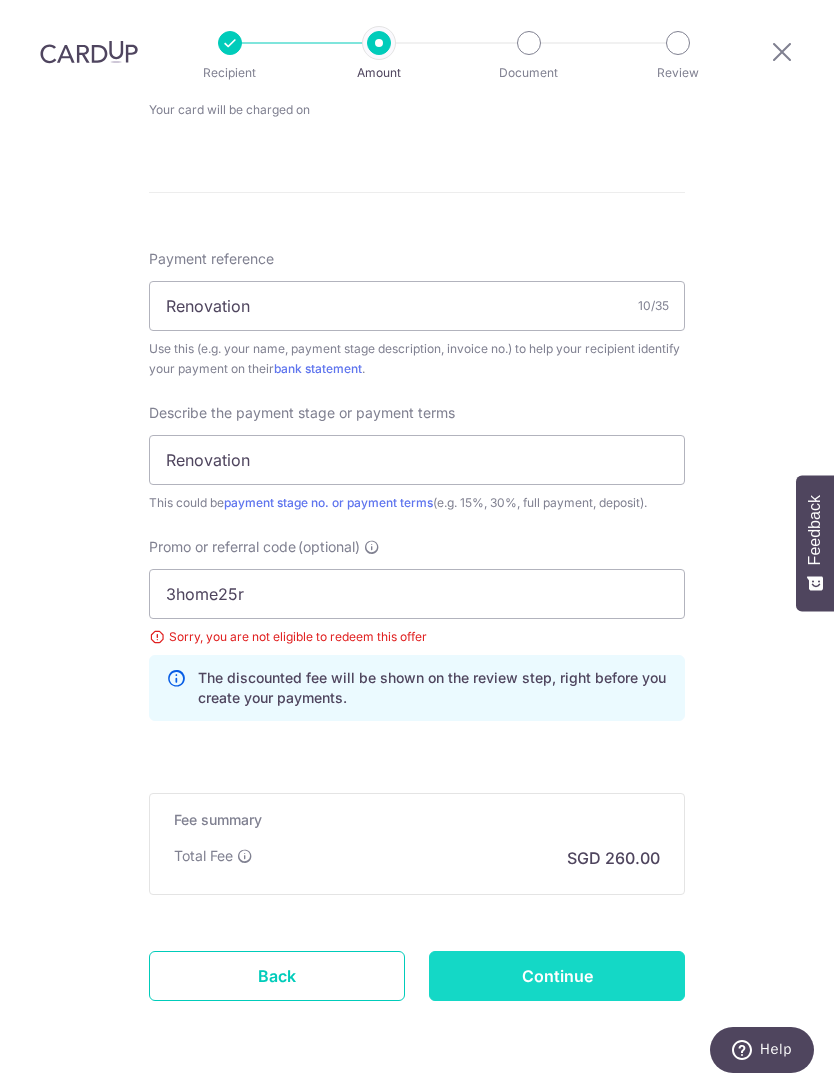 click on "Continue" at bounding box center (557, 976) 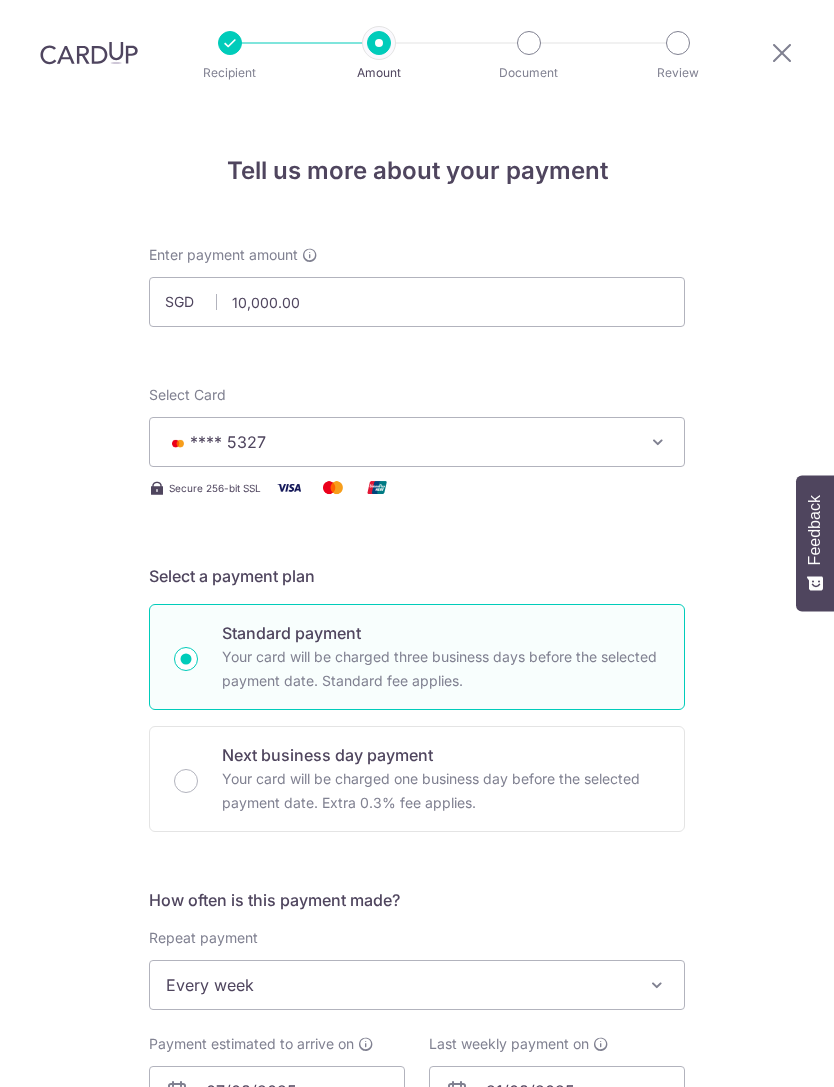 scroll, scrollTop: 64, scrollLeft: 0, axis: vertical 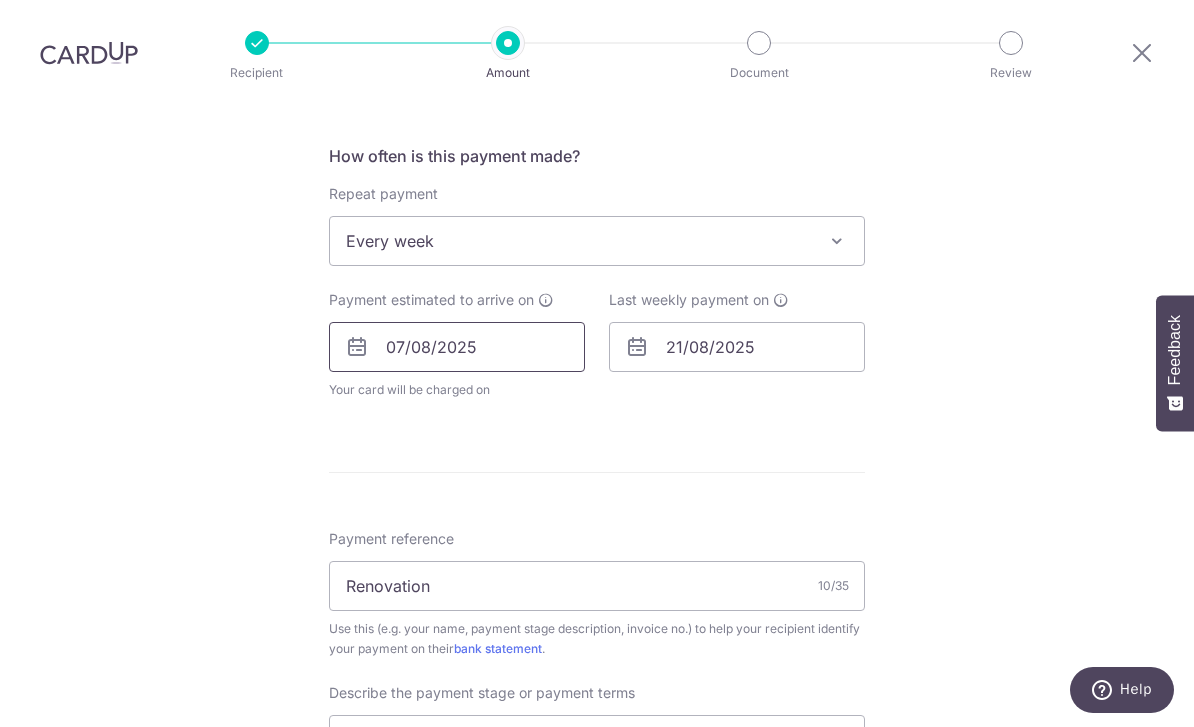 click on "07/08/2025" at bounding box center [457, 347] 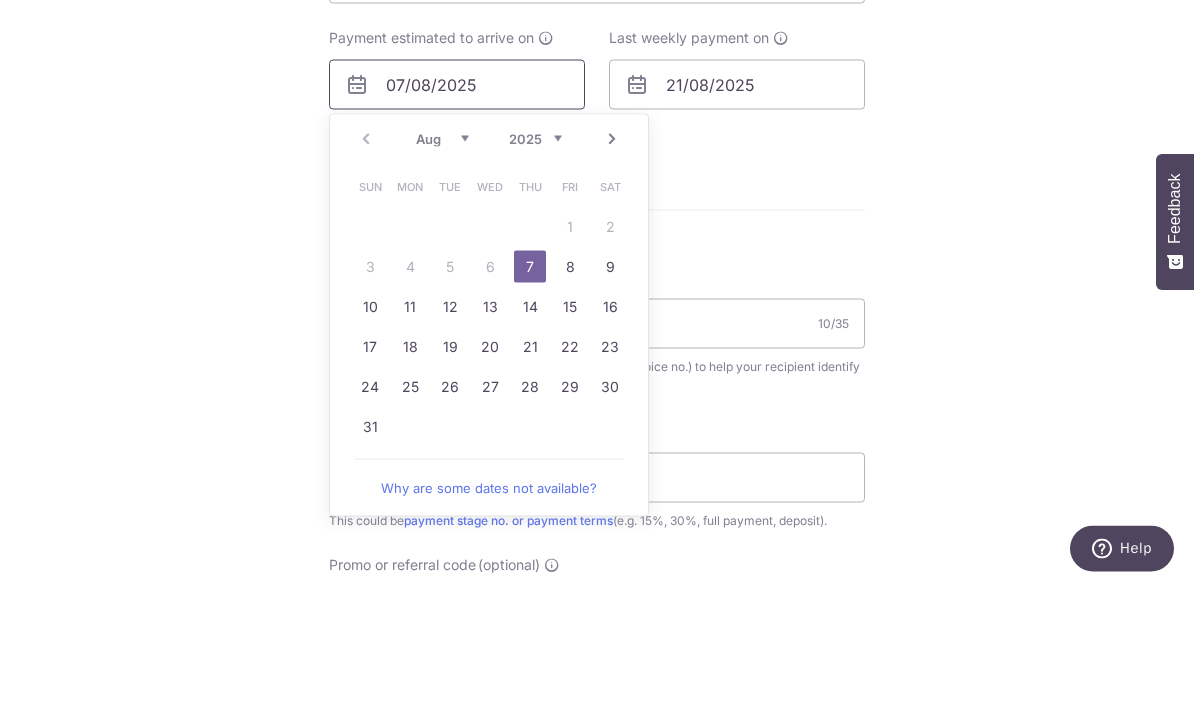 scroll, scrollTop: 865, scrollLeft: 0, axis: vertical 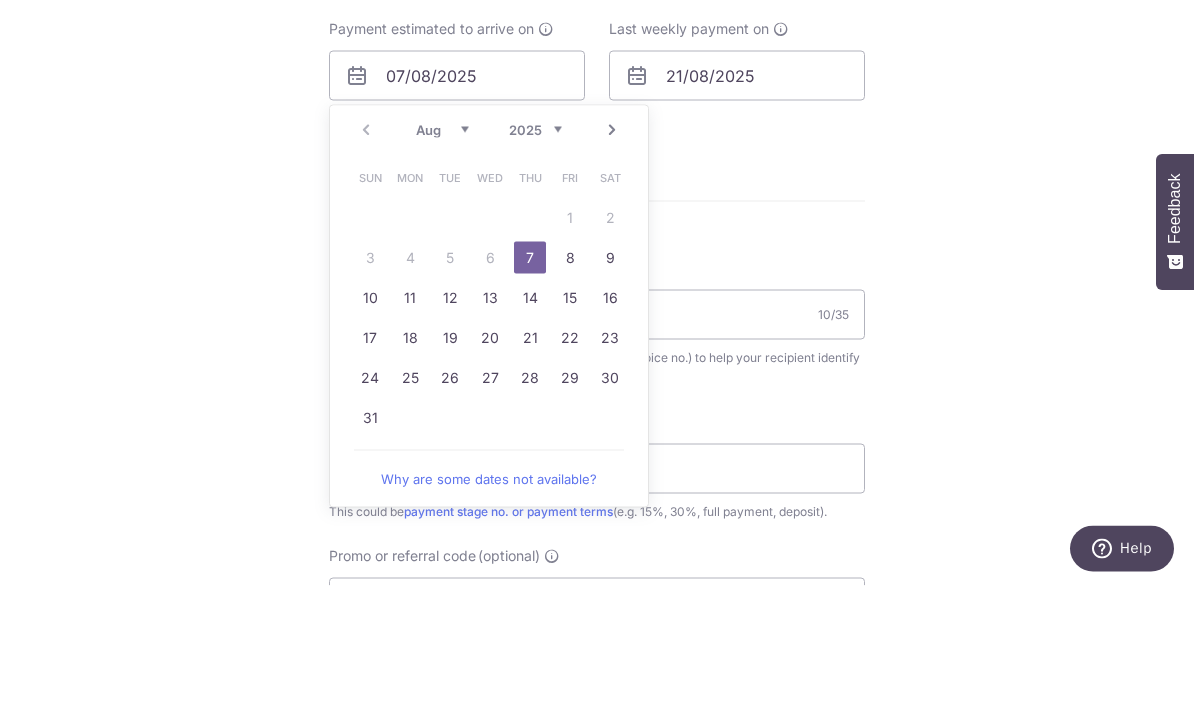 click on "8" at bounding box center [570, 399] 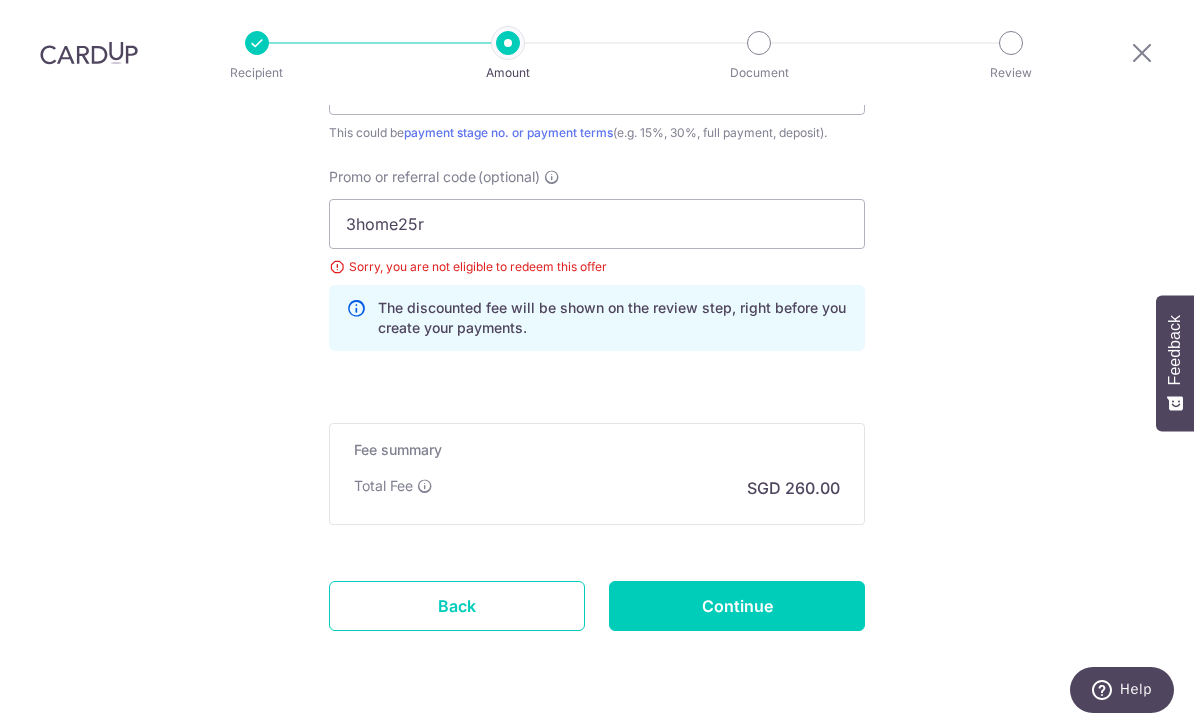 scroll, scrollTop: 1465, scrollLeft: 0, axis: vertical 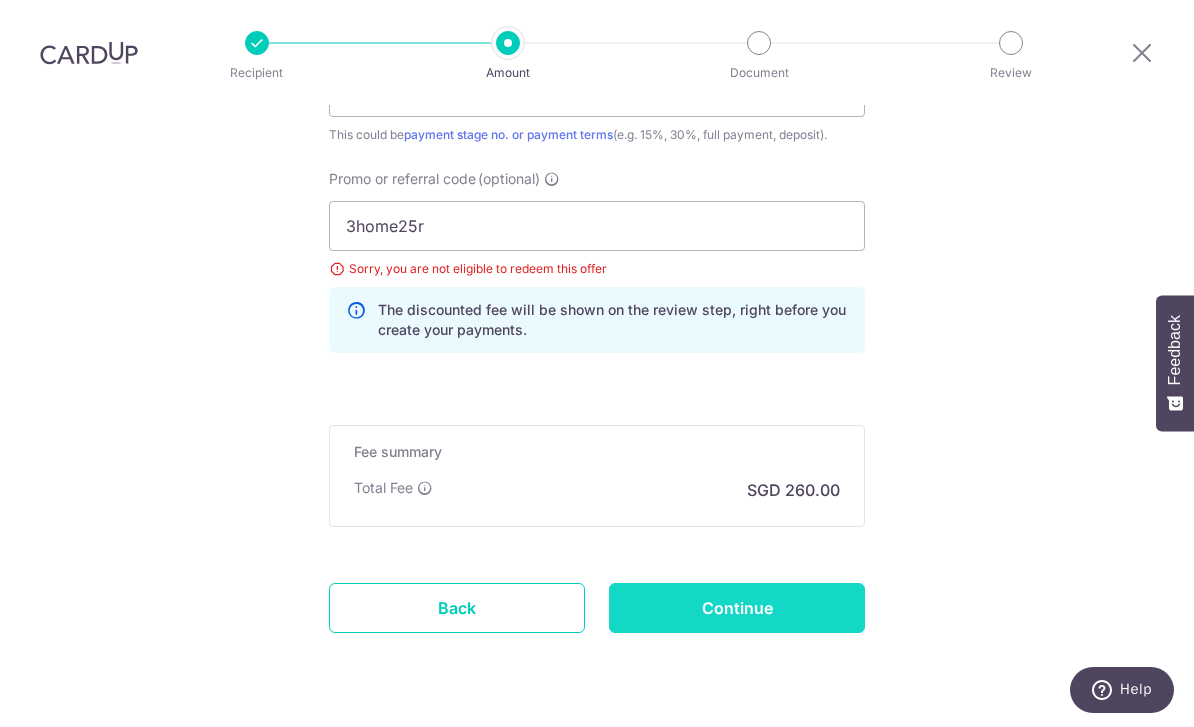 click on "Continue" at bounding box center [737, 608] 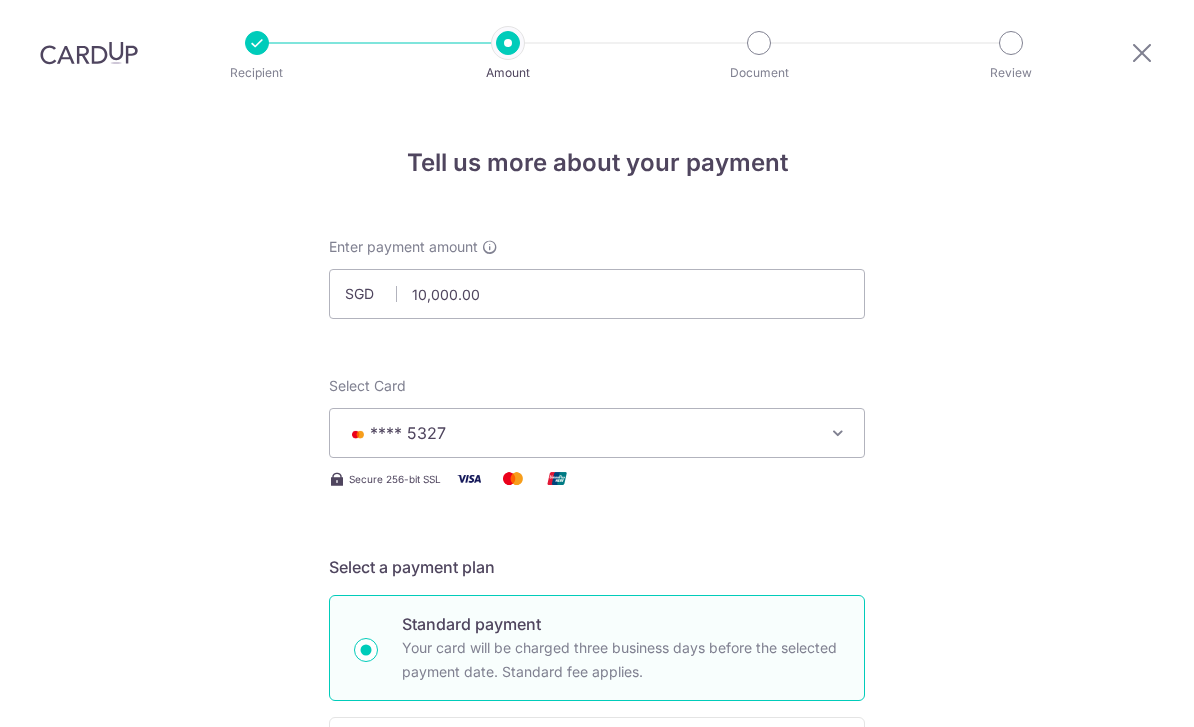 scroll, scrollTop: 64, scrollLeft: 0, axis: vertical 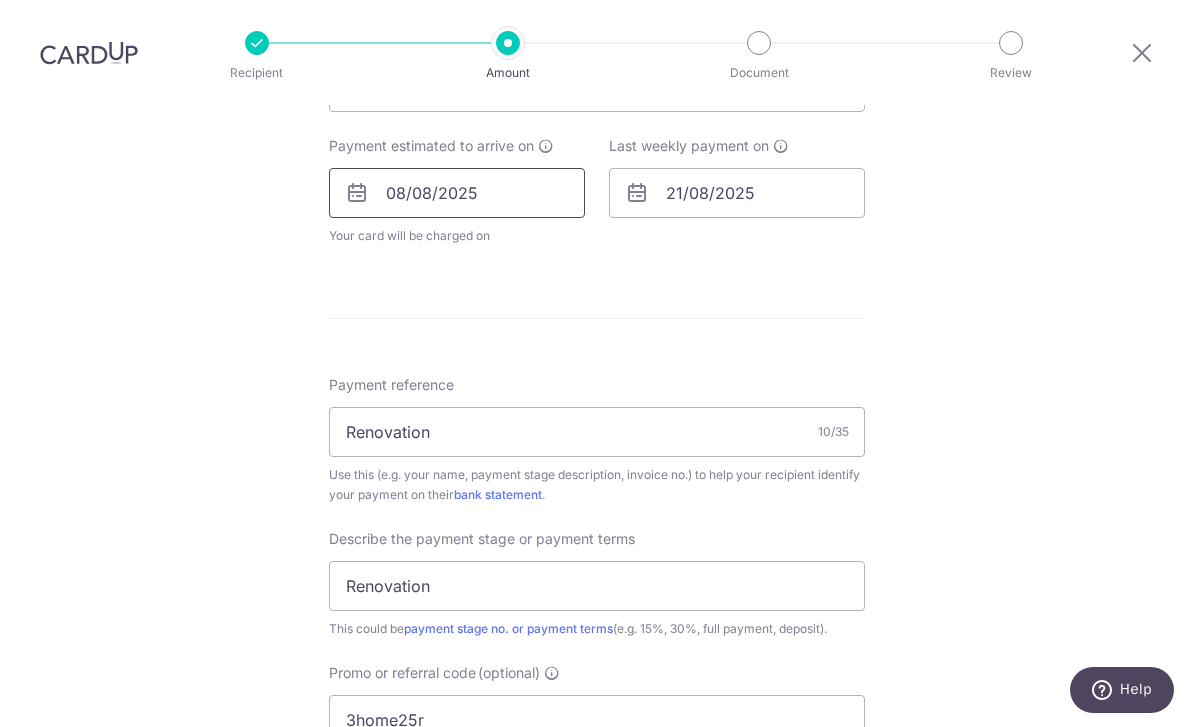 click on "08/08/2025" at bounding box center (457, 193) 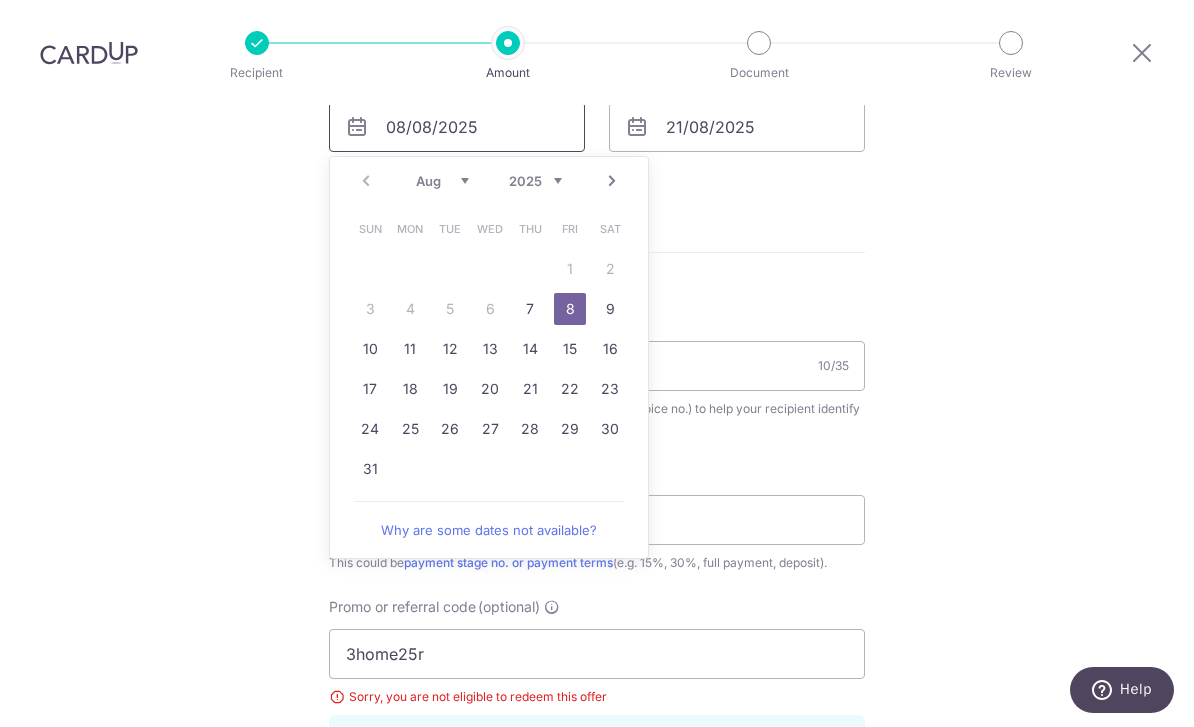 scroll, scrollTop: 1013, scrollLeft: 0, axis: vertical 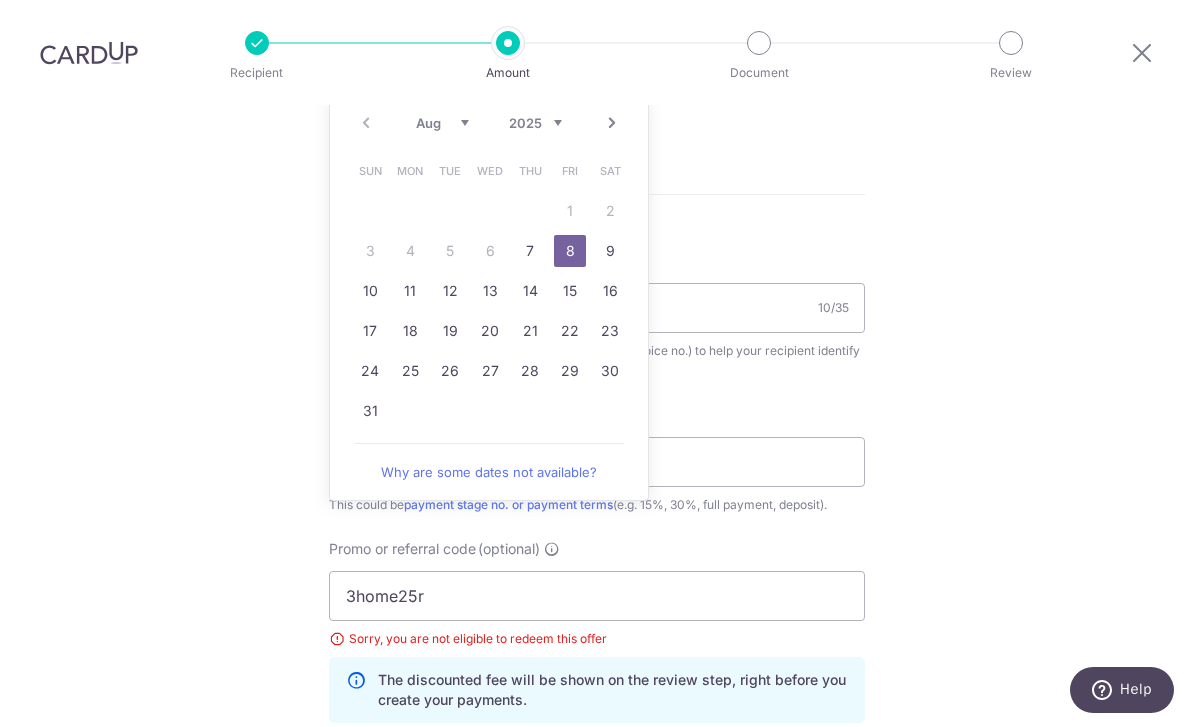 click on "9" at bounding box center (610, 251) 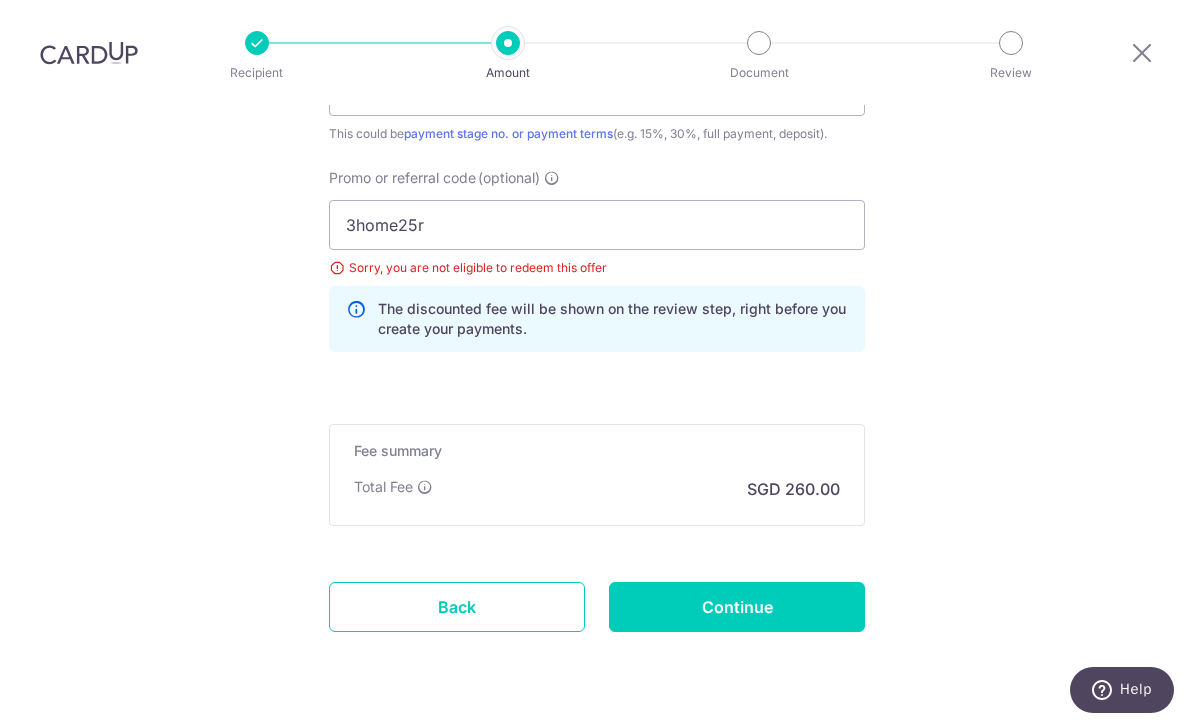scroll, scrollTop: 1465, scrollLeft: 0, axis: vertical 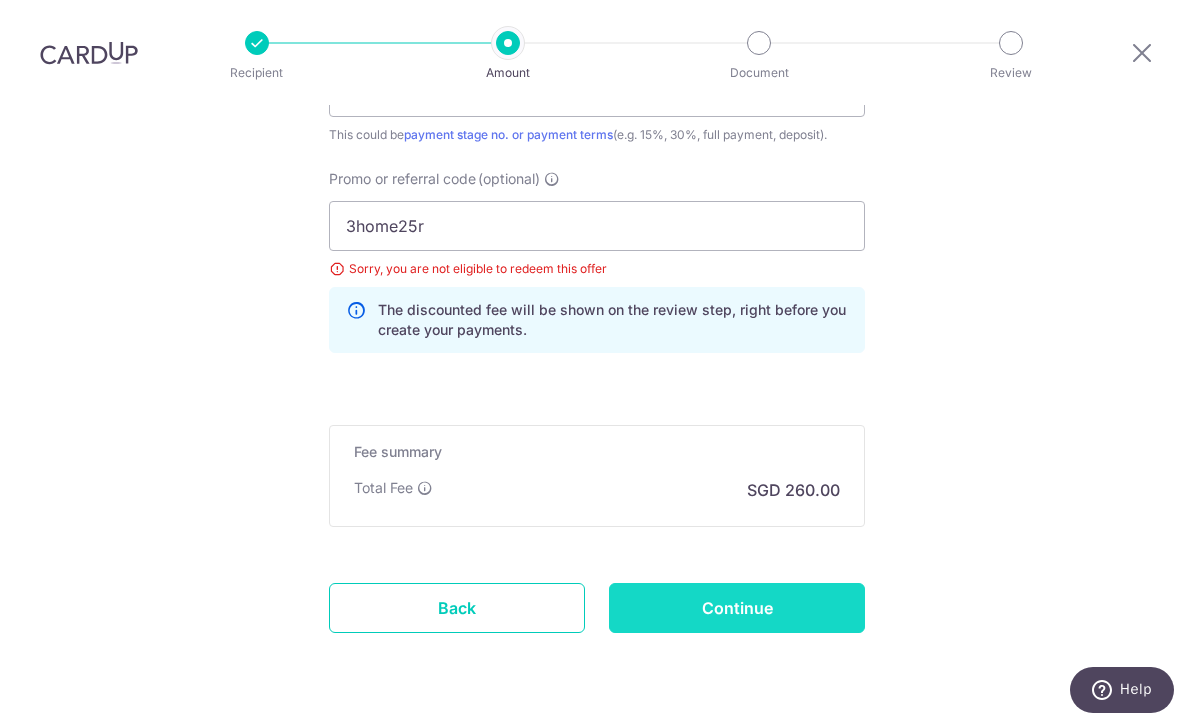 click on "Continue" at bounding box center [737, 608] 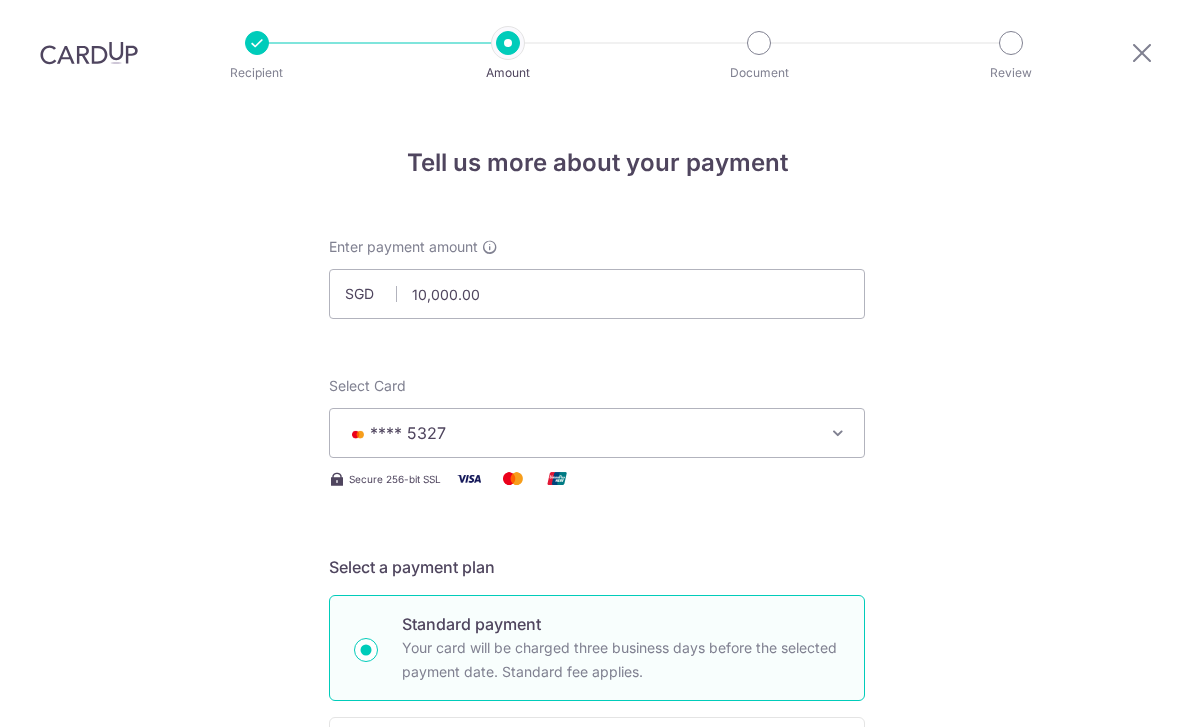 scroll, scrollTop: 64, scrollLeft: 0, axis: vertical 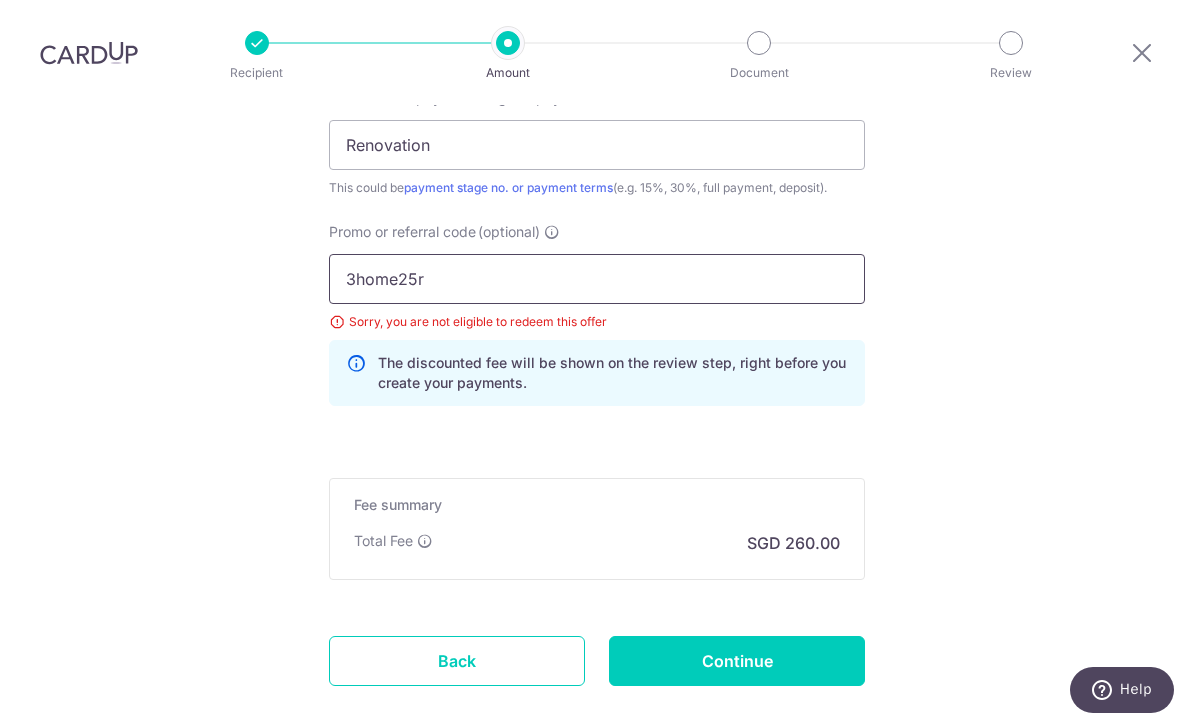 click on "3home25r" at bounding box center [597, 279] 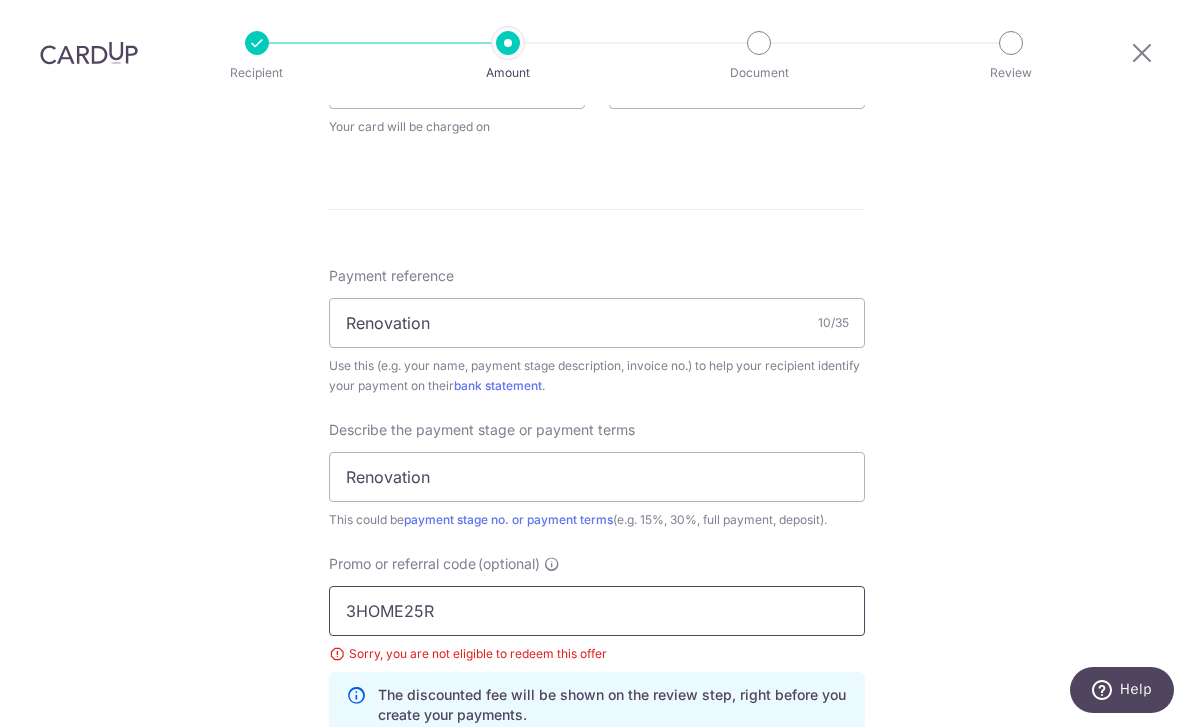 scroll, scrollTop: 958, scrollLeft: 0, axis: vertical 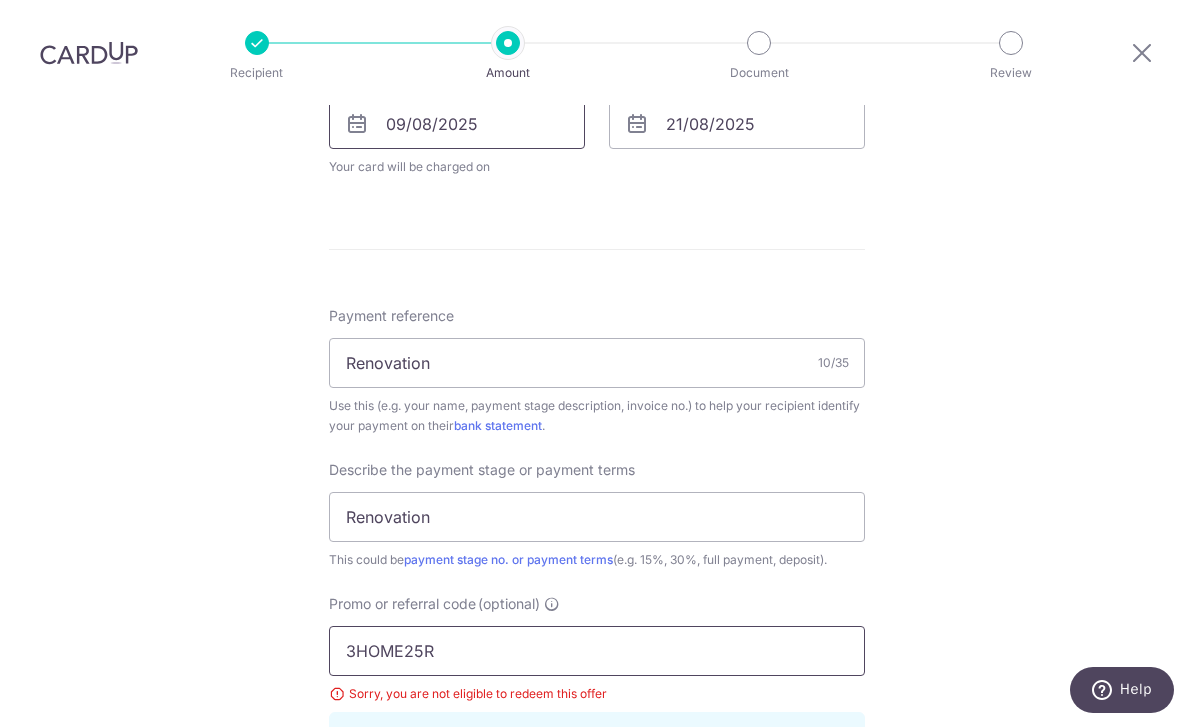 type on "3HOME25R" 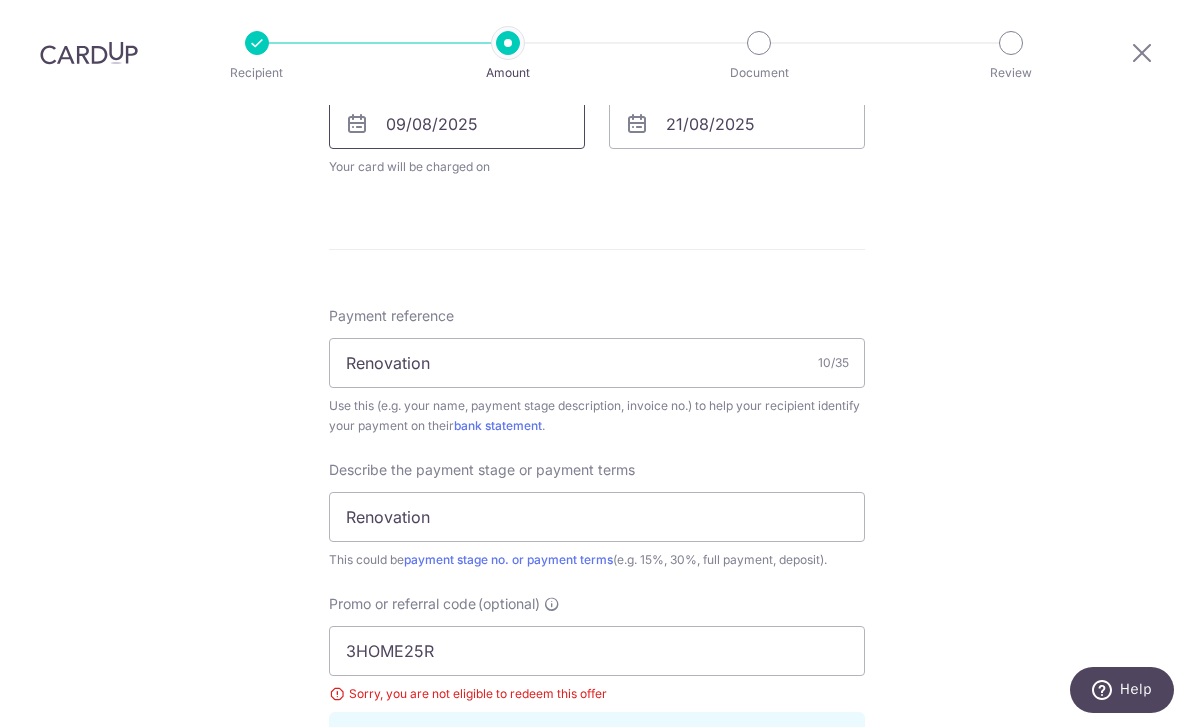 click on "09/08/2025" at bounding box center [457, 124] 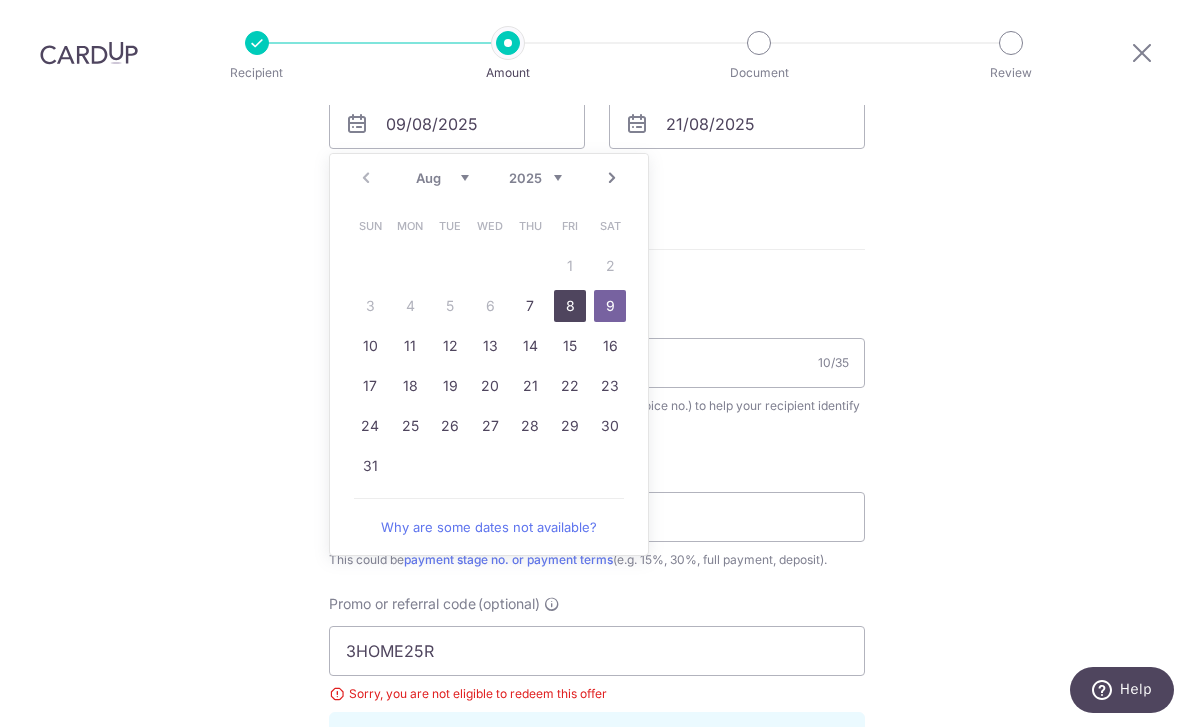 click on "8" at bounding box center [570, 306] 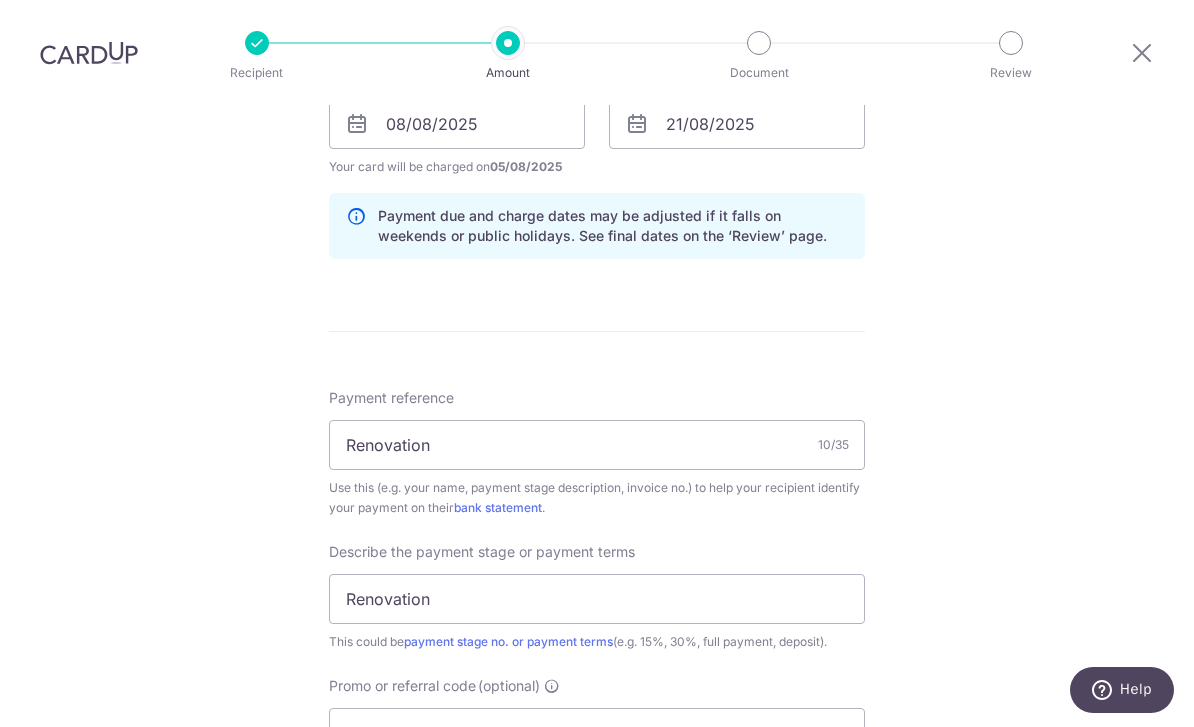 click on "Tell us more about your payment
Enter payment amount
SGD
10,000.00
10000.00
Select Card
**** 5327
Add credit card
Your Cards
**** 5327
Secure 256-bit SSL
Text
New card details
Card
Secure 256-bit SSL" at bounding box center [597, 218] 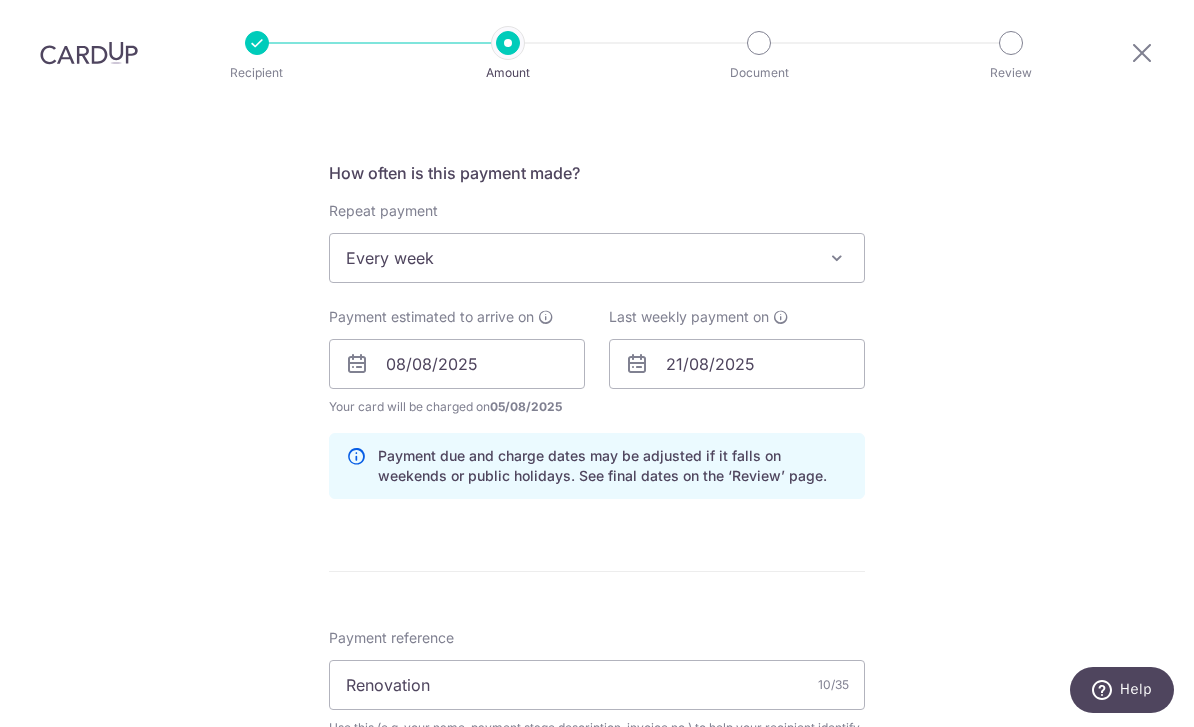 scroll, scrollTop: 710, scrollLeft: 0, axis: vertical 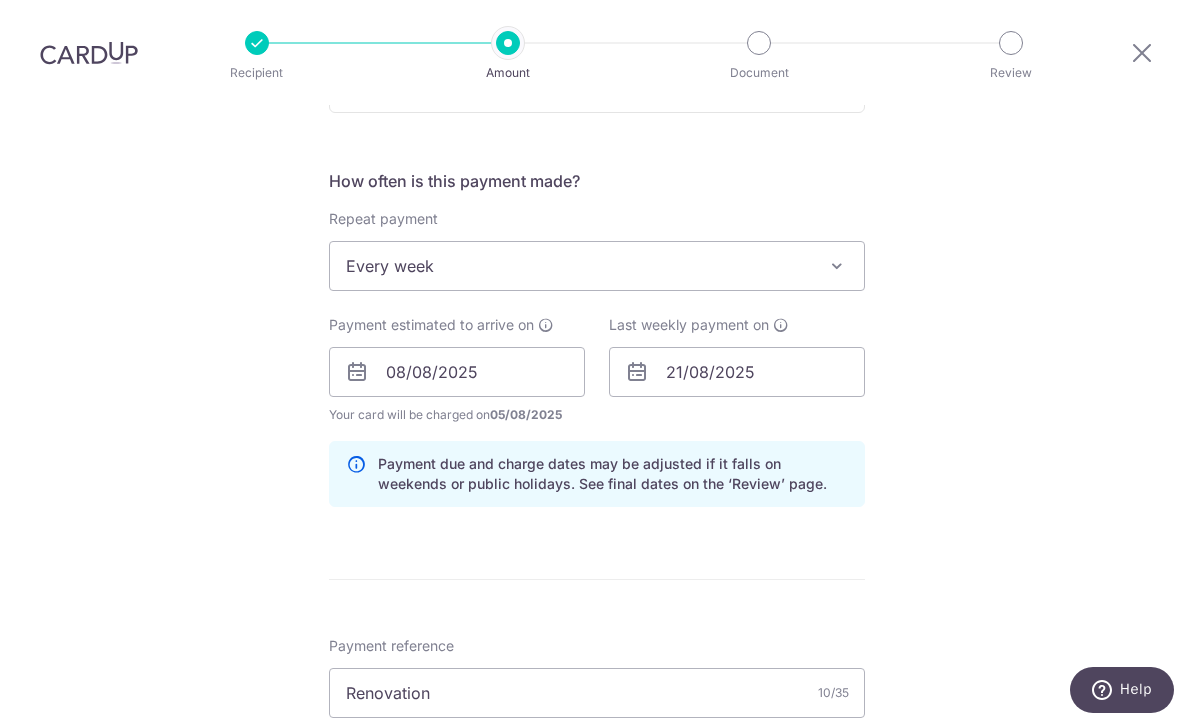 click at bounding box center (781, 325) 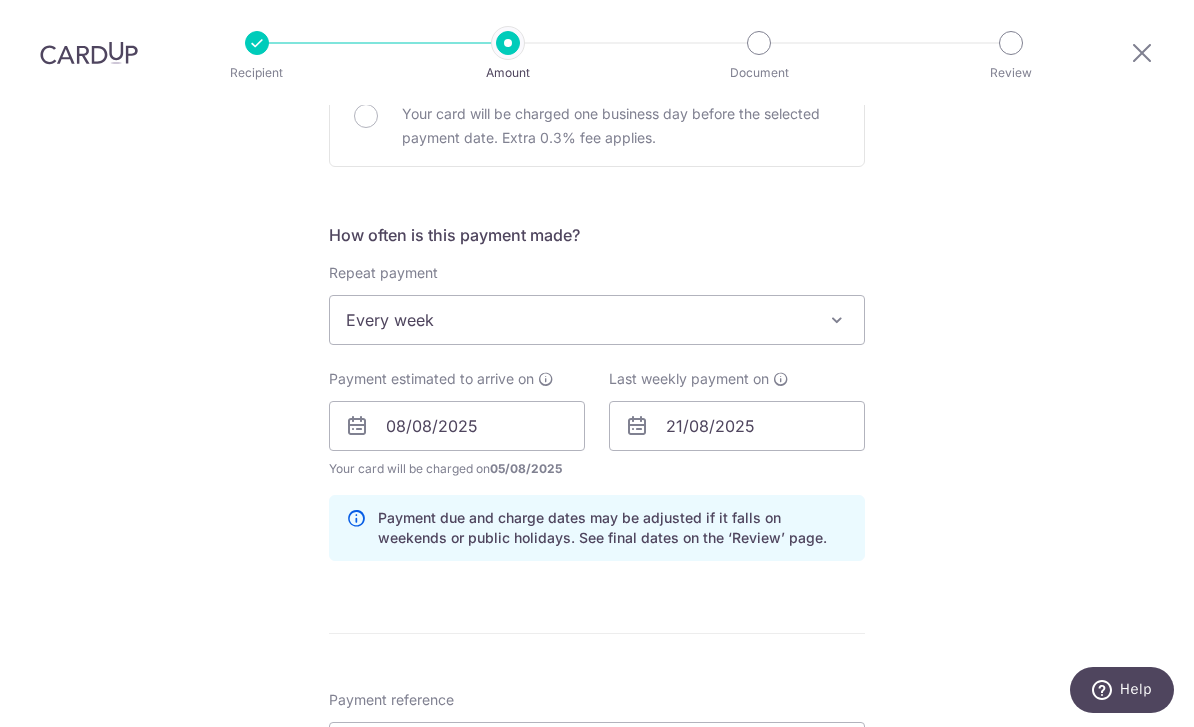 scroll, scrollTop: 631, scrollLeft: 0, axis: vertical 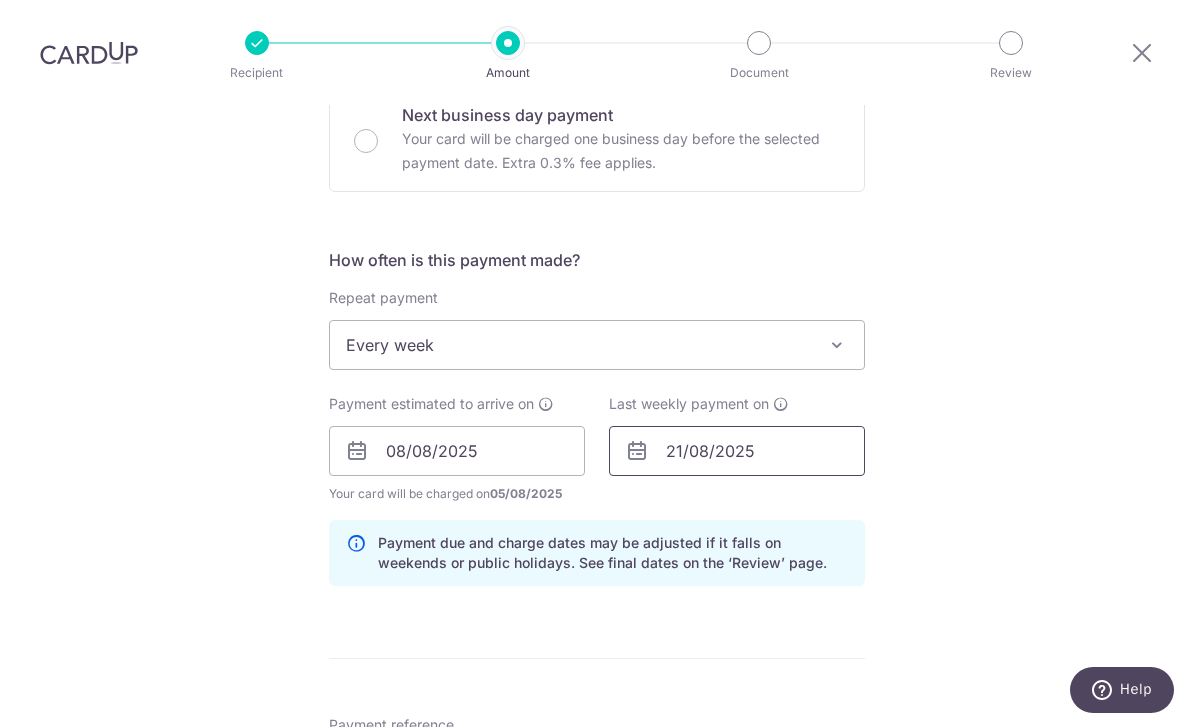 click on "21/08/2025" at bounding box center [737, 451] 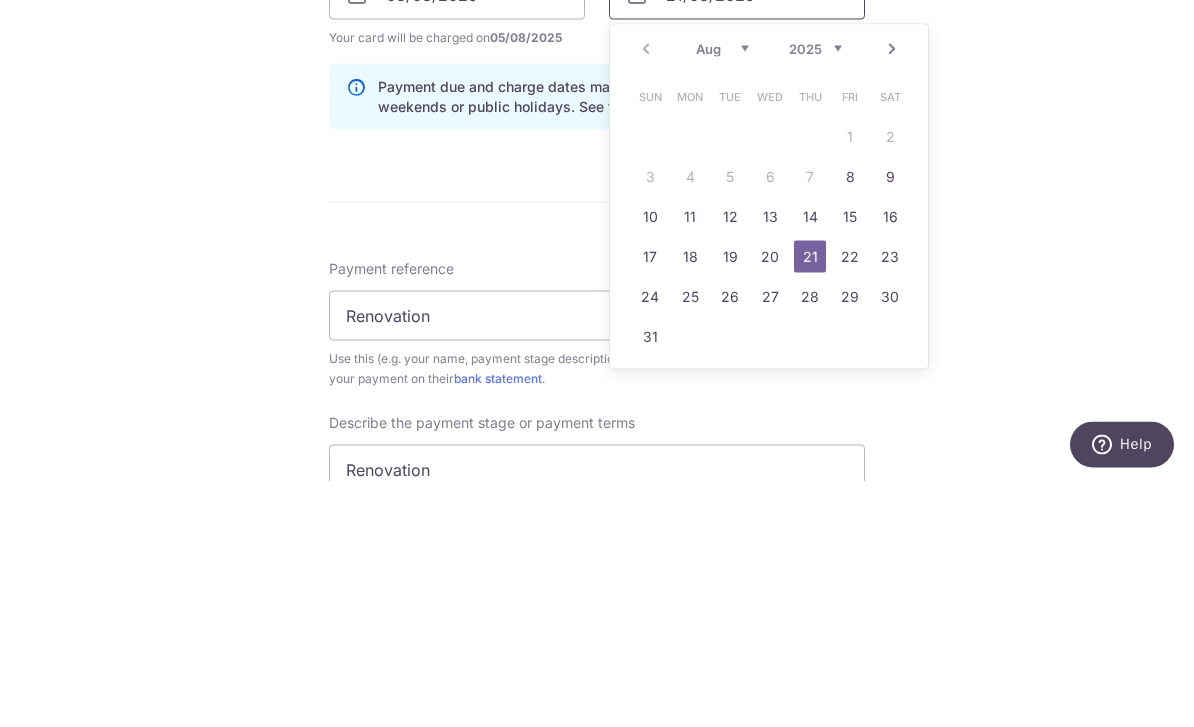 scroll, scrollTop: 844, scrollLeft: 0, axis: vertical 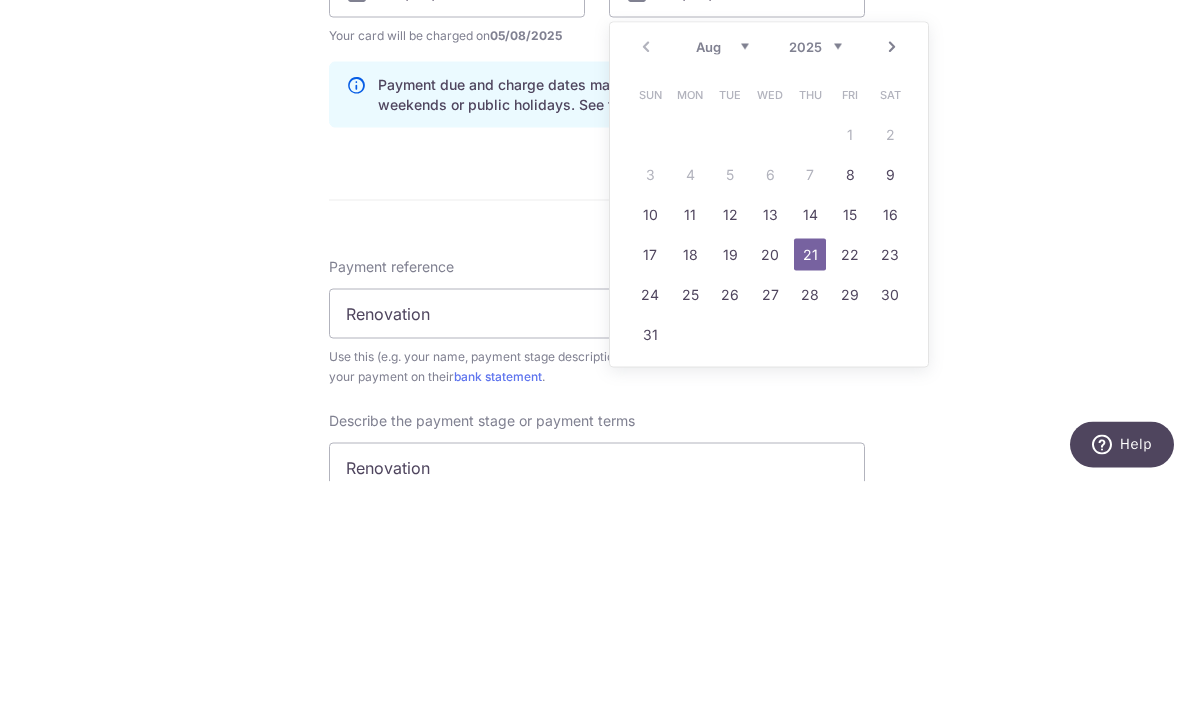 click on "22" at bounding box center [850, 500] 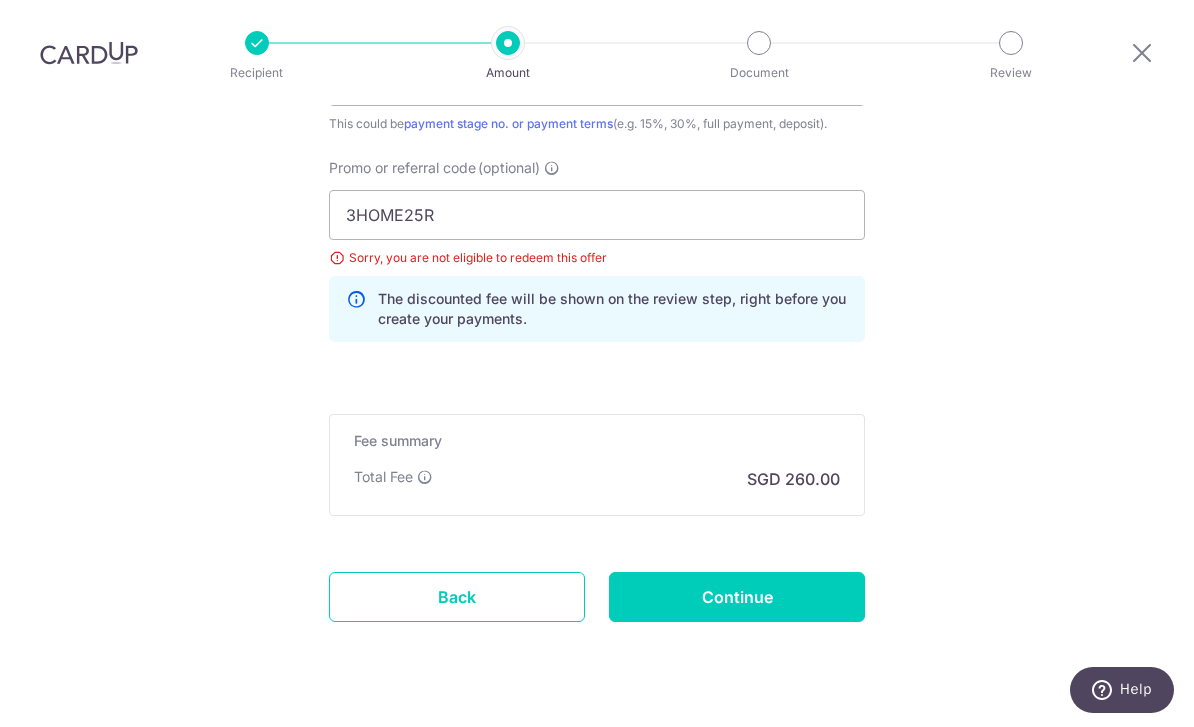 scroll, scrollTop: 1465, scrollLeft: 0, axis: vertical 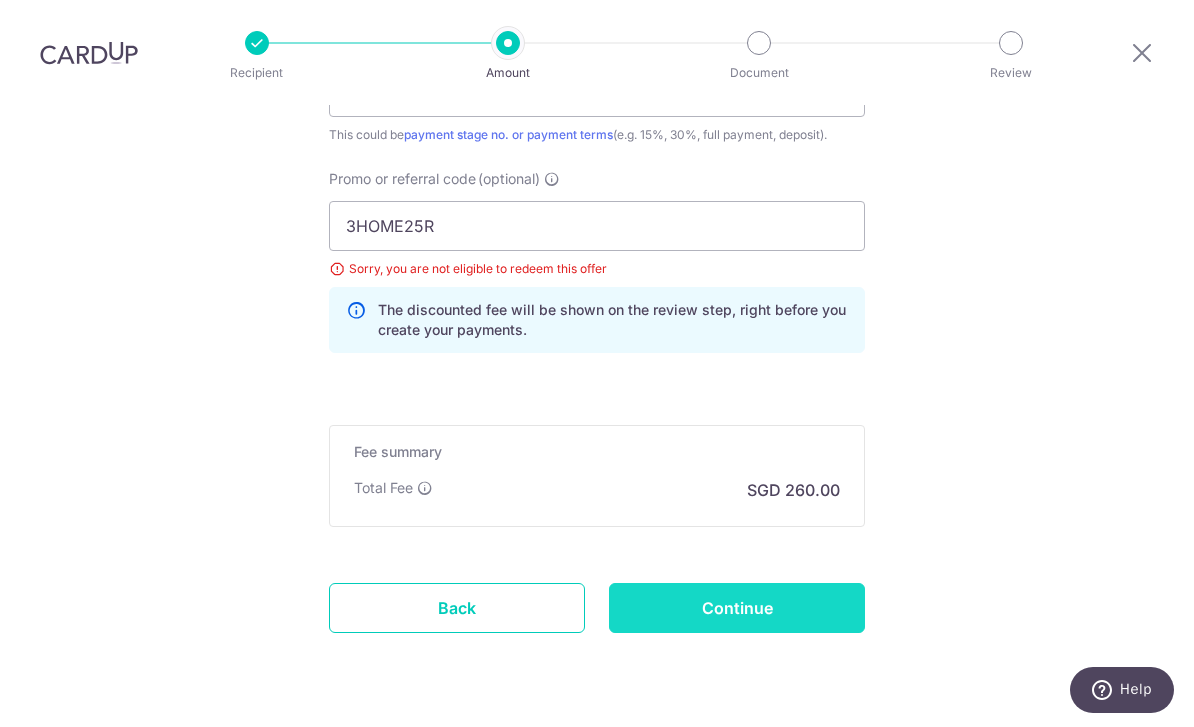 click on "Continue" at bounding box center [737, 608] 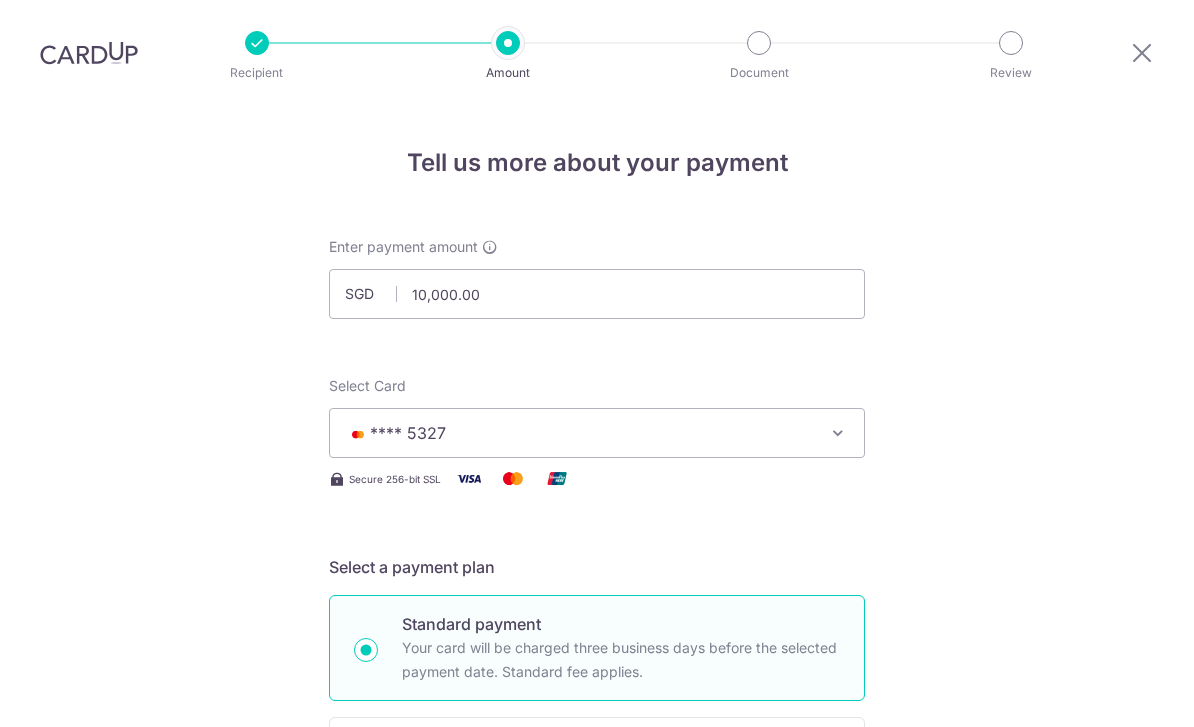 scroll, scrollTop: 64, scrollLeft: 0, axis: vertical 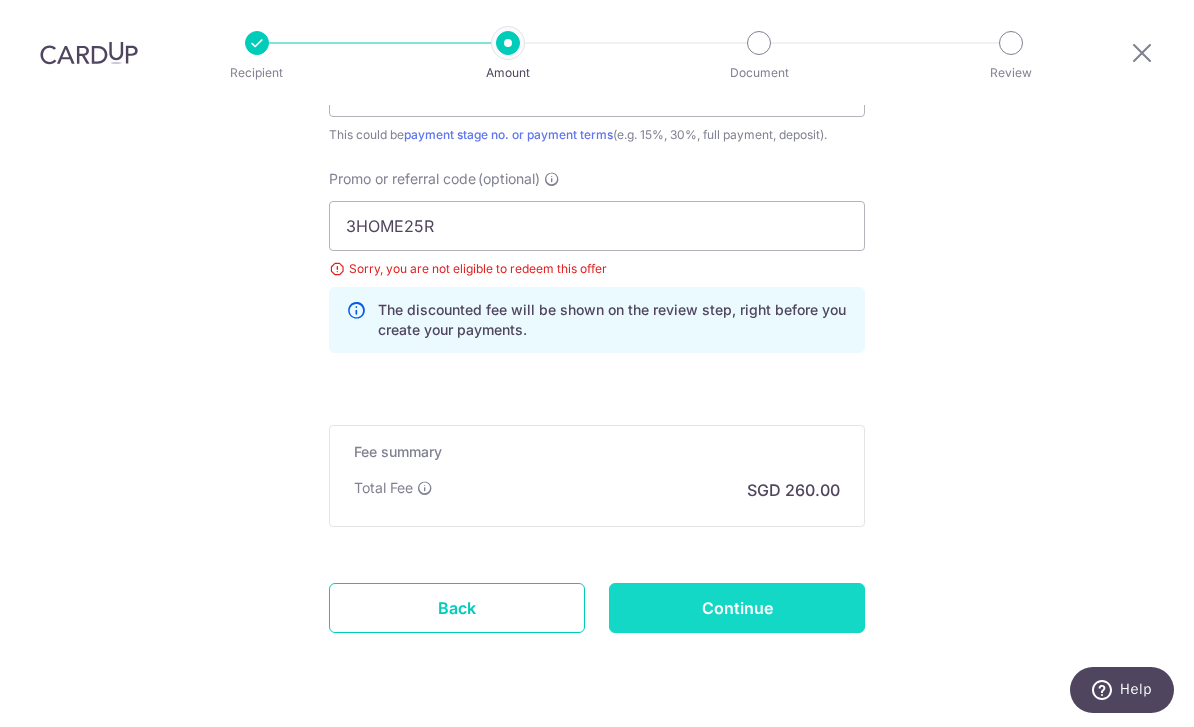 click on "Continue" at bounding box center (737, 608) 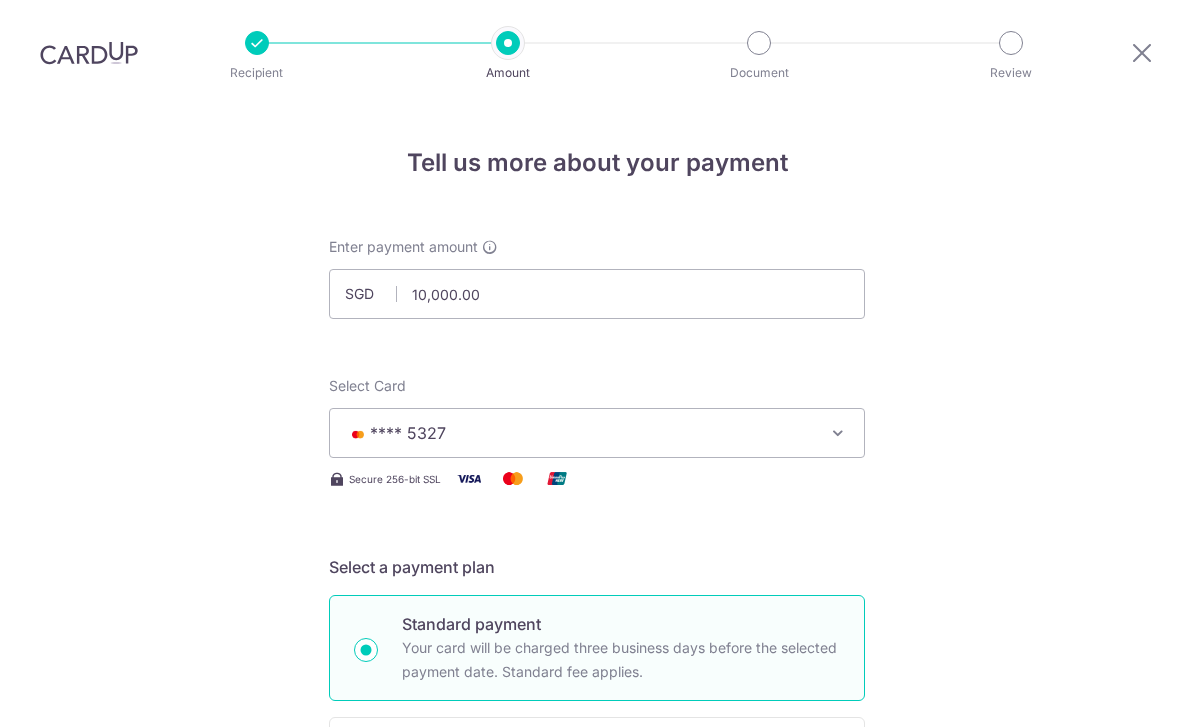 scroll, scrollTop: 64, scrollLeft: 0, axis: vertical 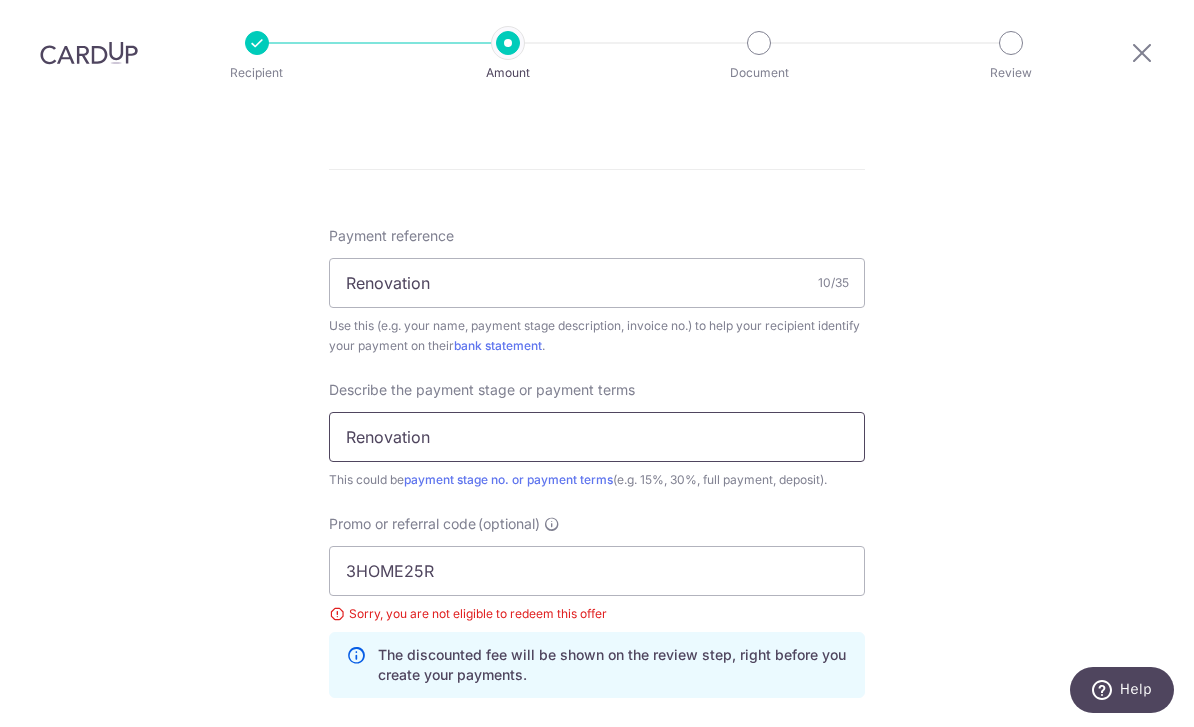 click on "Renovation" at bounding box center [597, 437] 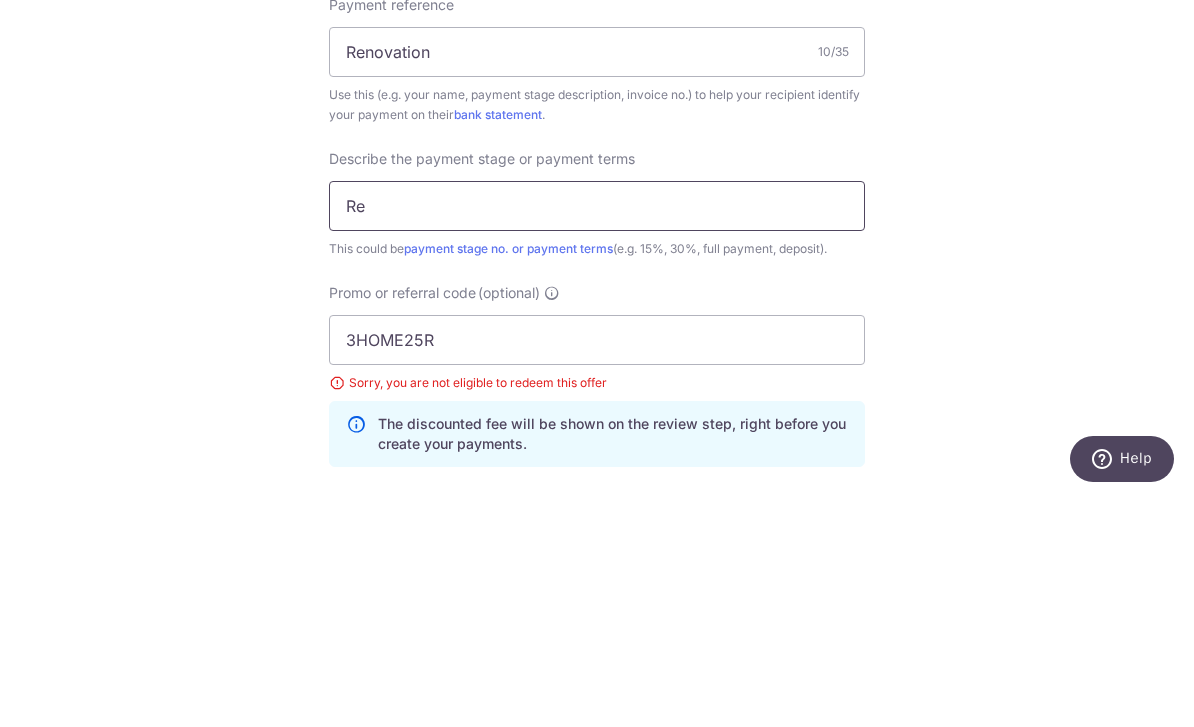 type on "R" 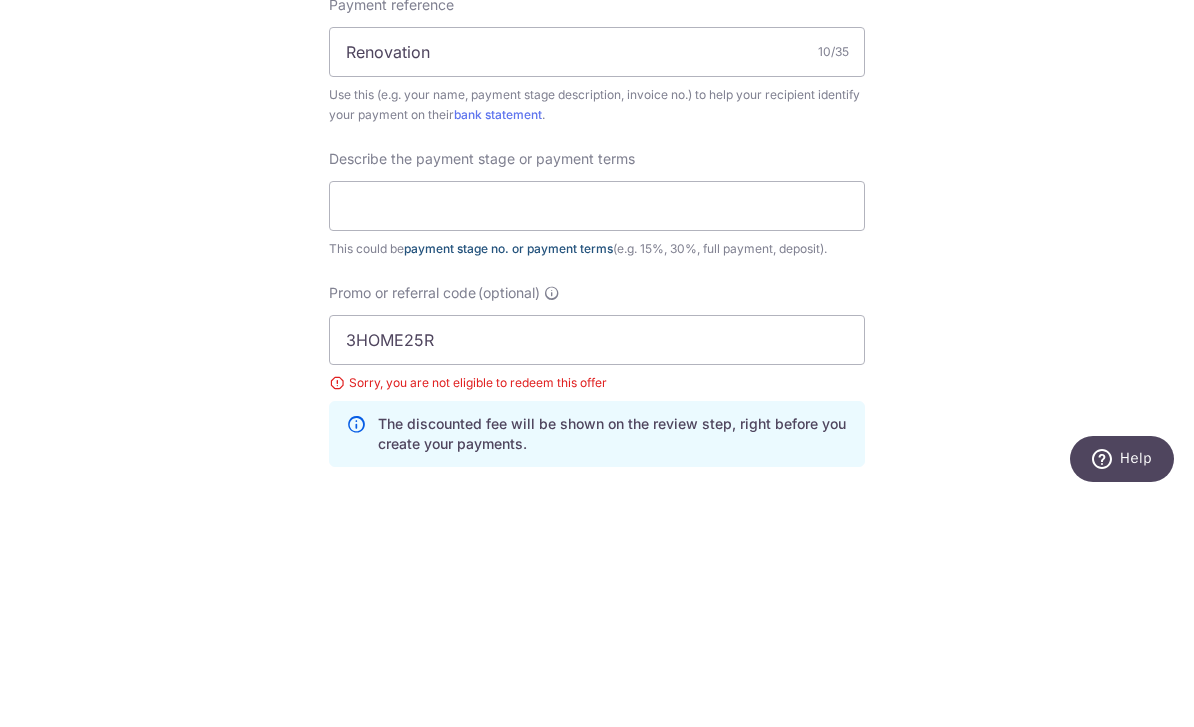 click on "payment stage no. or payment terms" at bounding box center [508, 479] 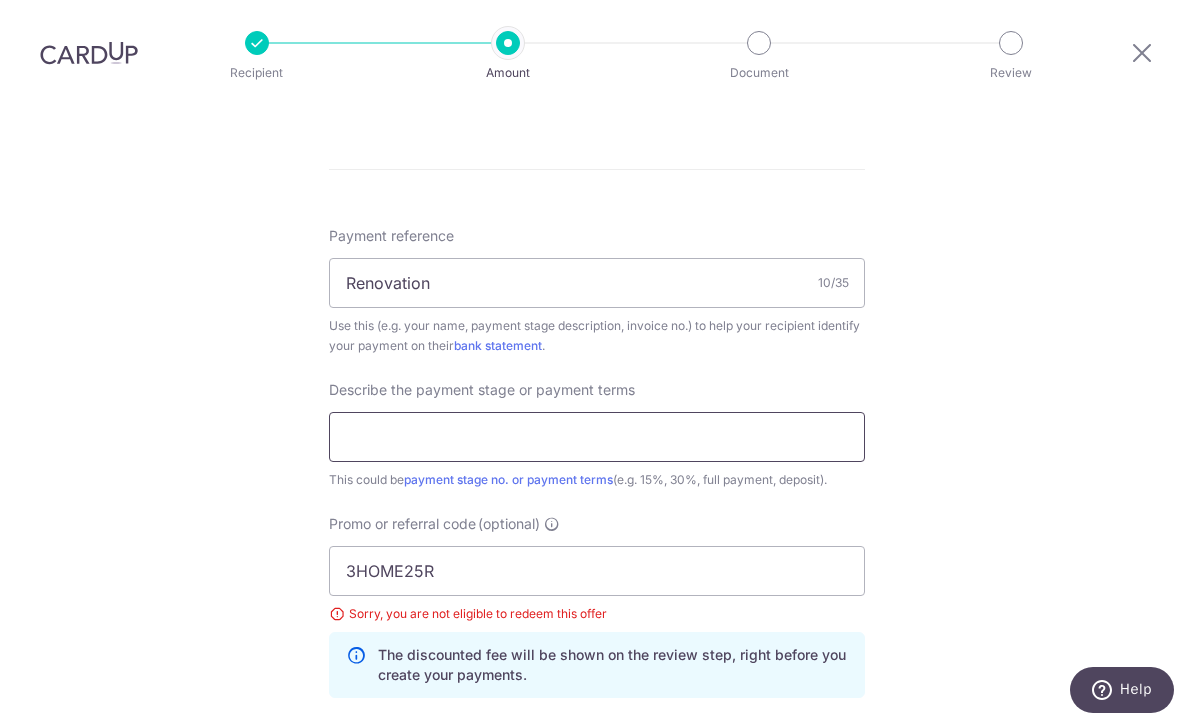 click at bounding box center [597, 437] 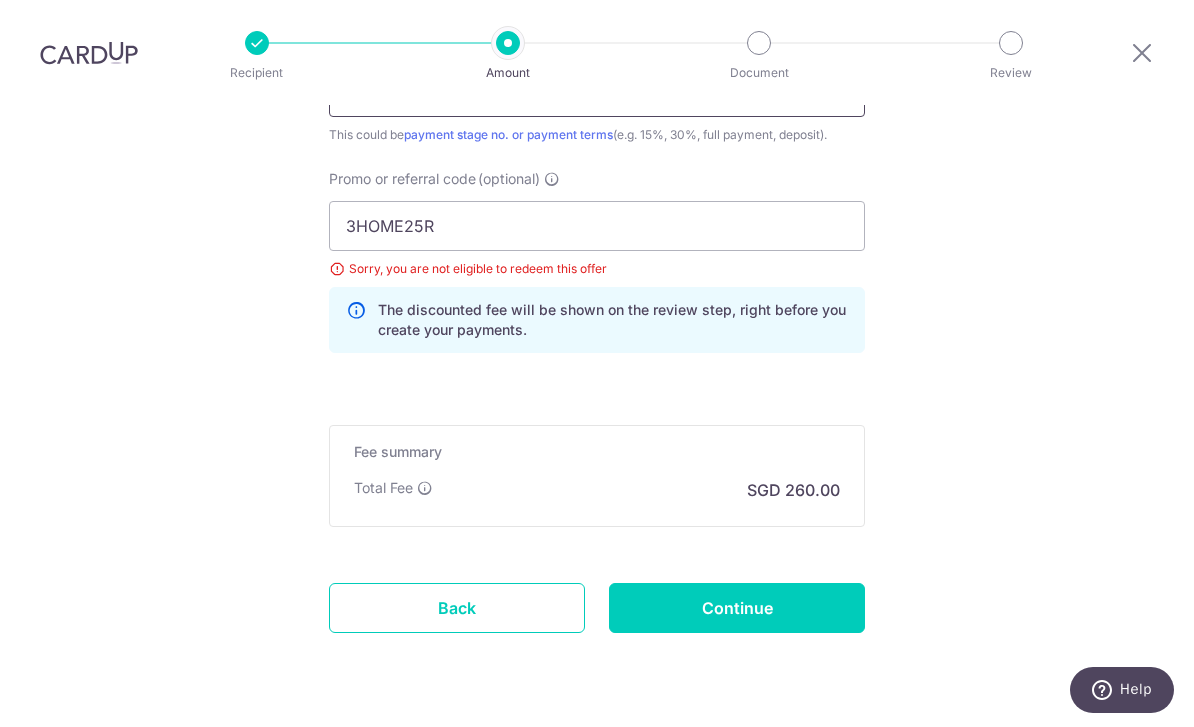 scroll, scrollTop: 1383, scrollLeft: 0, axis: vertical 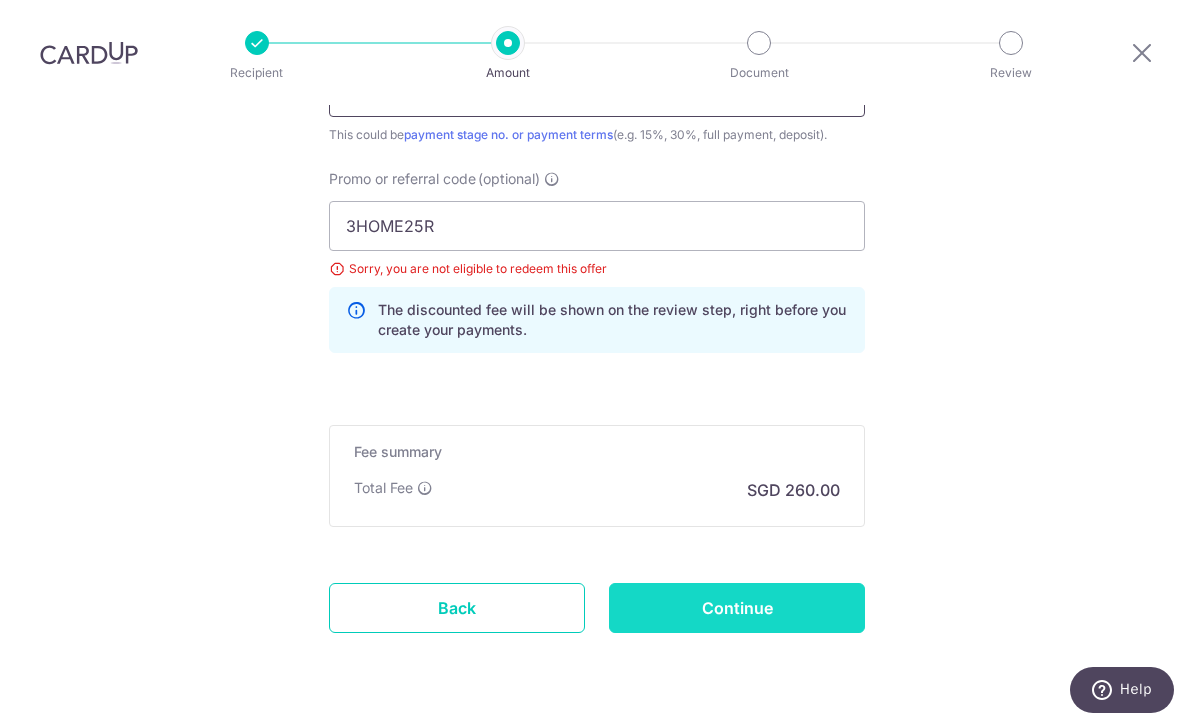 type on "Phase 3" 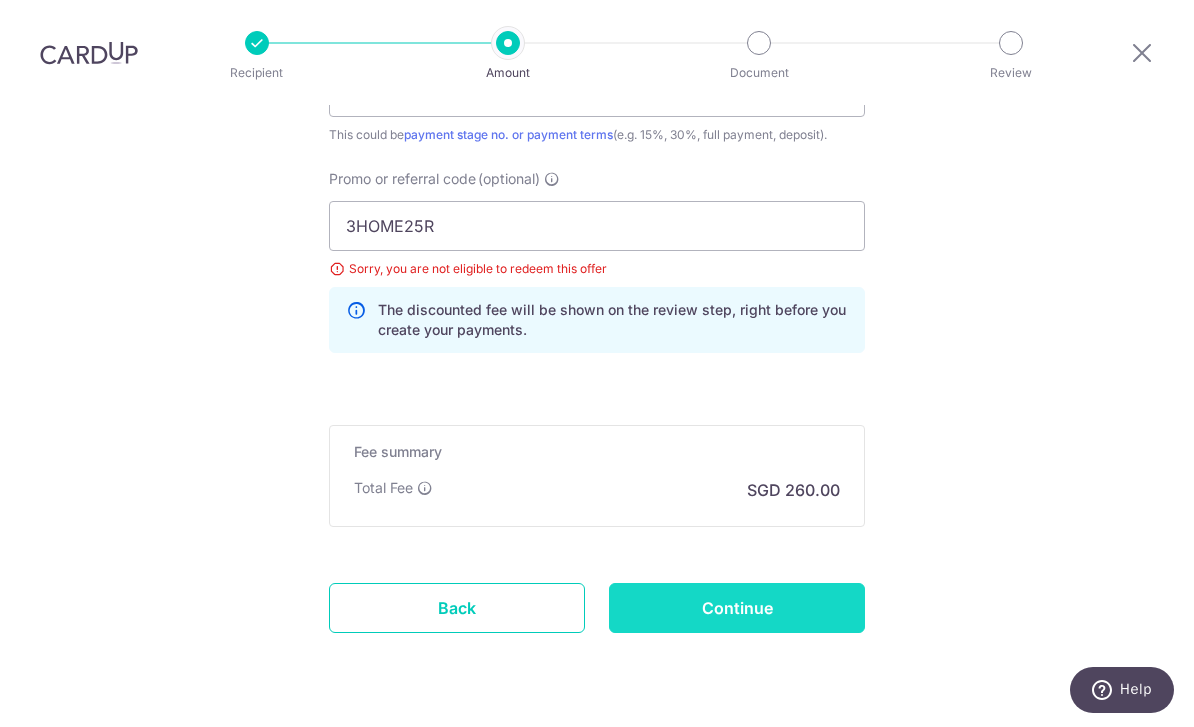click on "Continue" at bounding box center [737, 608] 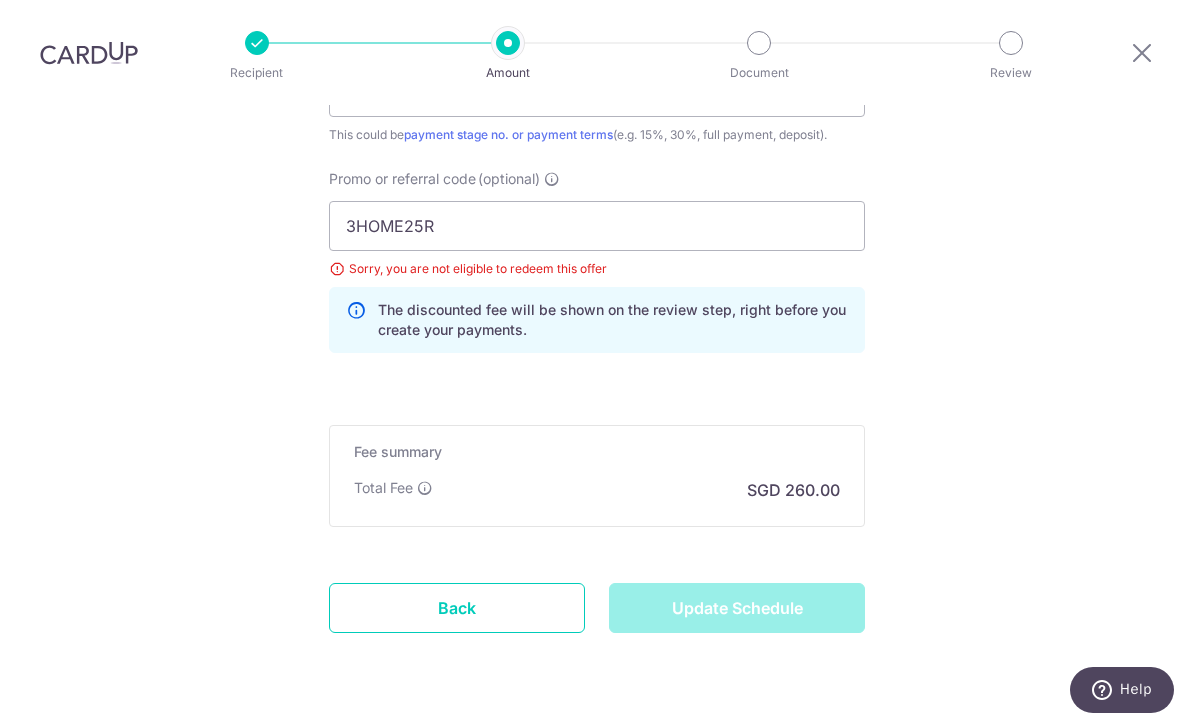 type on "Update Schedule" 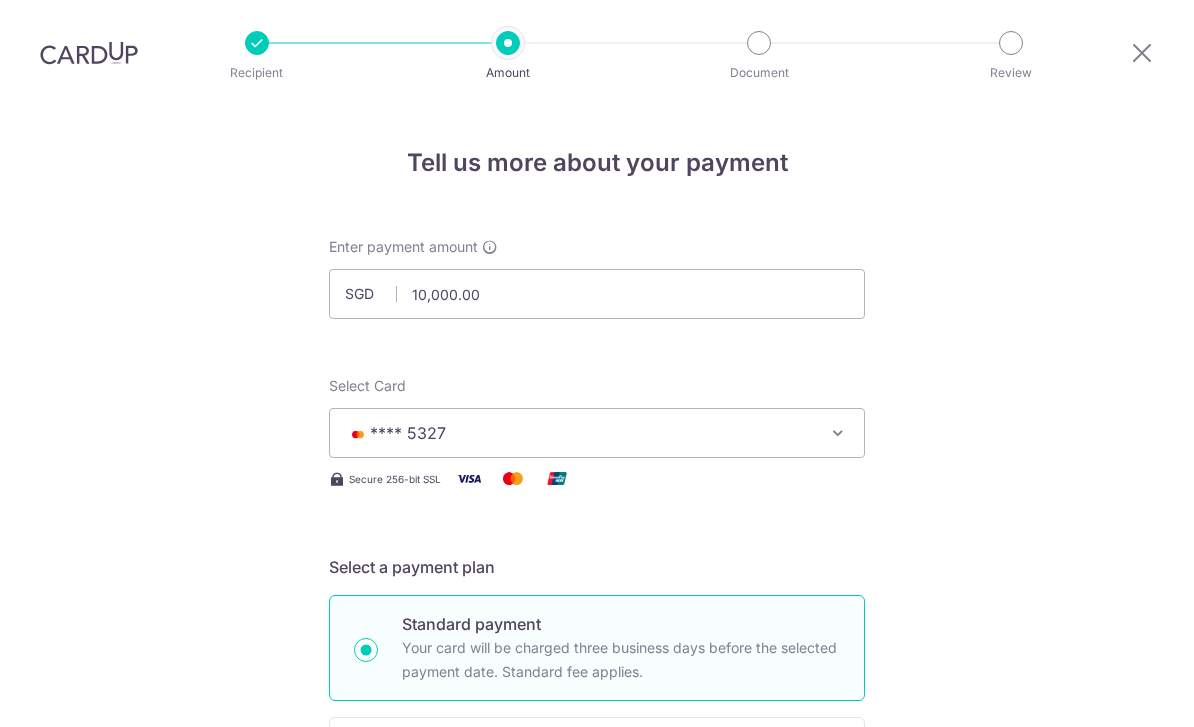 scroll, scrollTop: 64, scrollLeft: 0, axis: vertical 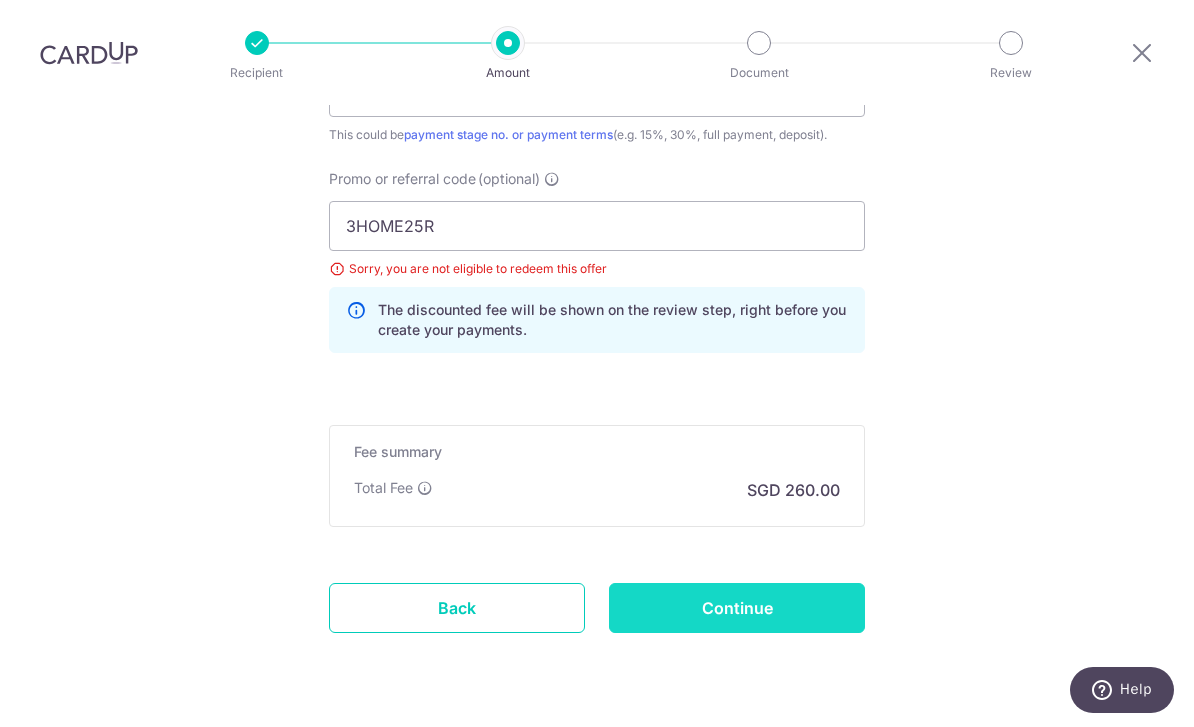 click on "Continue" at bounding box center [737, 608] 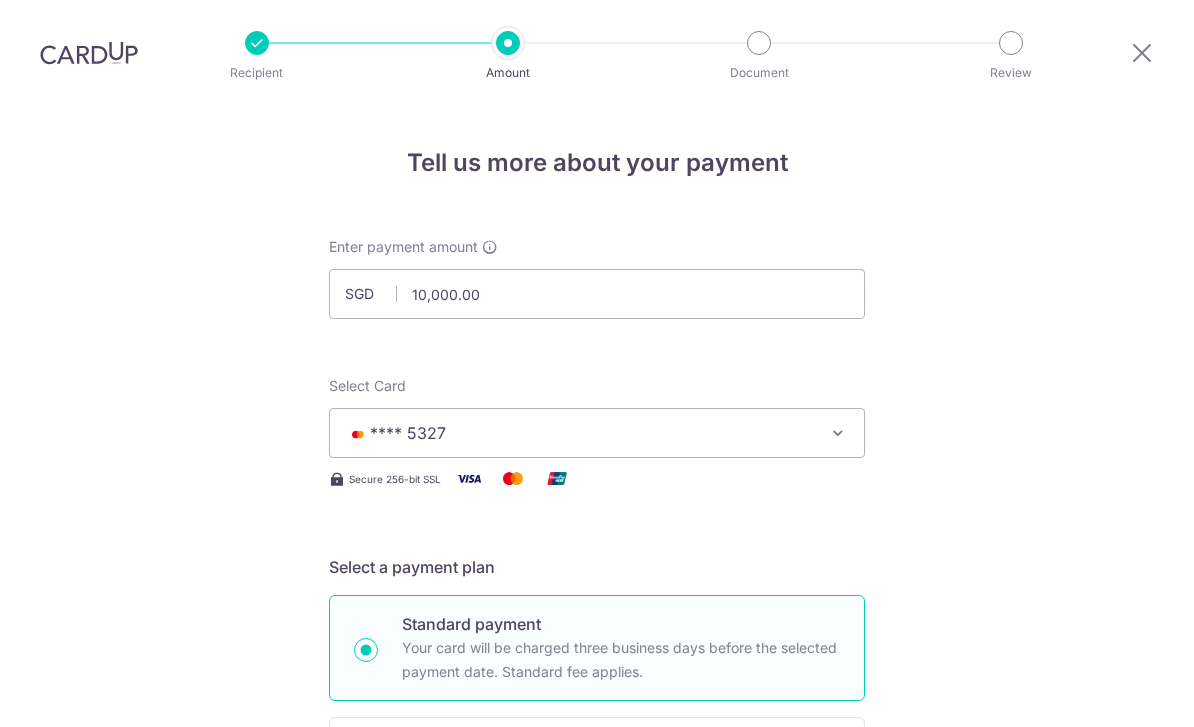 scroll, scrollTop: 64, scrollLeft: 0, axis: vertical 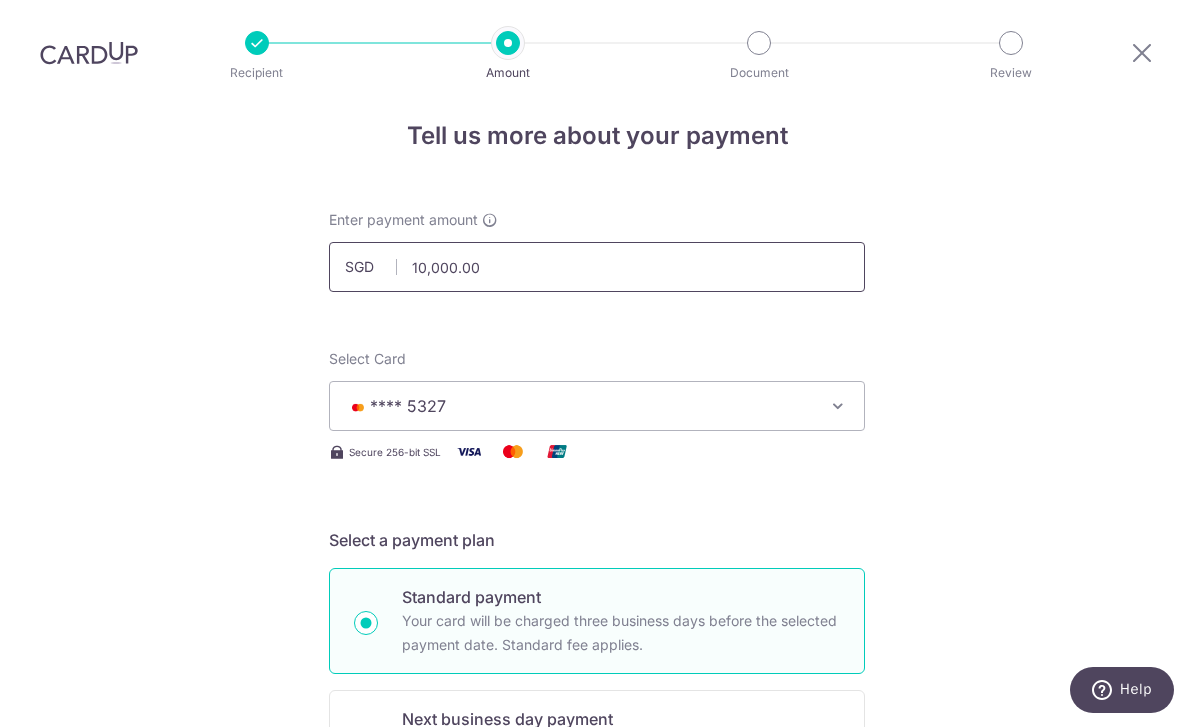 click on "10,000.00" at bounding box center (597, 267) 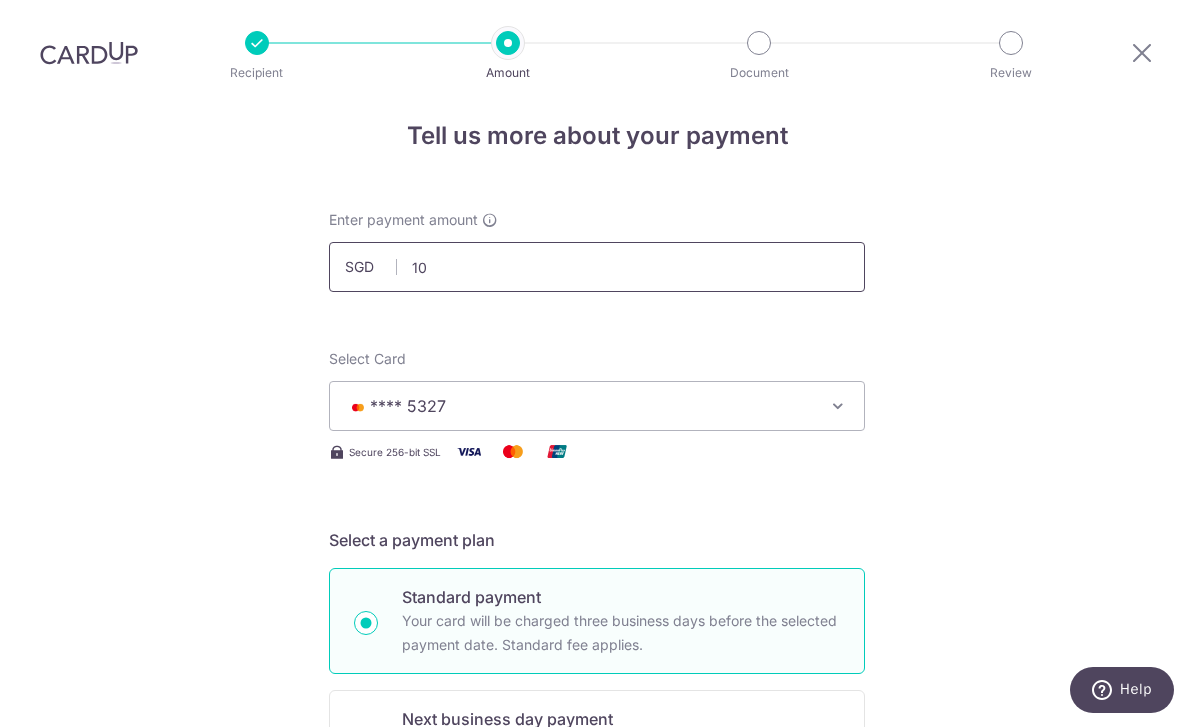 type on "1" 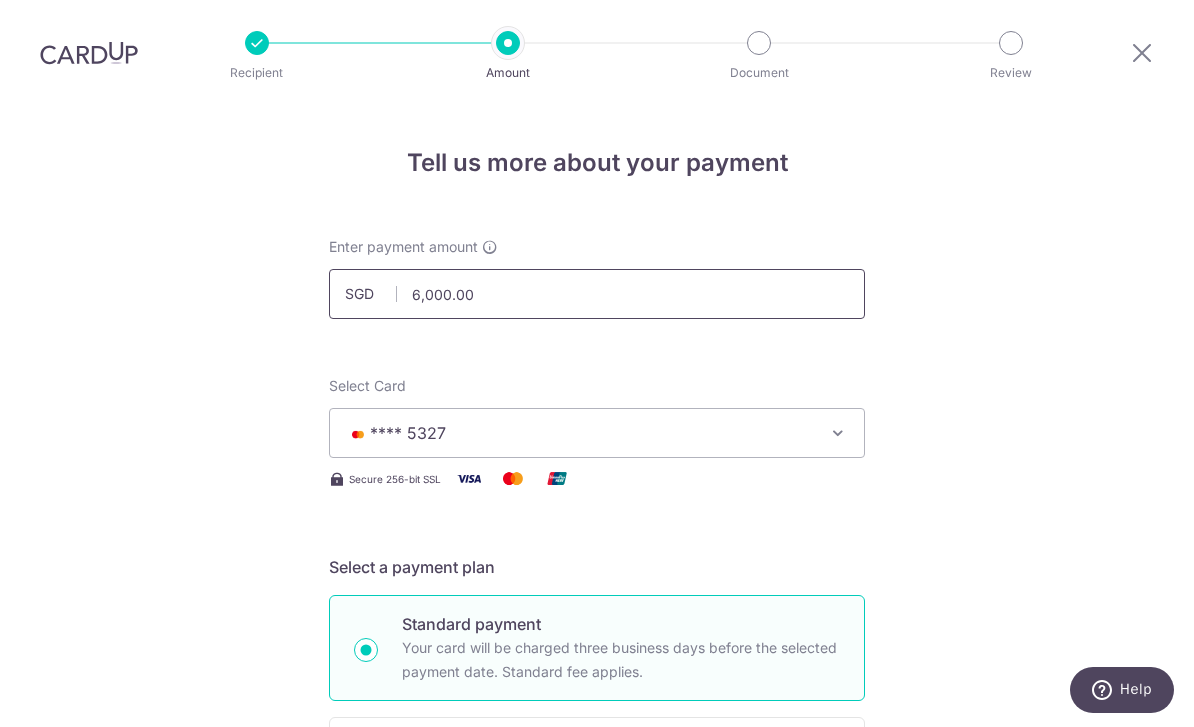 scroll, scrollTop: 0, scrollLeft: 0, axis: both 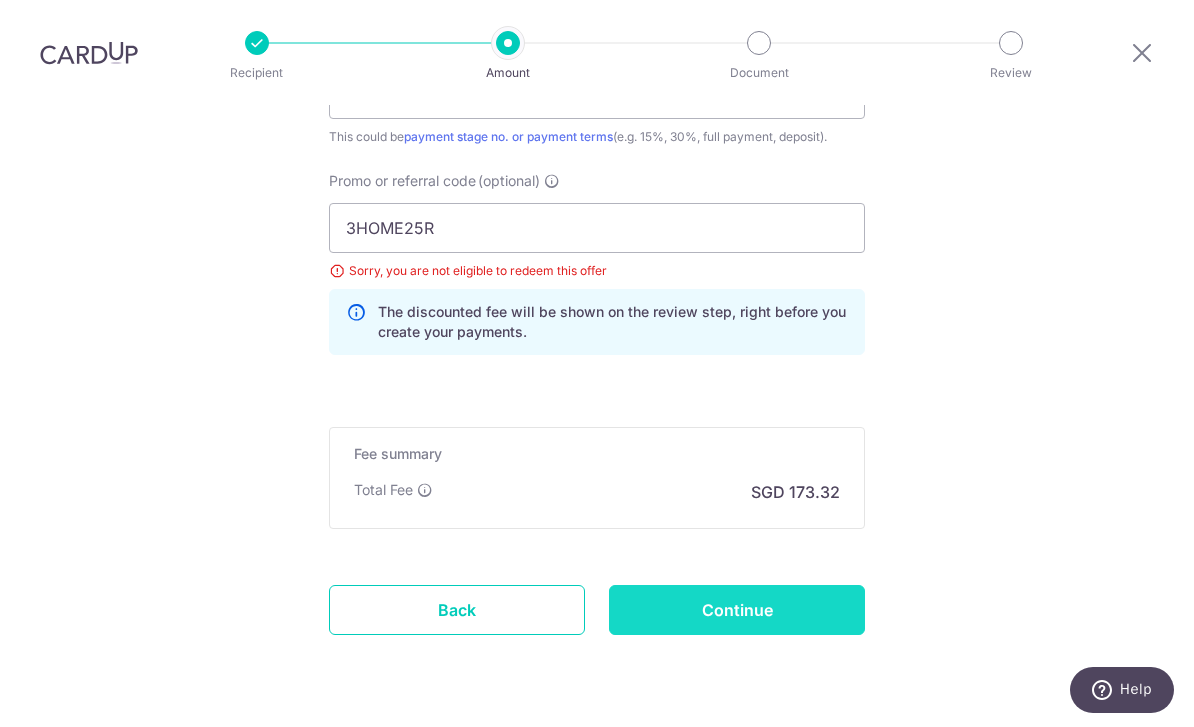 click on "Continue" at bounding box center (737, 610) 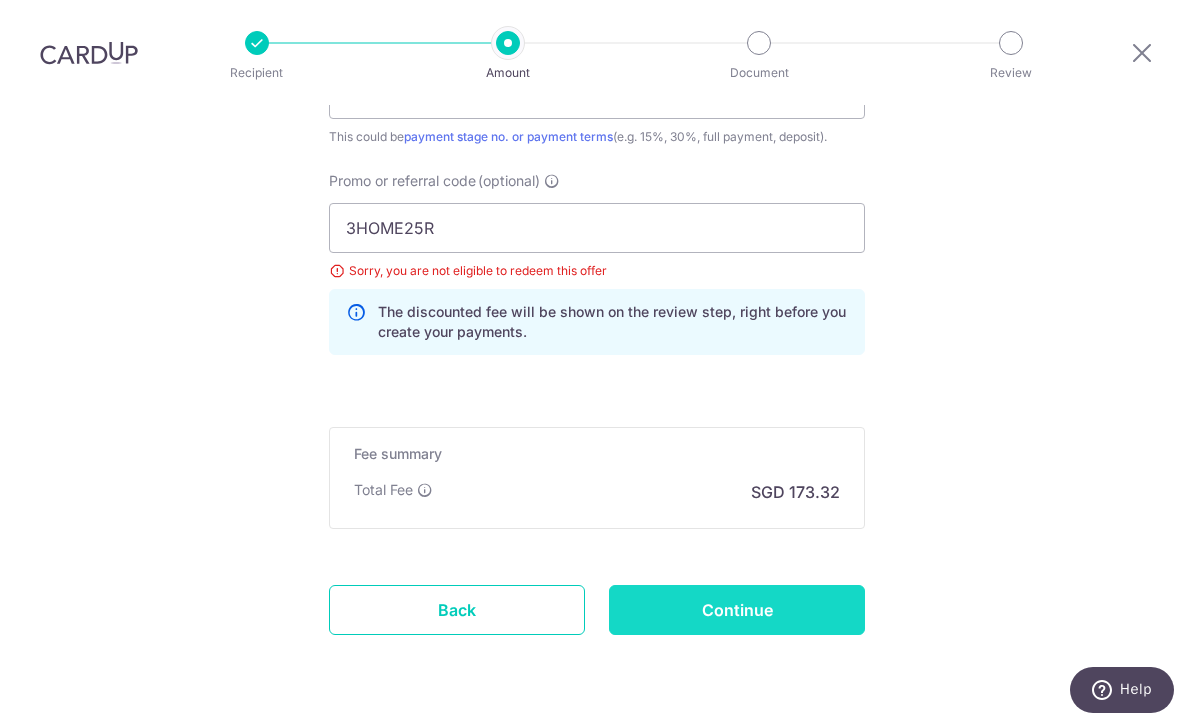 type on "Update Schedule" 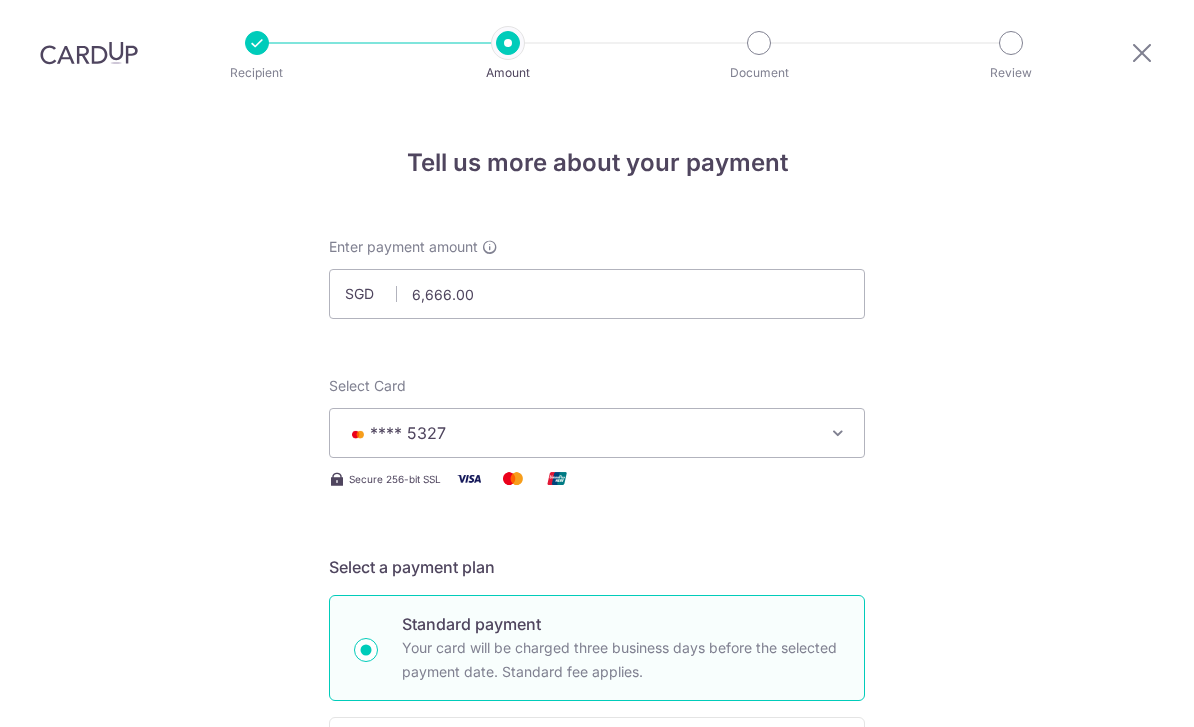 scroll, scrollTop: 64, scrollLeft: 0, axis: vertical 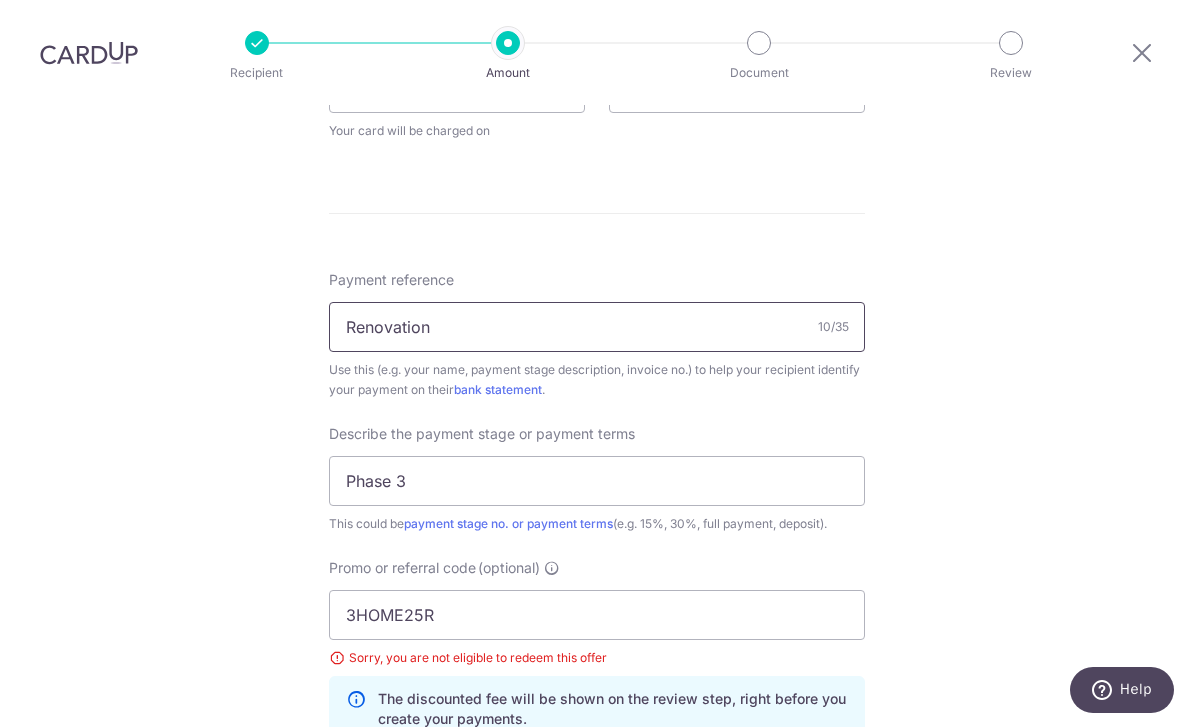 click on "Renovation" at bounding box center [597, 327] 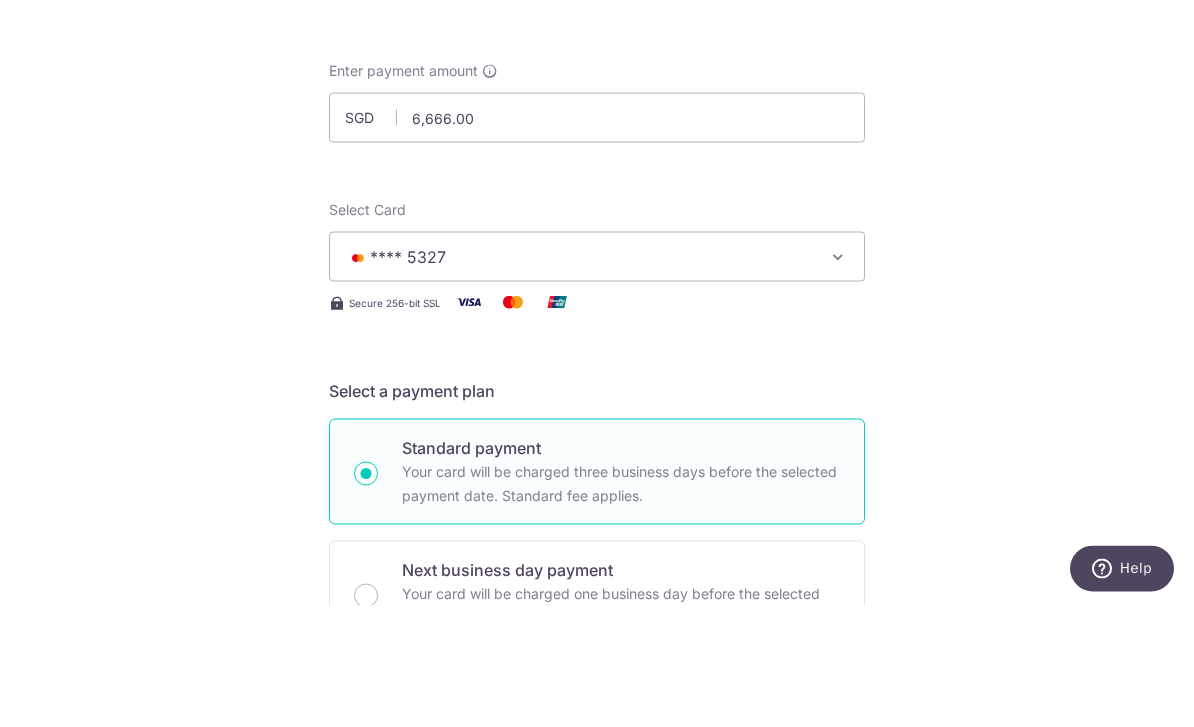 scroll, scrollTop: 50, scrollLeft: 0, axis: vertical 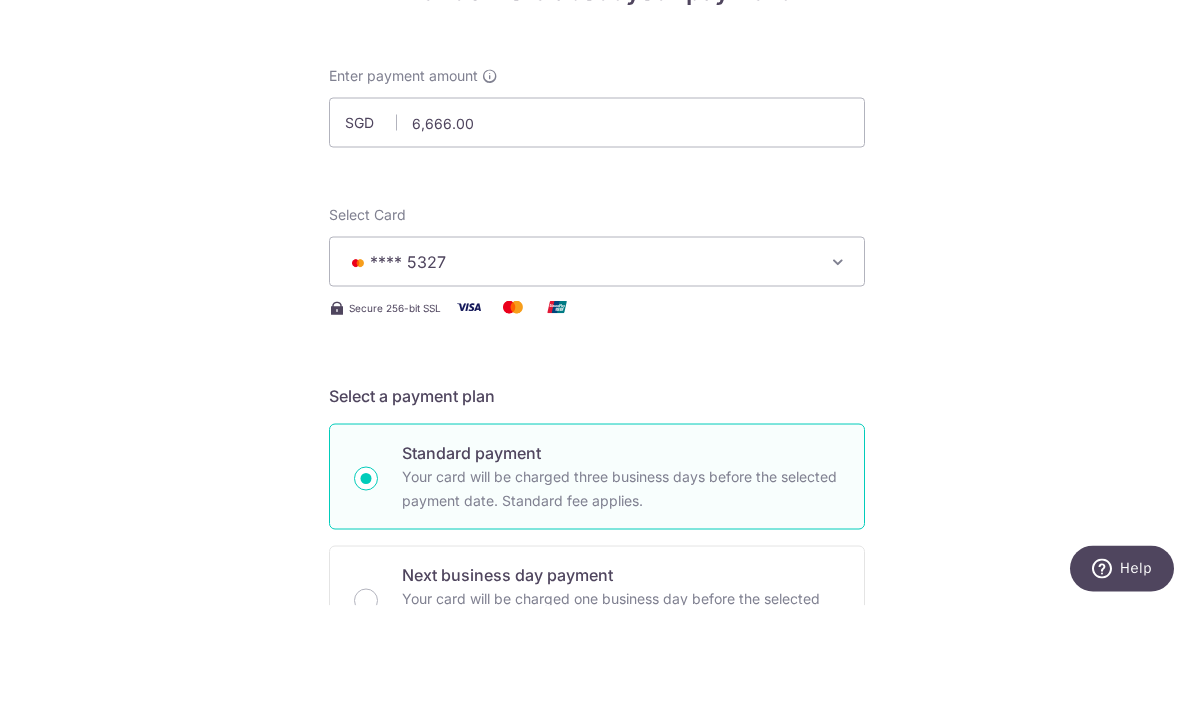 click on "**** 5327" at bounding box center (597, 383) 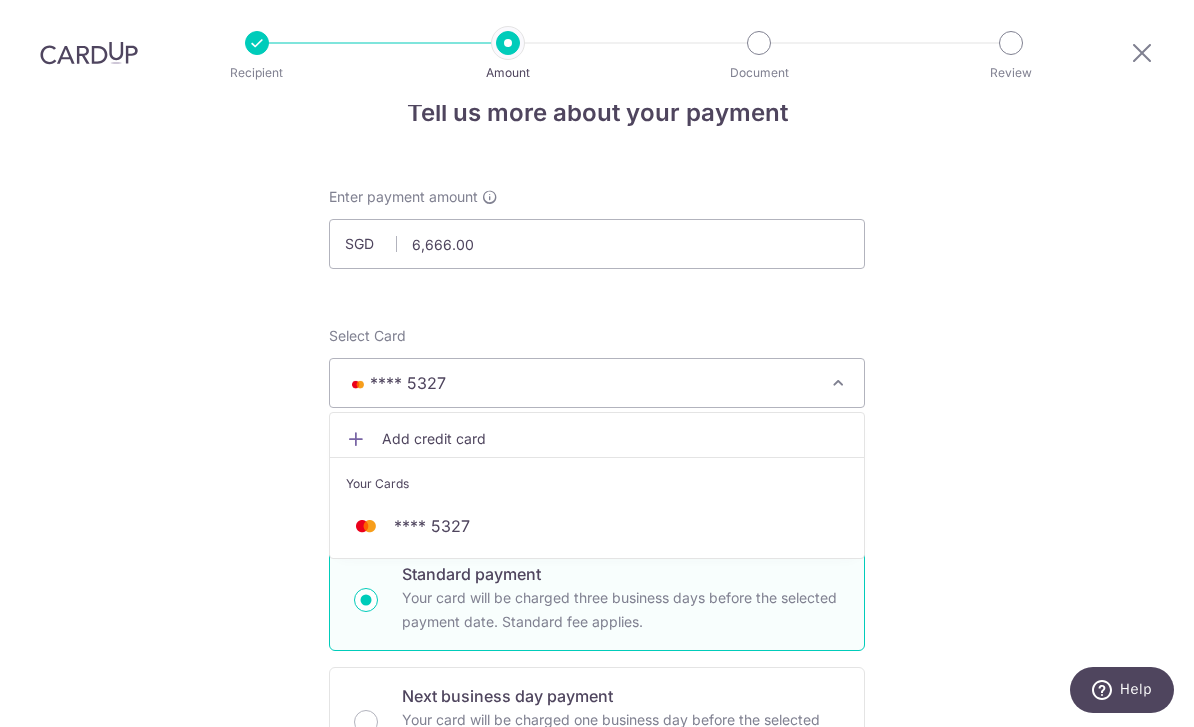 click at bounding box center [597, 363] 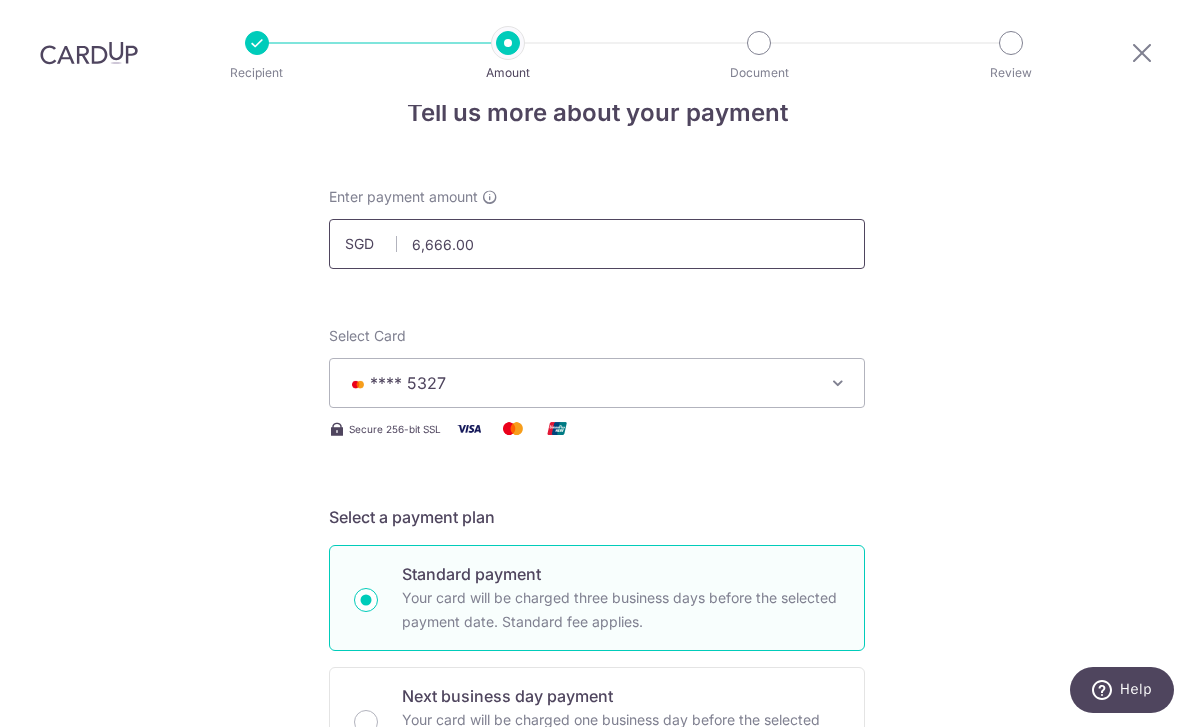 click on "6,666.00" at bounding box center [597, 244] 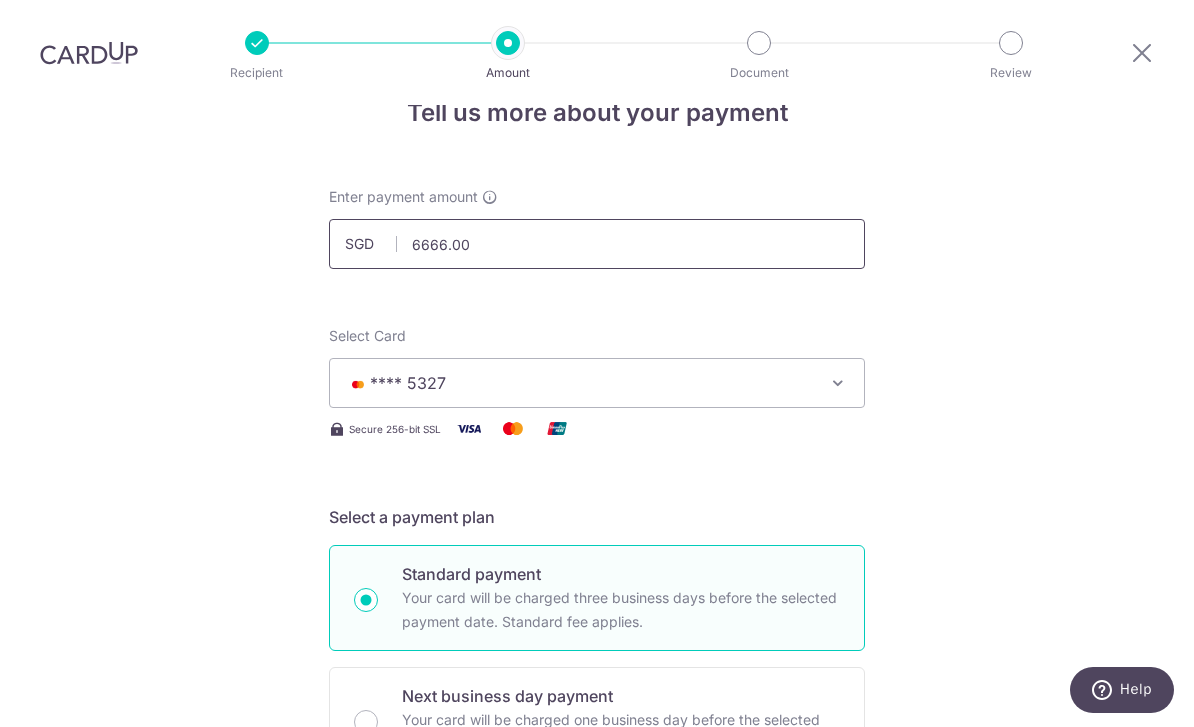 click on "6666.00" at bounding box center [597, 244] 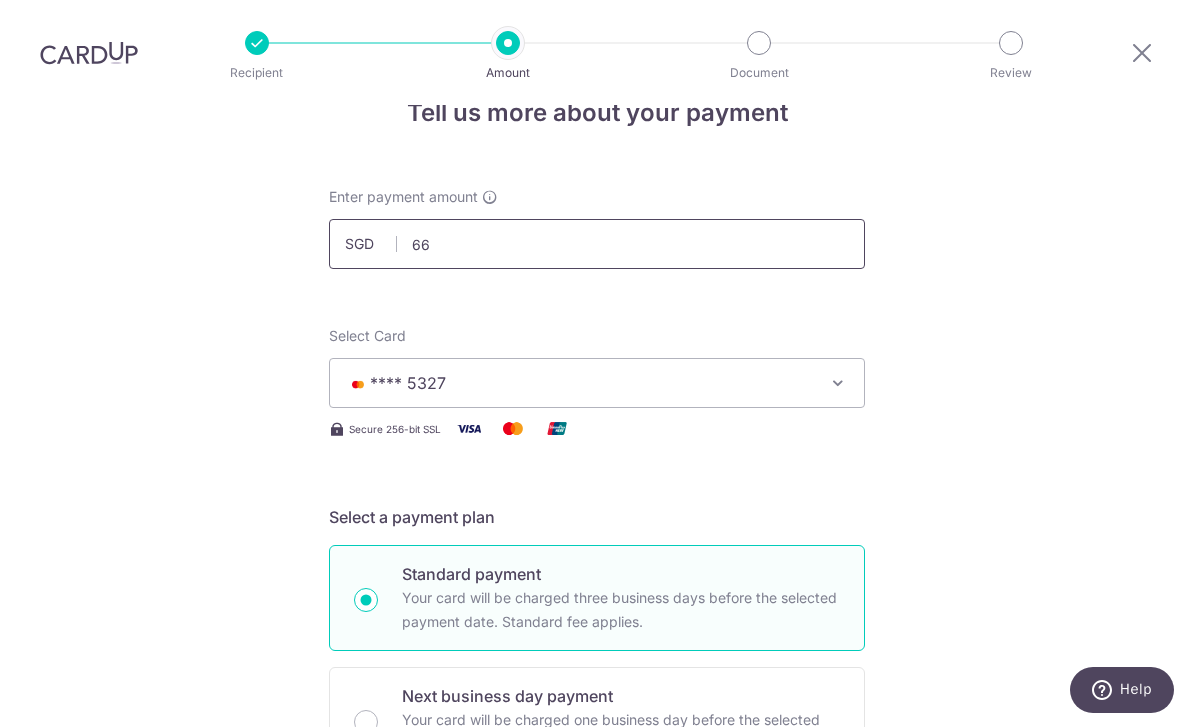 type on "6" 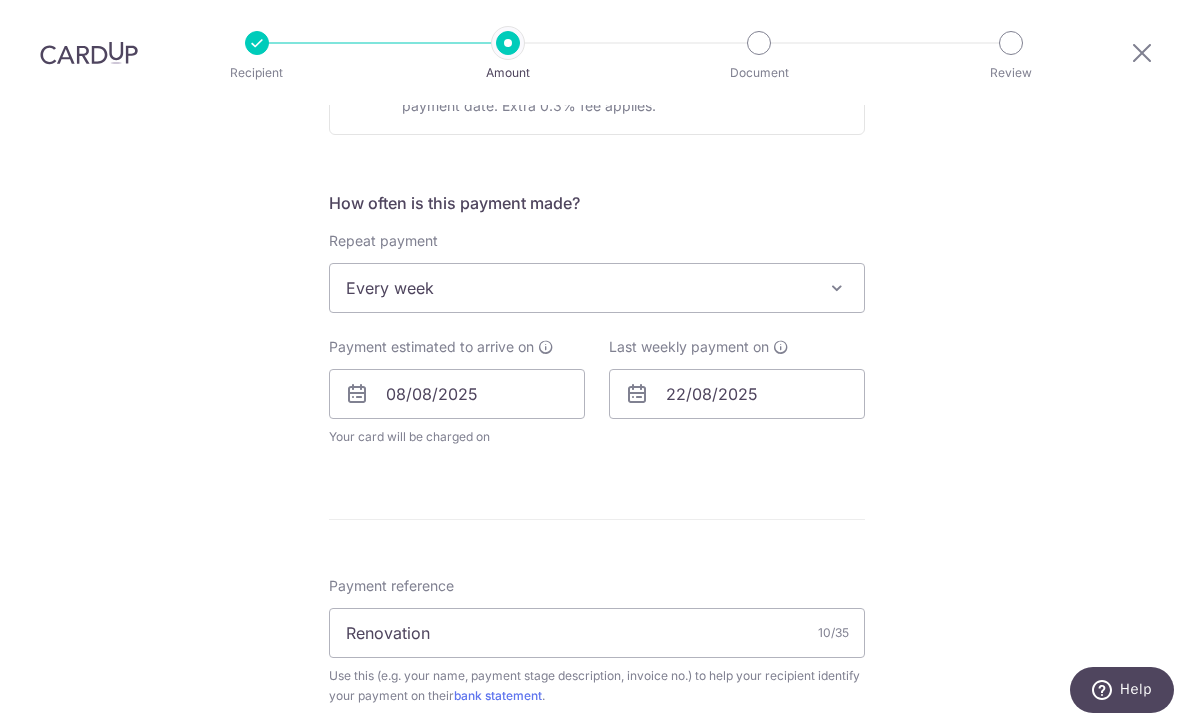 scroll, scrollTop: 695, scrollLeft: 0, axis: vertical 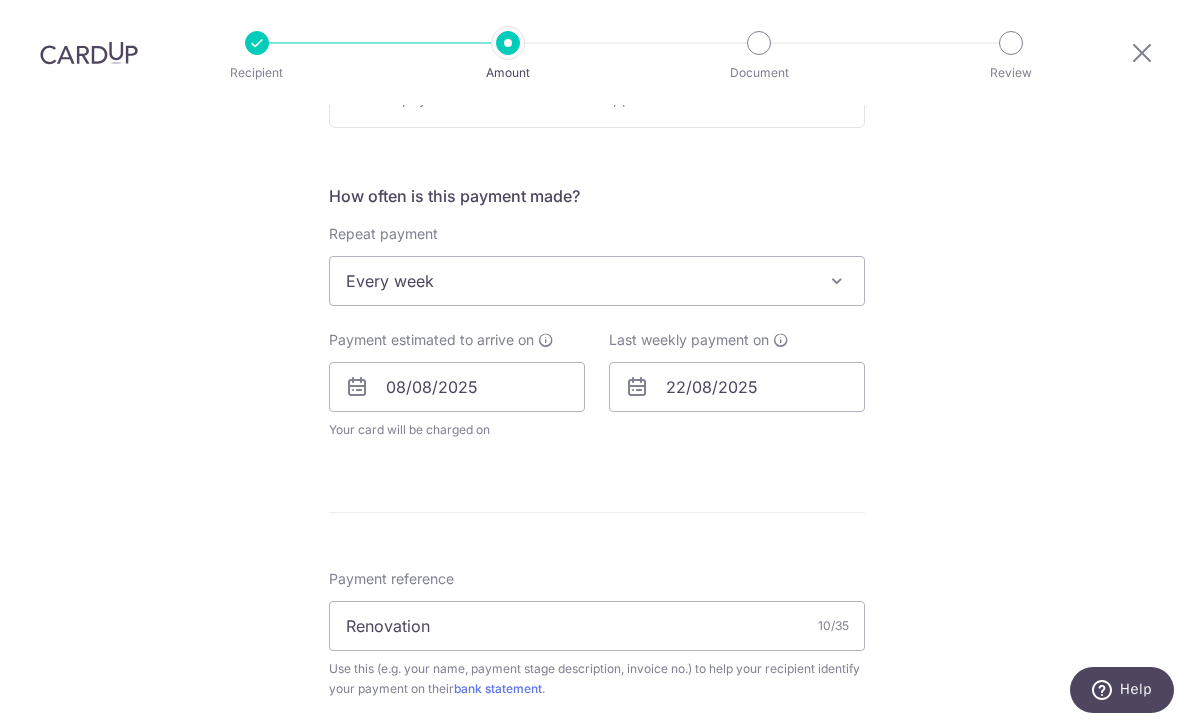 click at bounding box center [837, 281] 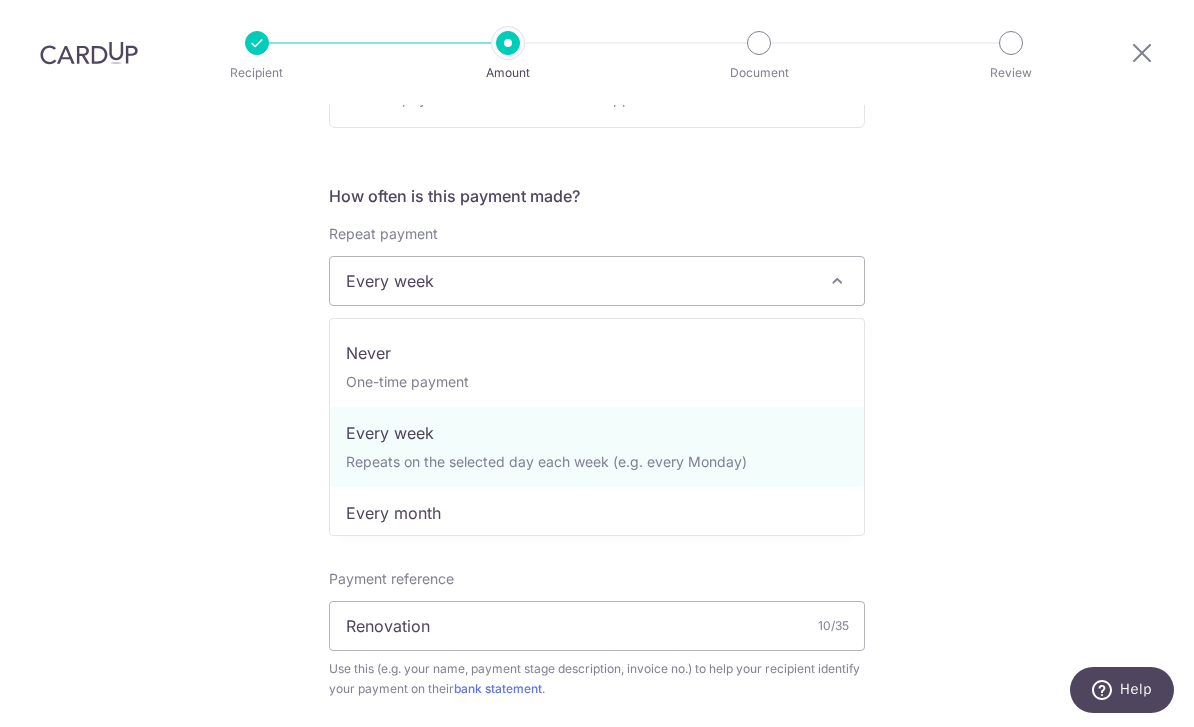 click on "Every week" at bounding box center [597, 281] 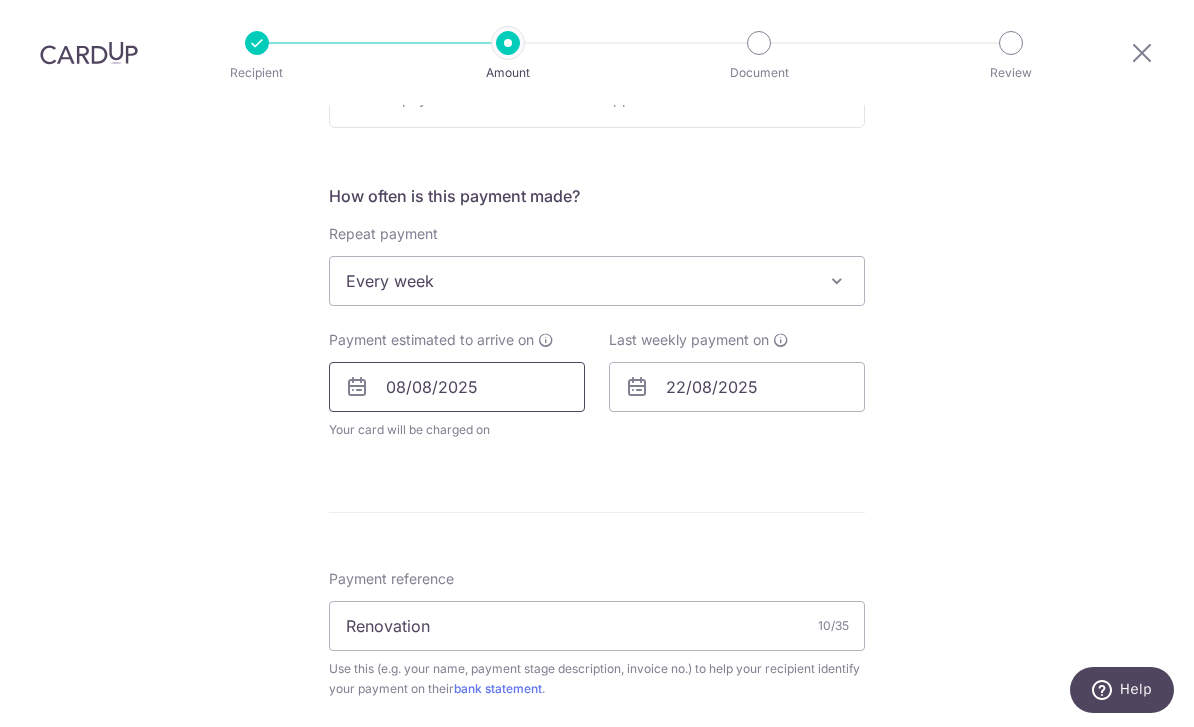 click on "08/08/2025" at bounding box center [457, 387] 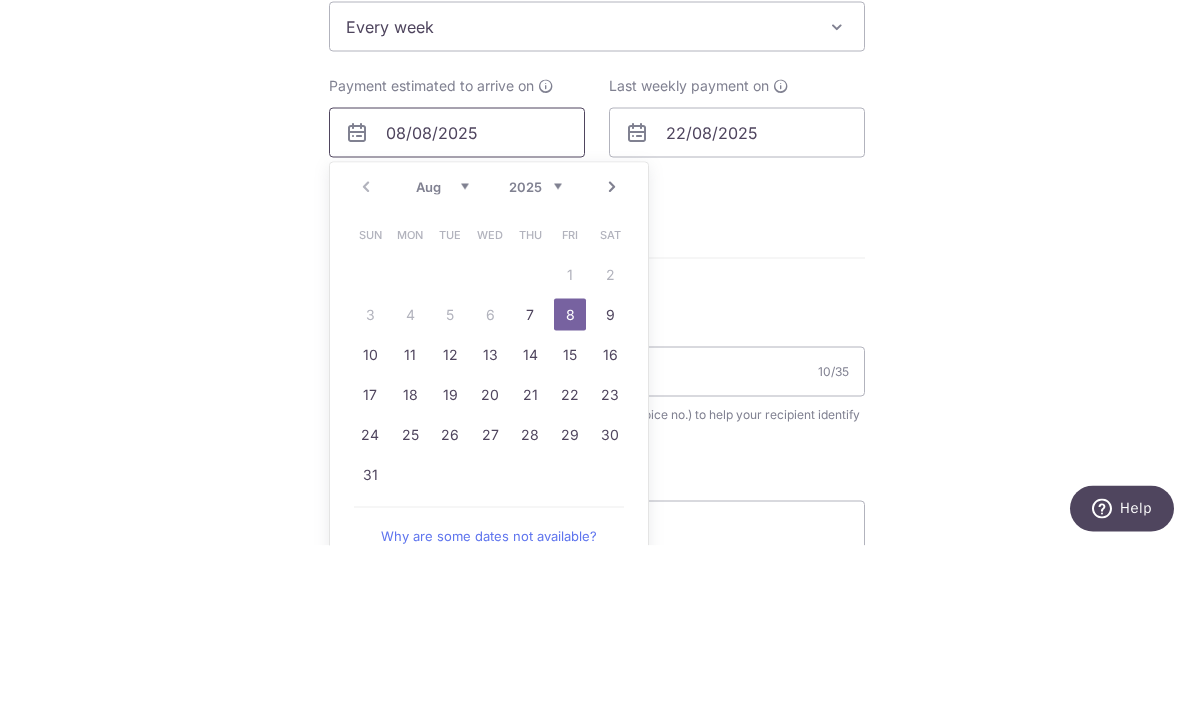 scroll, scrollTop: 781, scrollLeft: 0, axis: vertical 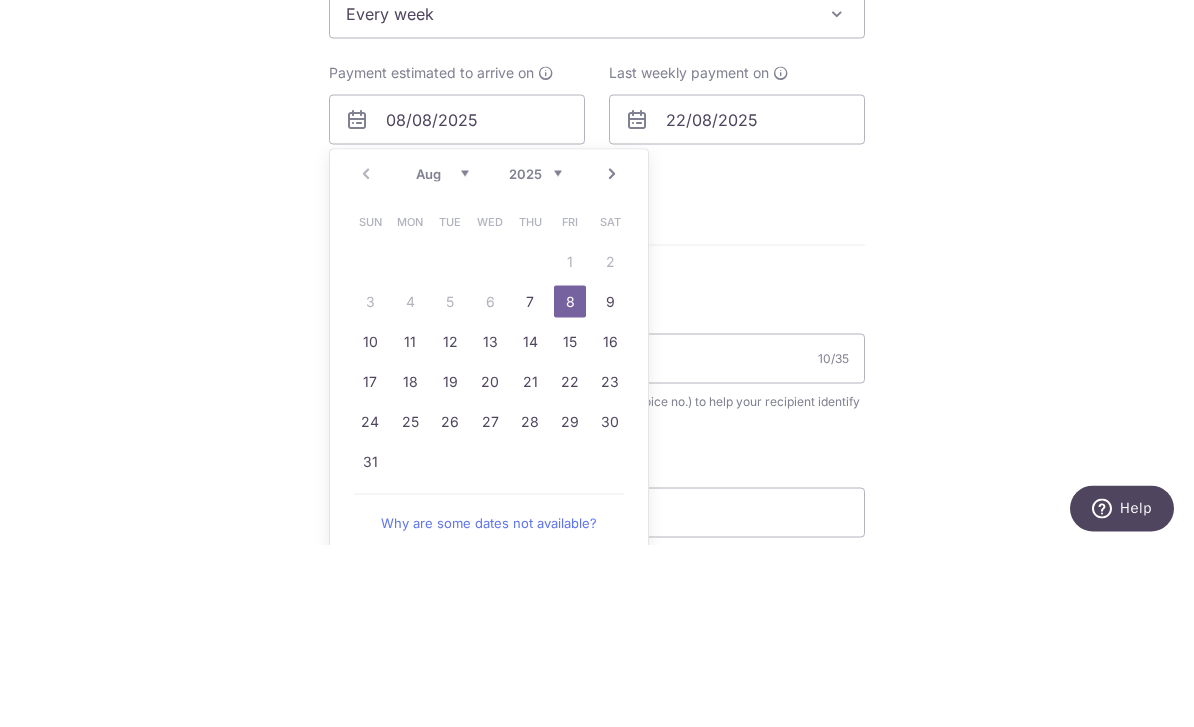 click on "8" at bounding box center (570, 483) 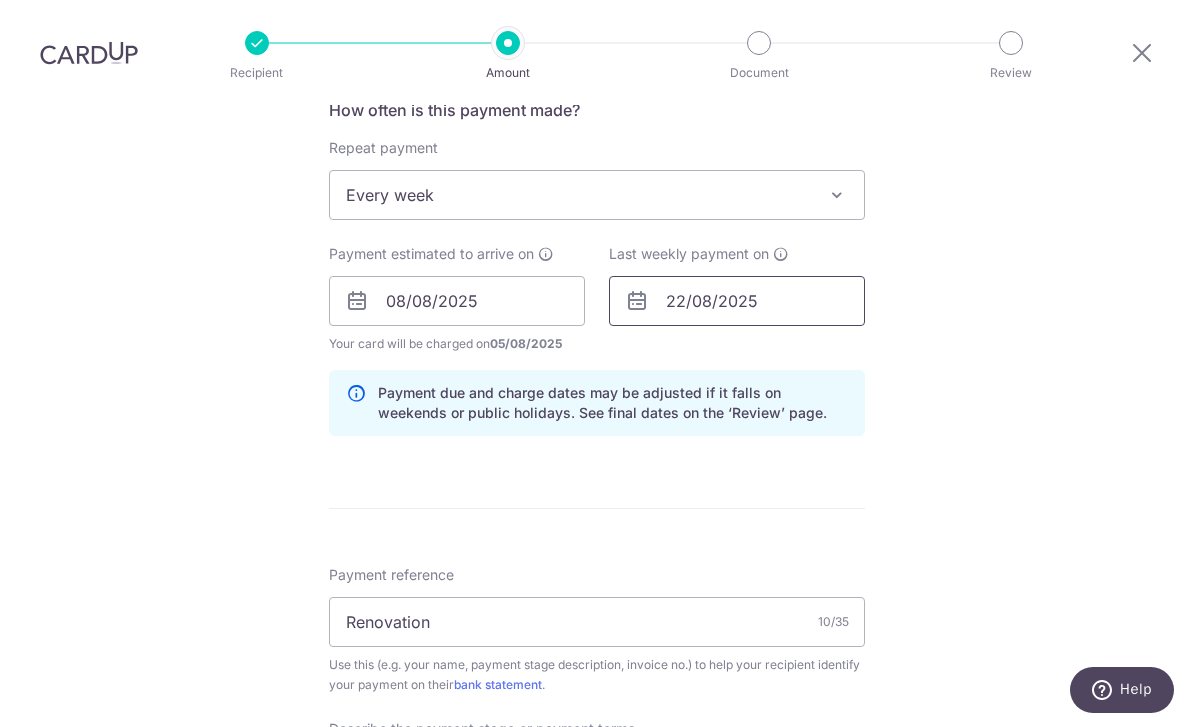 click on "22/08/2025" at bounding box center [737, 301] 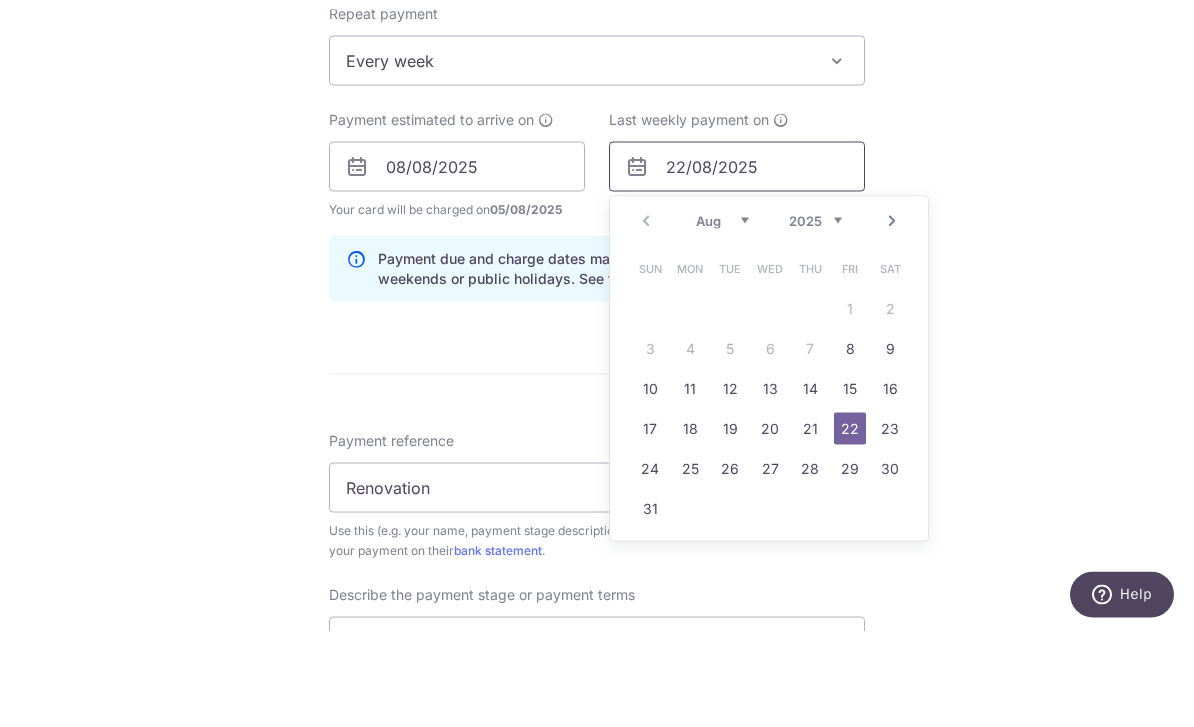 scroll, scrollTop: 938, scrollLeft: 0, axis: vertical 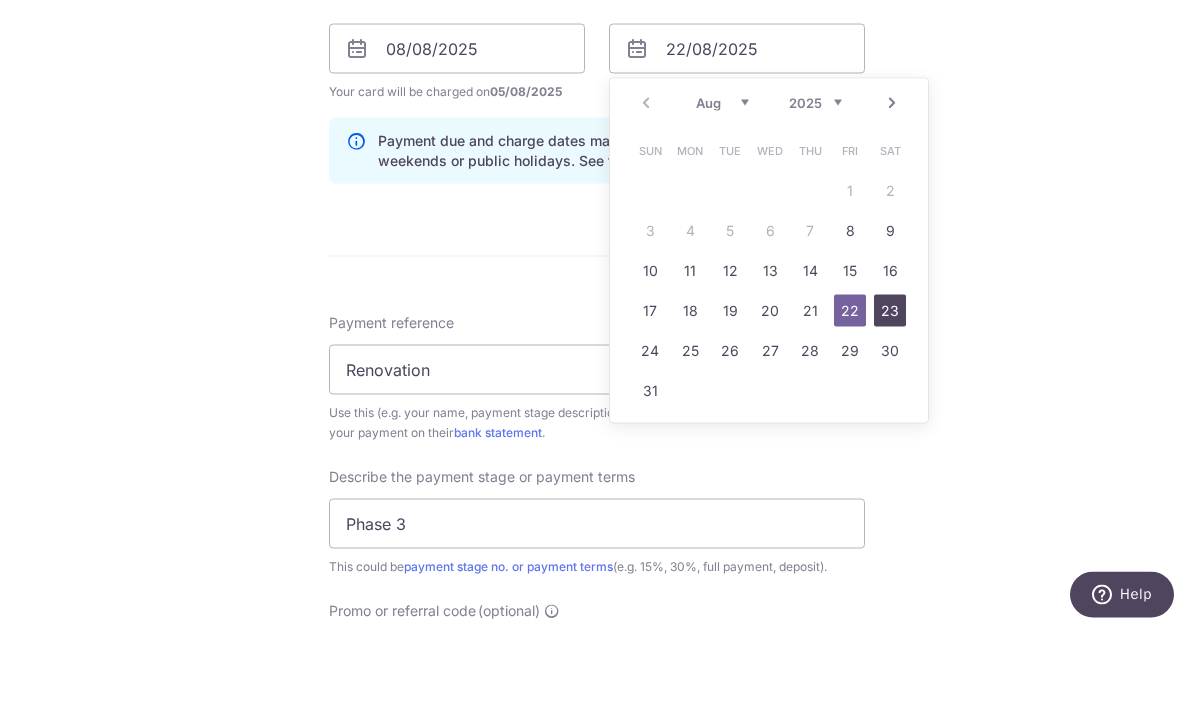 click on "23" at bounding box center (890, 406) 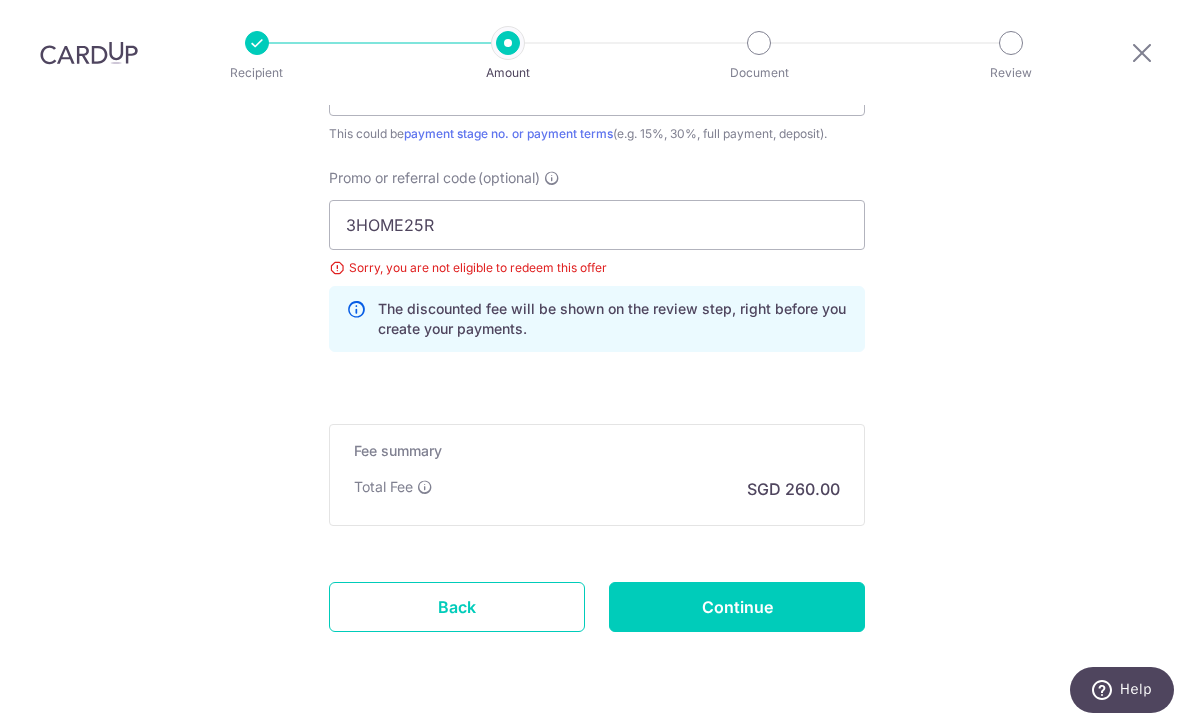 scroll, scrollTop: 1465, scrollLeft: 0, axis: vertical 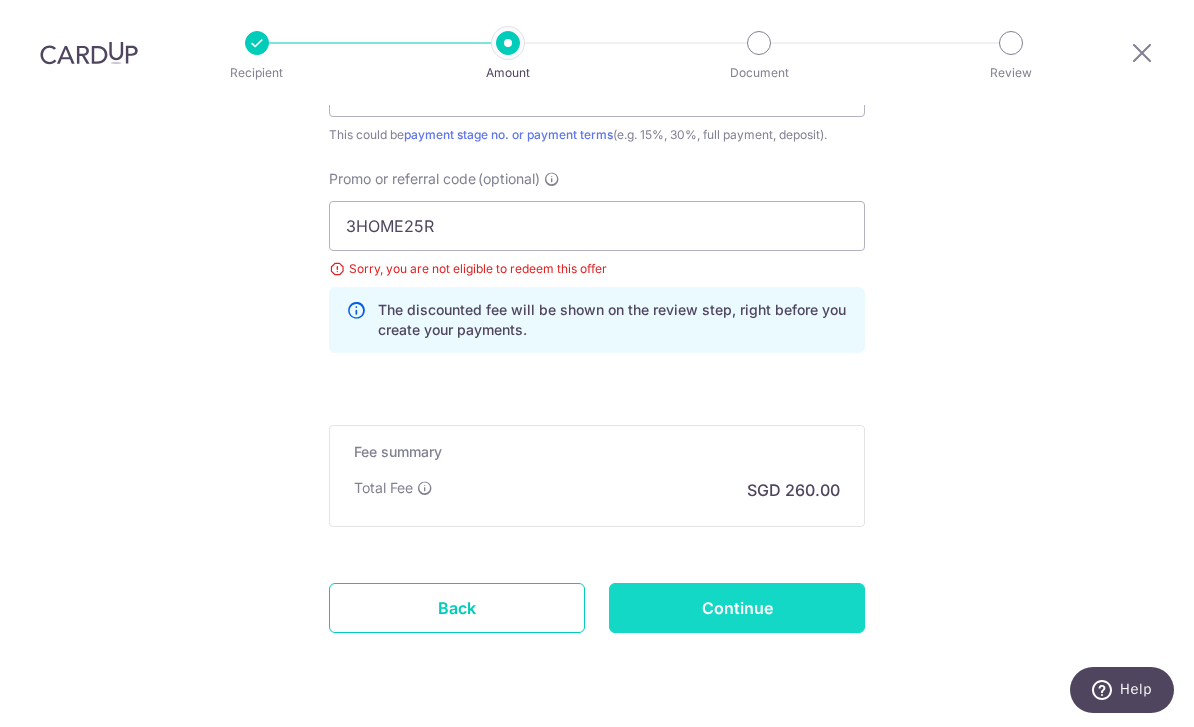 click on "Continue" at bounding box center (737, 608) 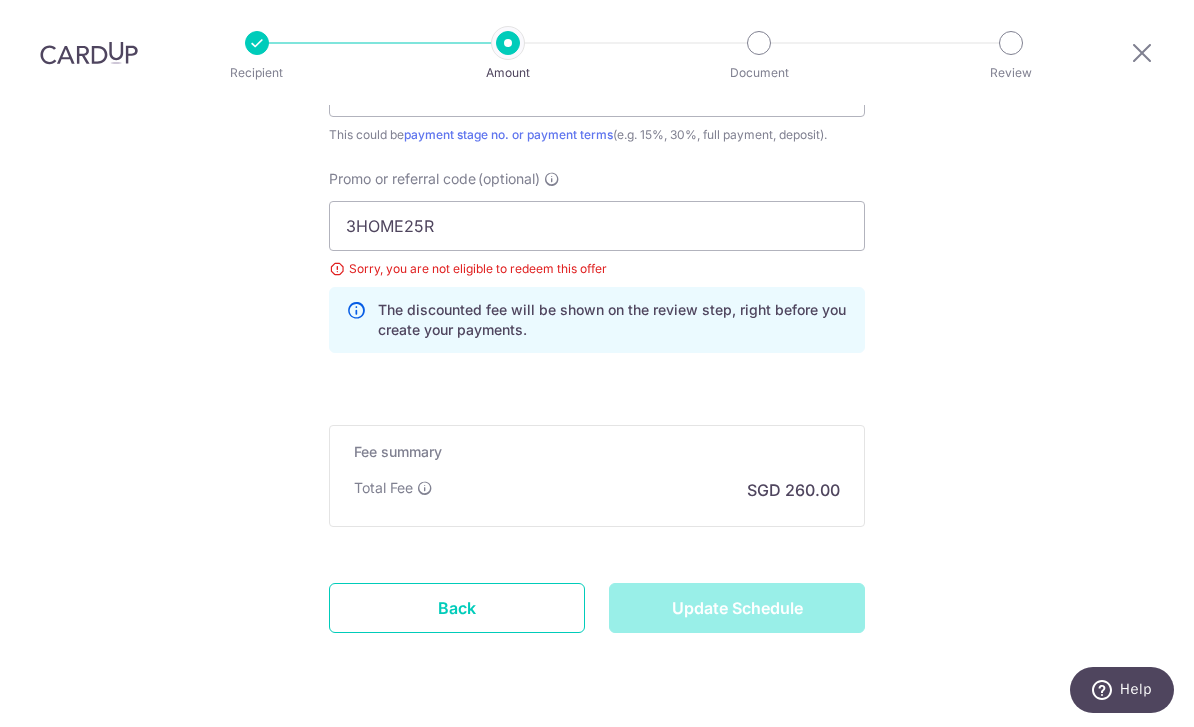 type on "Update Schedule" 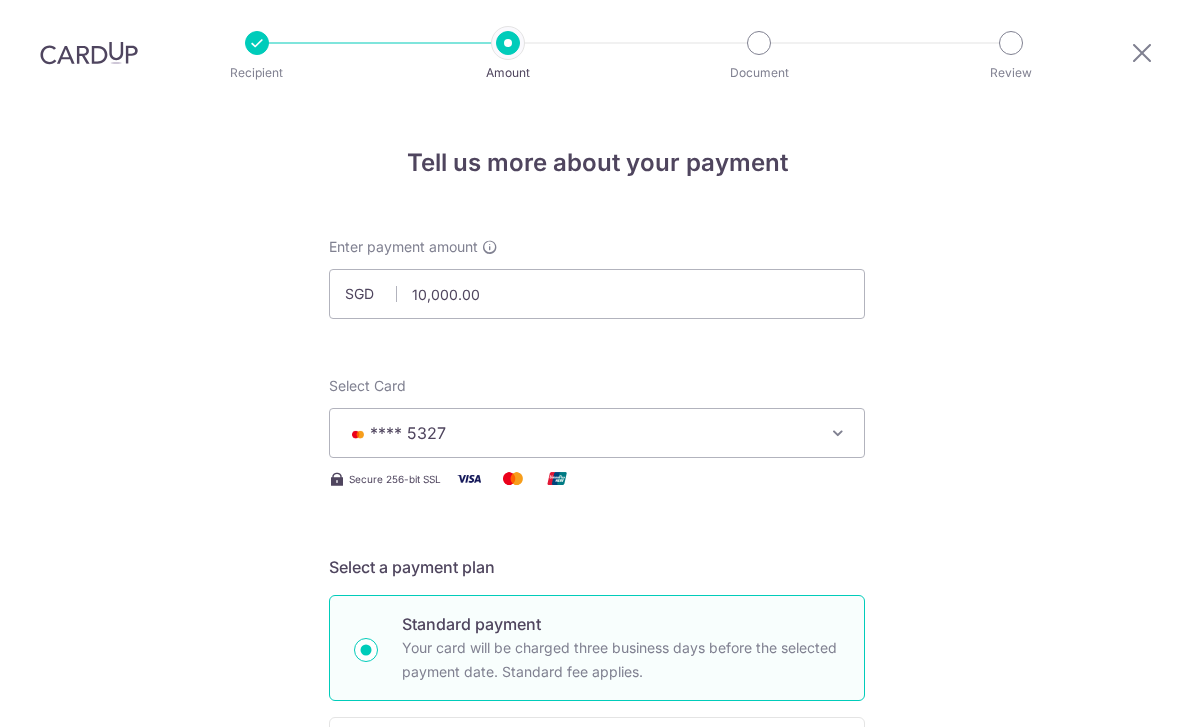 scroll, scrollTop: 64, scrollLeft: 0, axis: vertical 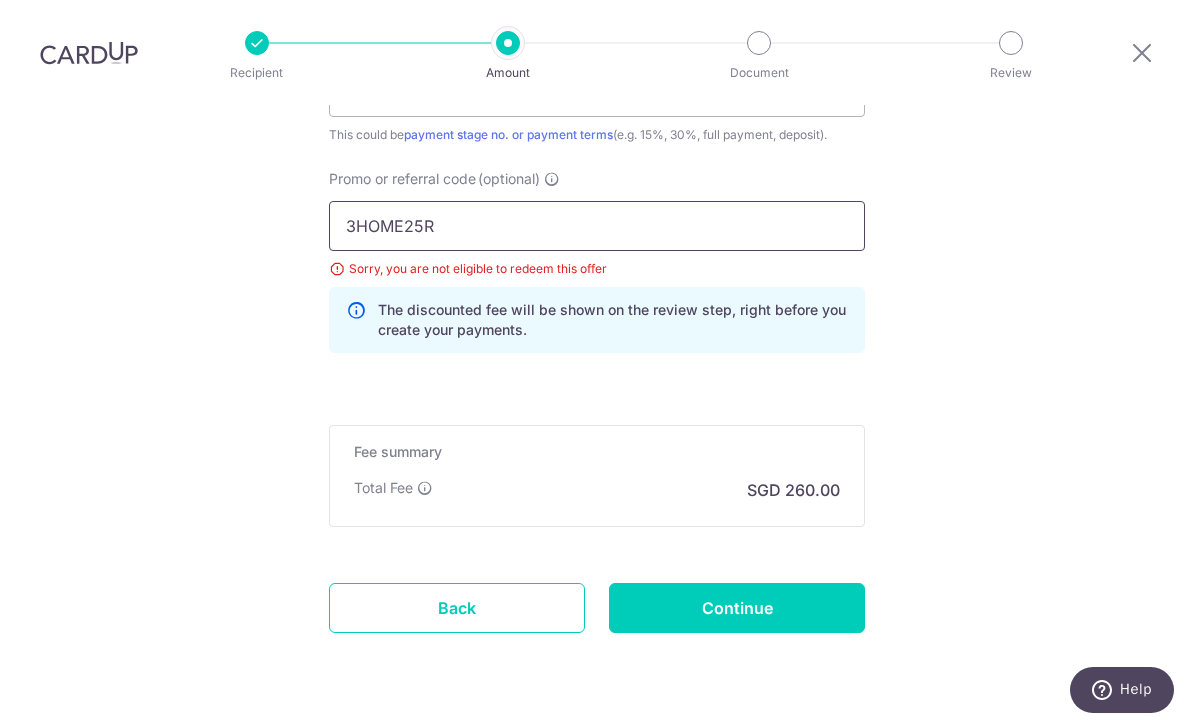 click on "3HOME25R" at bounding box center (597, 226) 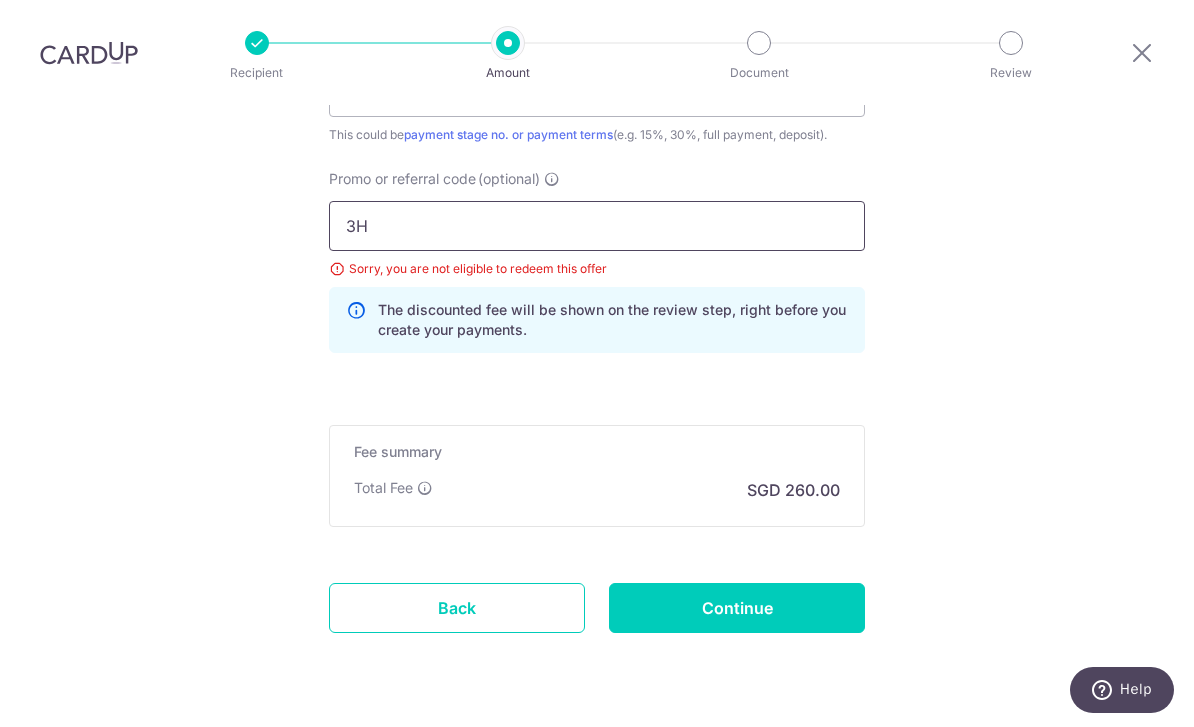 type on "3" 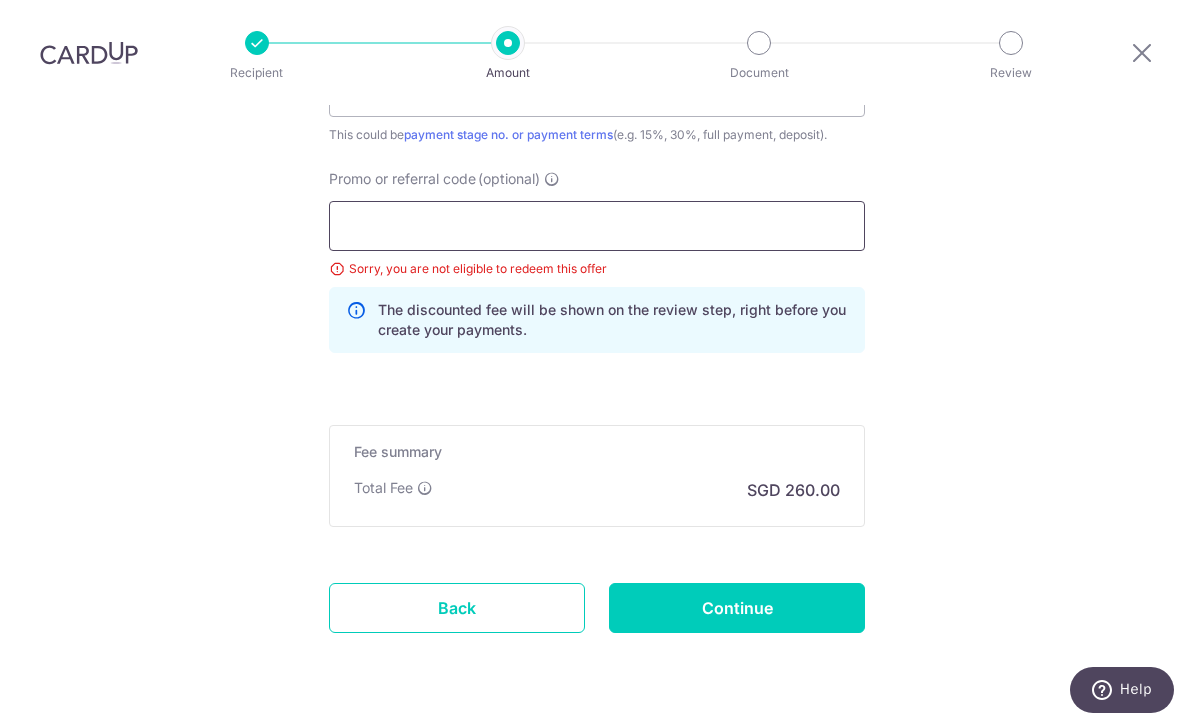 scroll, scrollTop: 1293, scrollLeft: 0, axis: vertical 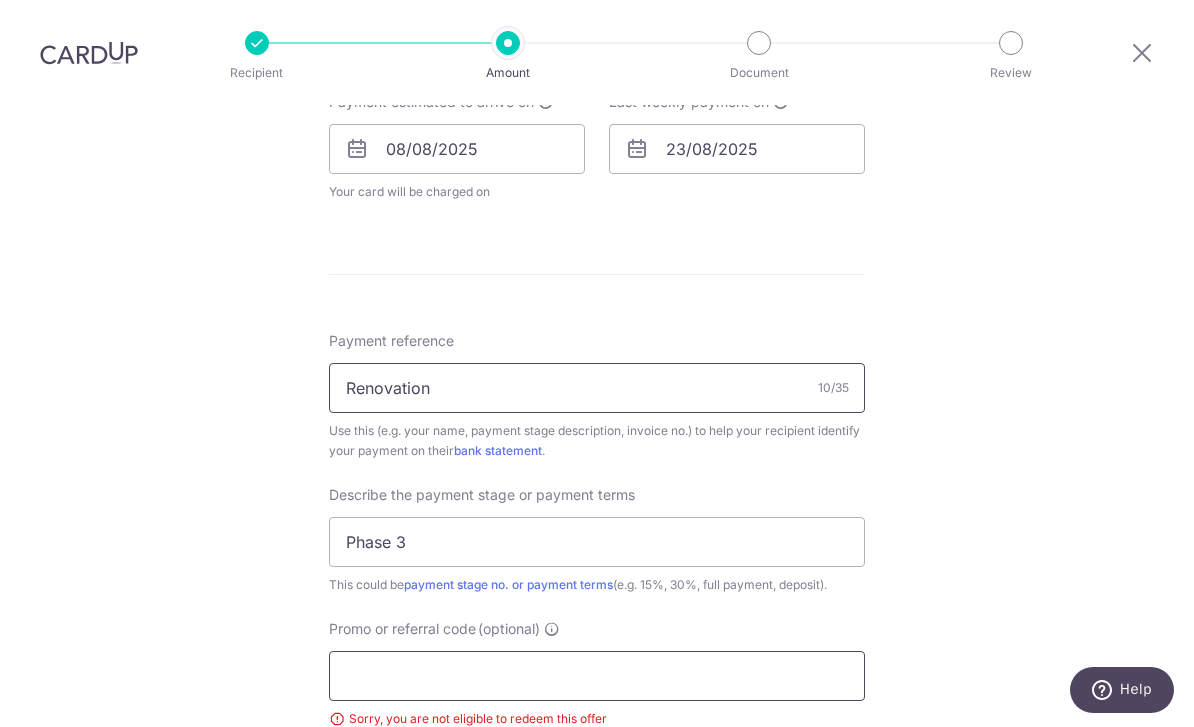 type 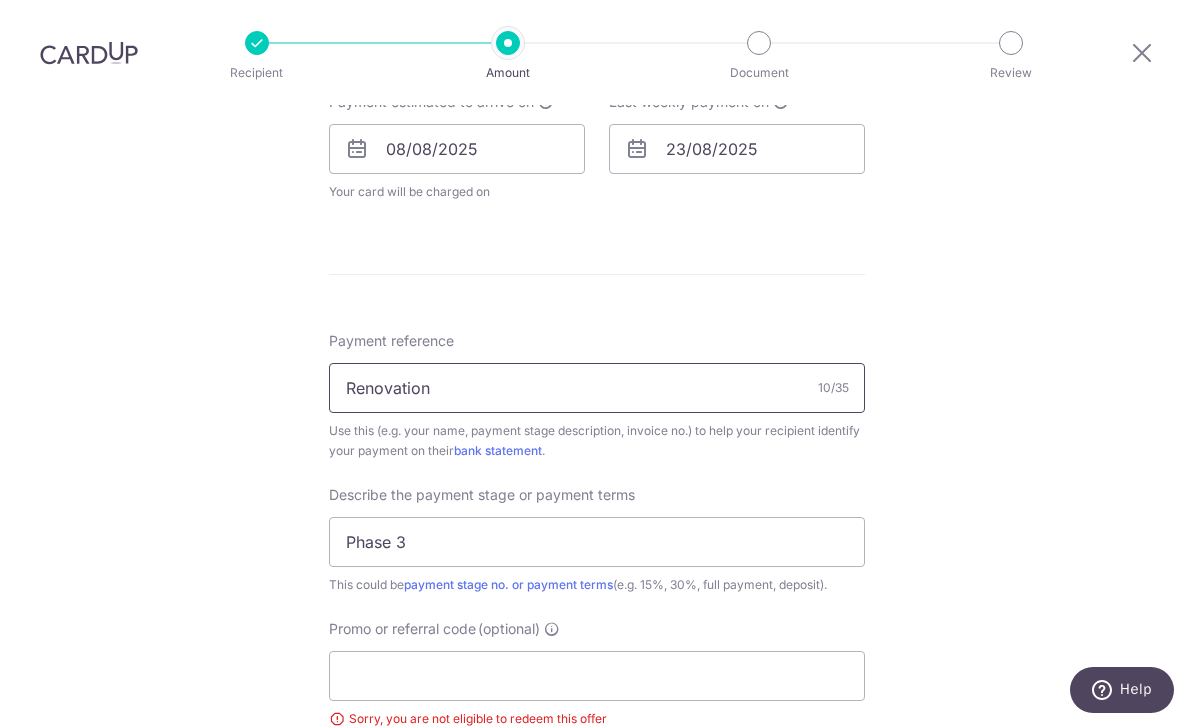 click on "Renovation" at bounding box center [597, 388] 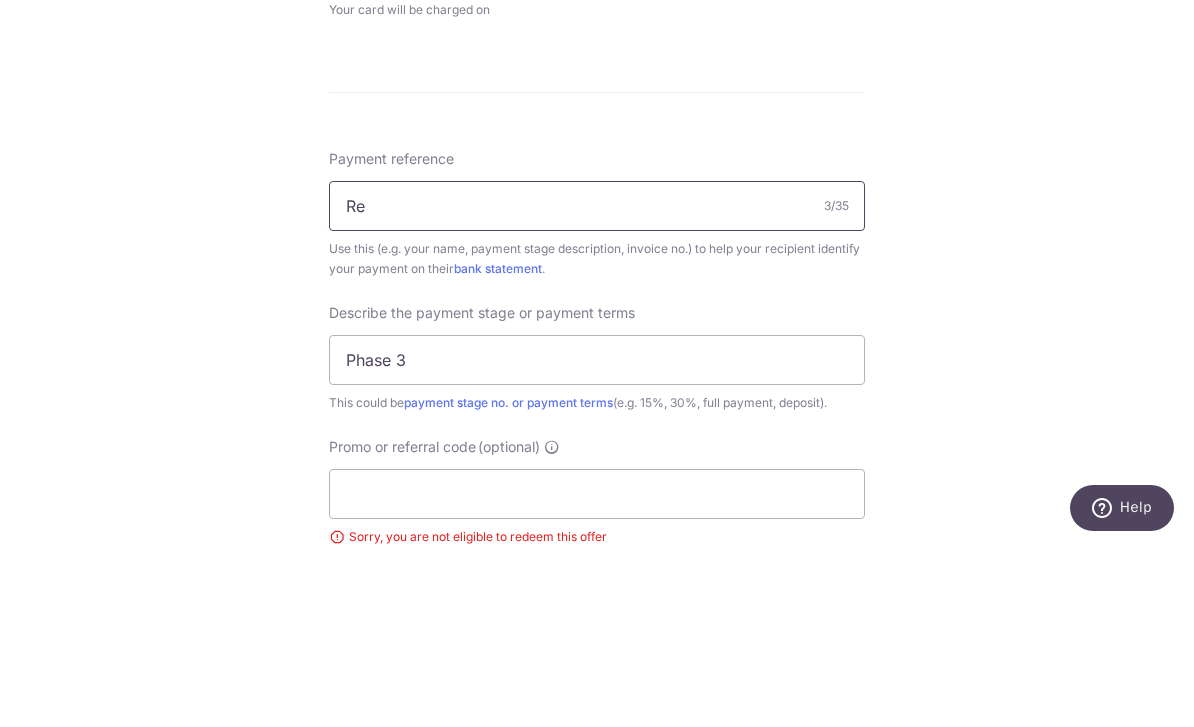 type on "R" 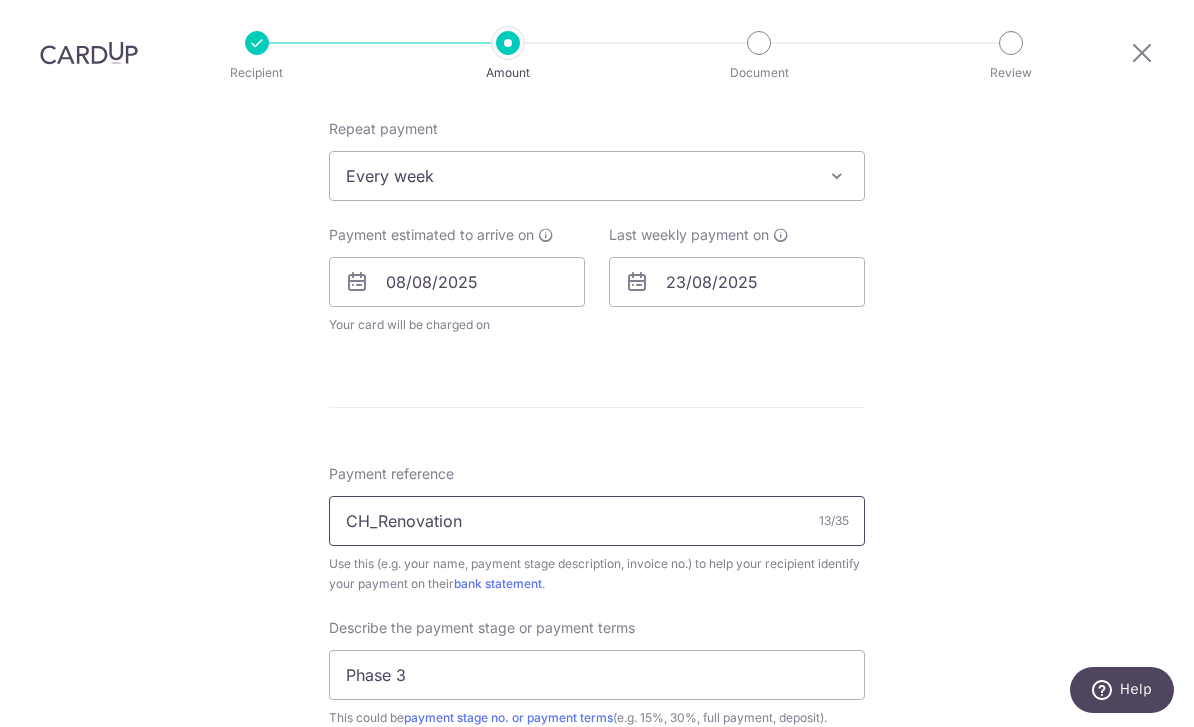 scroll, scrollTop: 795, scrollLeft: 0, axis: vertical 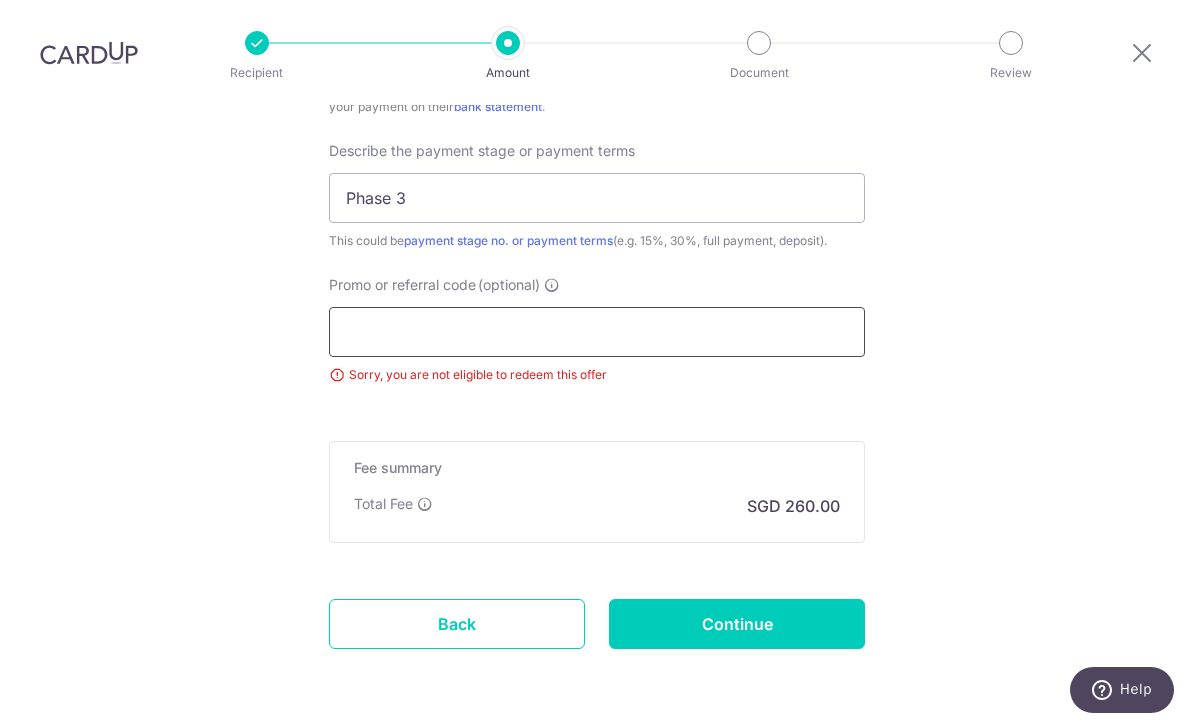 type on "CH_Renovation" 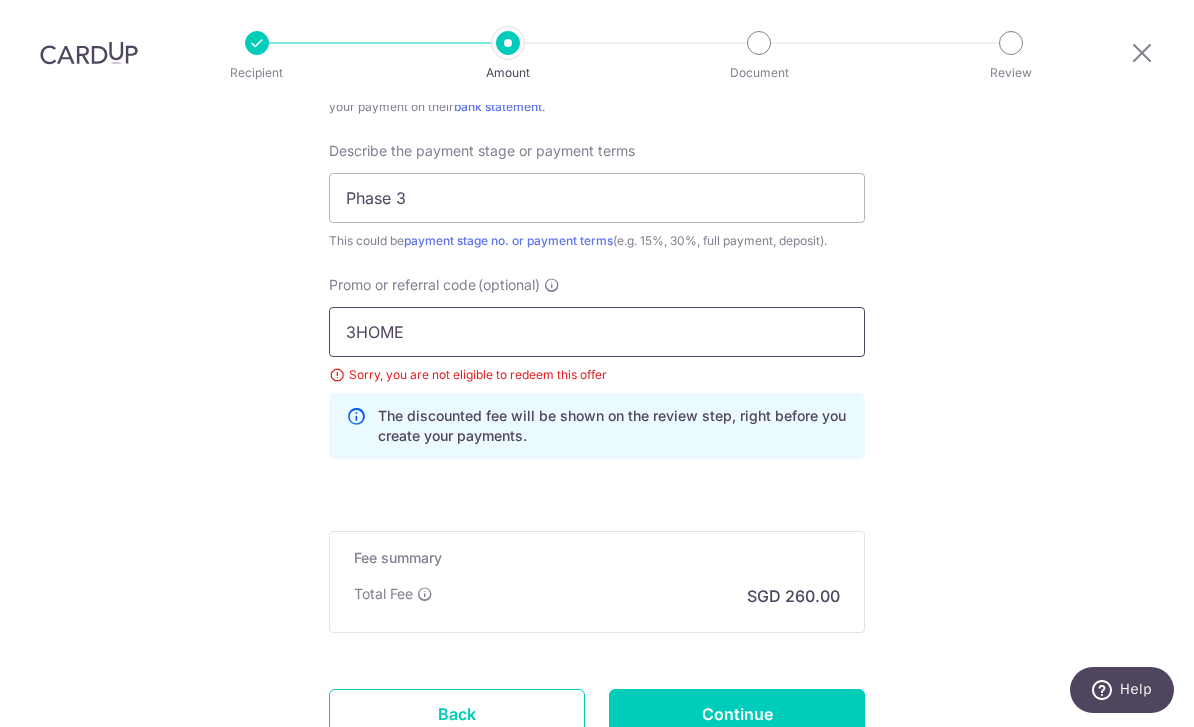 click on "3HOME" at bounding box center [597, 332] 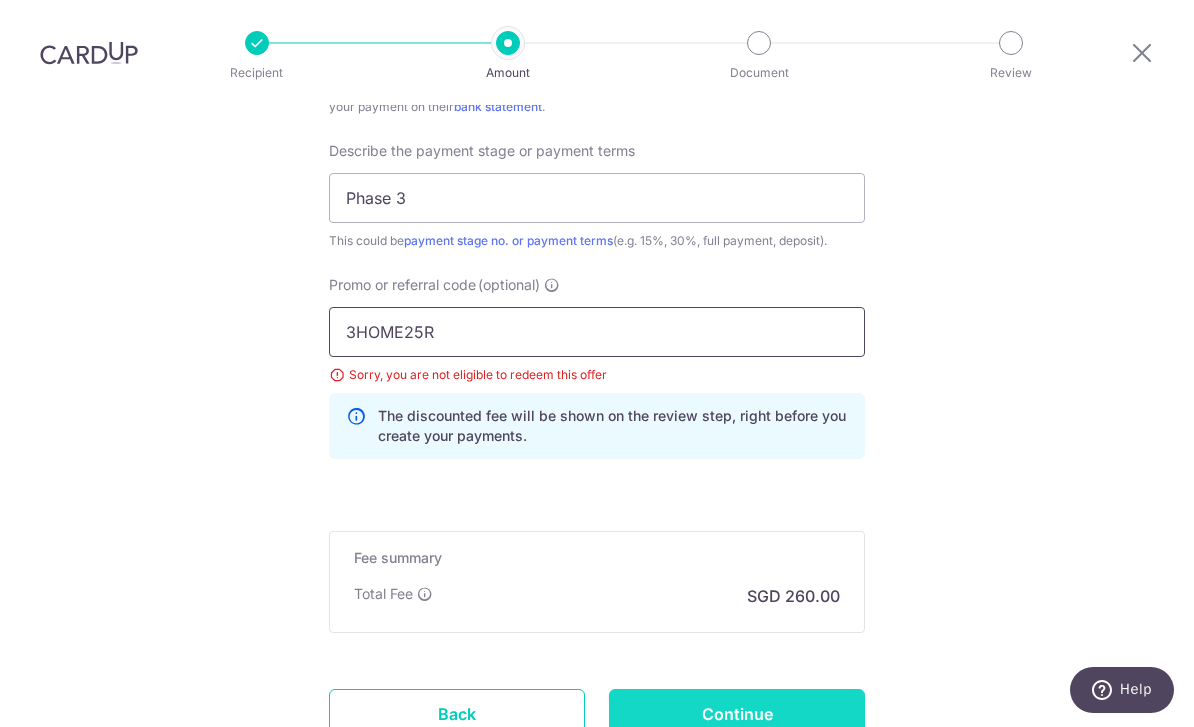 type on "3HOME25R" 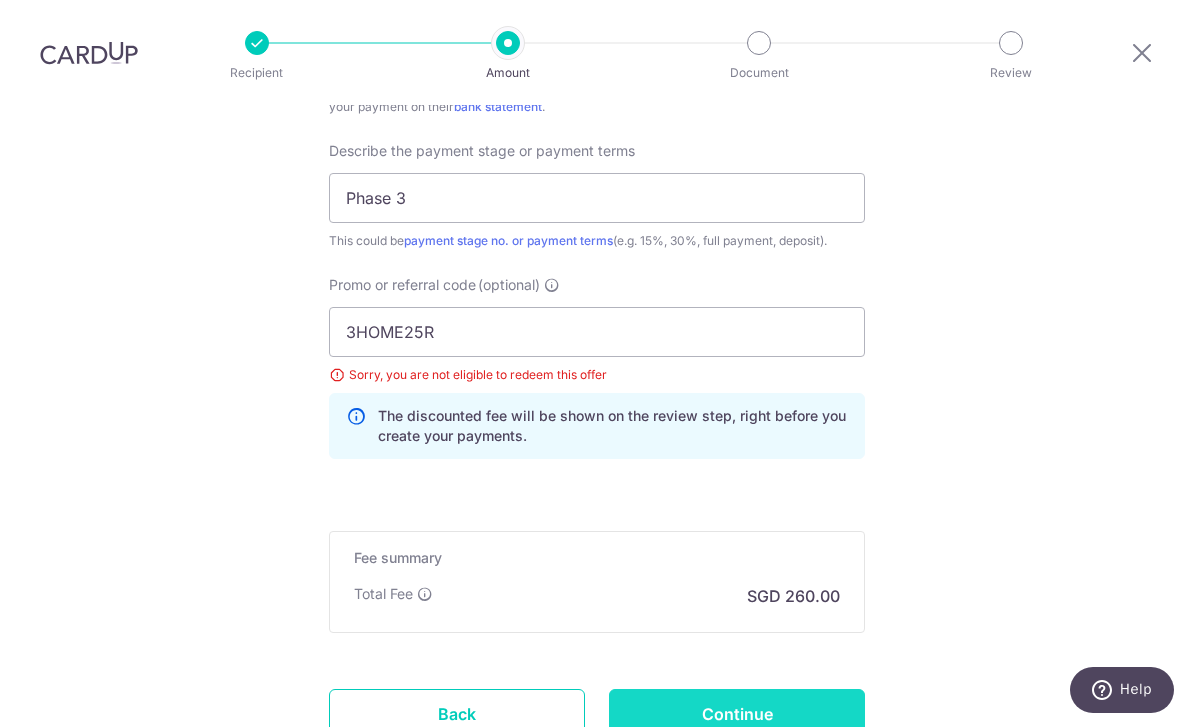 click on "Continue" at bounding box center [737, 714] 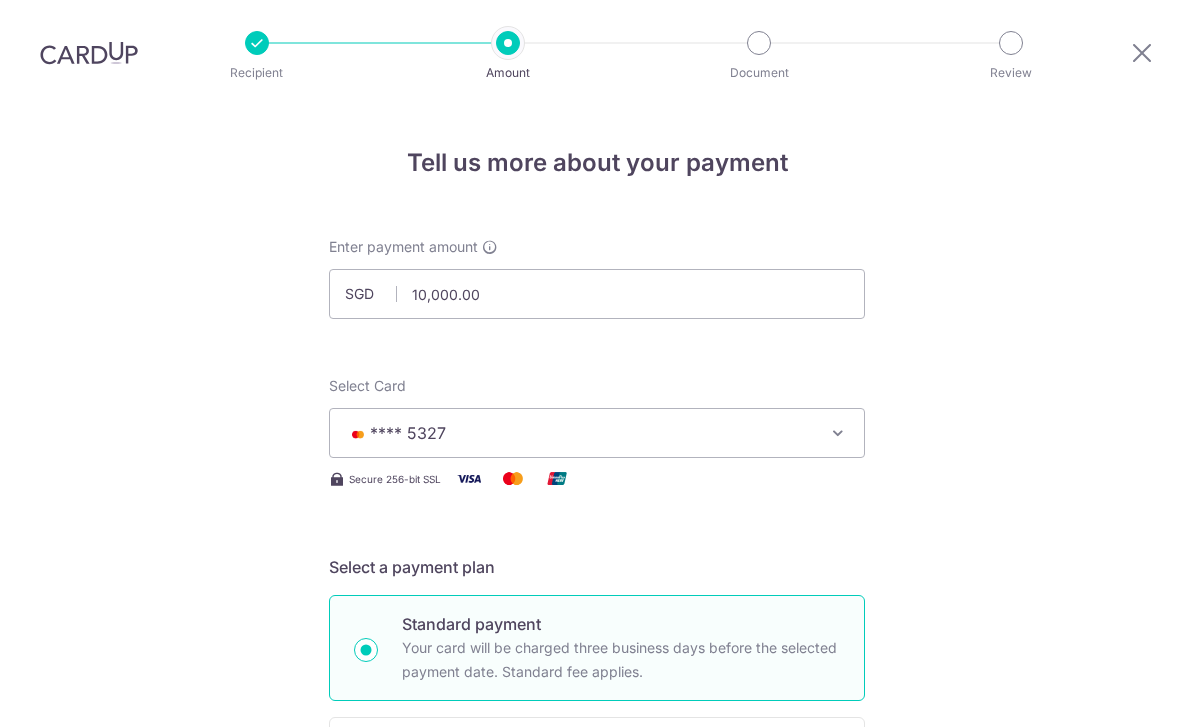 scroll, scrollTop: 64, scrollLeft: 0, axis: vertical 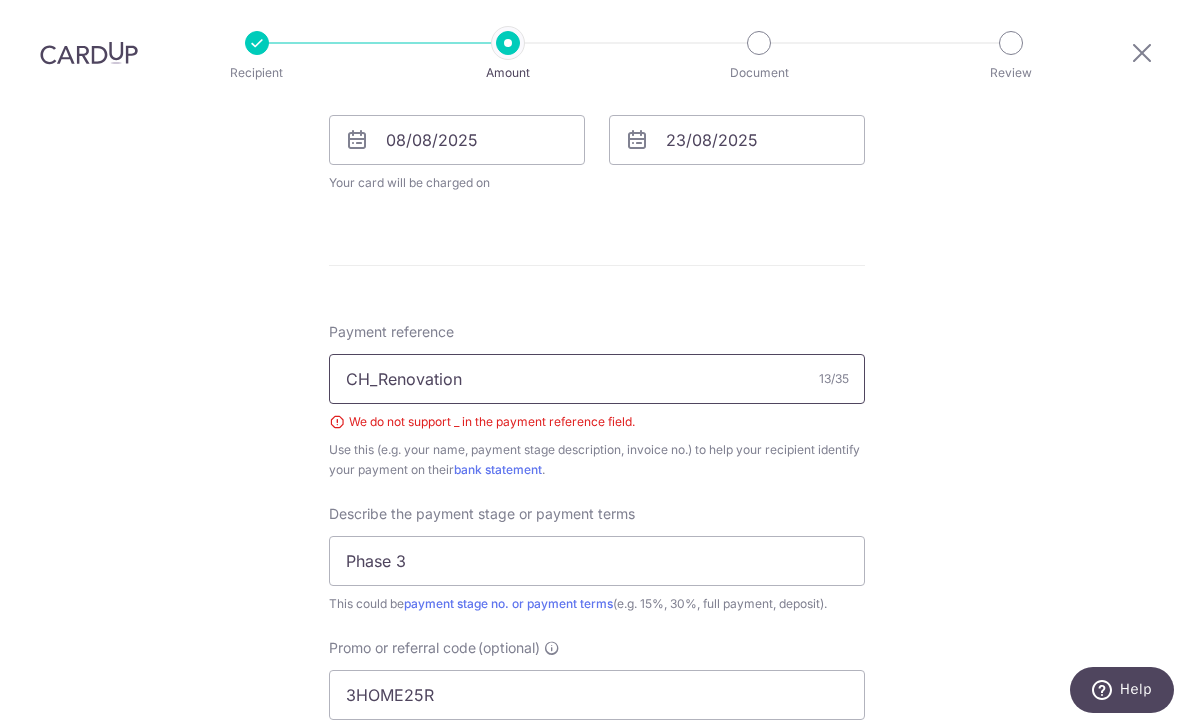 click on "CH_Renovation" at bounding box center (597, 379) 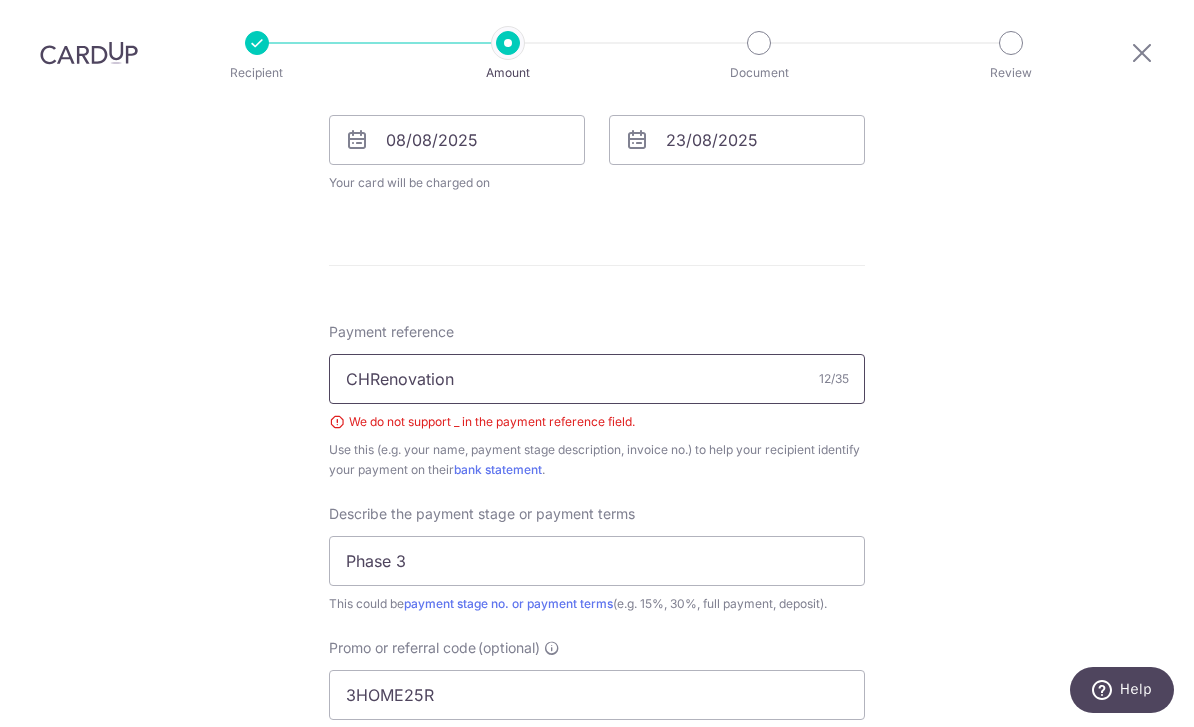click on "CHRenovation" at bounding box center (597, 379) 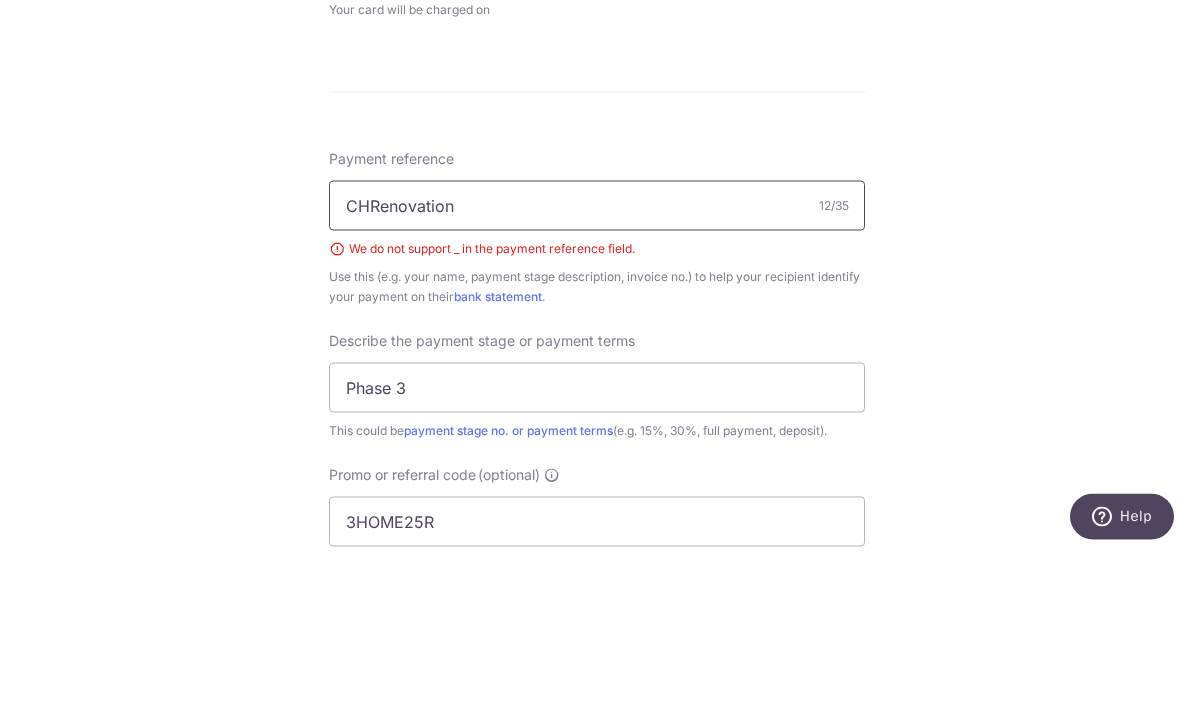 click on "CHRenovation" at bounding box center (597, 379) 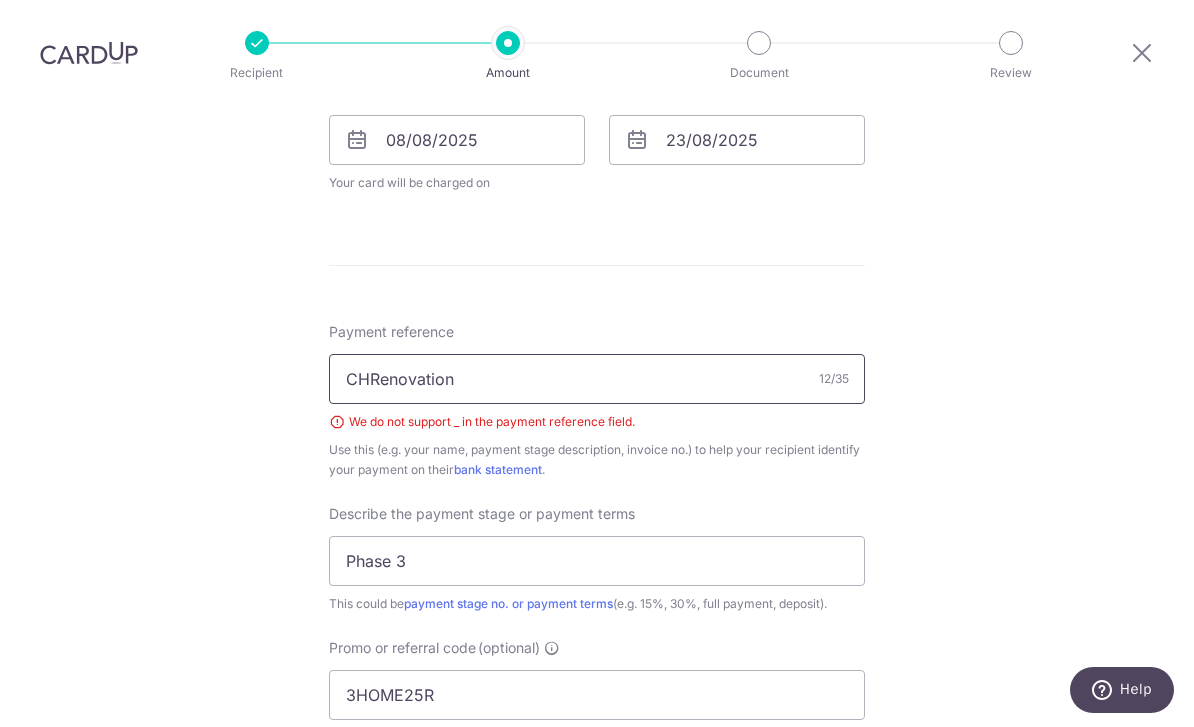 click on "CHRenovation" at bounding box center [597, 379] 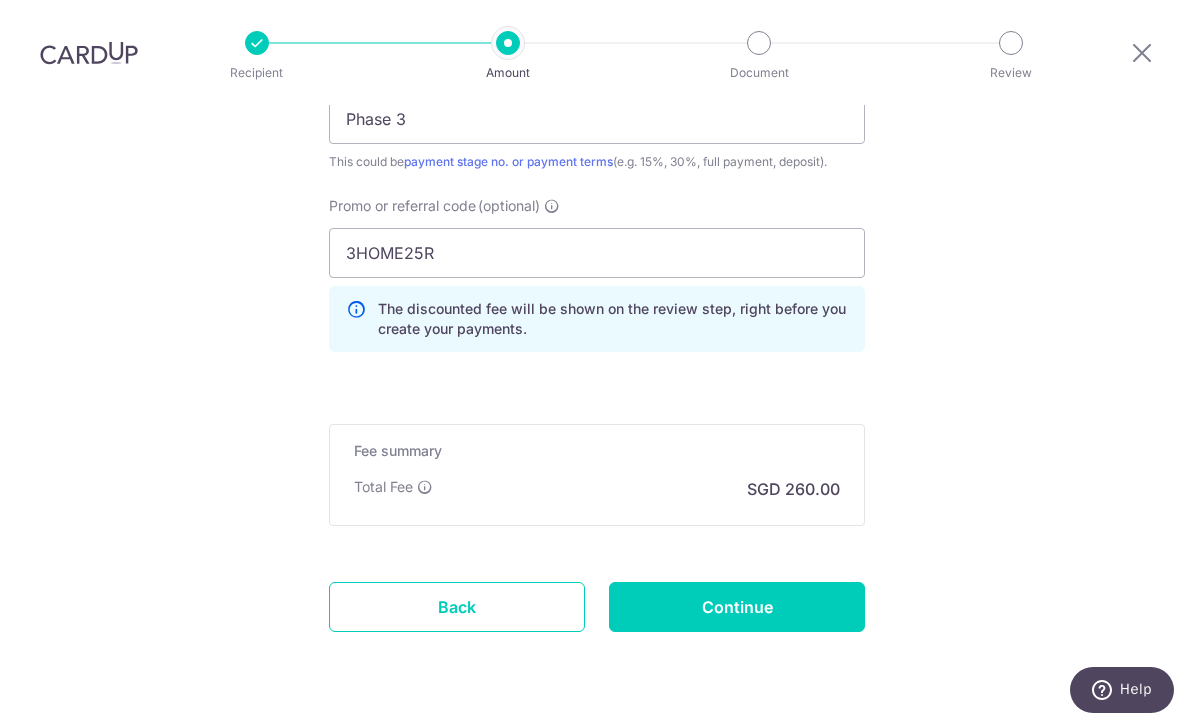 scroll, scrollTop: 1383, scrollLeft: 0, axis: vertical 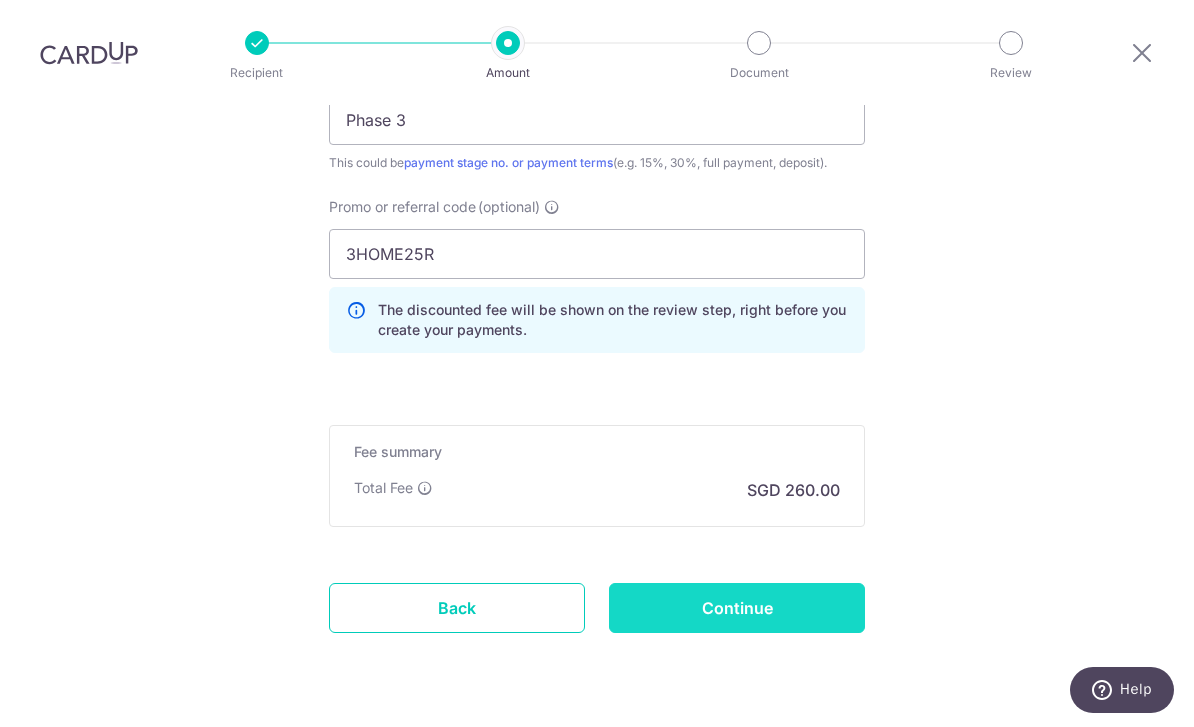 type on "Renovation" 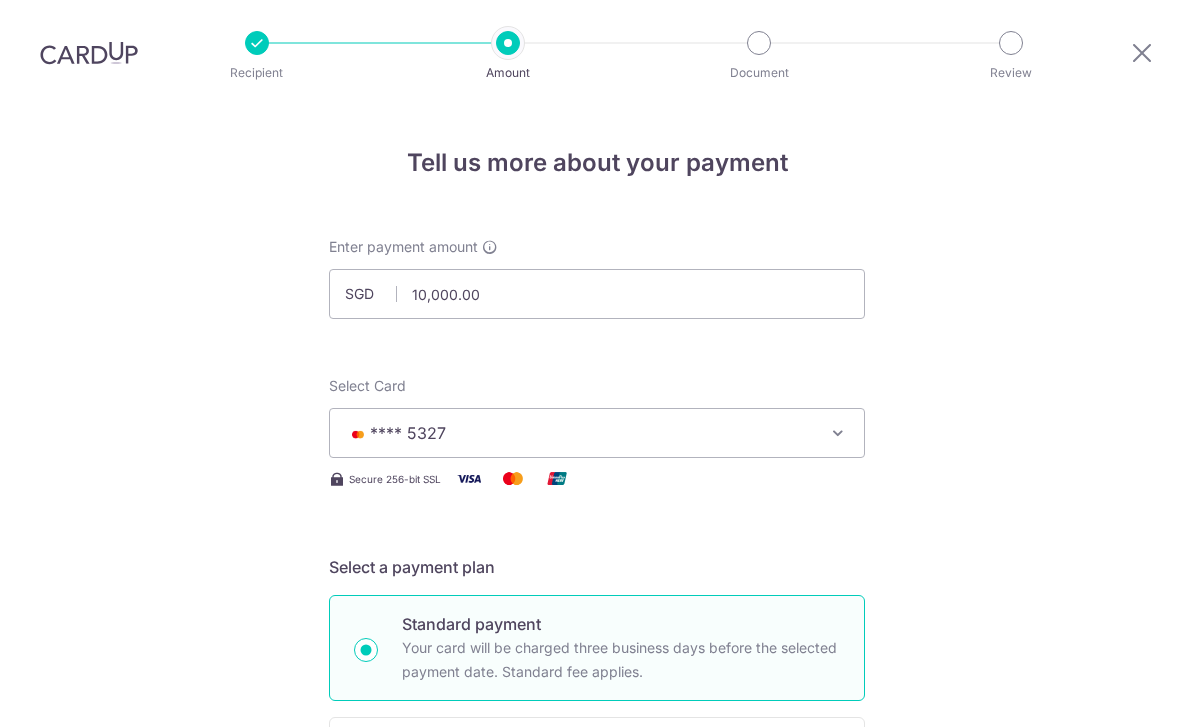 scroll, scrollTop: 64, scrollLeft: 0, axis: vertical 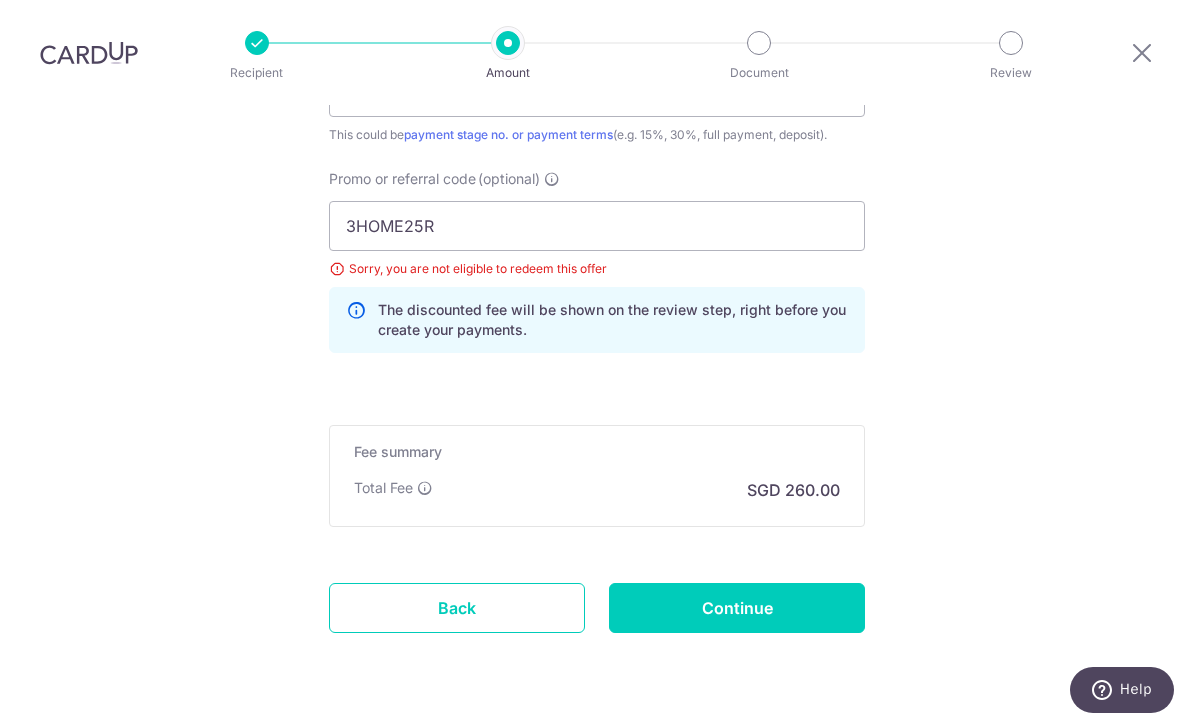 click on "Sorry, you are not eligible to redeem this offer" at bounding box center (597, 269) 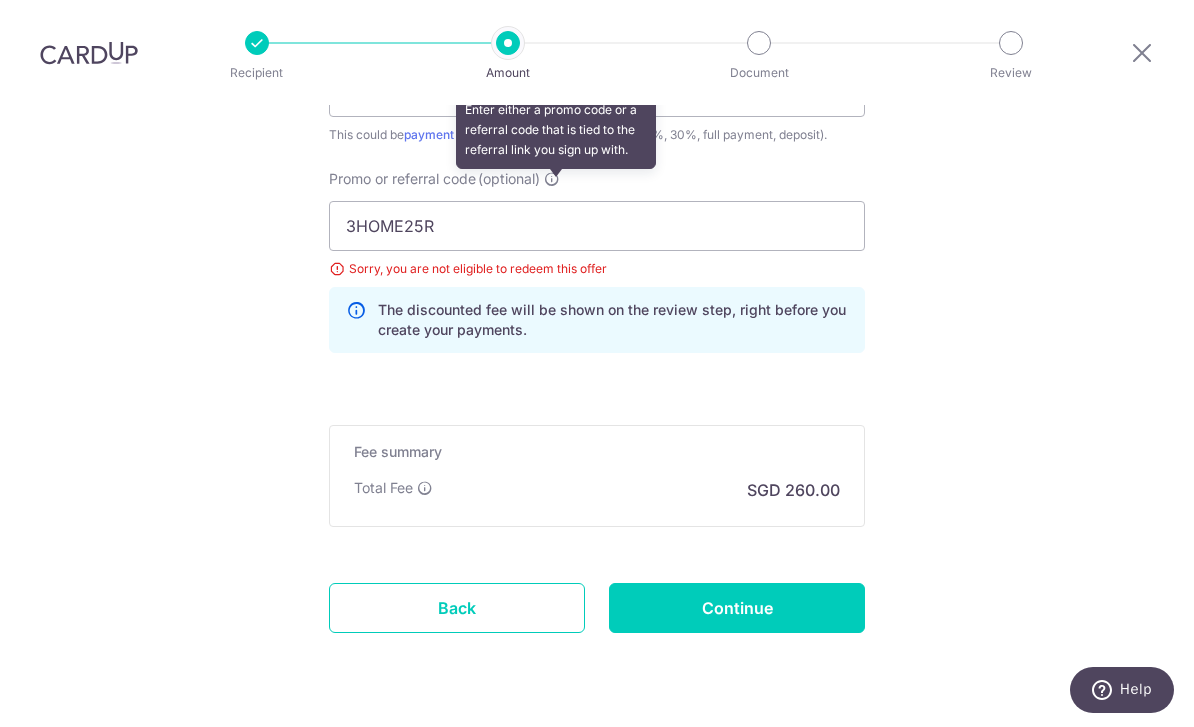 click at bounding box center [552, 179] 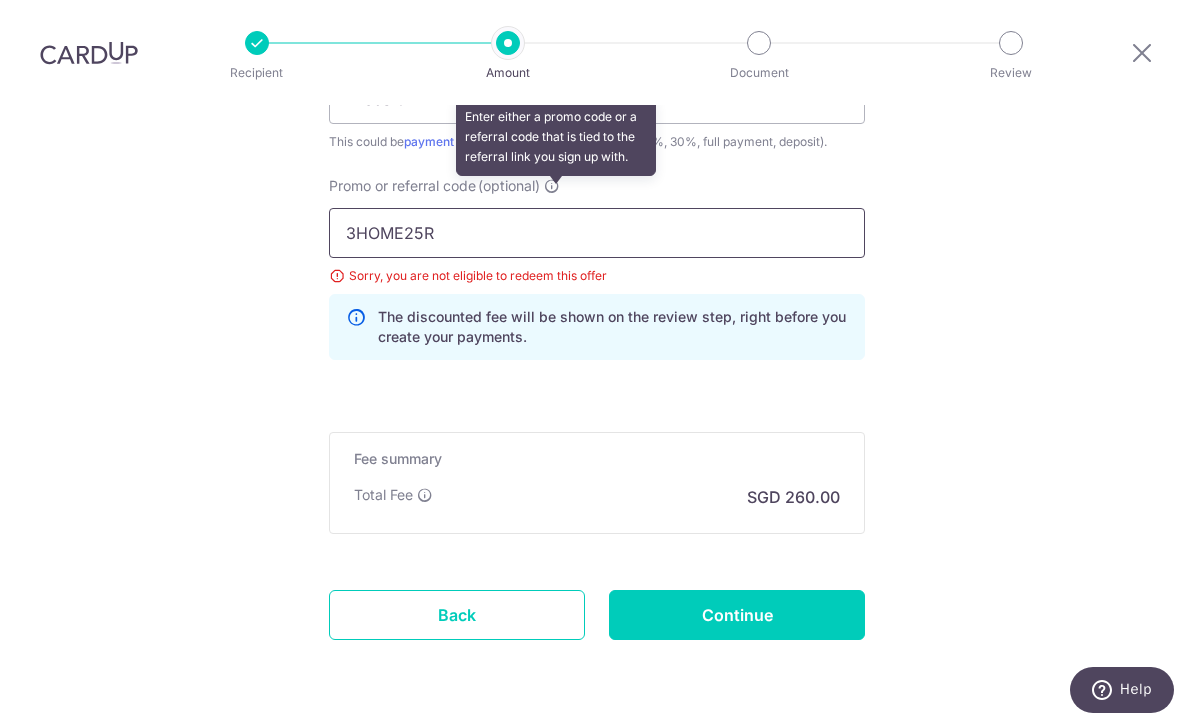 scroll, scrollTop: 1375, scrollLeft: 0, axis: vertical 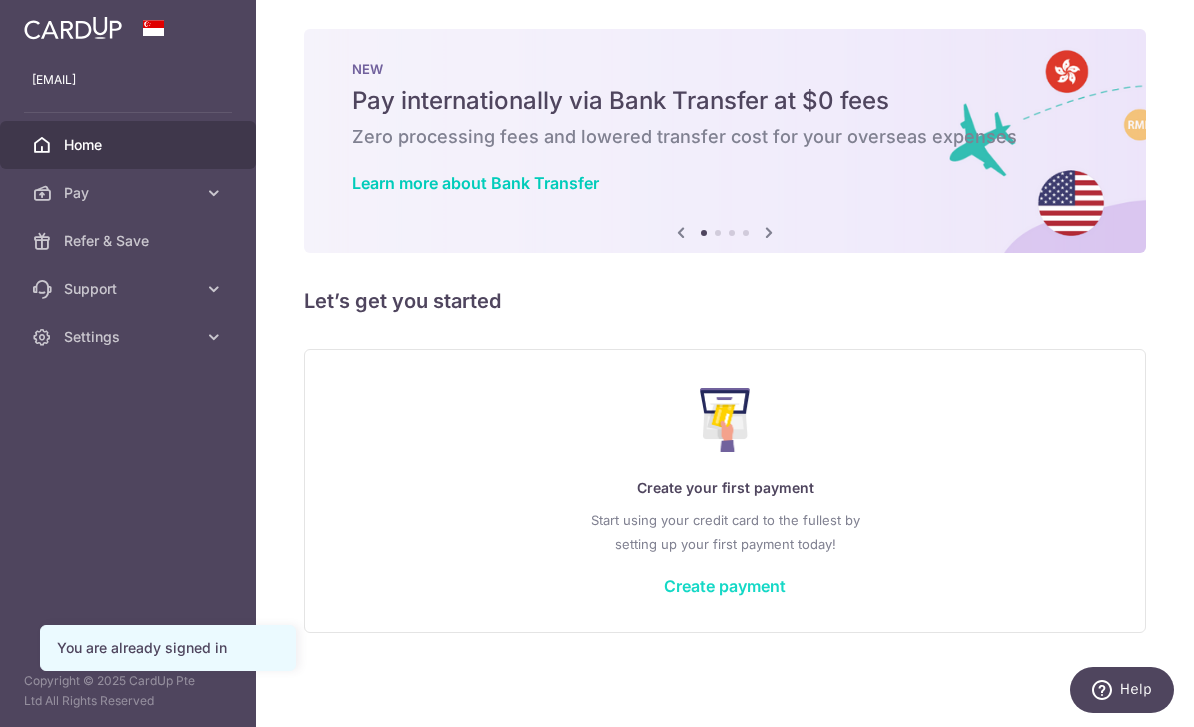 click on "Create payment" at bounding box center [725, 586] 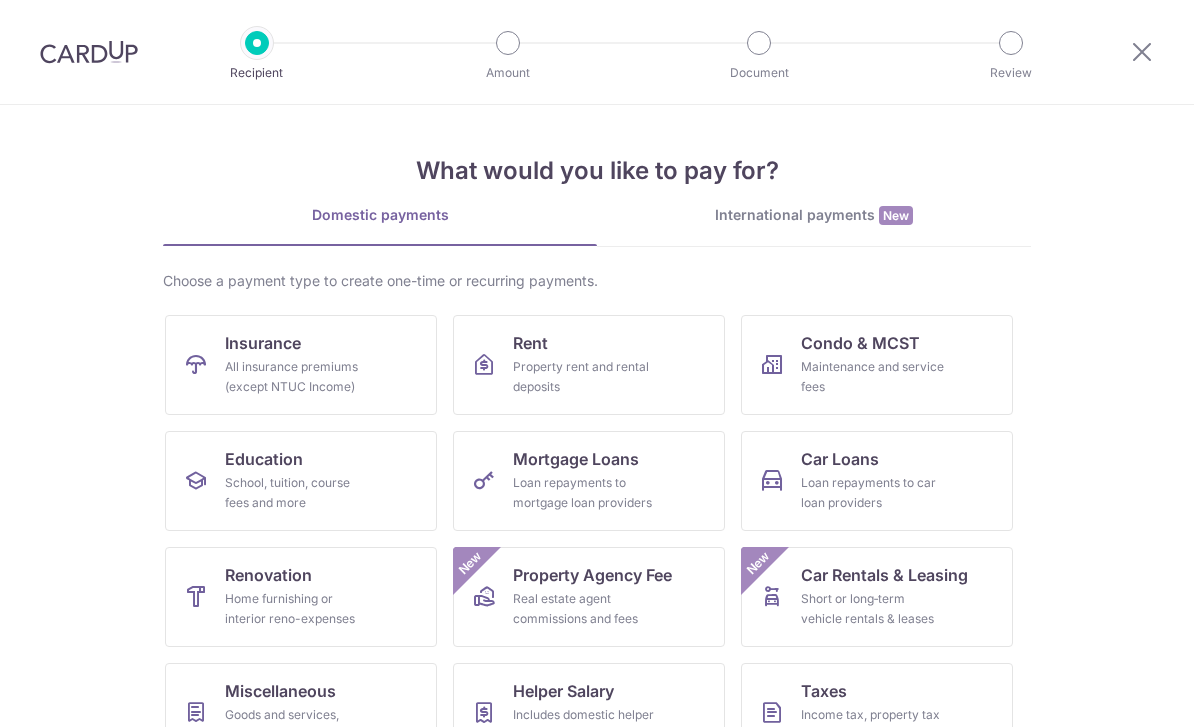 scroll, scrollTop: 0, scrollLeft: 0, axis: both 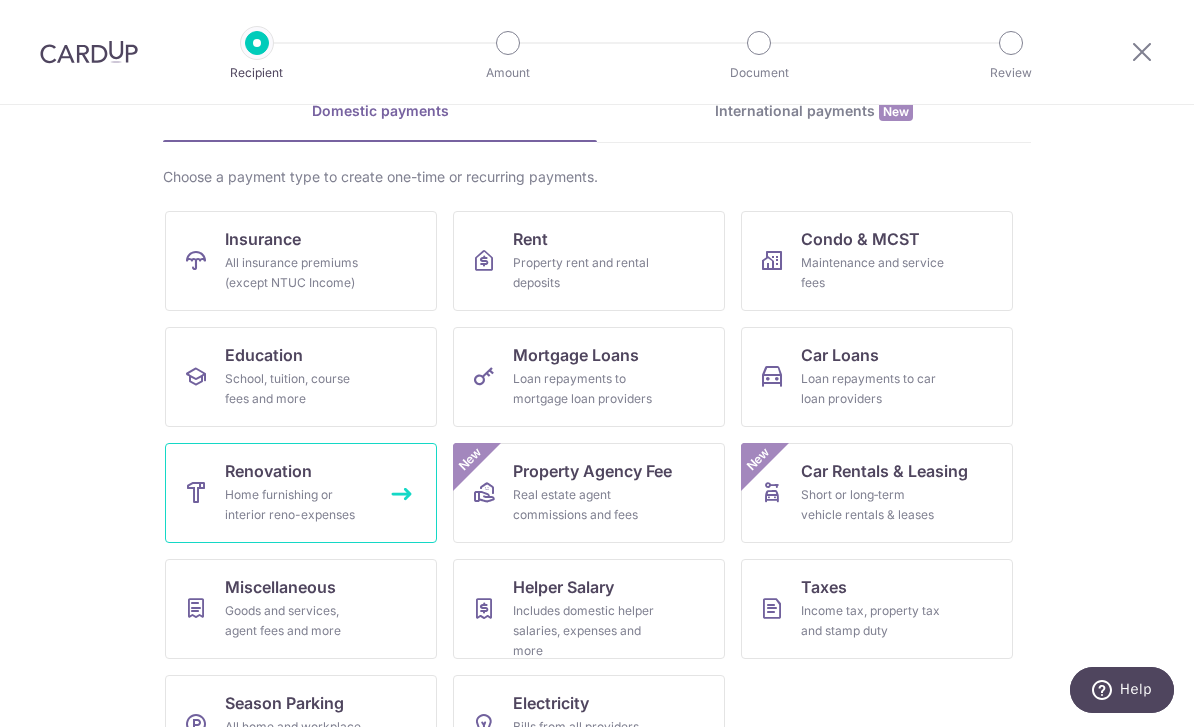 click on "Renovation Home furnishing or interior reno-expenses" at bounding box center [301, 493] 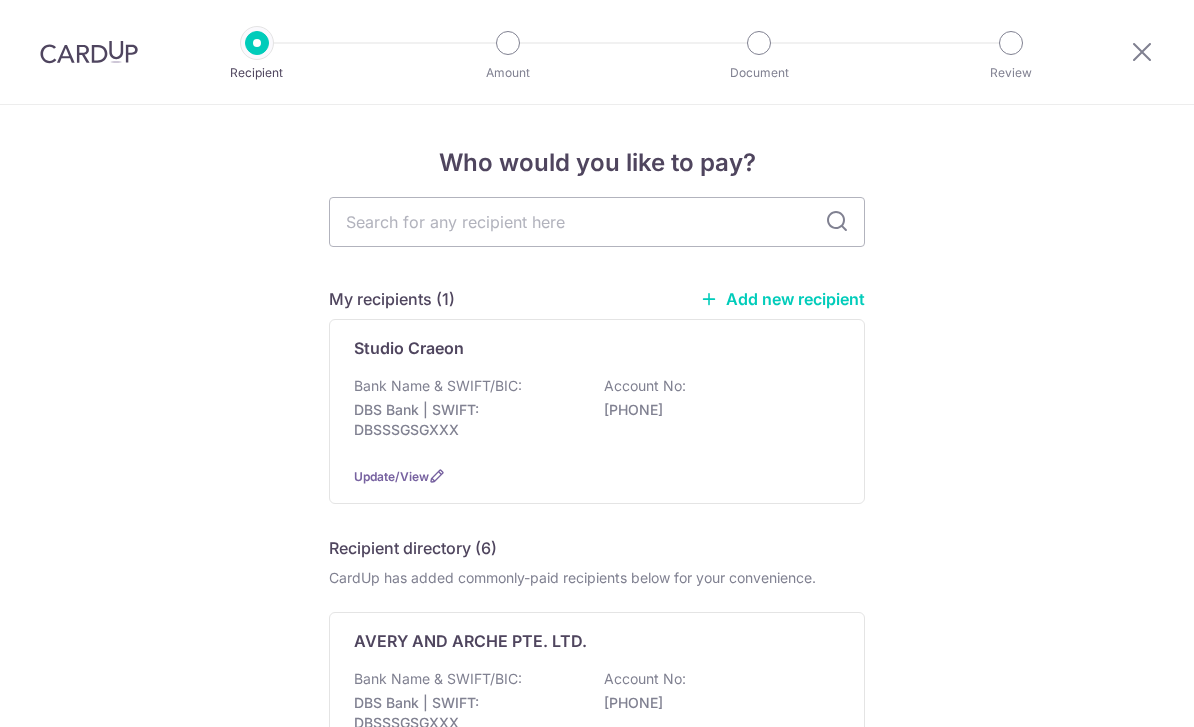 scroll, scrollTop: 0, scrollLeft: 0, axis: both 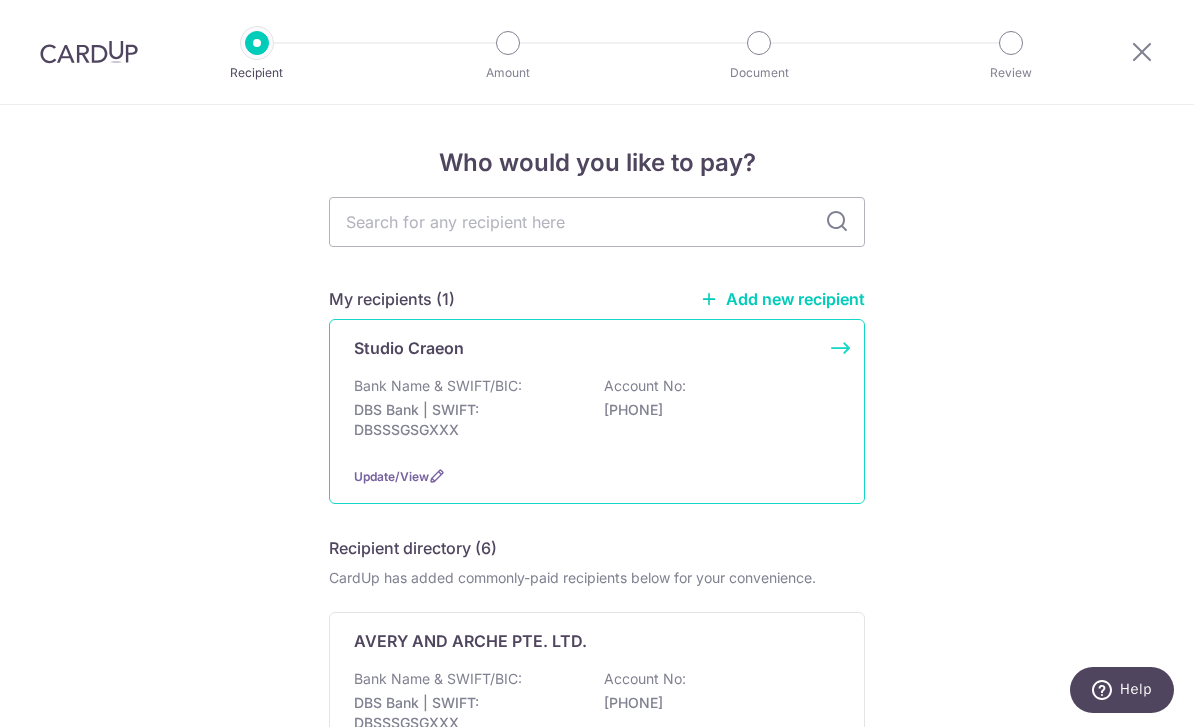 click on "[PHONE]" at bounding box center [716, 410] 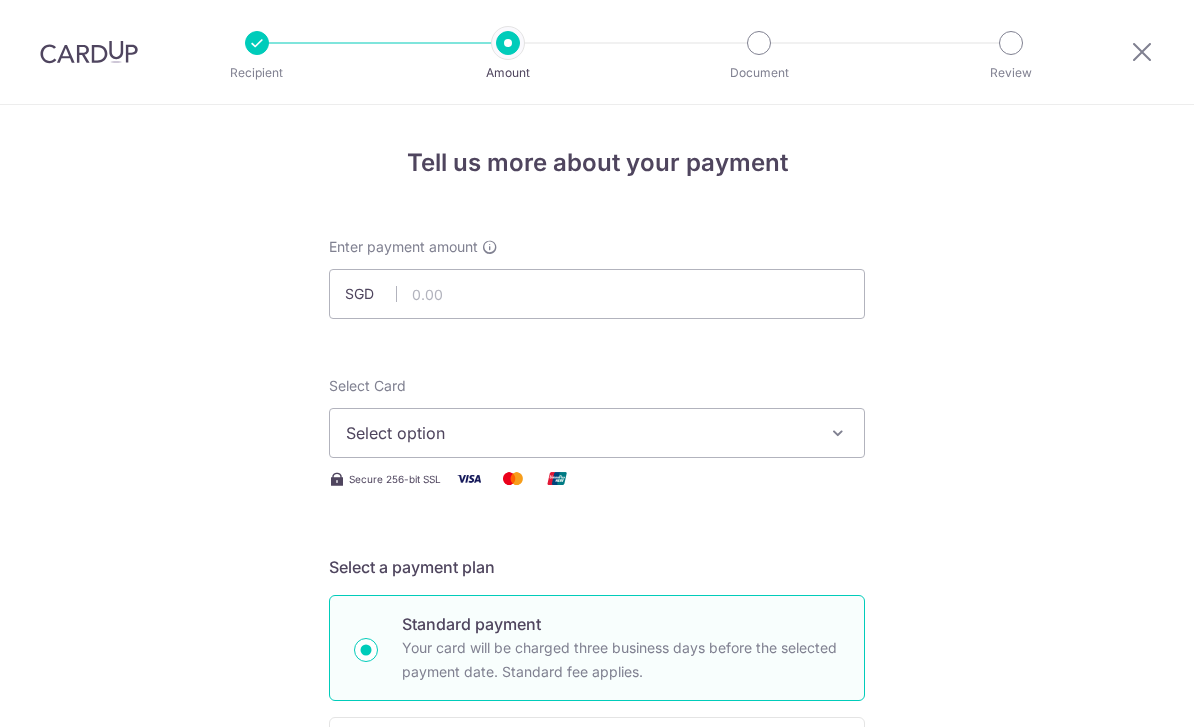 scroll, scrollTop: 0, scrollLeft: 0, axis: both 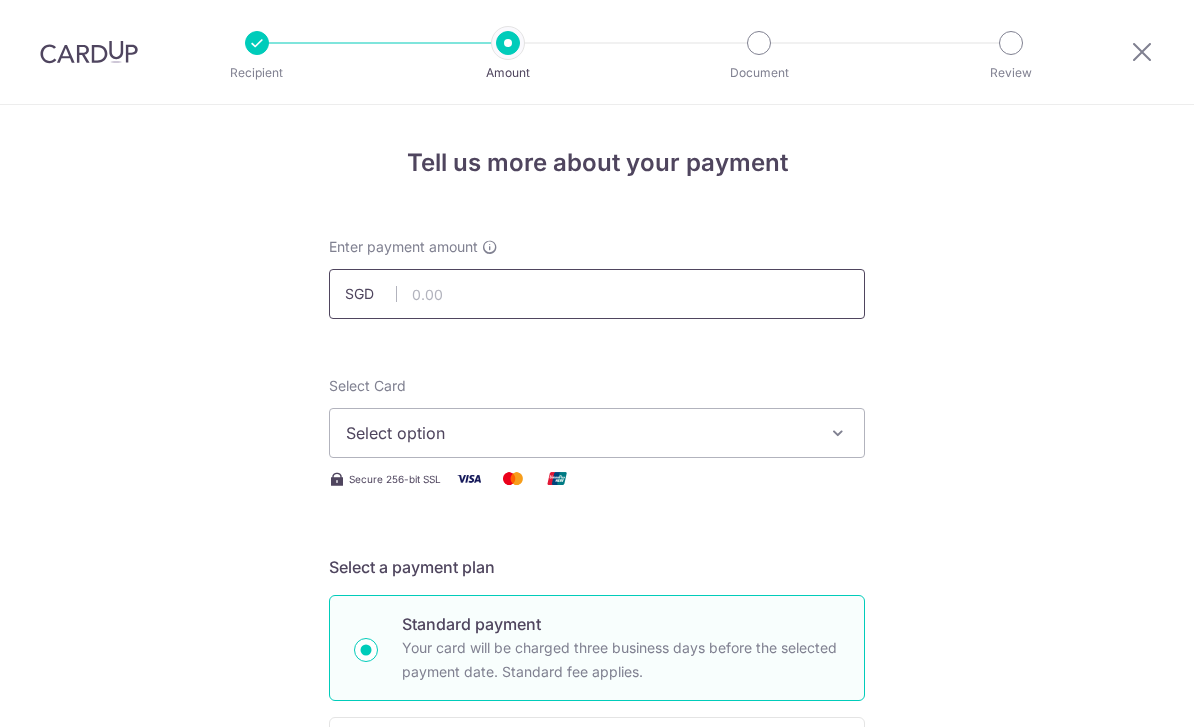 click at bounding box center (597, 294) 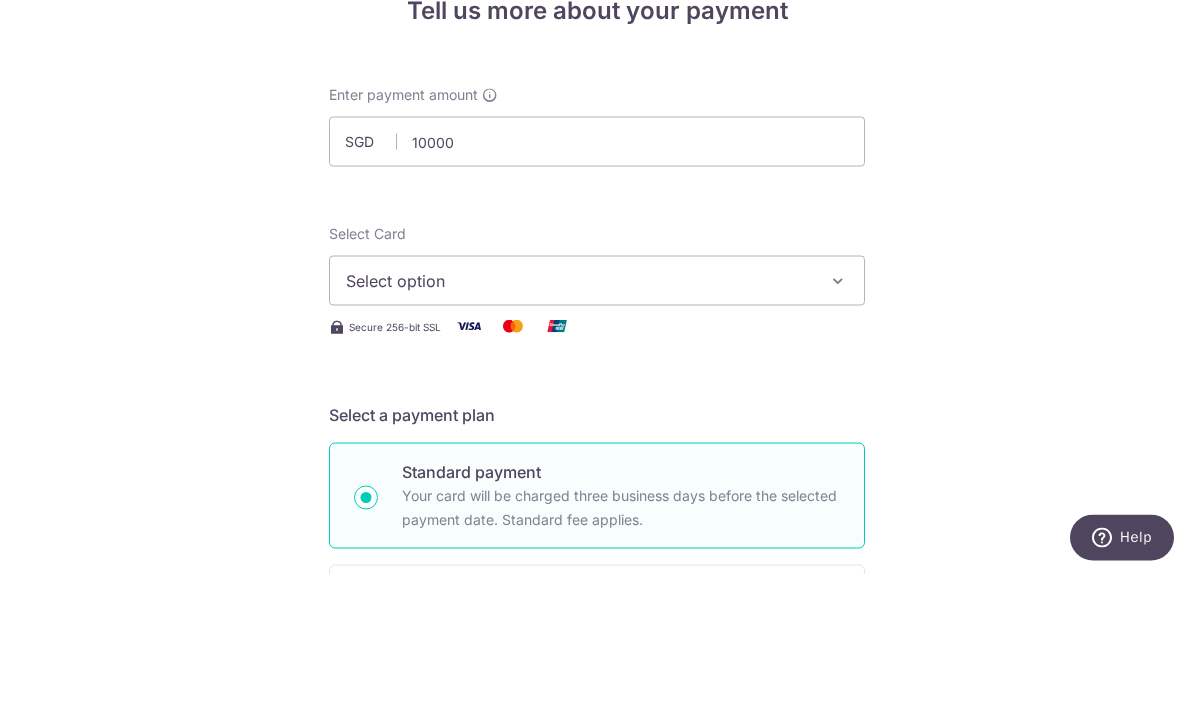 click on "Select option" at bounding box center [597, 433] 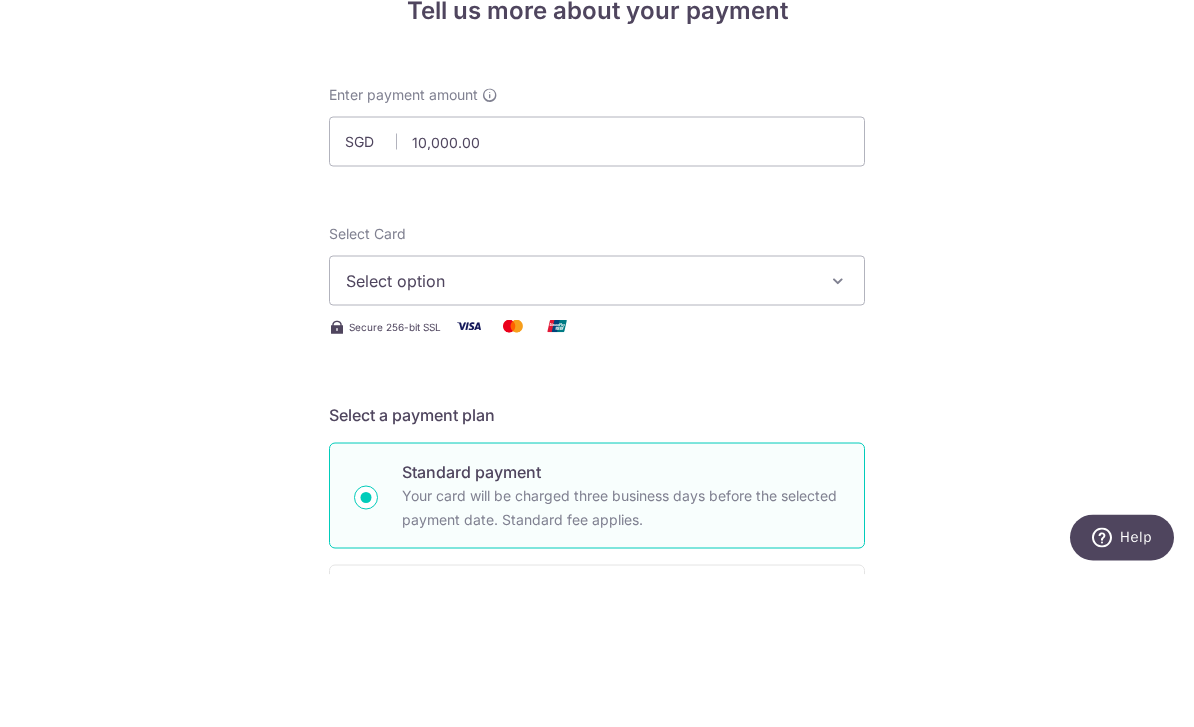 scroll, scrollTop: 64, scrollLeft: 0, axis: vertical 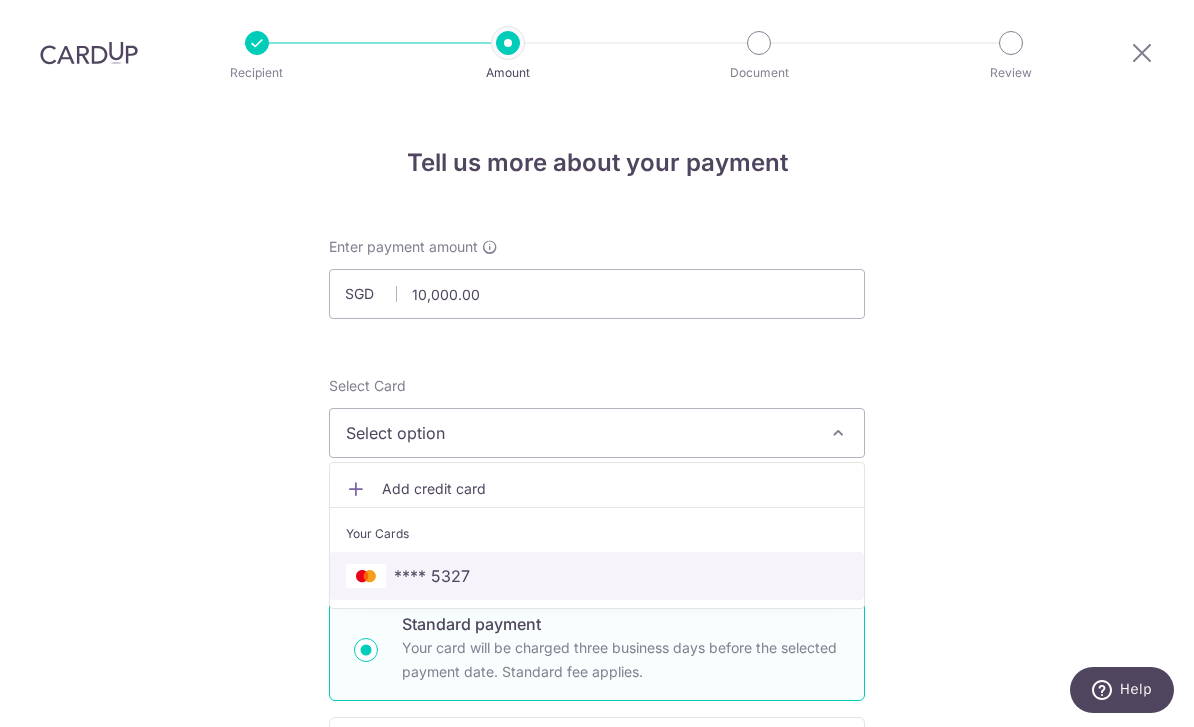 click on "**** 5327" at bounding box center [597, 576] 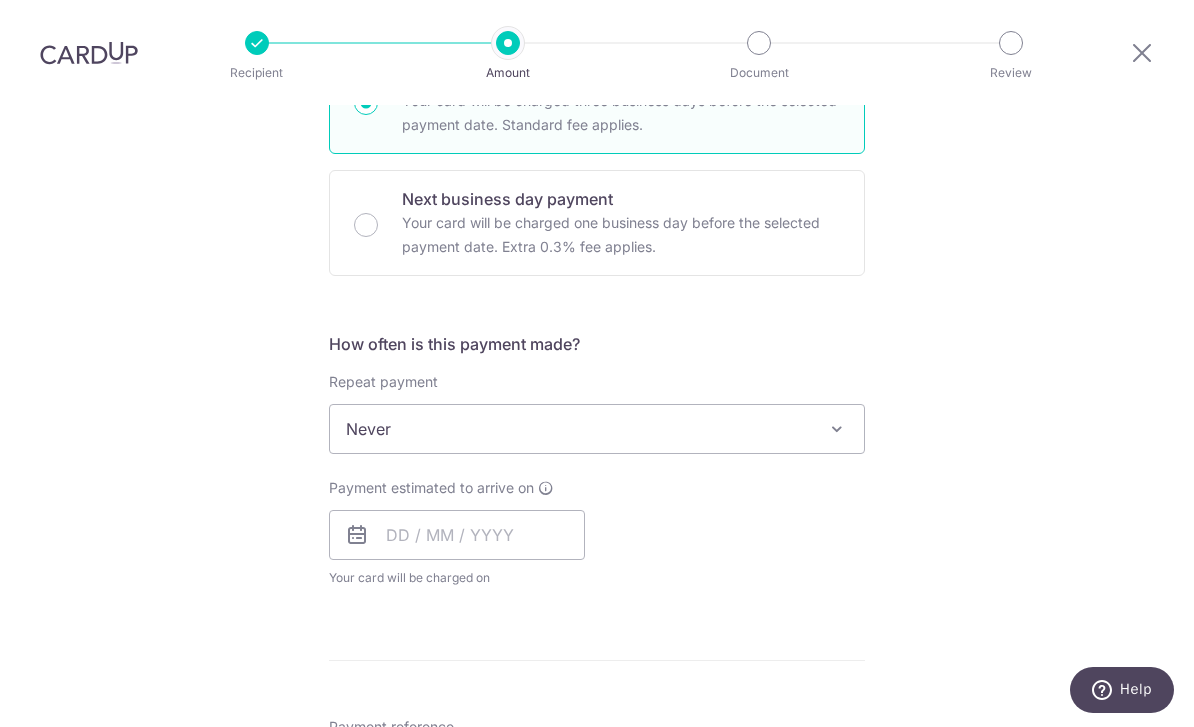 scroll, scrollTop: 558, scrollLeft: 0, axis: vertical 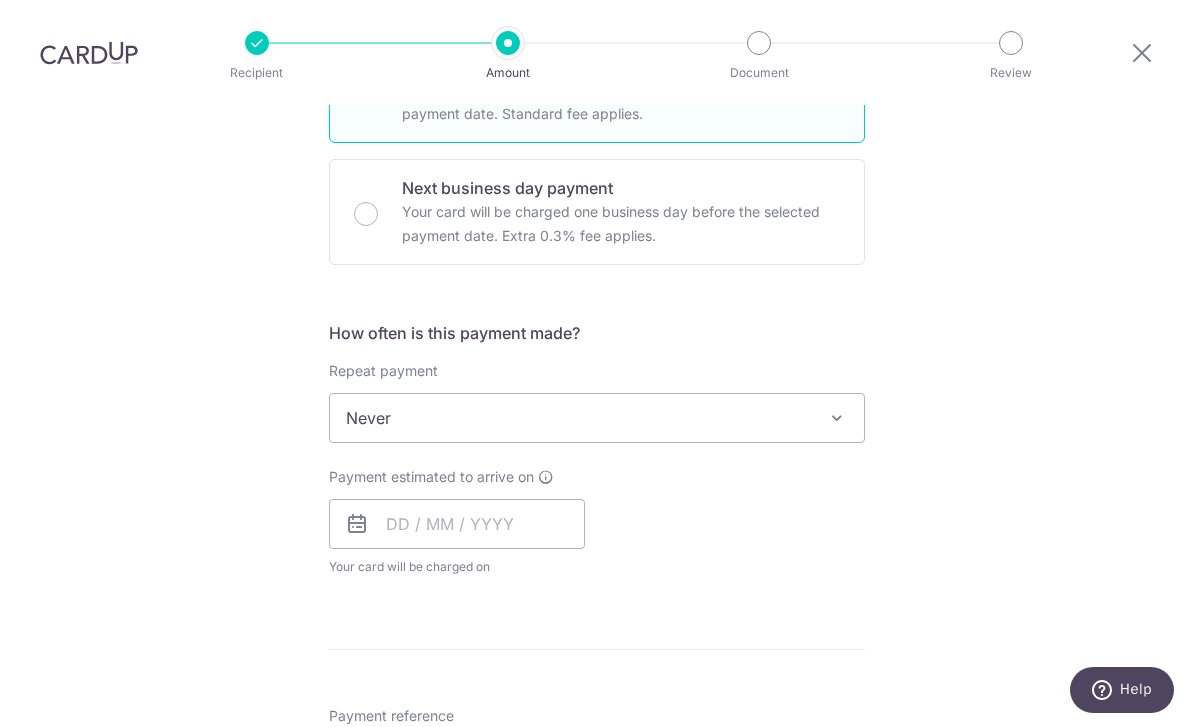 click at bounding box center [837, 418] 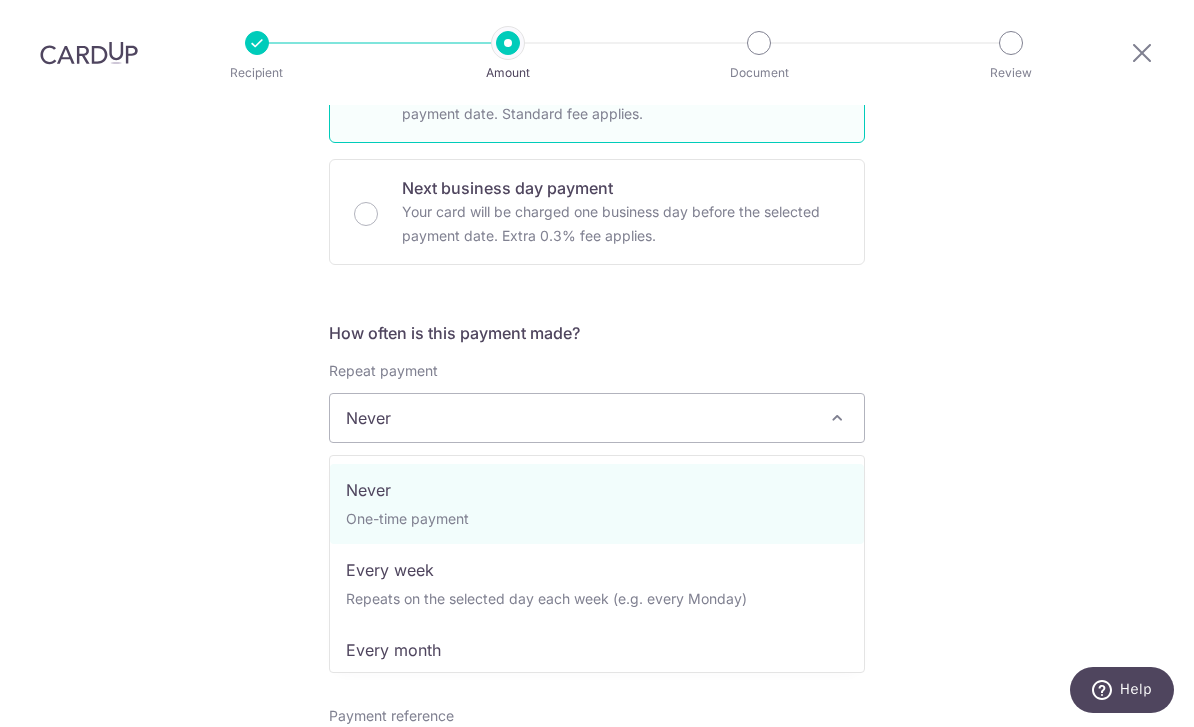 select on "2" 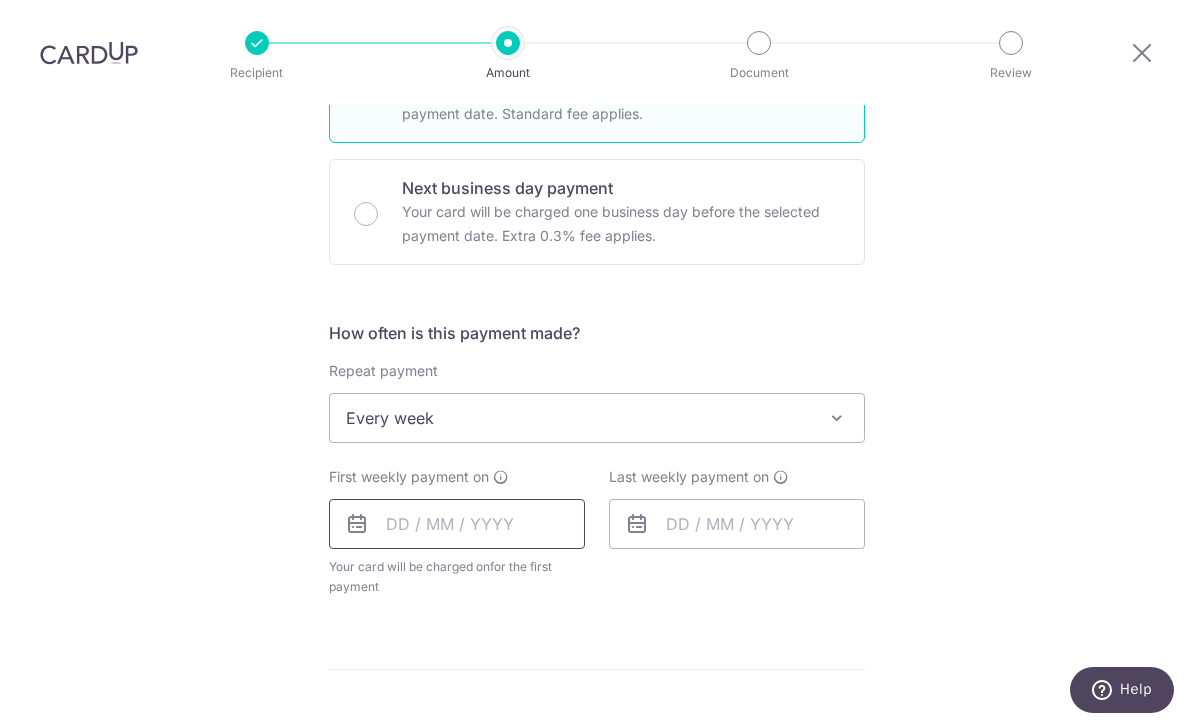 click at bounding box center (457, 524) 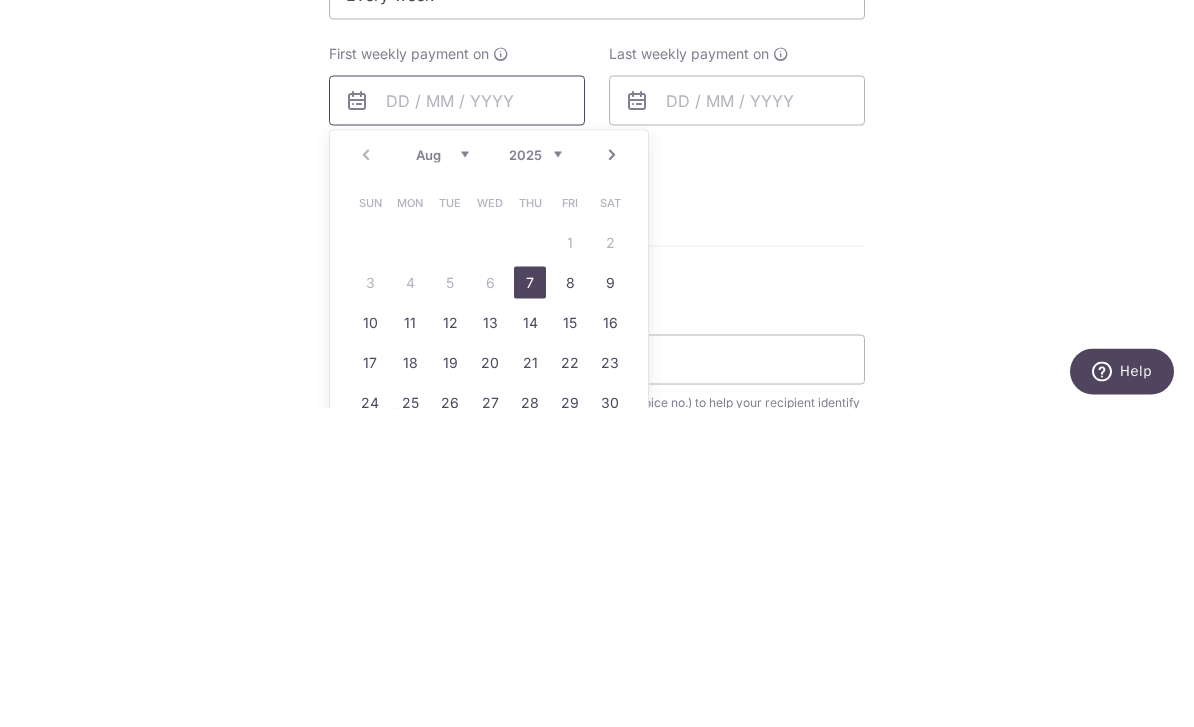 scroll, scrollTop: 682, scrollLeft: 0, axis: vertical 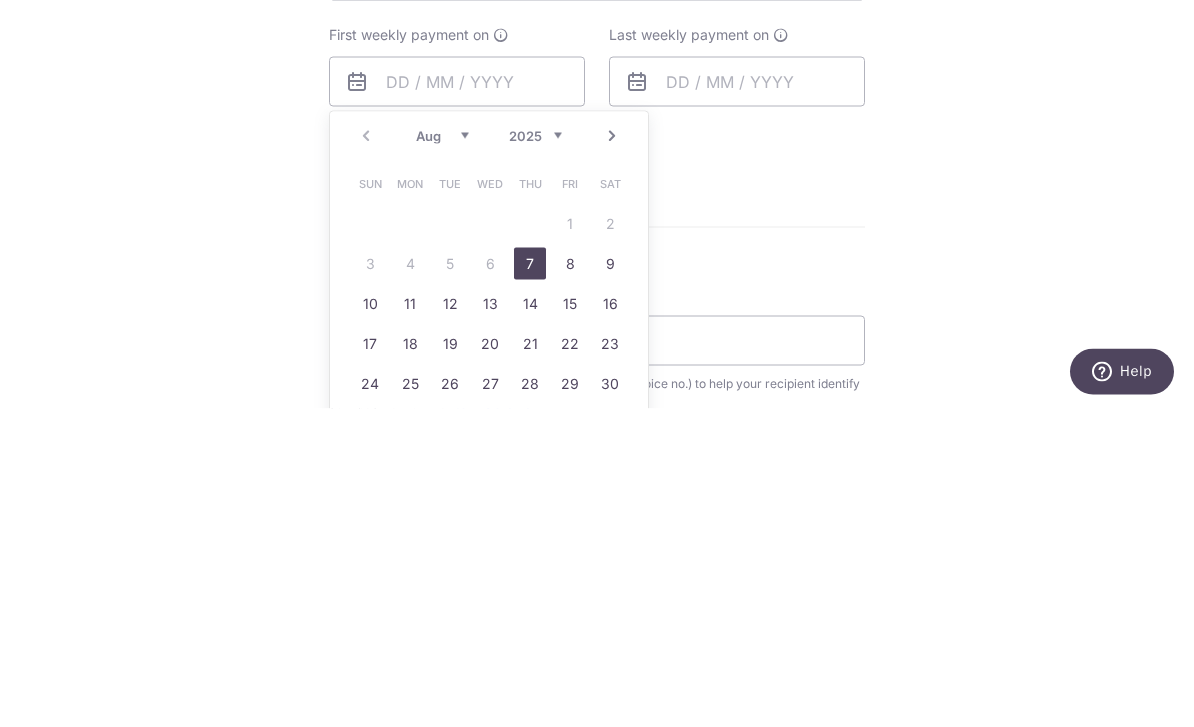 click on "7" at bounding box center (530, 582) 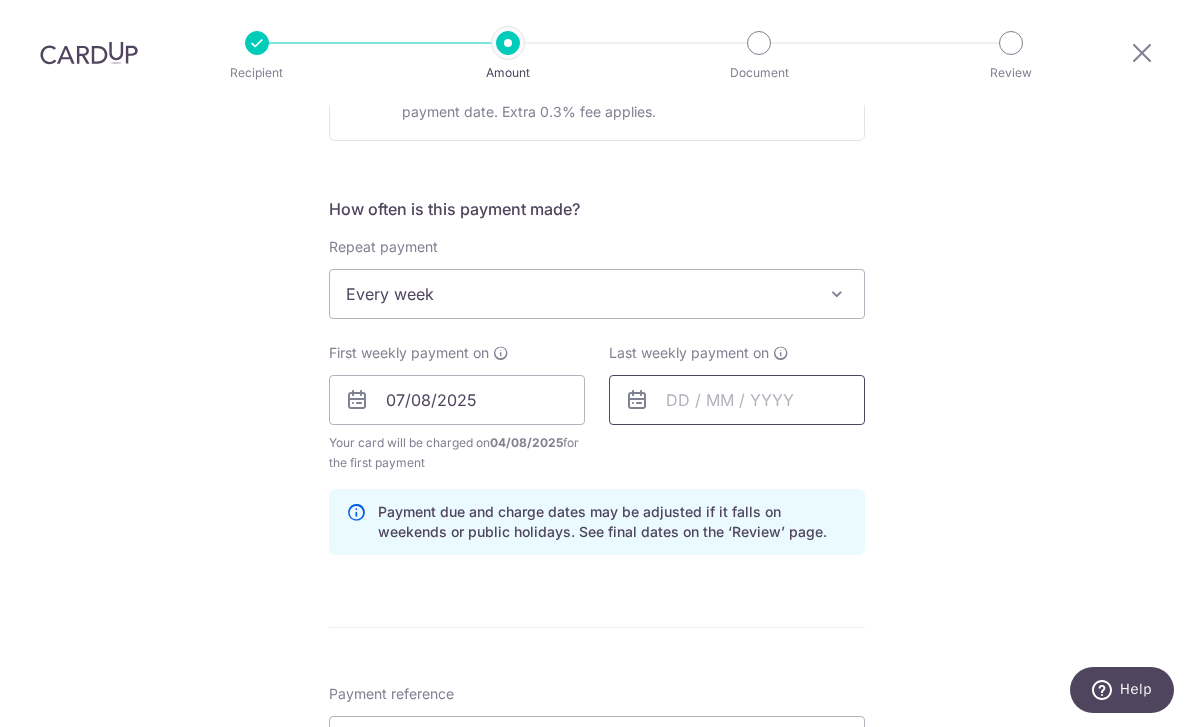 click at bounding box center (737, 400) 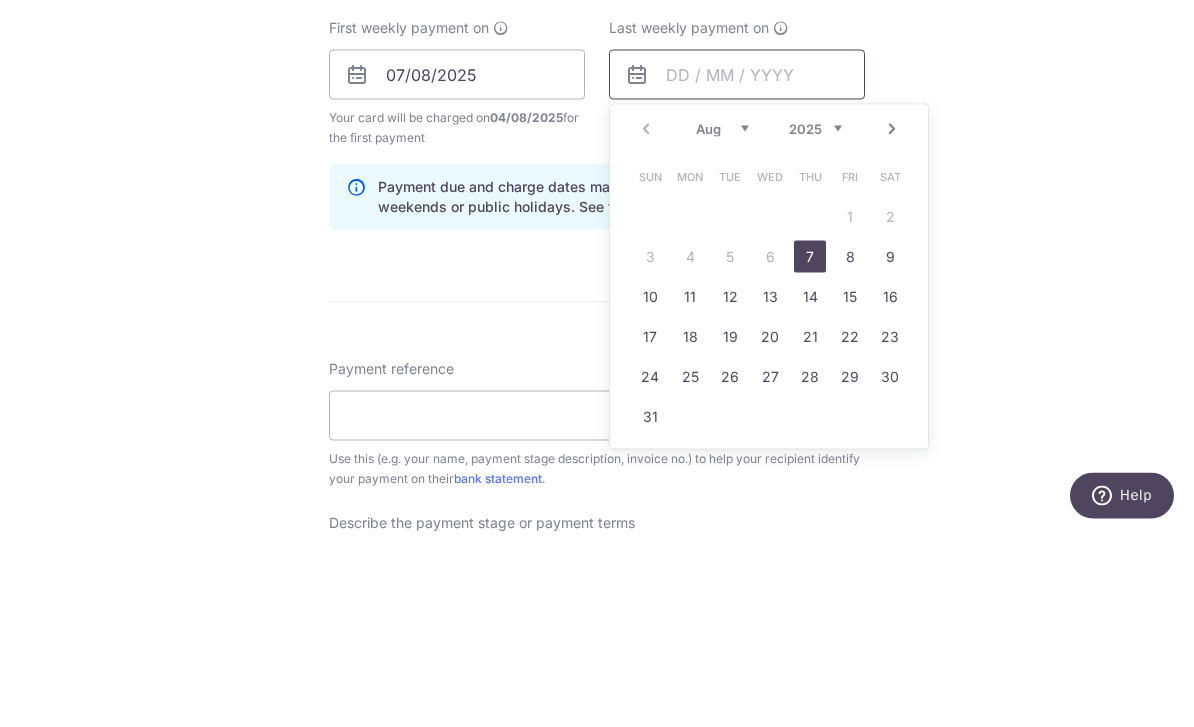 scroll, scrollTop: 819, scrollLeft: 0, axis: vertical 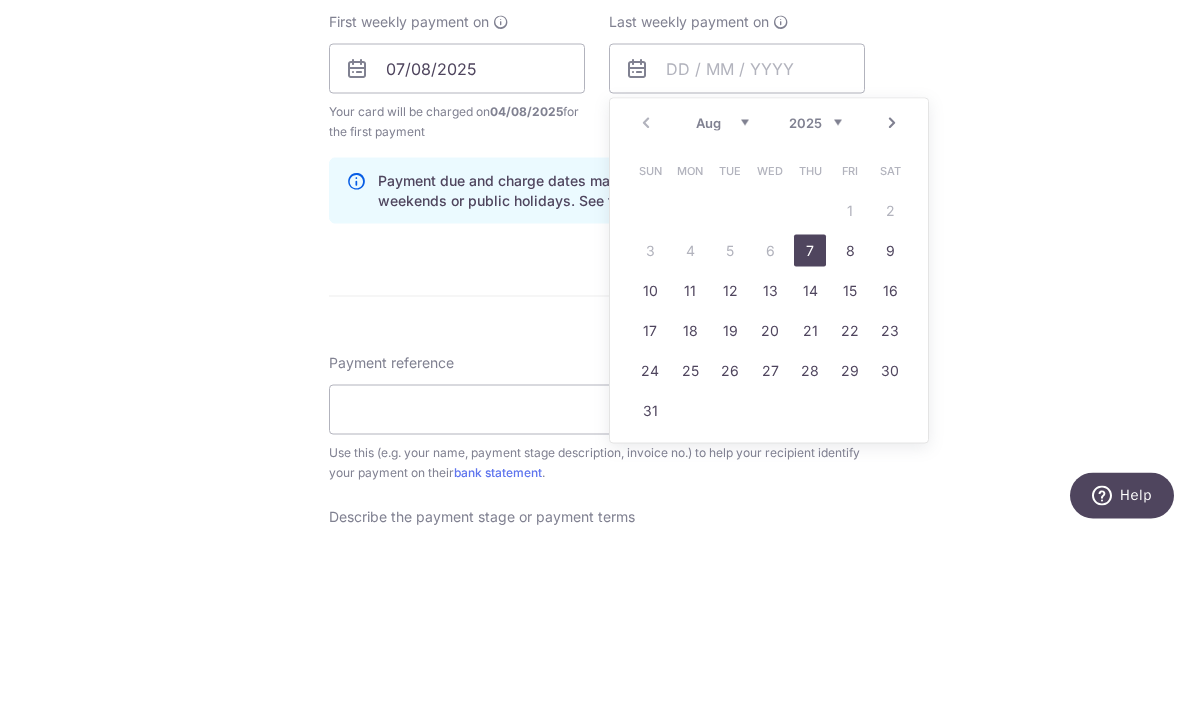 click on "22" at bounding box center [850, 525] 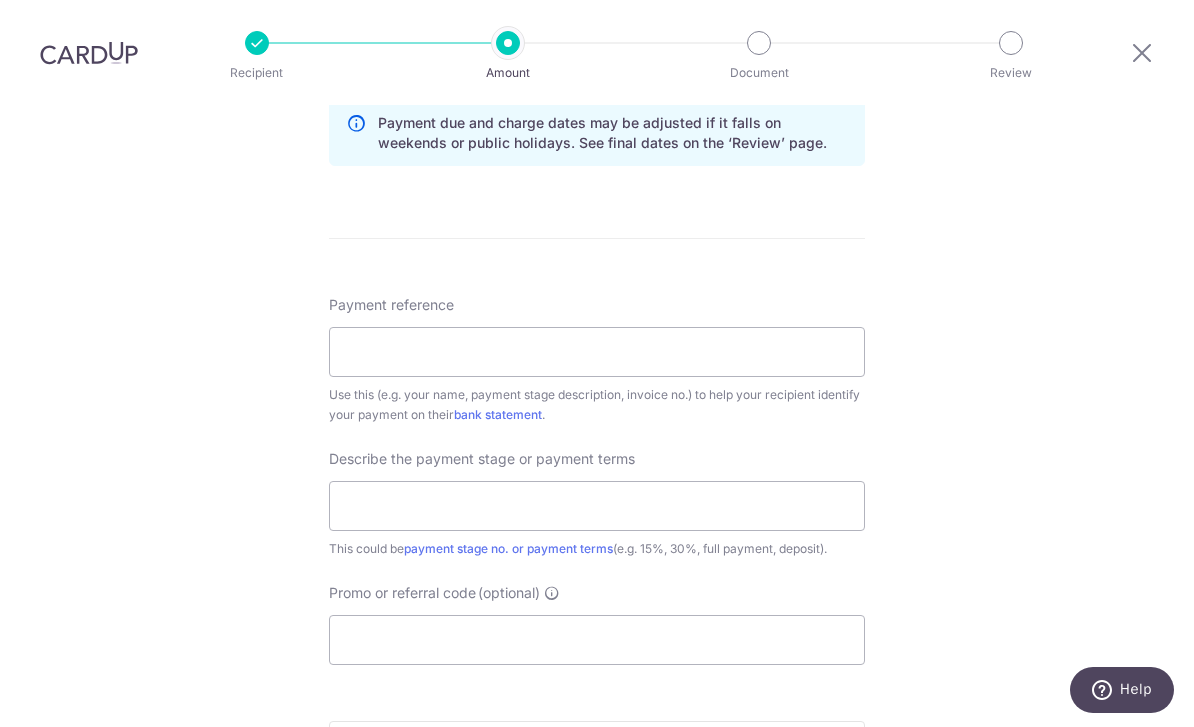 scroll, scrollTop: 1075, scrollLeft: 0, axis: vertical 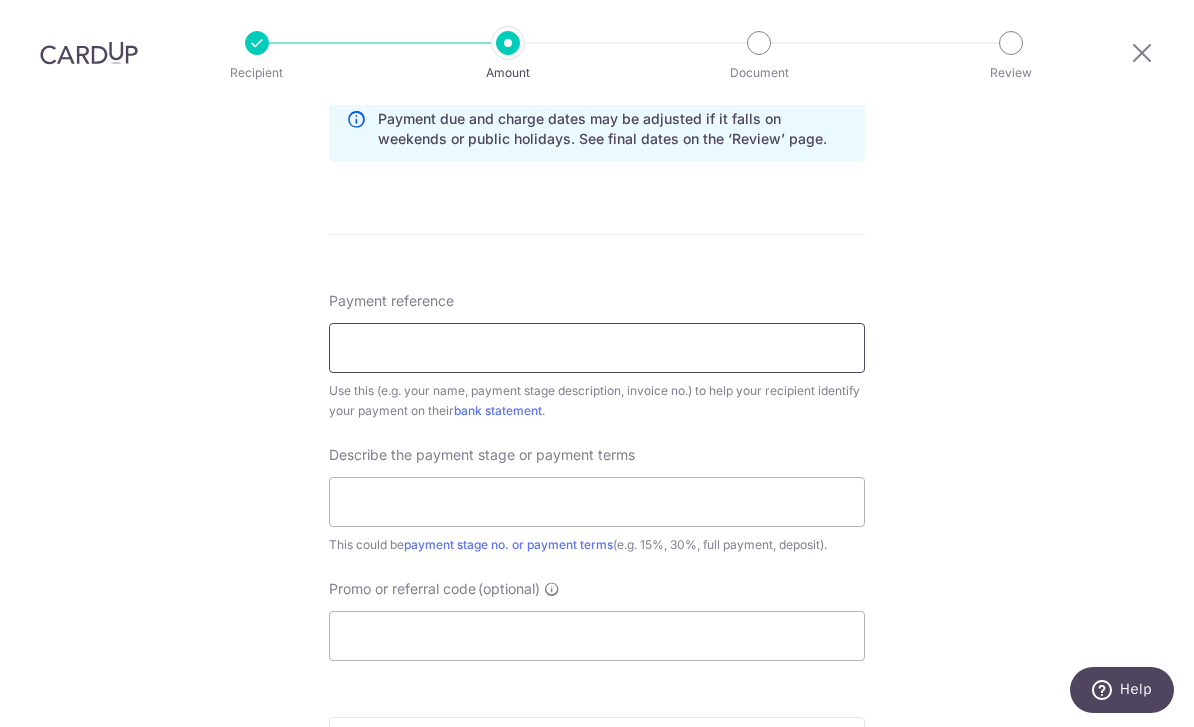 click on "Payment reference" at bounding box center (597, 348) 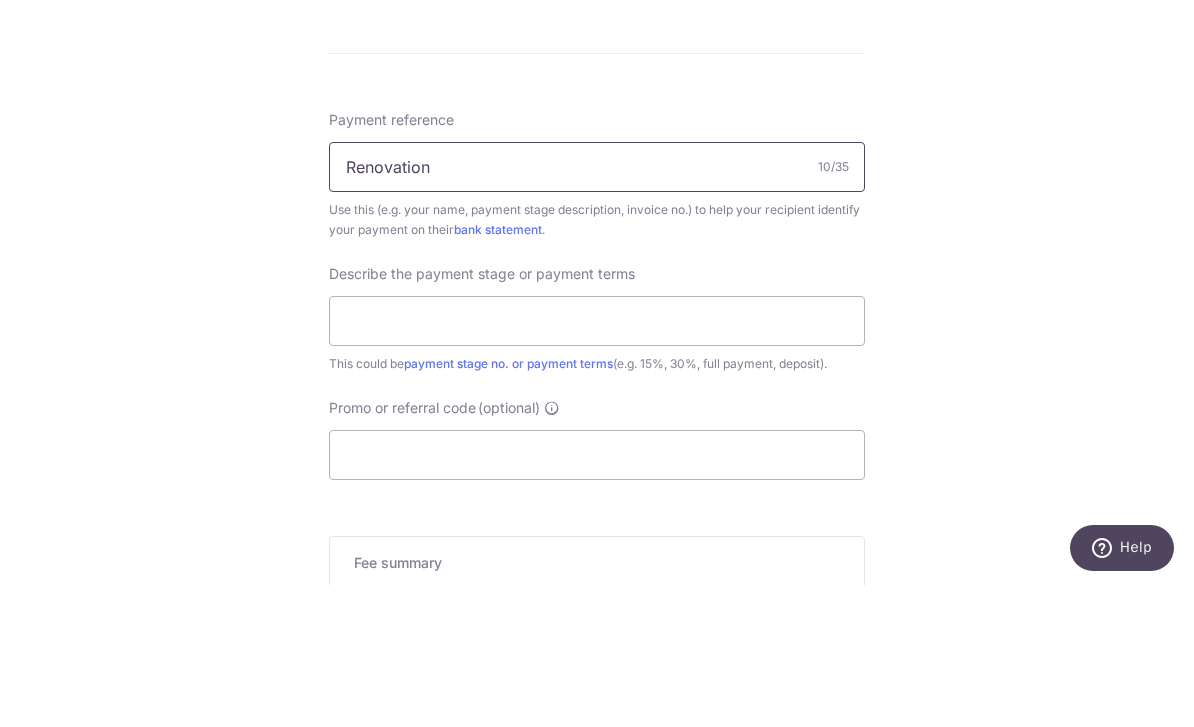 scroll, scrollTop: 1143, scrollLeft: 0, axis: vertical 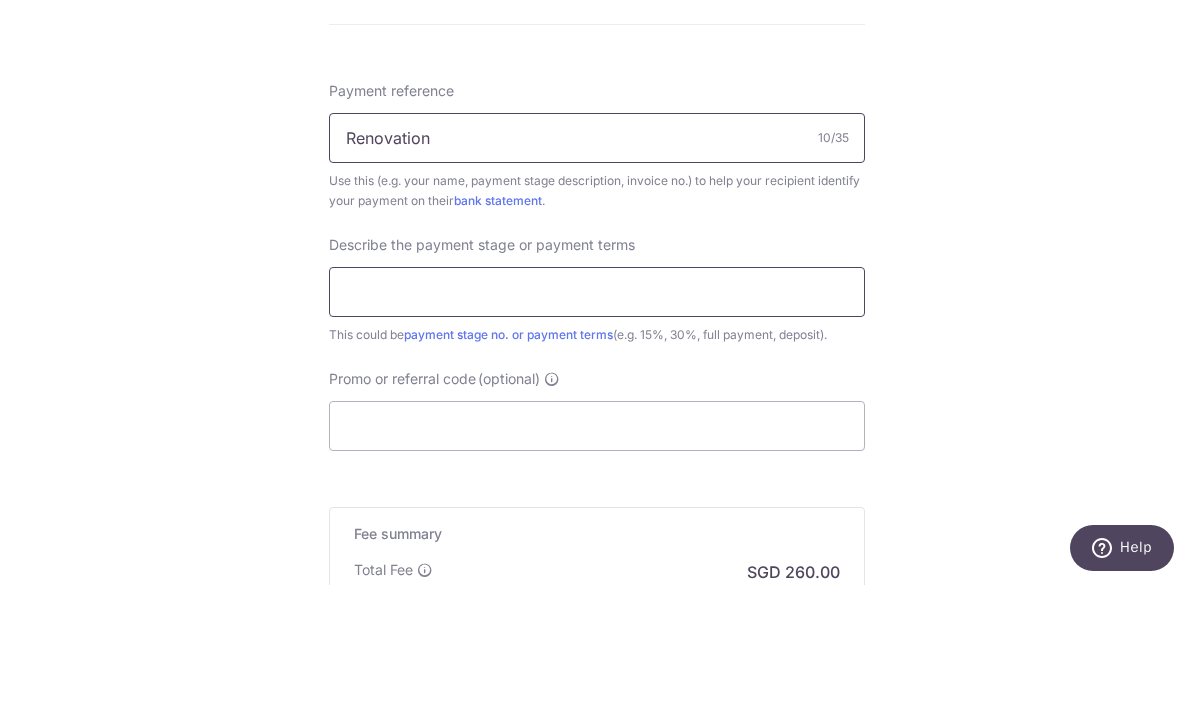 type on "Renovation" 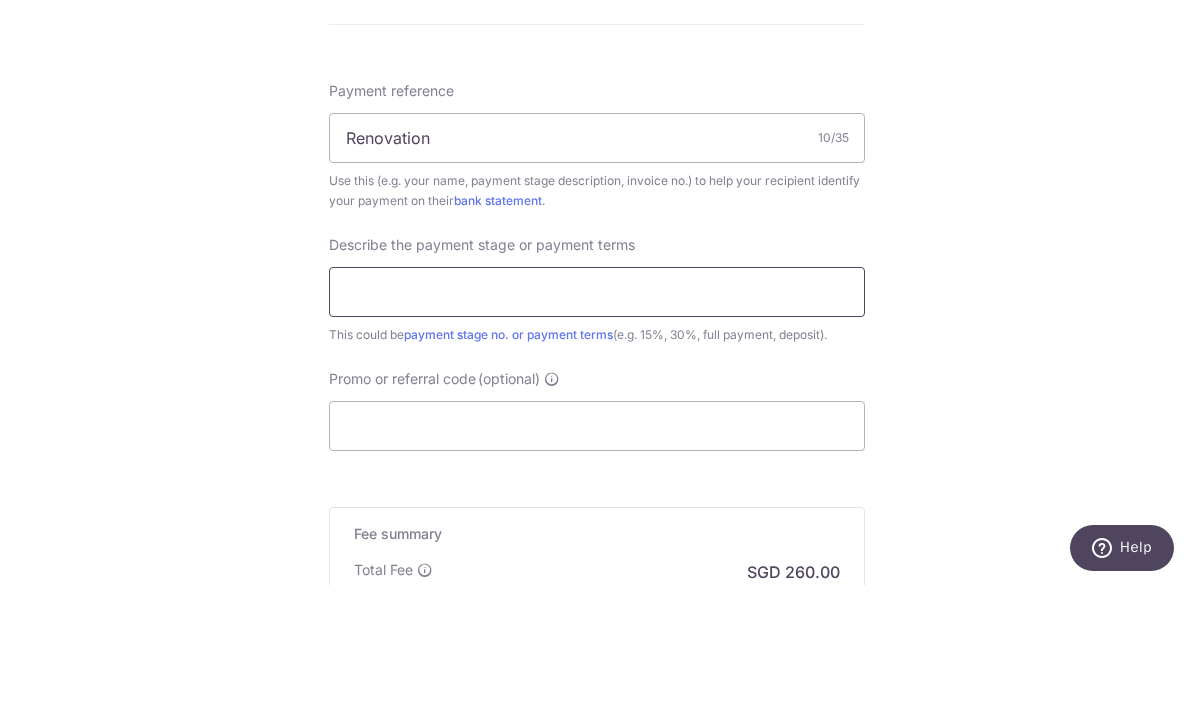 click at bounding box center (597, 434) 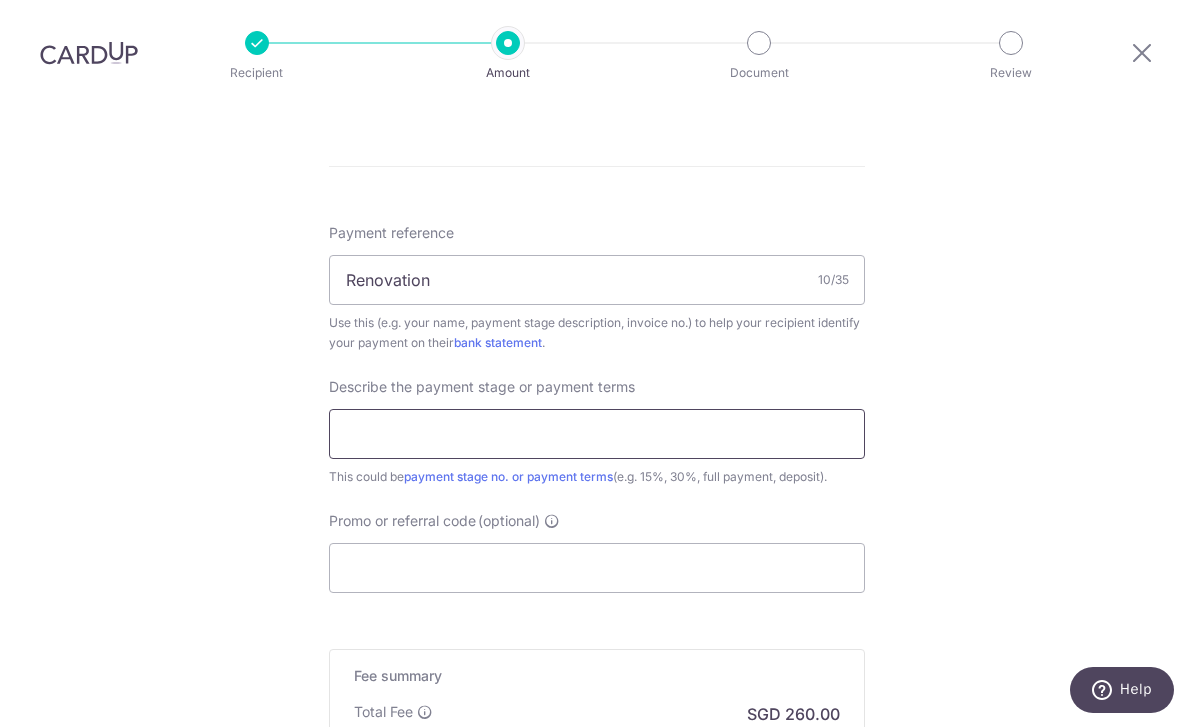 click at bounding box center (597, 434) 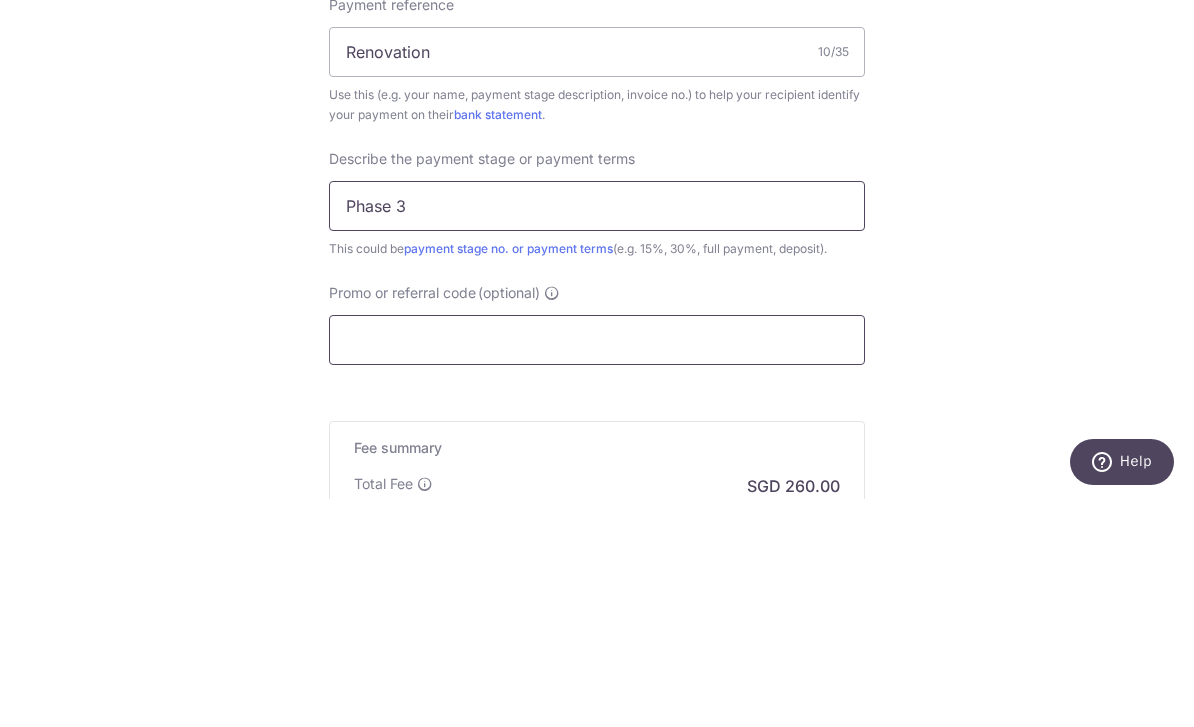 type on "Phase 3" 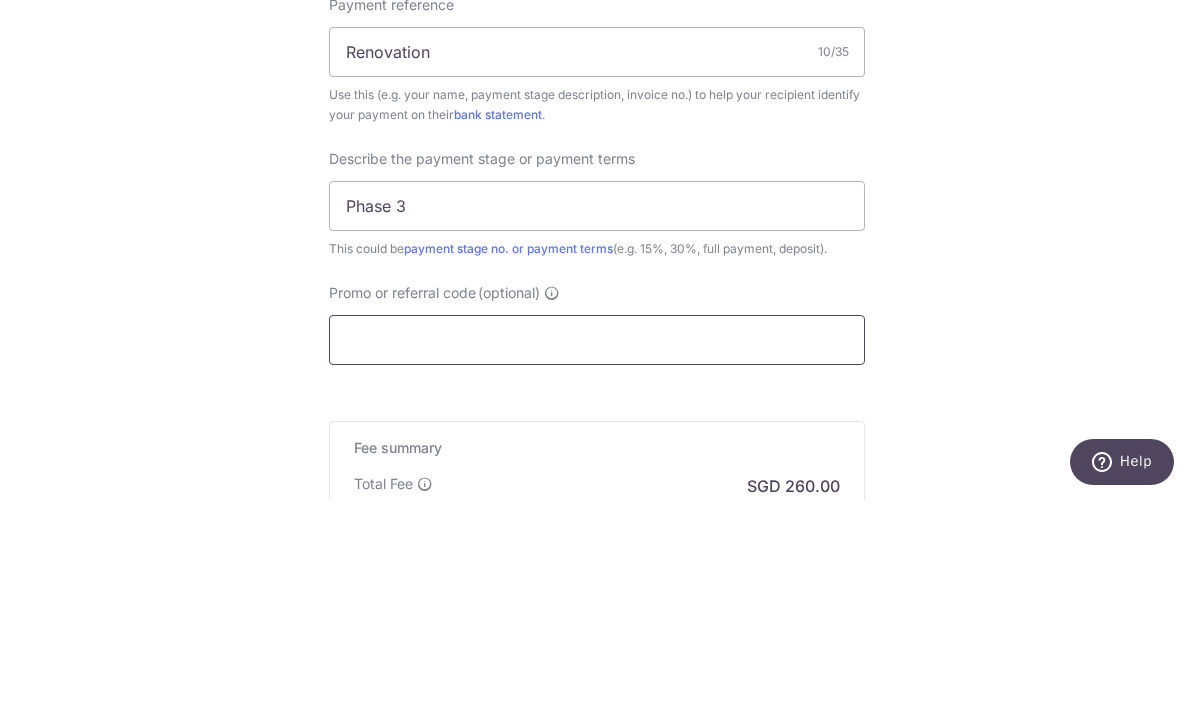 click on "Promo or referral code
(optional)" at bounding box center (597, 568) 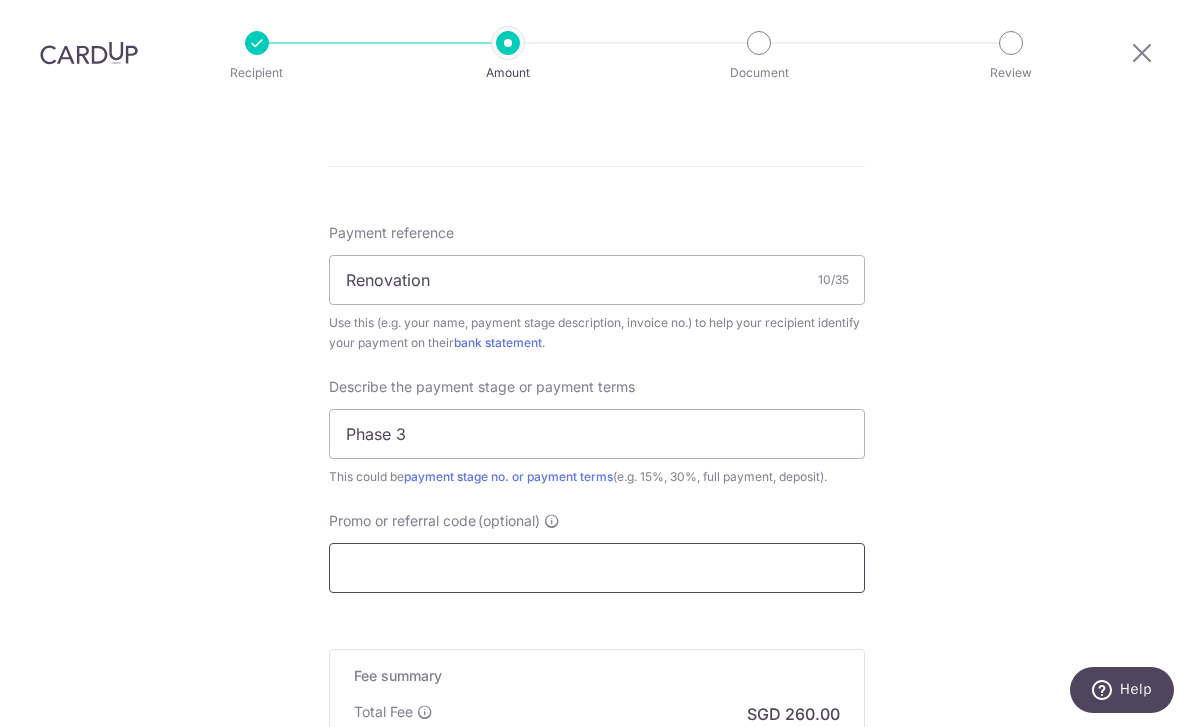 click on "Promo or referral code
(optional)" at bounding box center [597, 568] 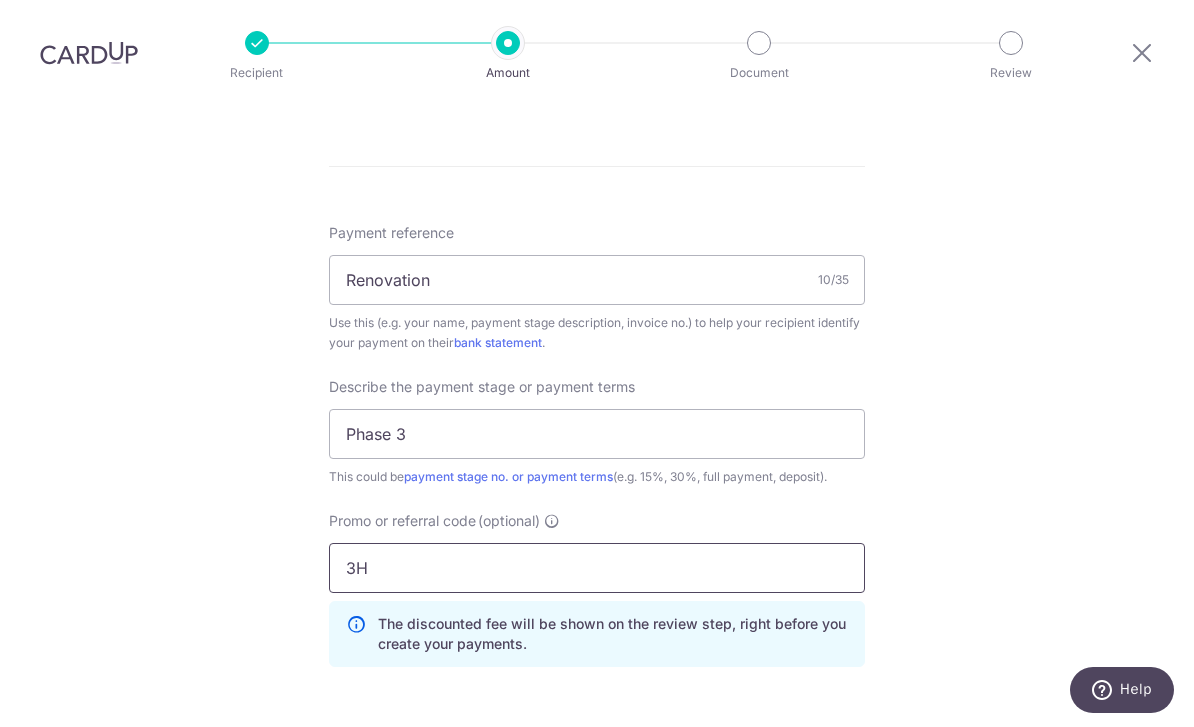 click on "3H" at bounding box center [597, 568] 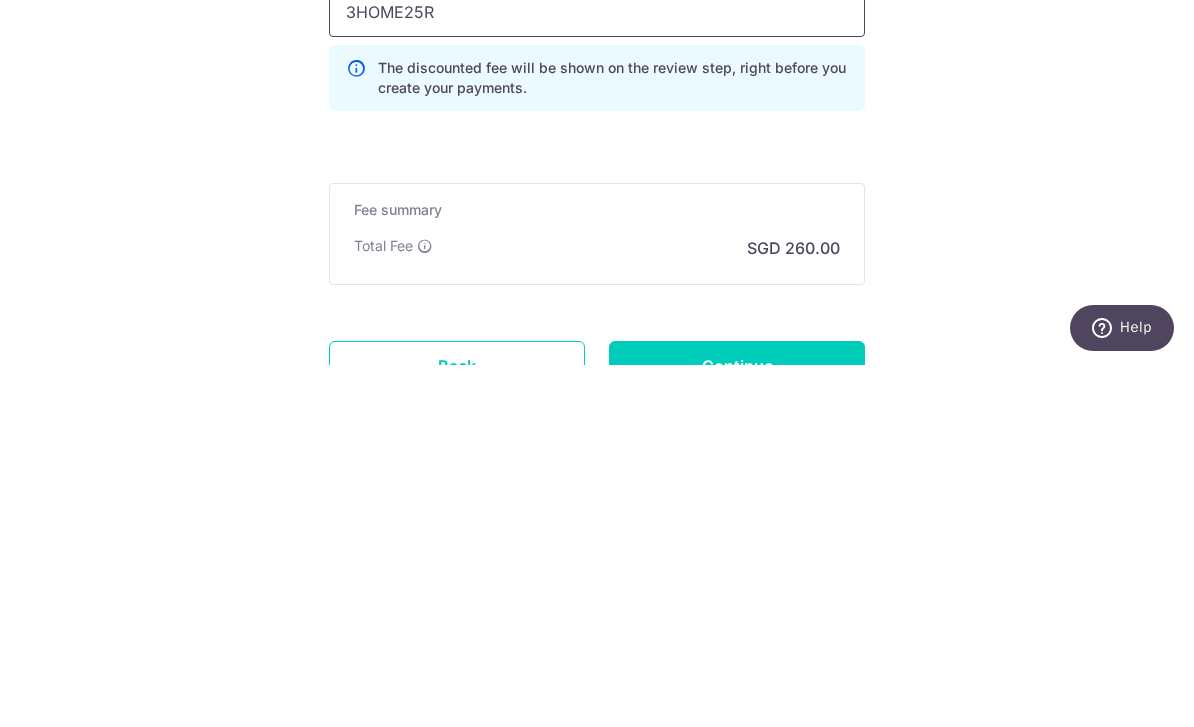 scroll, scrollTop: 1422, scrollLeft: 0, axis: vertical 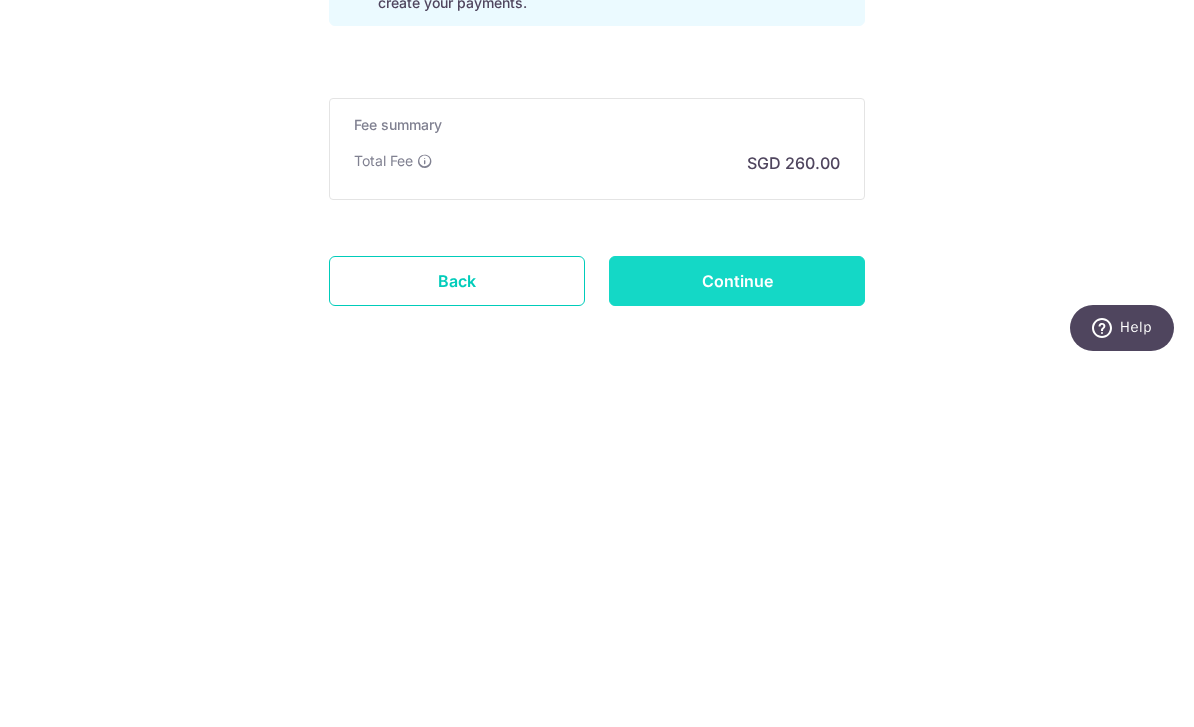 type on "3HOME25R" 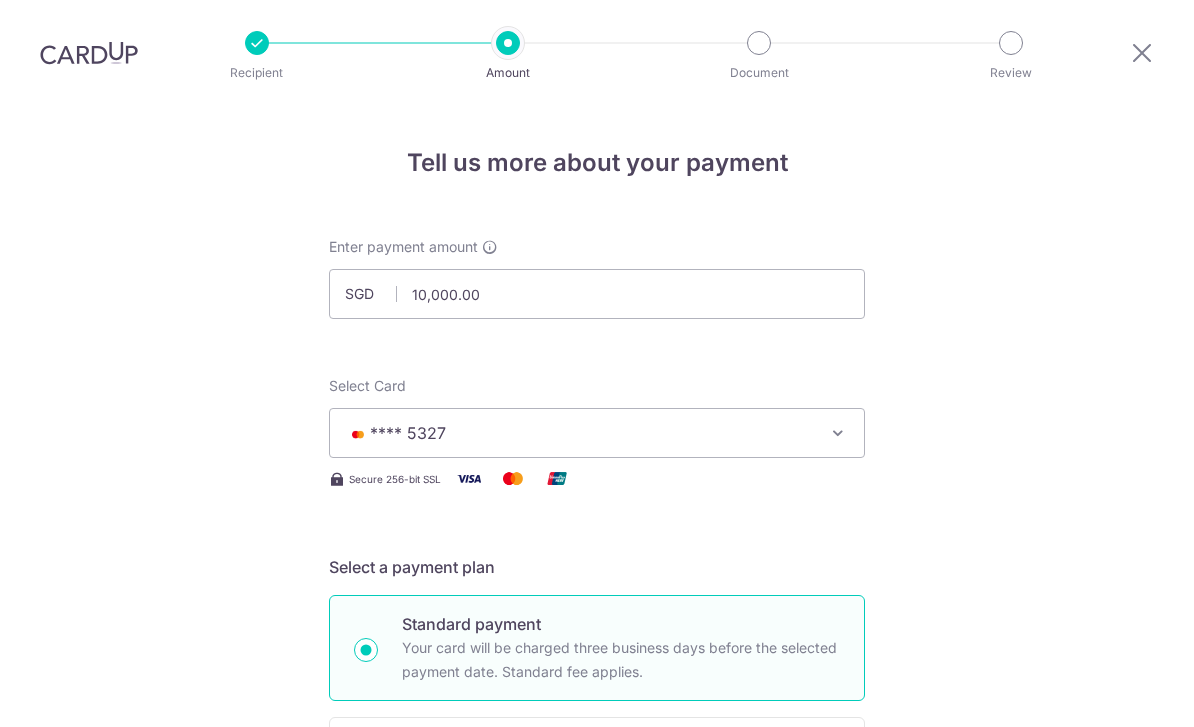 scroll, scrollTop: 64, scrollLeft: 0, axis: vertical 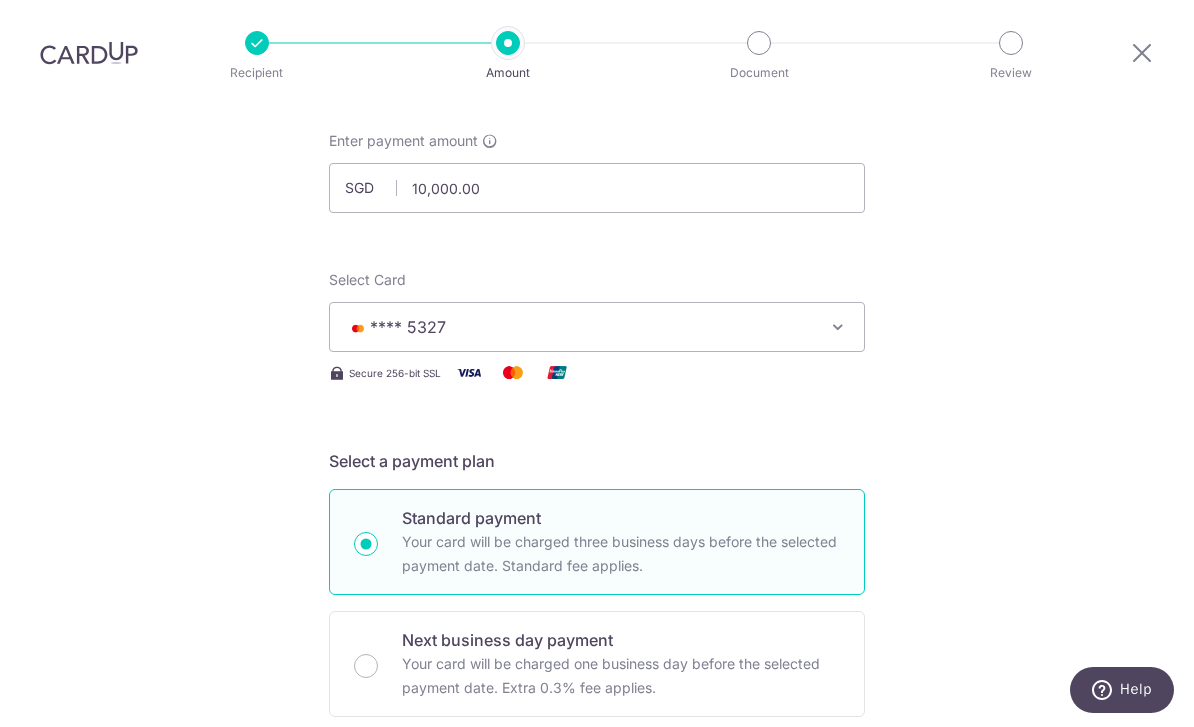 click on "**** 5327" at bounding box center [597, 327] 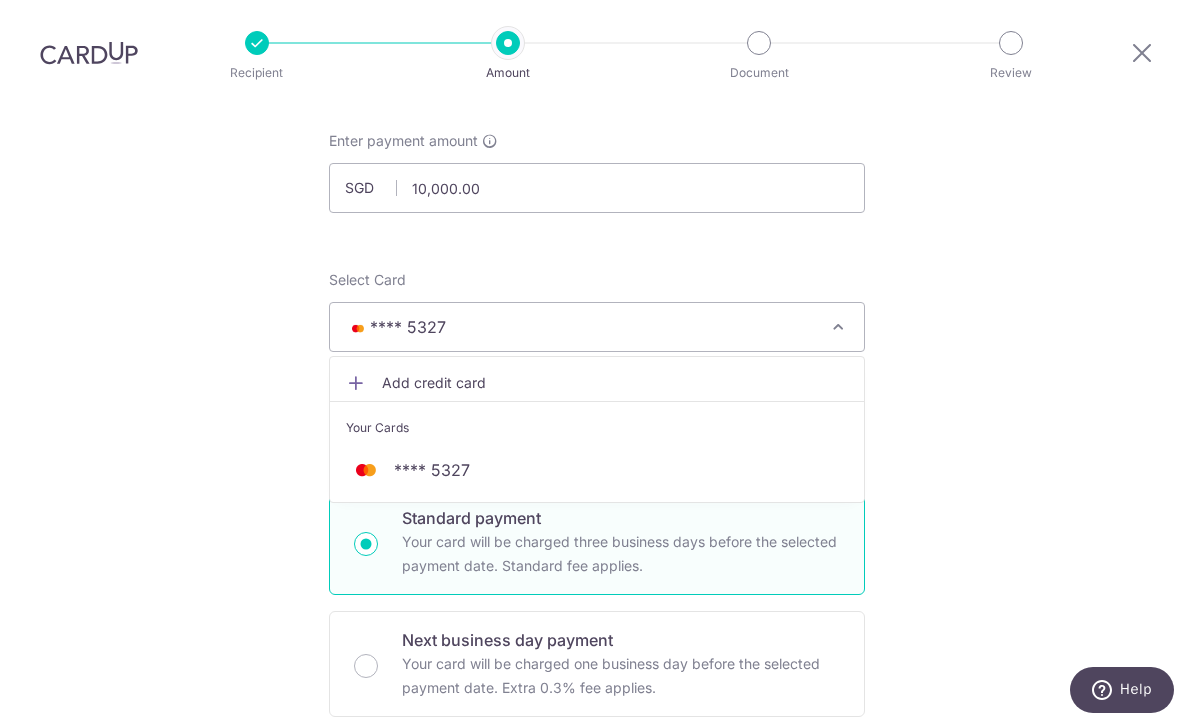 click at bounding box center [597, 363] 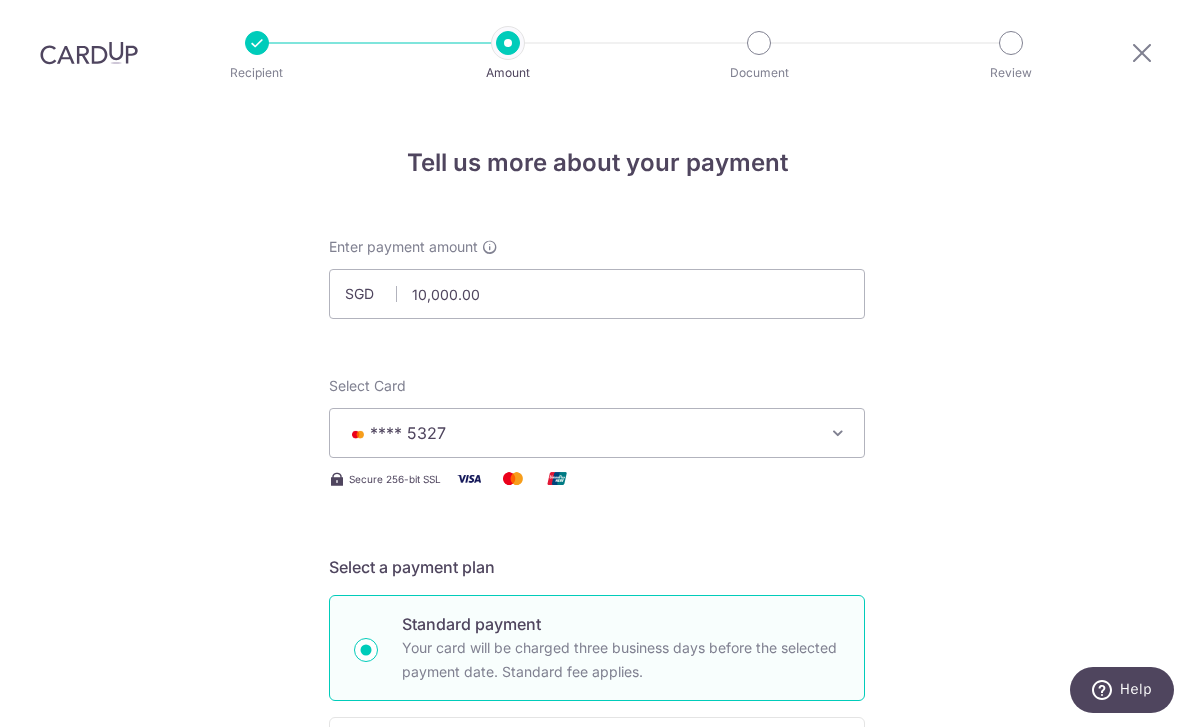 scroll, scrollTop: 0, scrollLeft: 0, axis: both 